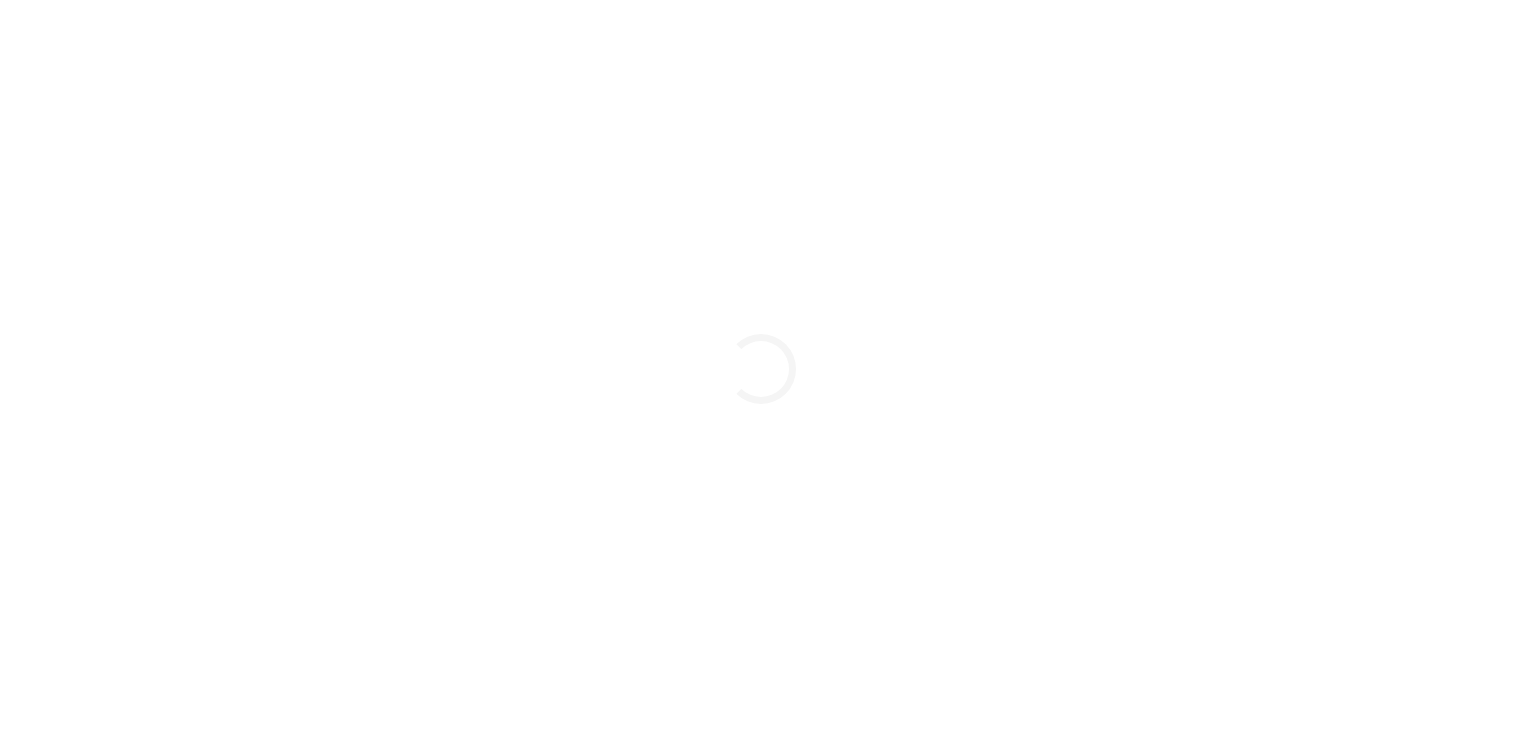 scroll, scrollTop: 0, scrollLeft: 0, axis: both 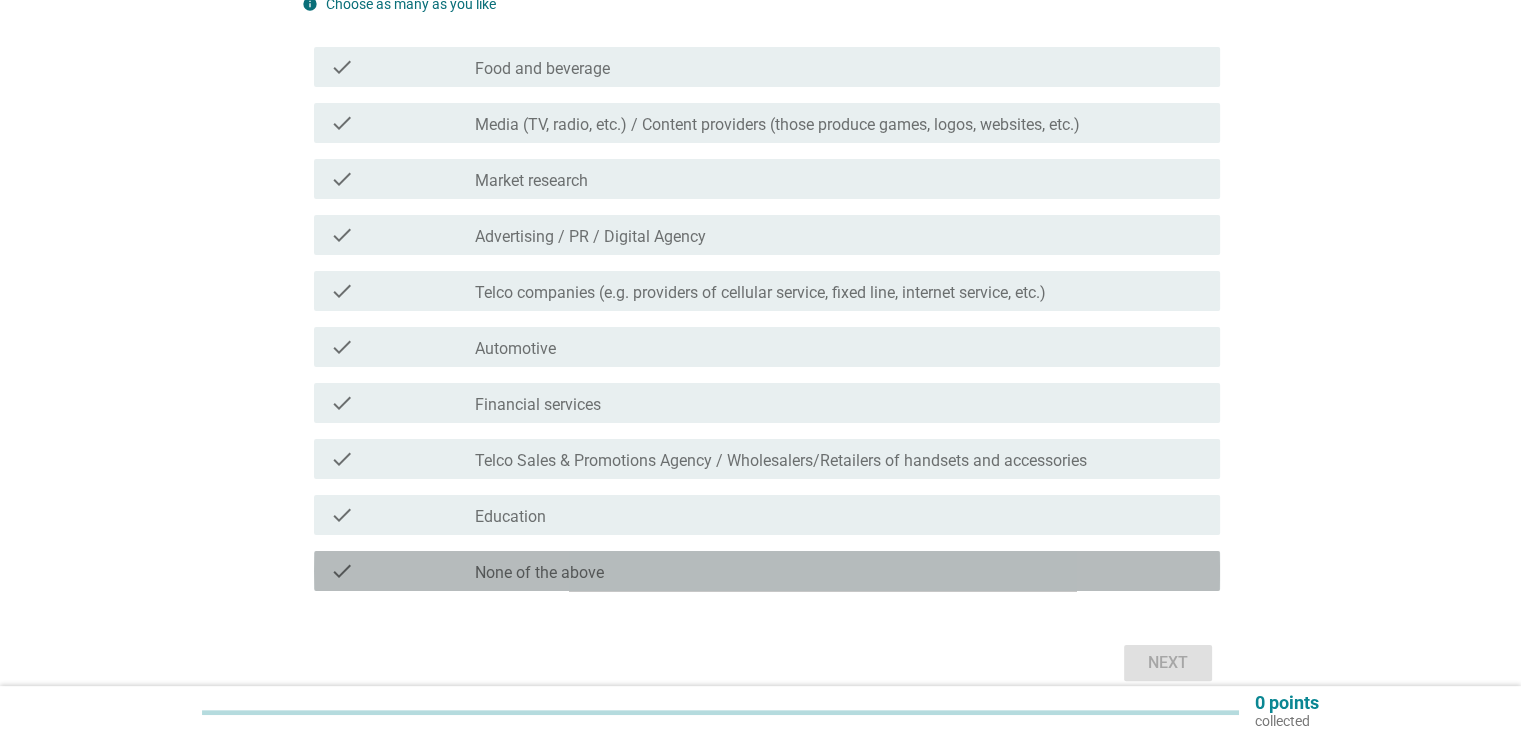 click on "check     check_box_outline_blank None of the above" at bounding box center [767, 571] 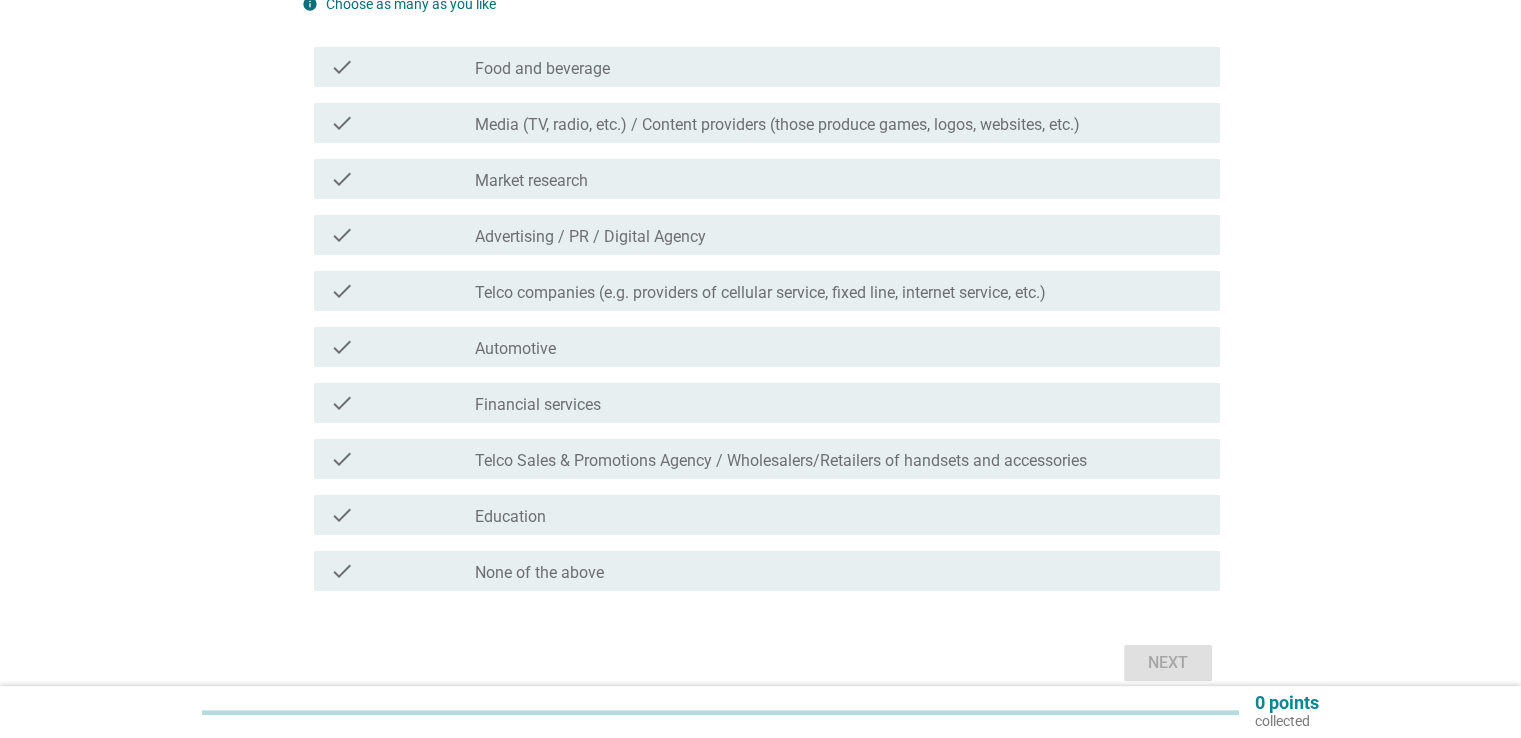 click on "check_box_outline_blank None of the above" at bounding box center [839, 571] 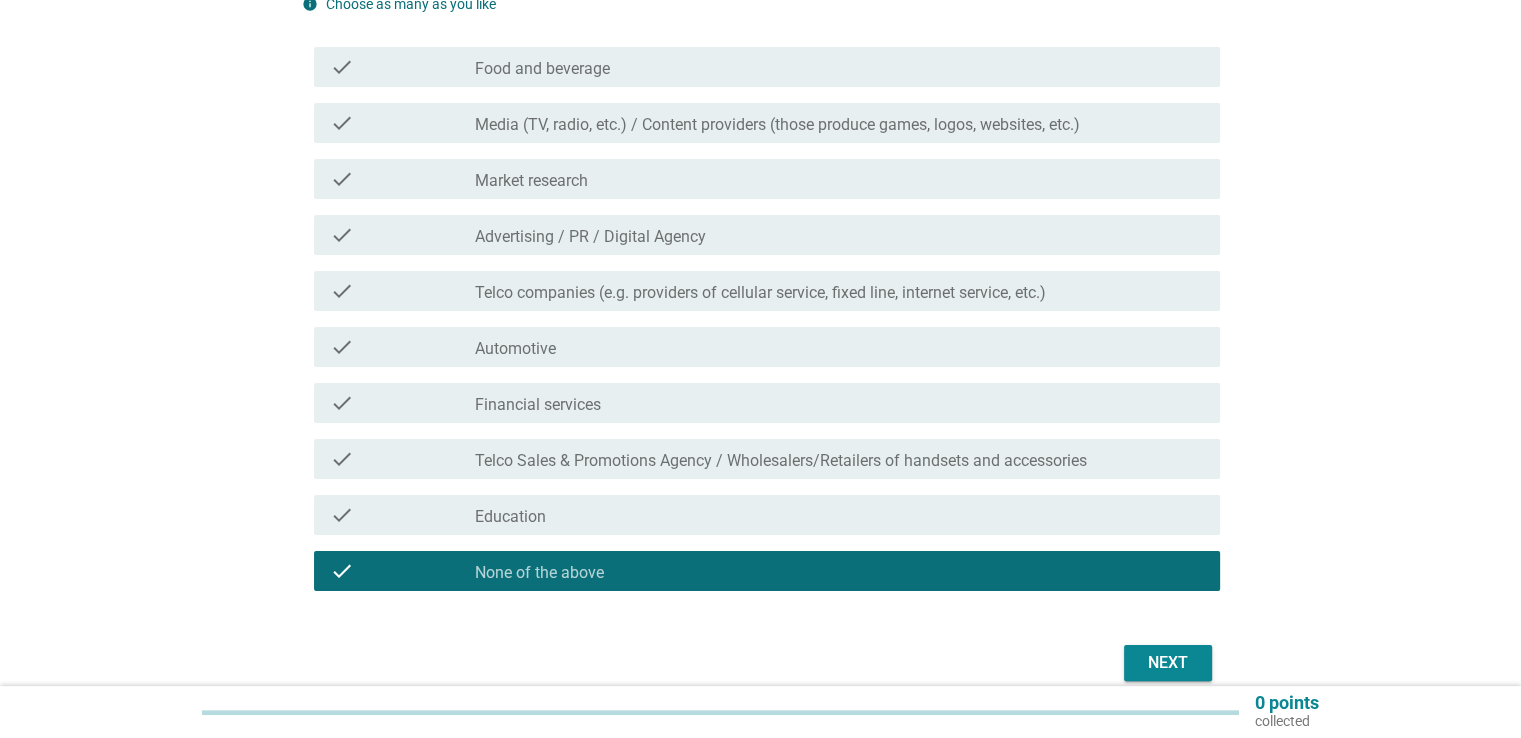 click on "Next" at bounding box center [1168, 663] 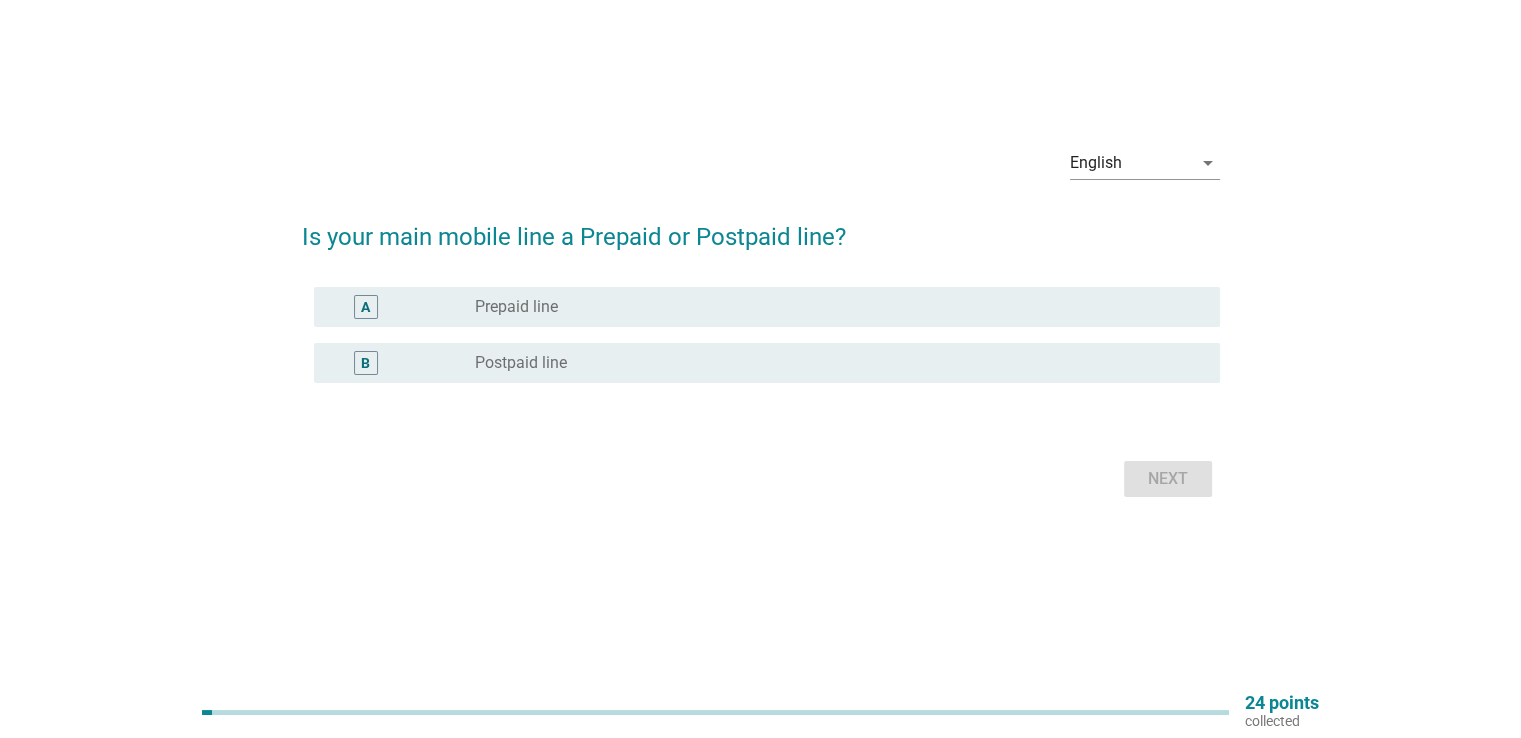 scroll, scrollTop: 0, scrollLeft: 0, axis: both 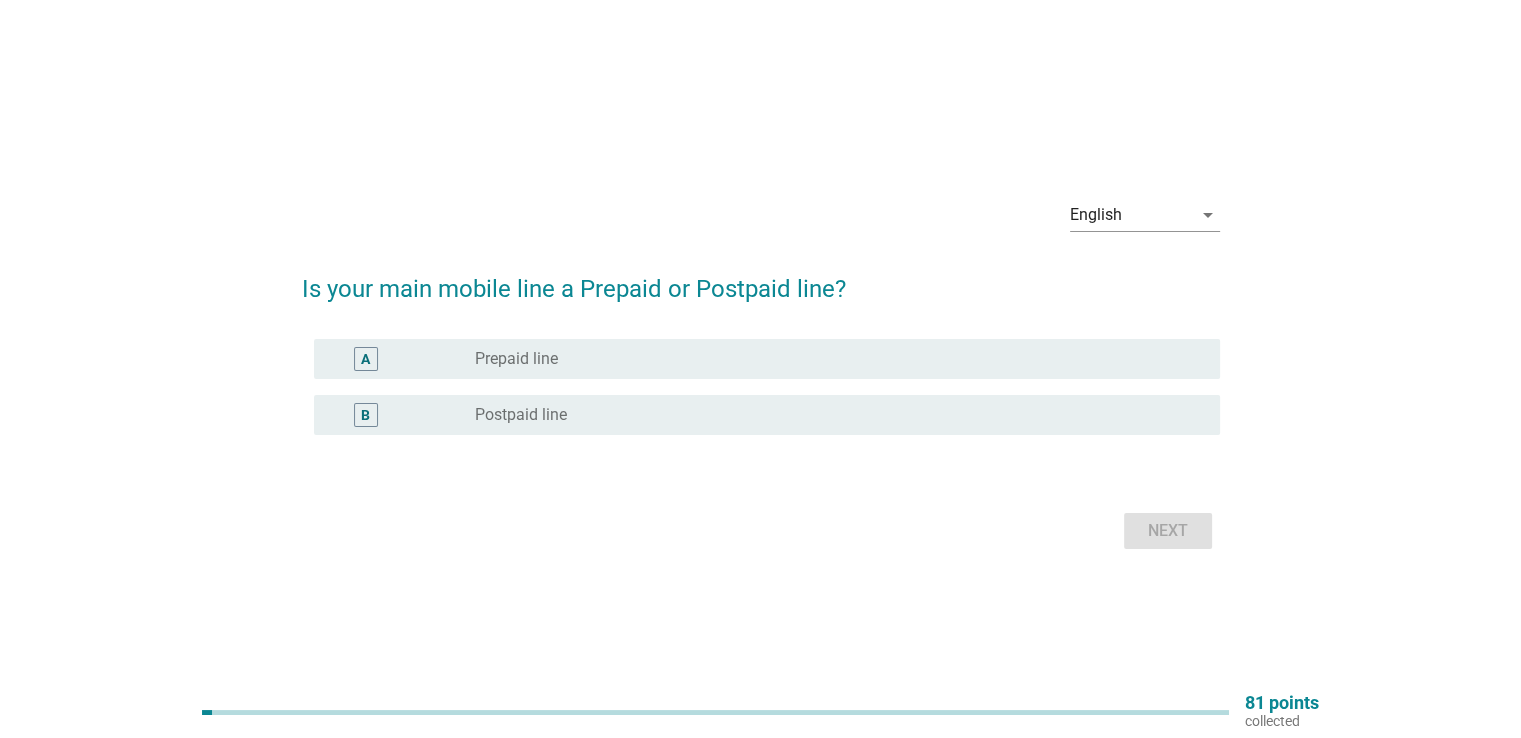 click on "radio_button_unchecked Prepaid line" at bounding box center (831, 359) 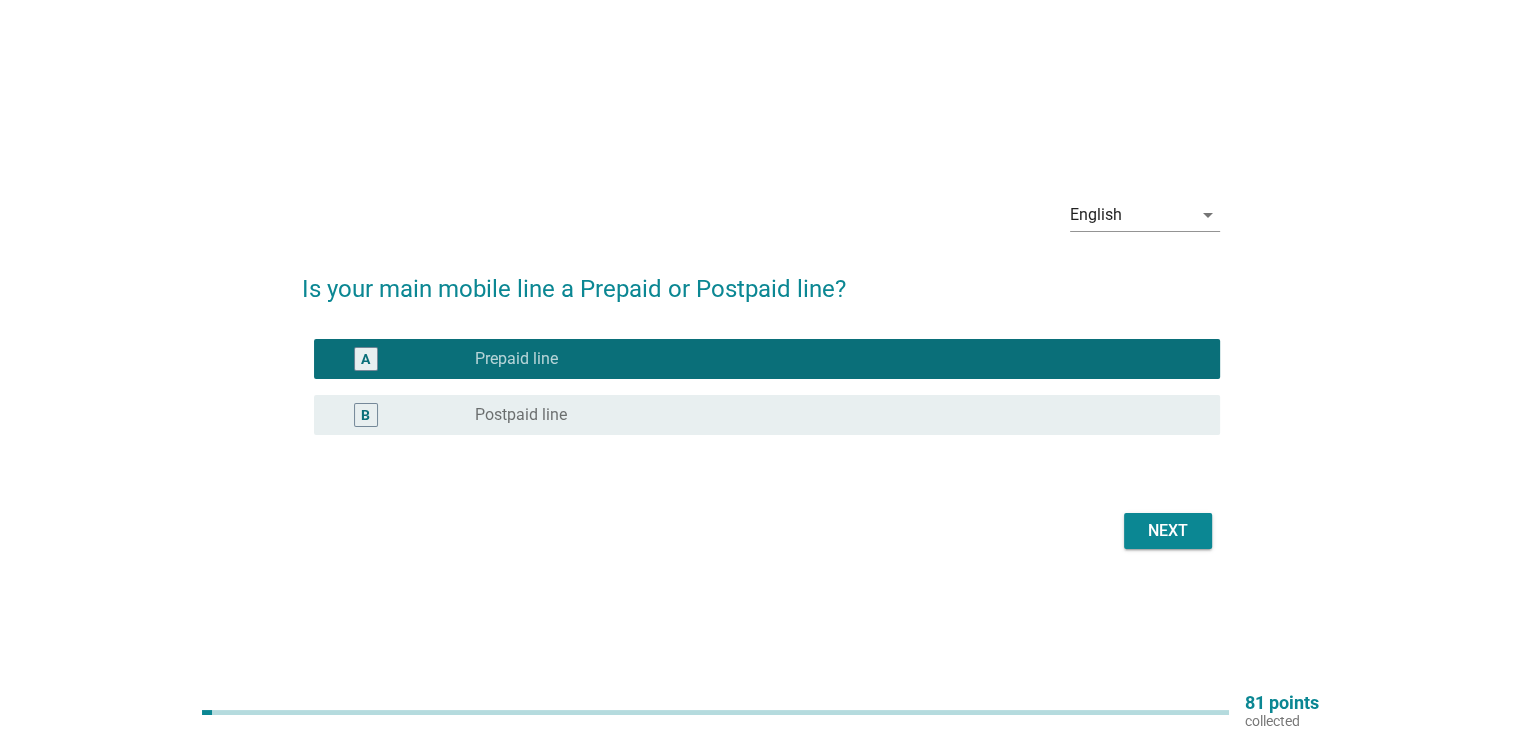 click on "Next" at bounding box center (1168, 531) 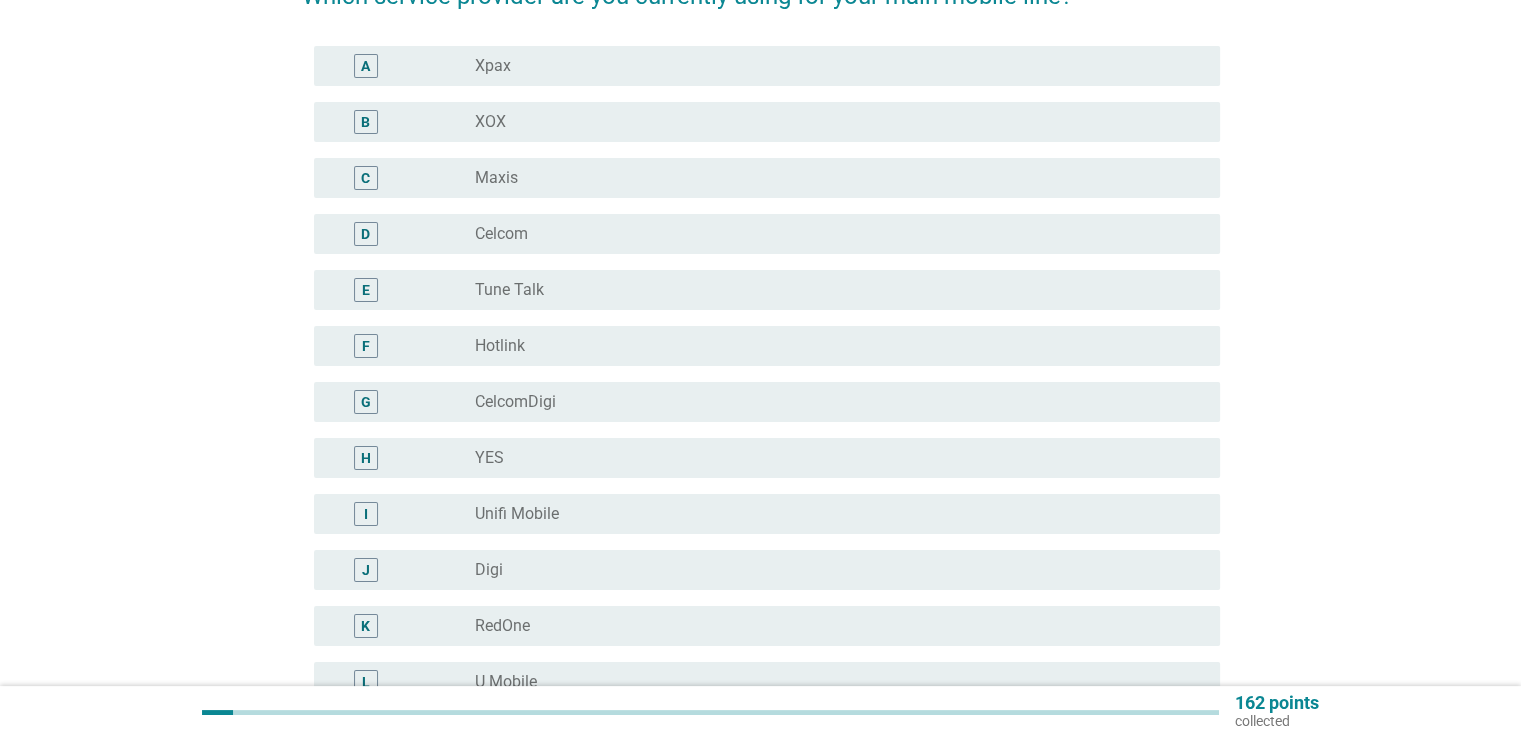 scroll, scrollTop: 400, scrollLeft: 0, axis: vertical 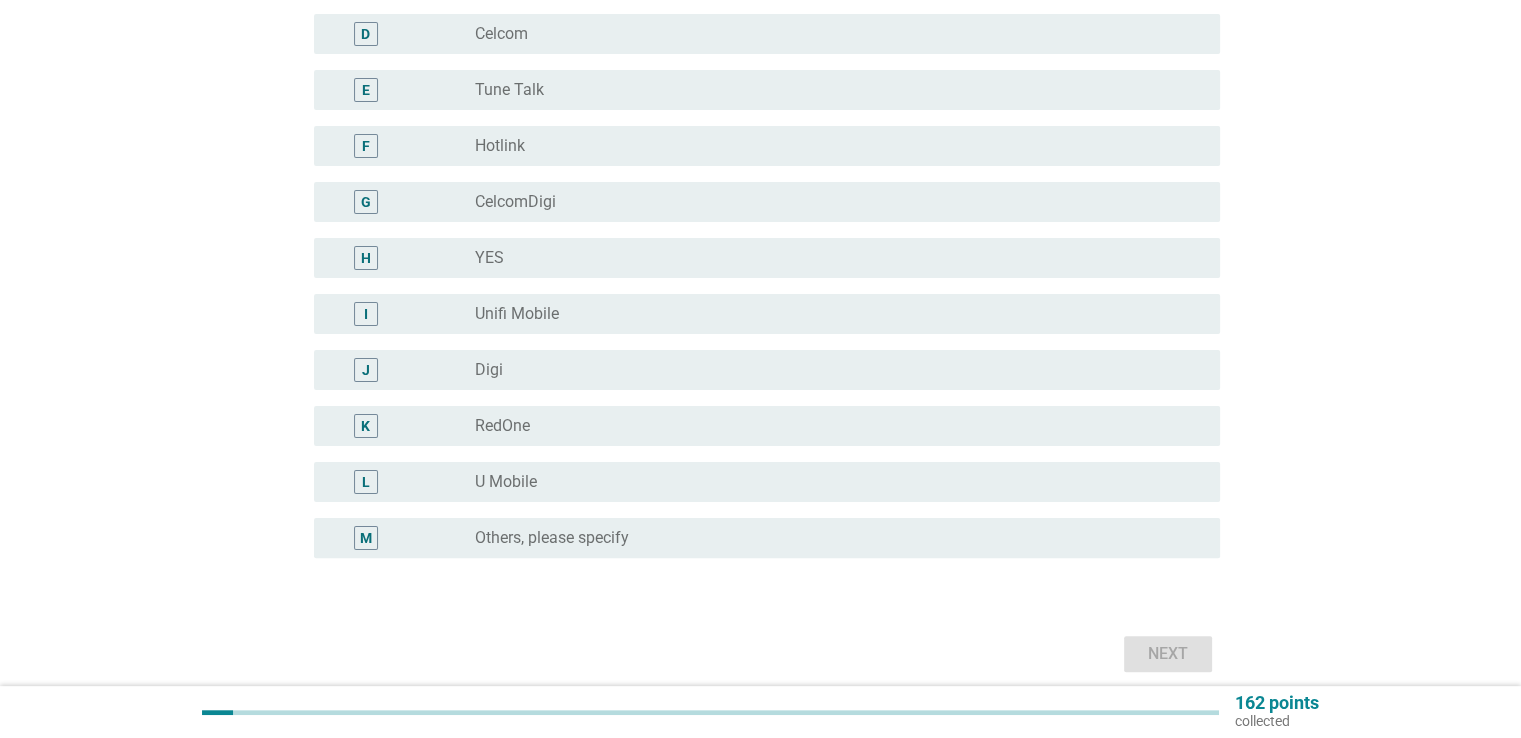 click on "radio_button_unchecked U Mobile" at bounding box center [831, 482] 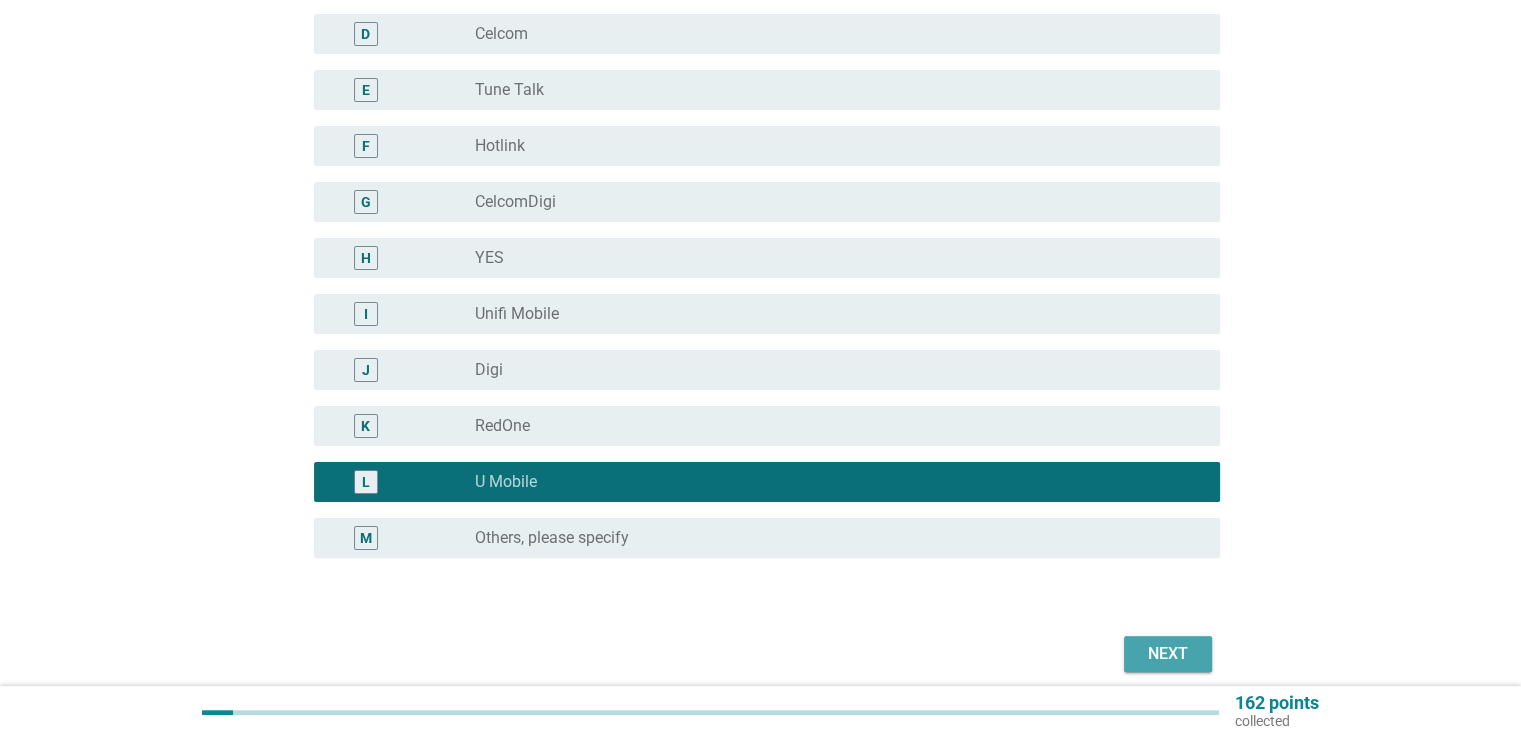 click on "Next" at bounding box center [1168, 654] 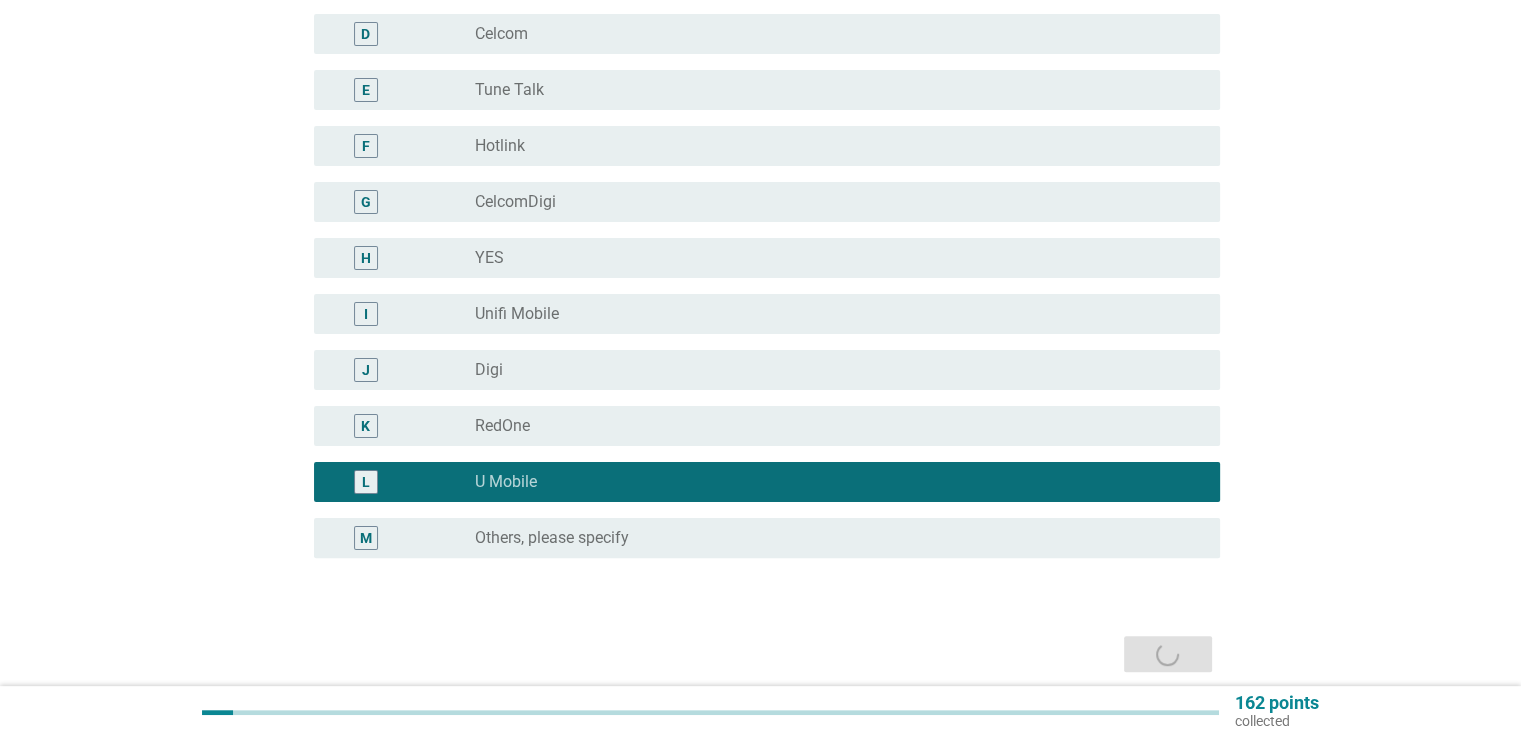 scroll, scrollTop: 0, scrollLeft: 0, axis: both 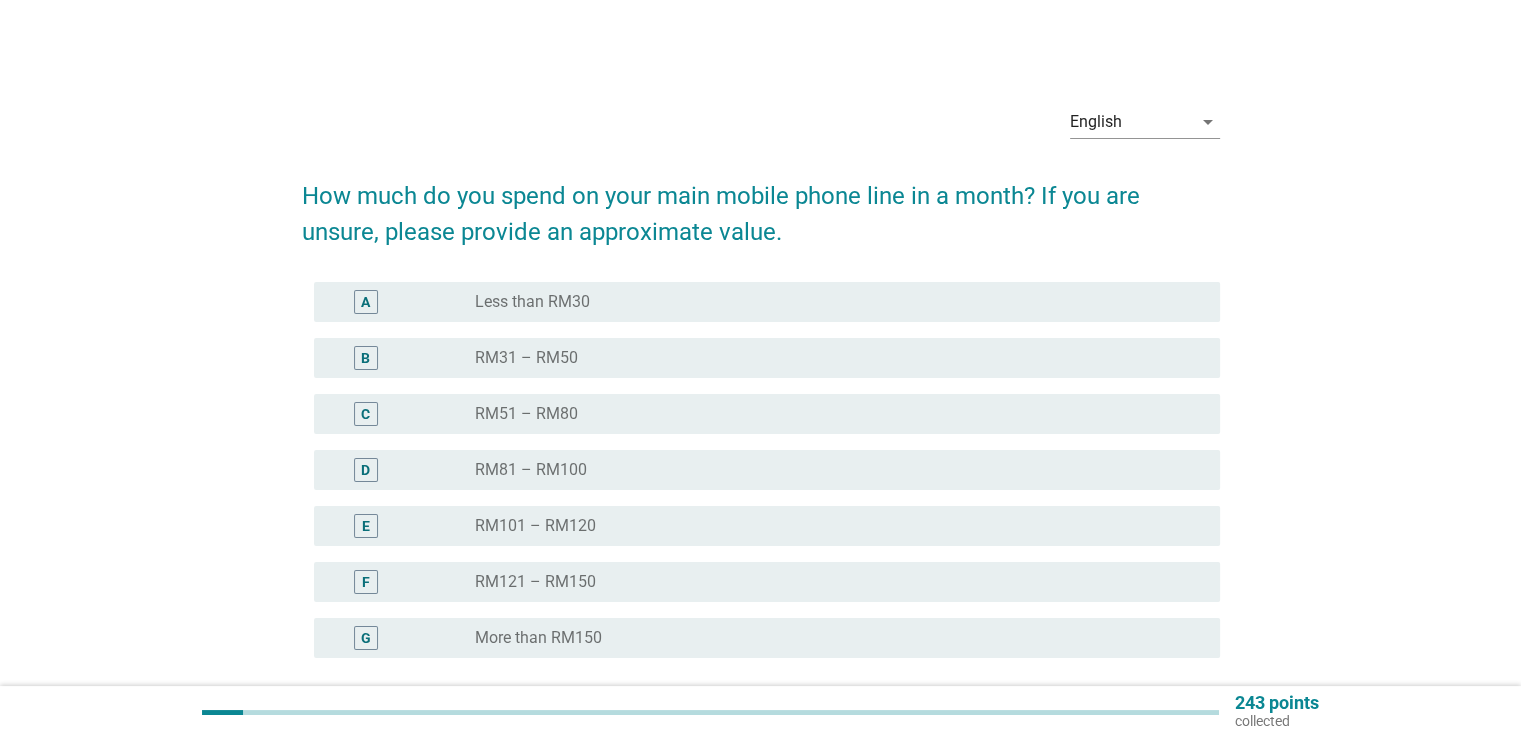 click on "radio_button_unchecked RM31 – RM50" at bounding box center [831, 358] 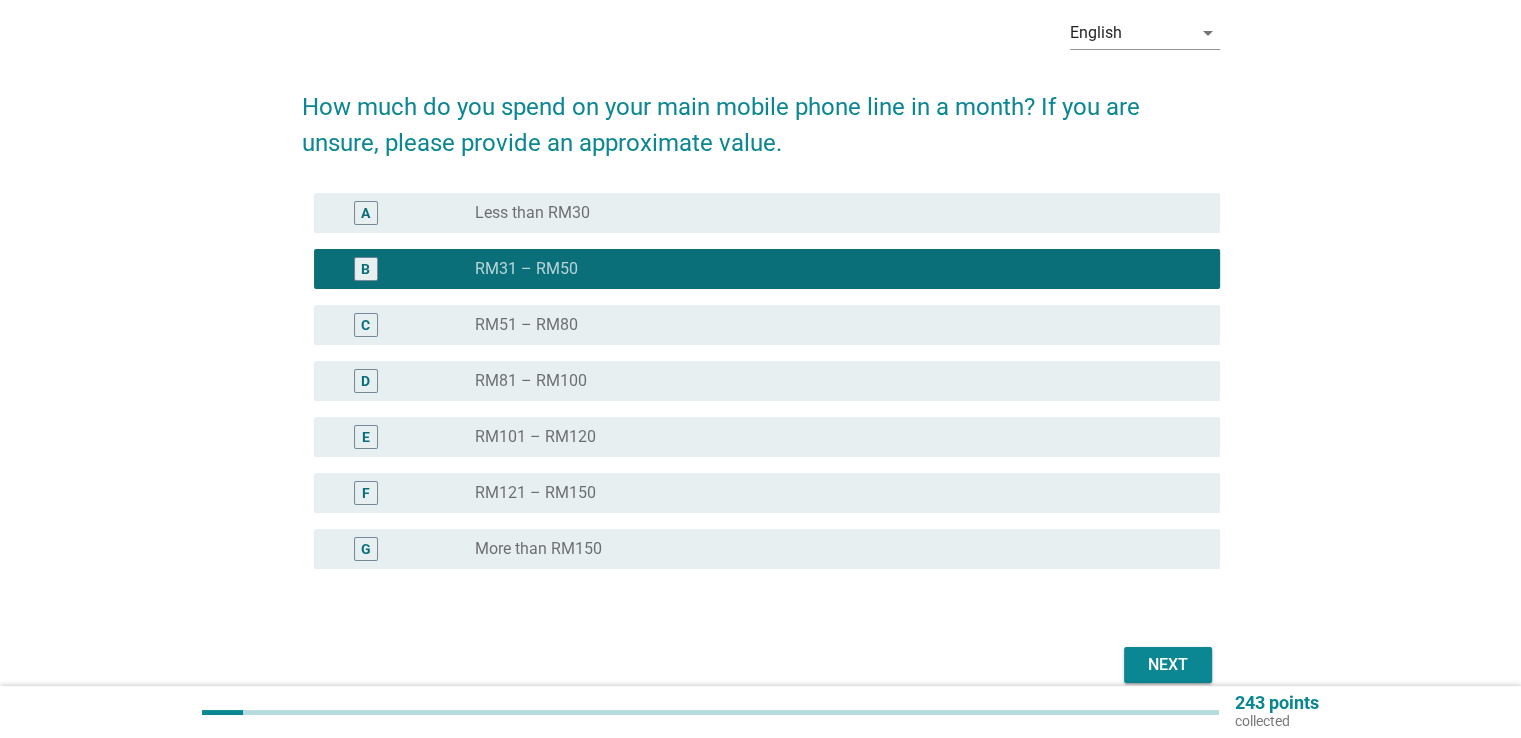 scroll, scrollTop: 182, scrollLeft: 0, axis: vertical 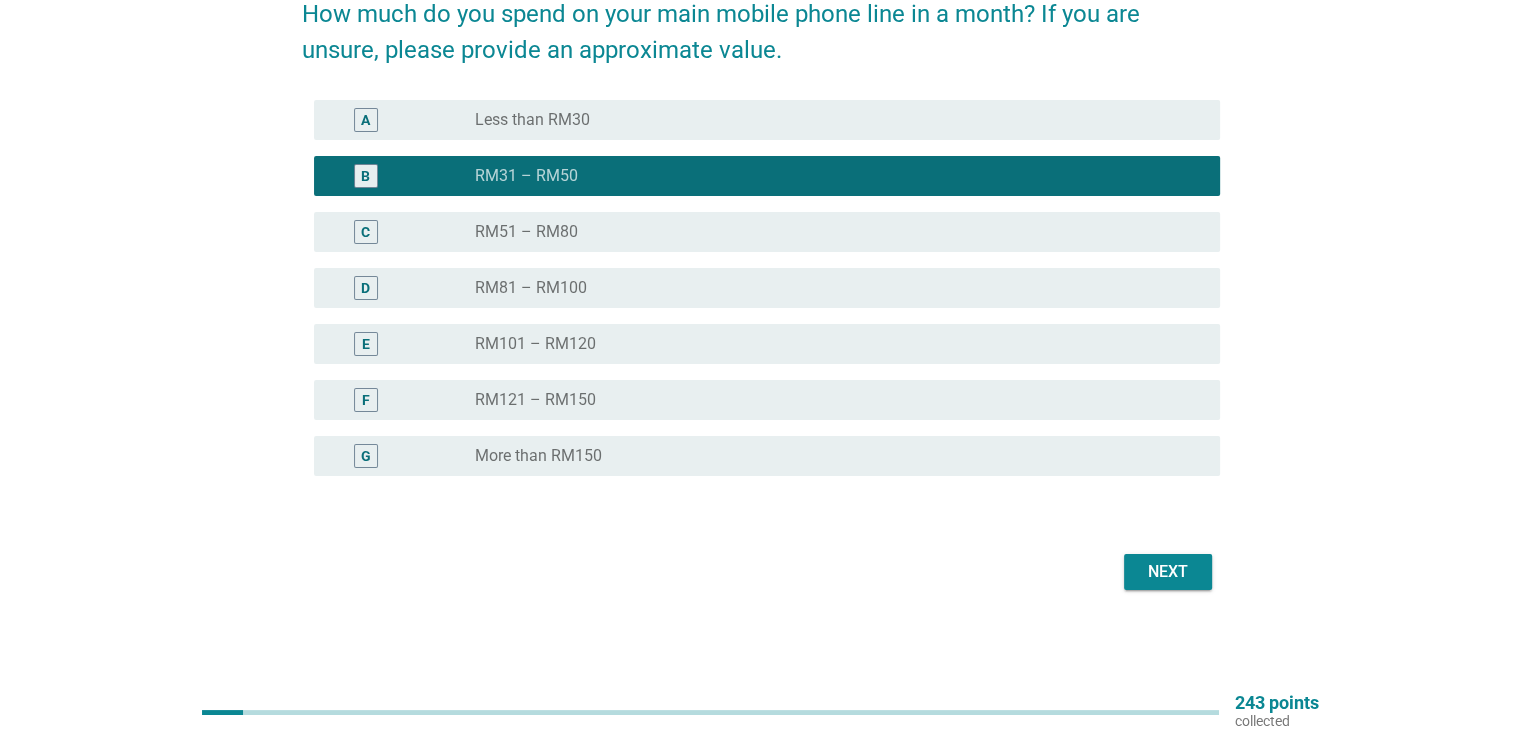 click on "Next" at bounding box center [1168, 572] 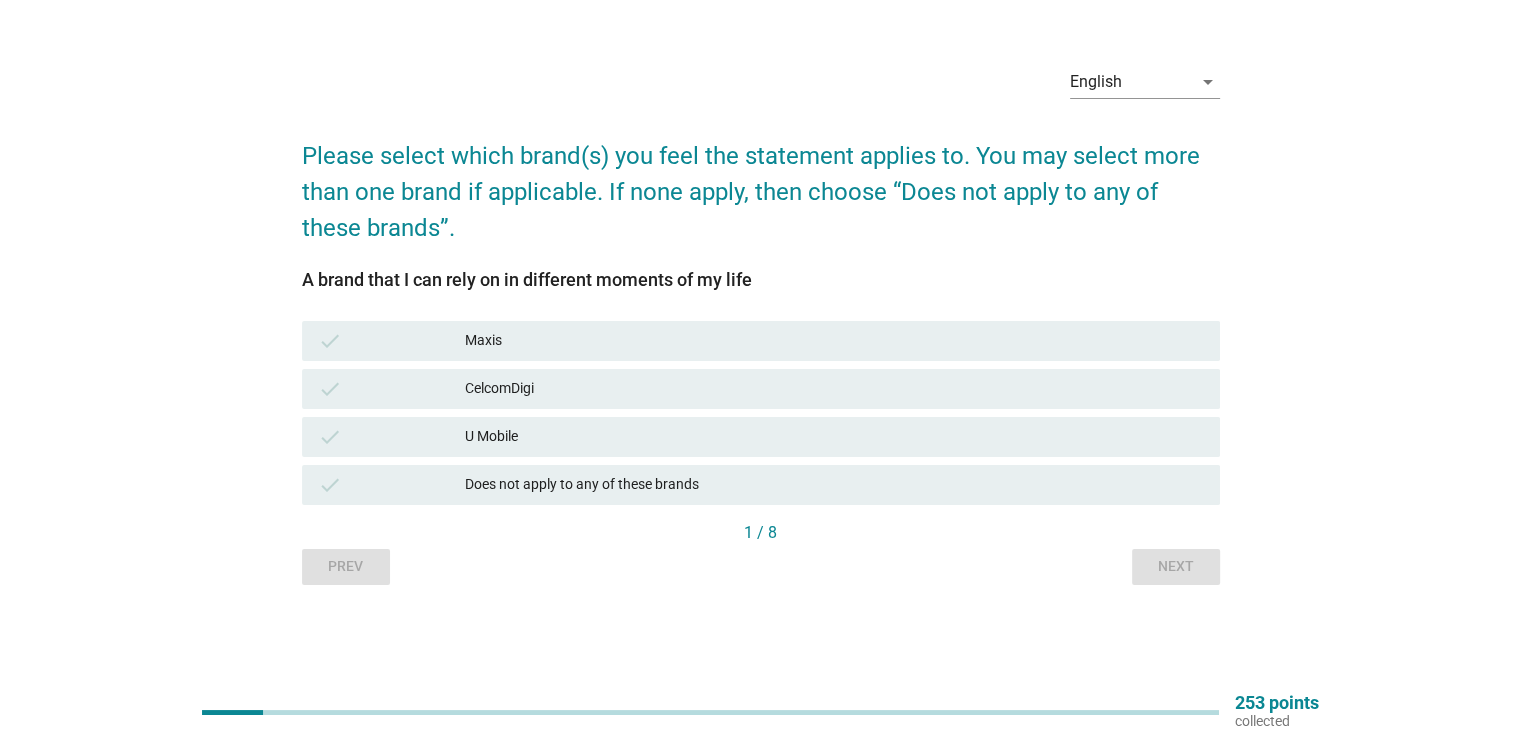 scroll, scrollTop: 0, scrollLeft: 0, axis: both 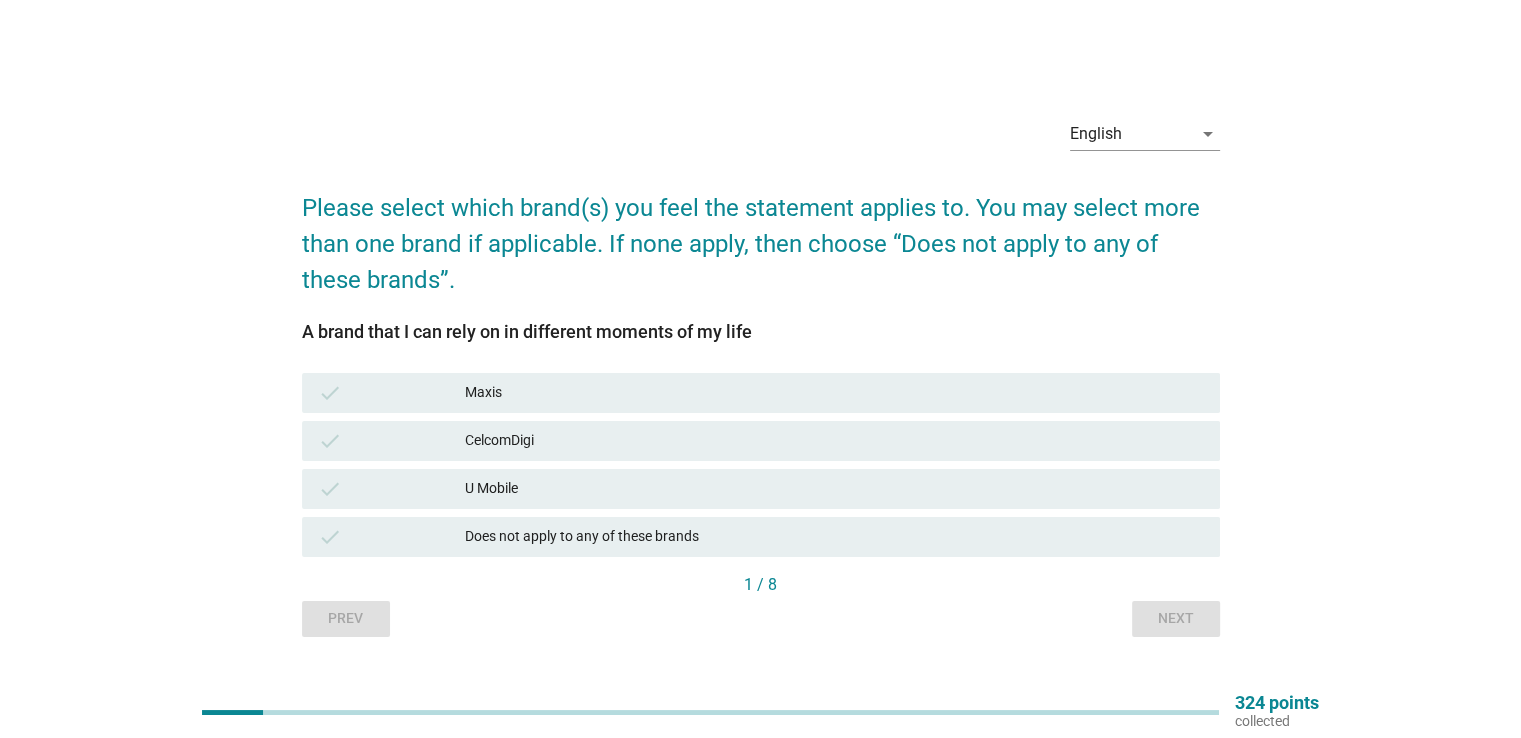 click on "U Mobile" at bounding box center (834, 489) 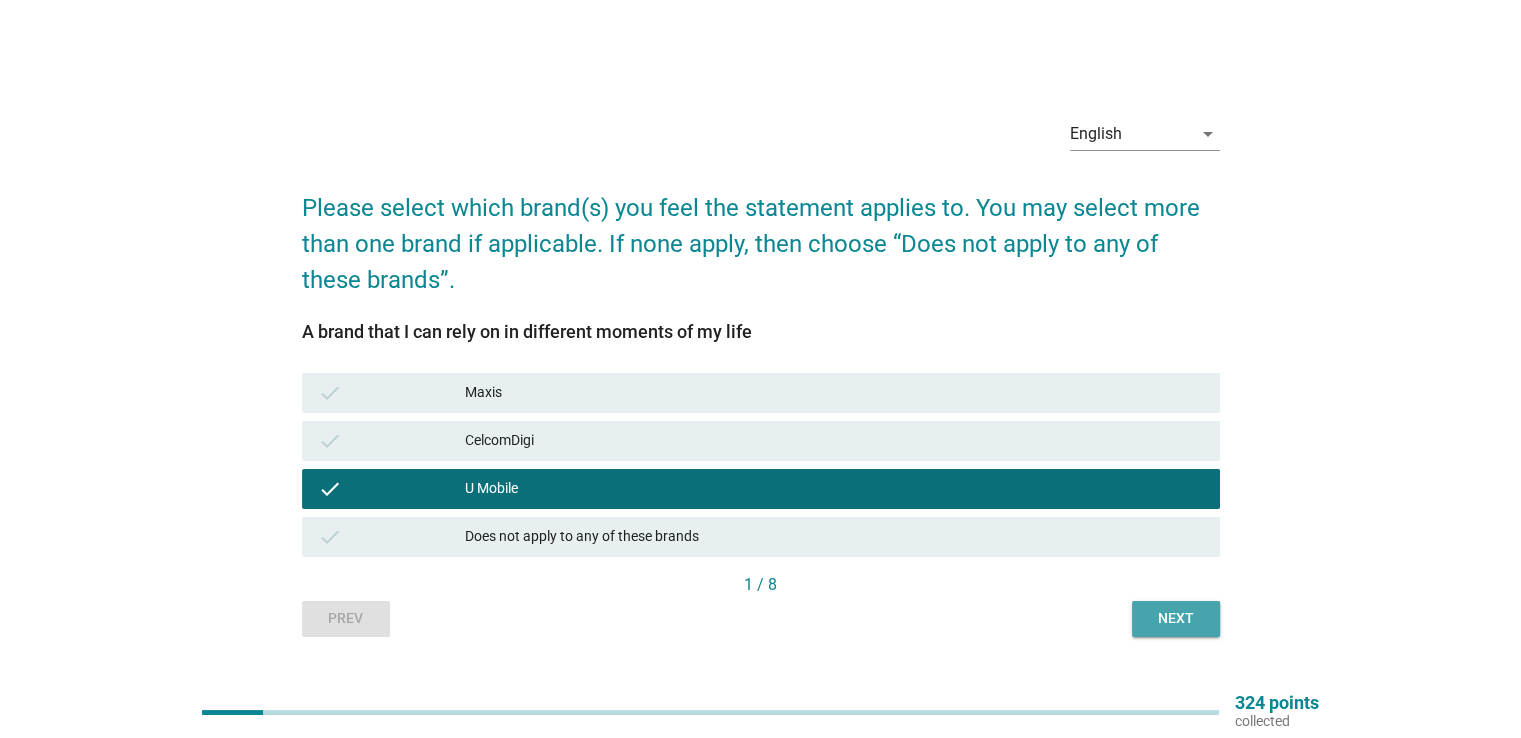 click on "Next" at bounding box center [1176, 618] 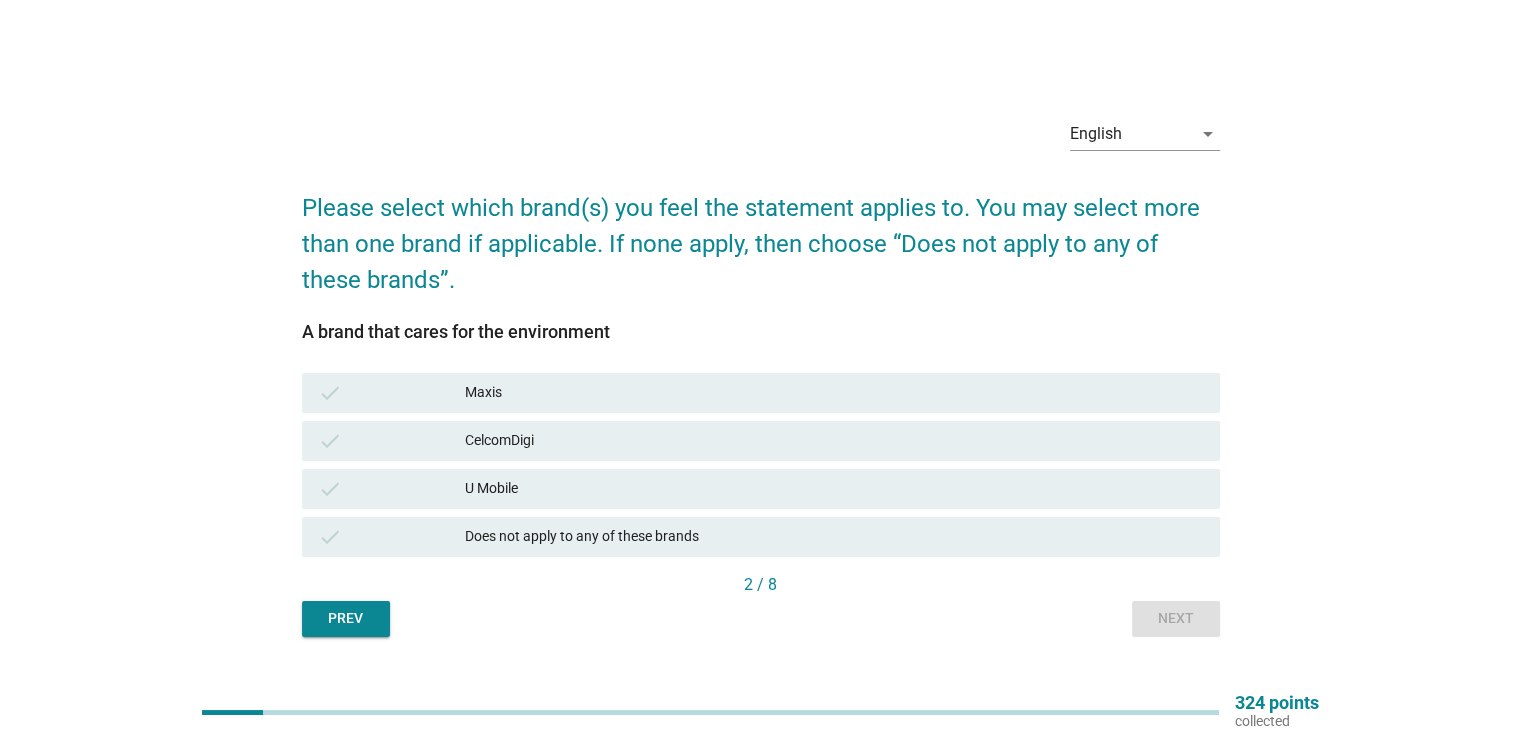 click on "U Mobile" at bounding box center (834, 489) 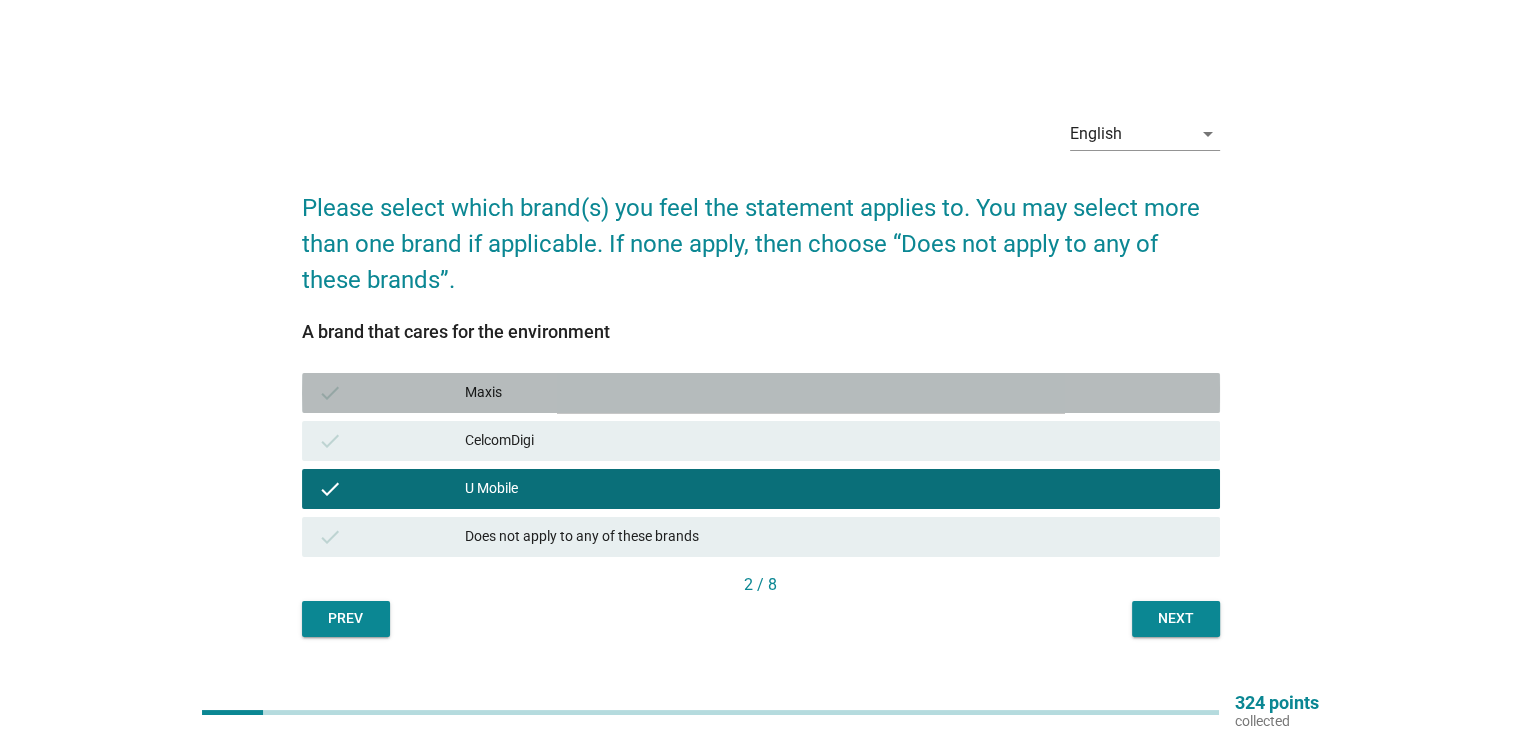 click on "Maxis" at bounding box center [834, 393] 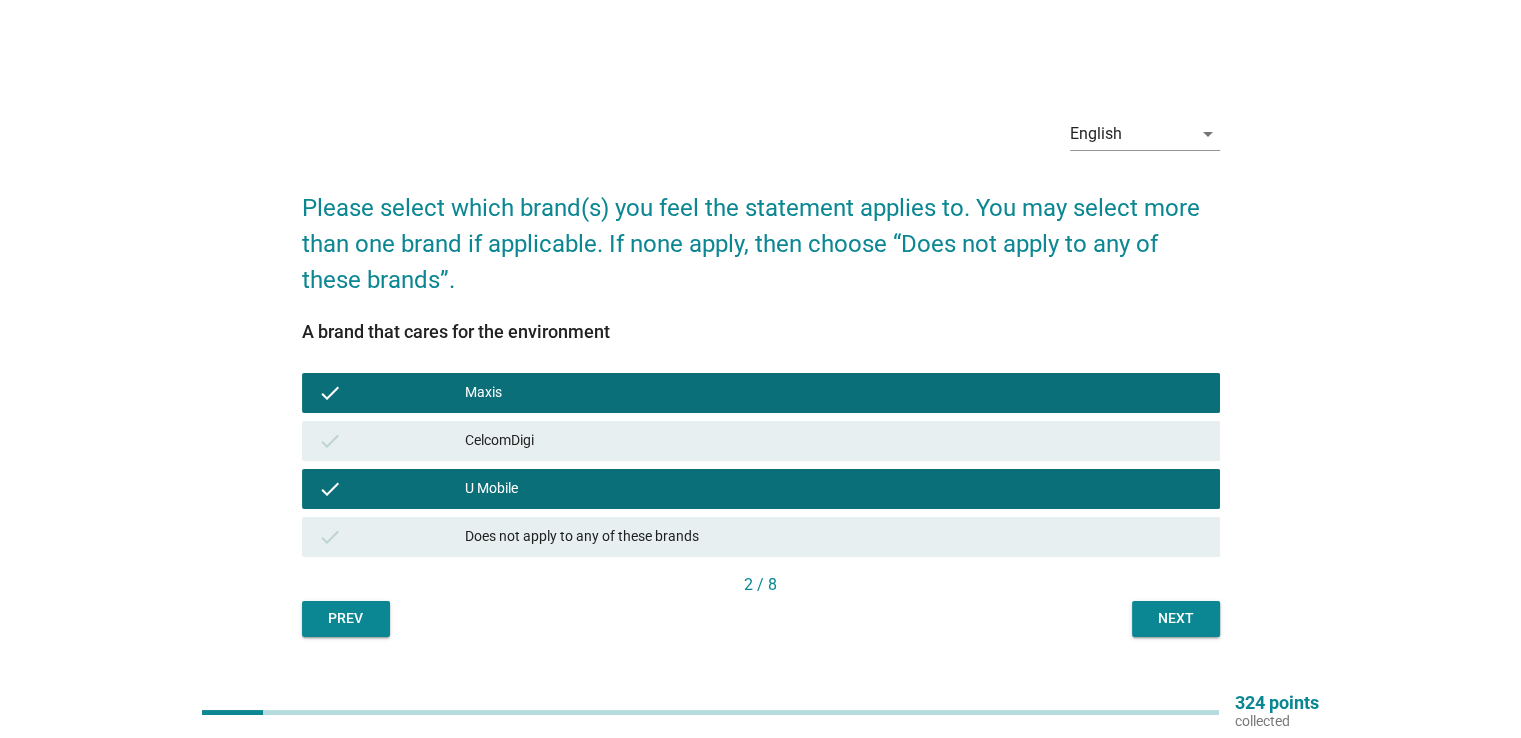 click on "Next" at bounding box center (1176, 618) 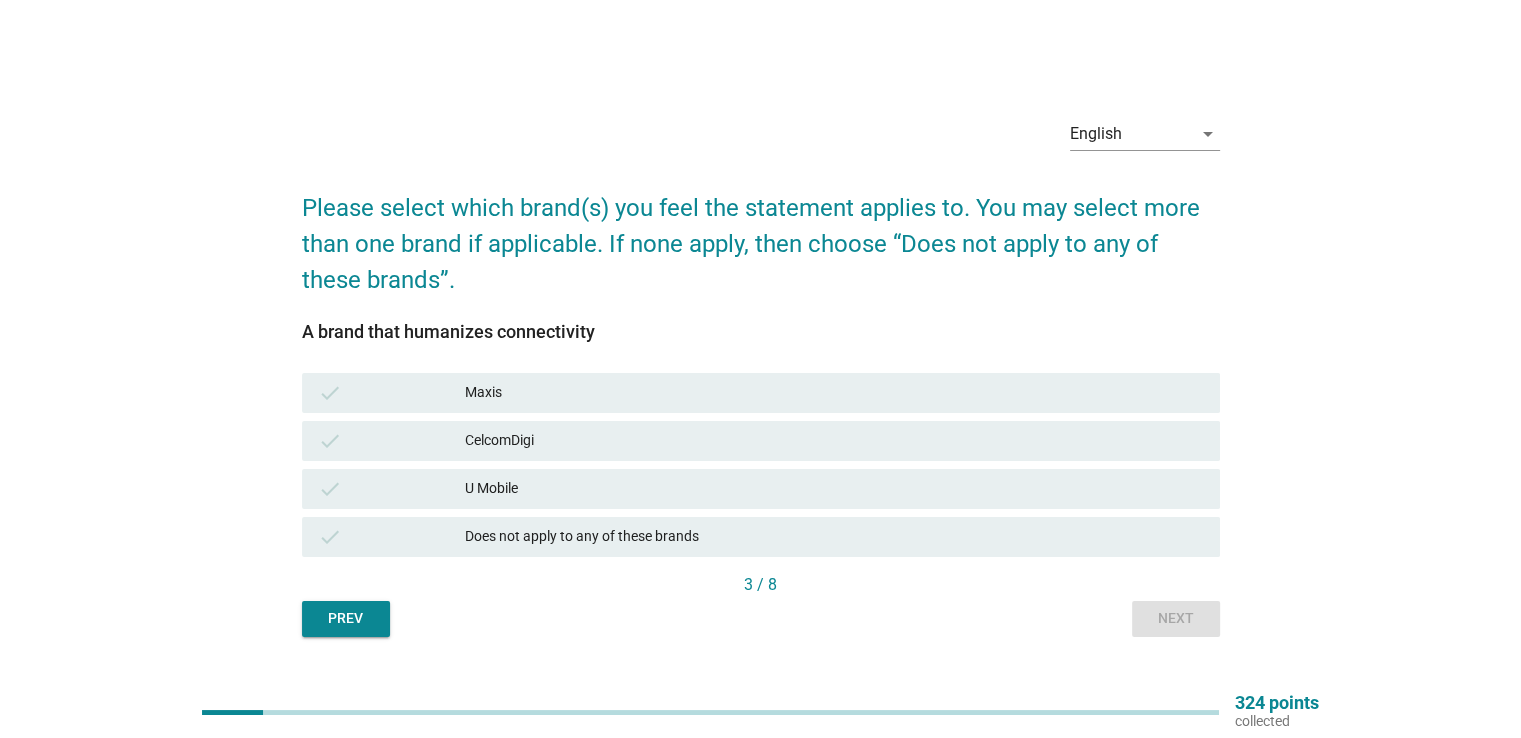 click on "U Mobile" at bounding box center [834, 489] 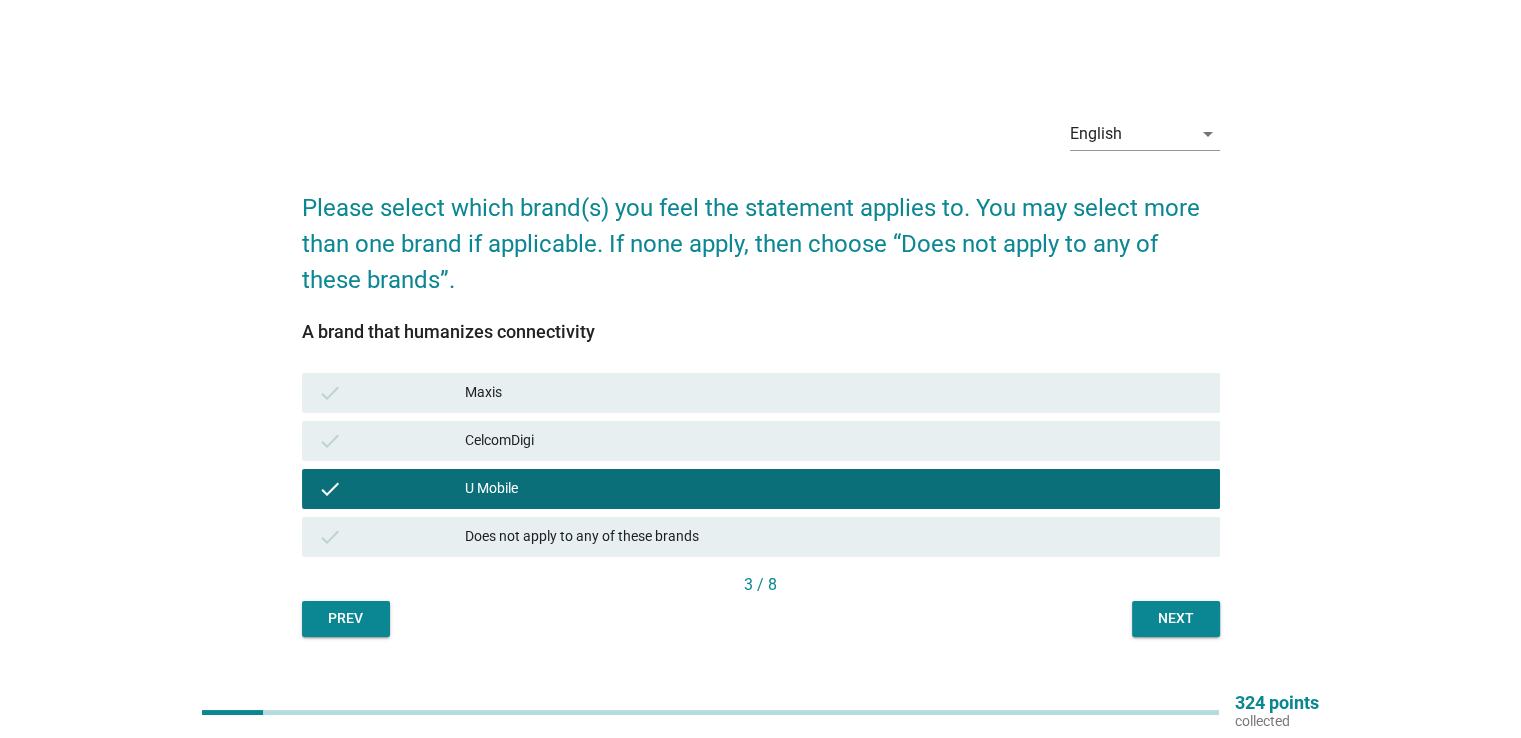 click on "Next" at bounding box center [1176, 618] 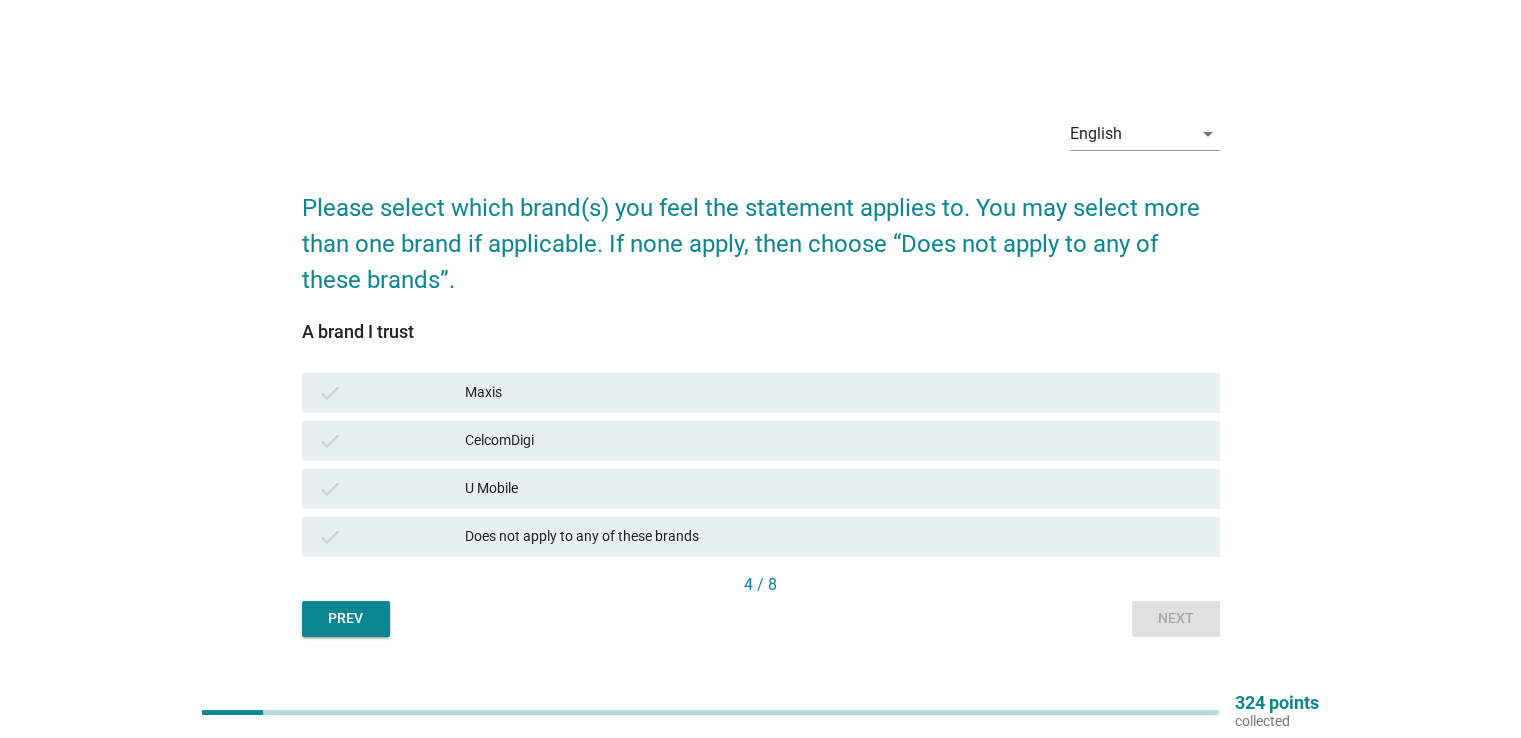 click on "U Mobile" at bounding box center (834, 489) 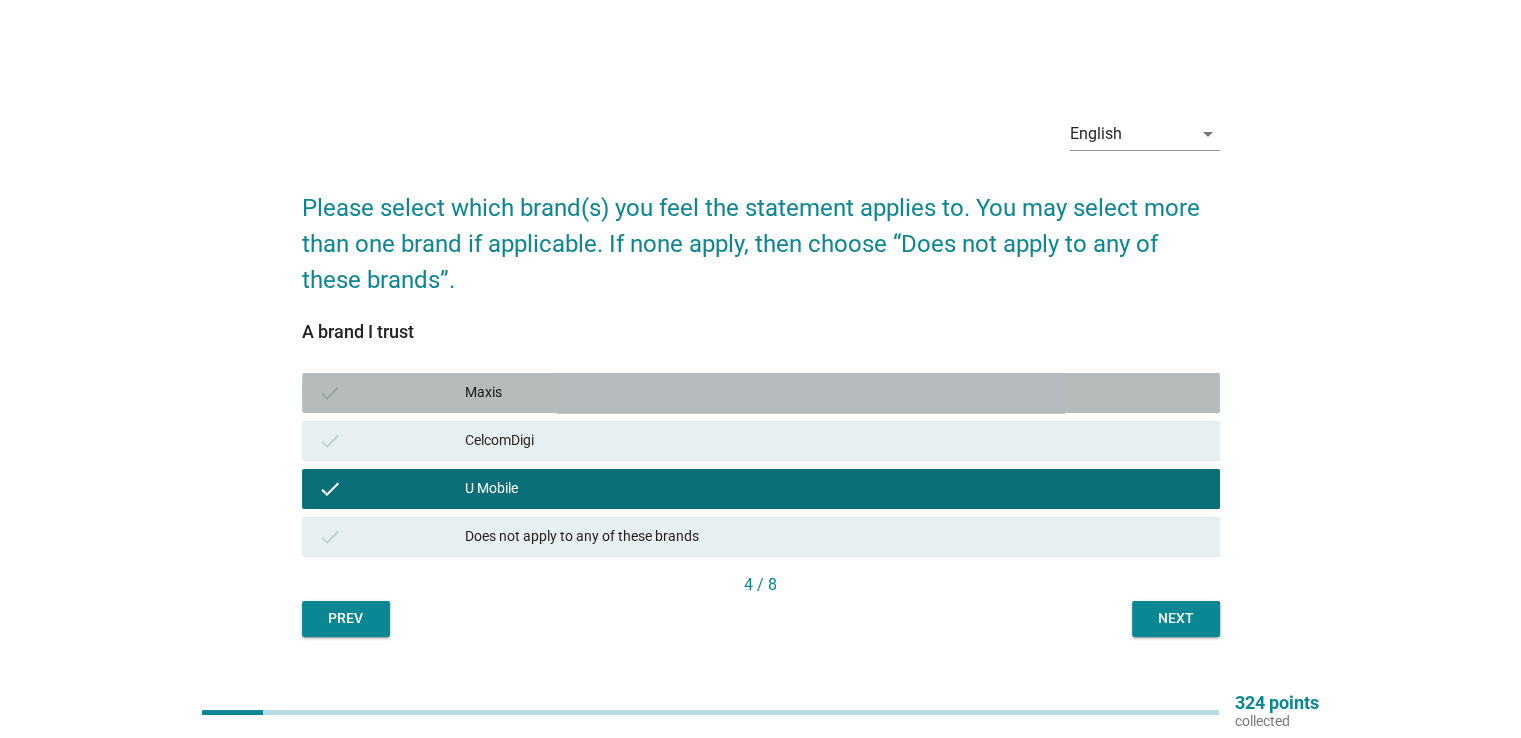 click on "Maxis" at bounding box center [834, 393] 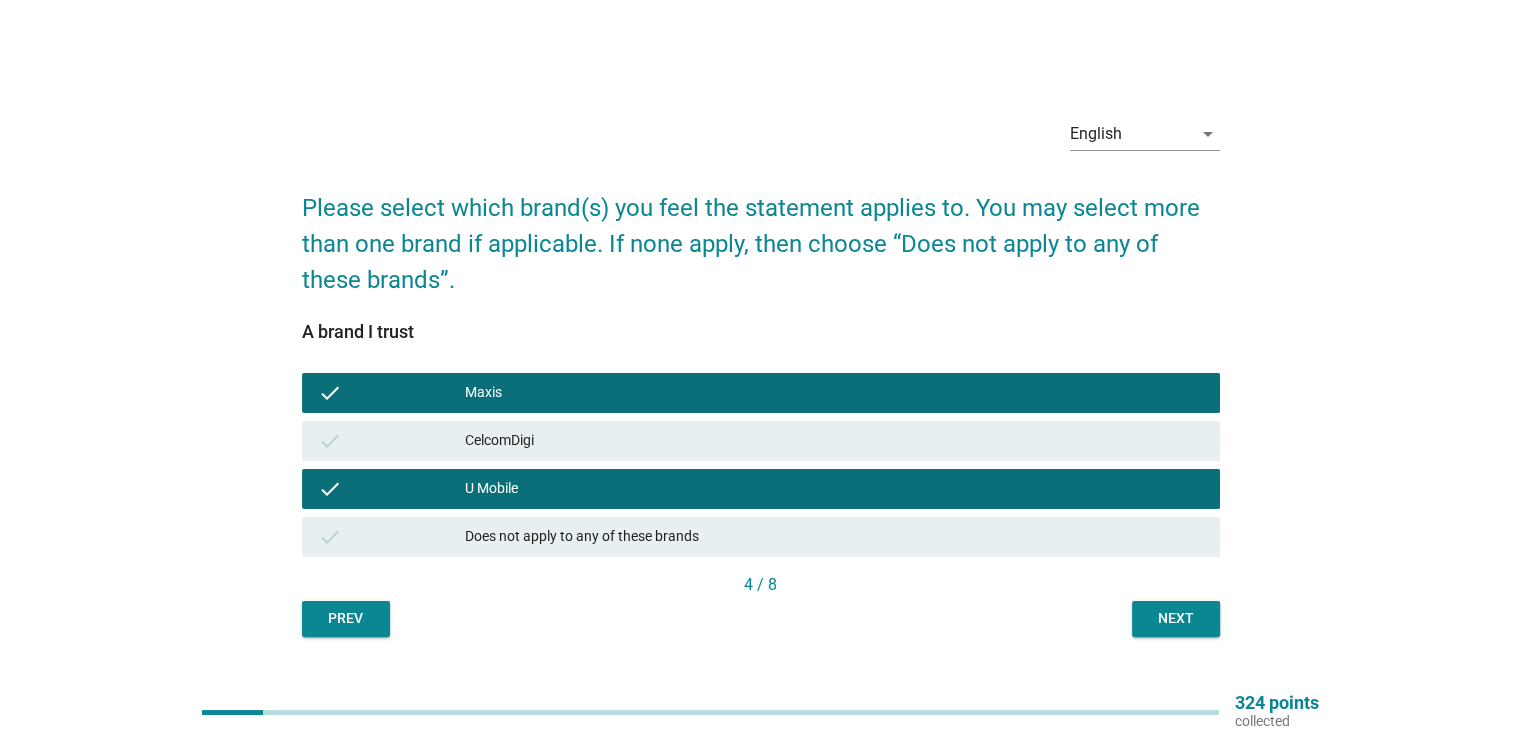 click on "Next" at bounding box center [1176, 618] 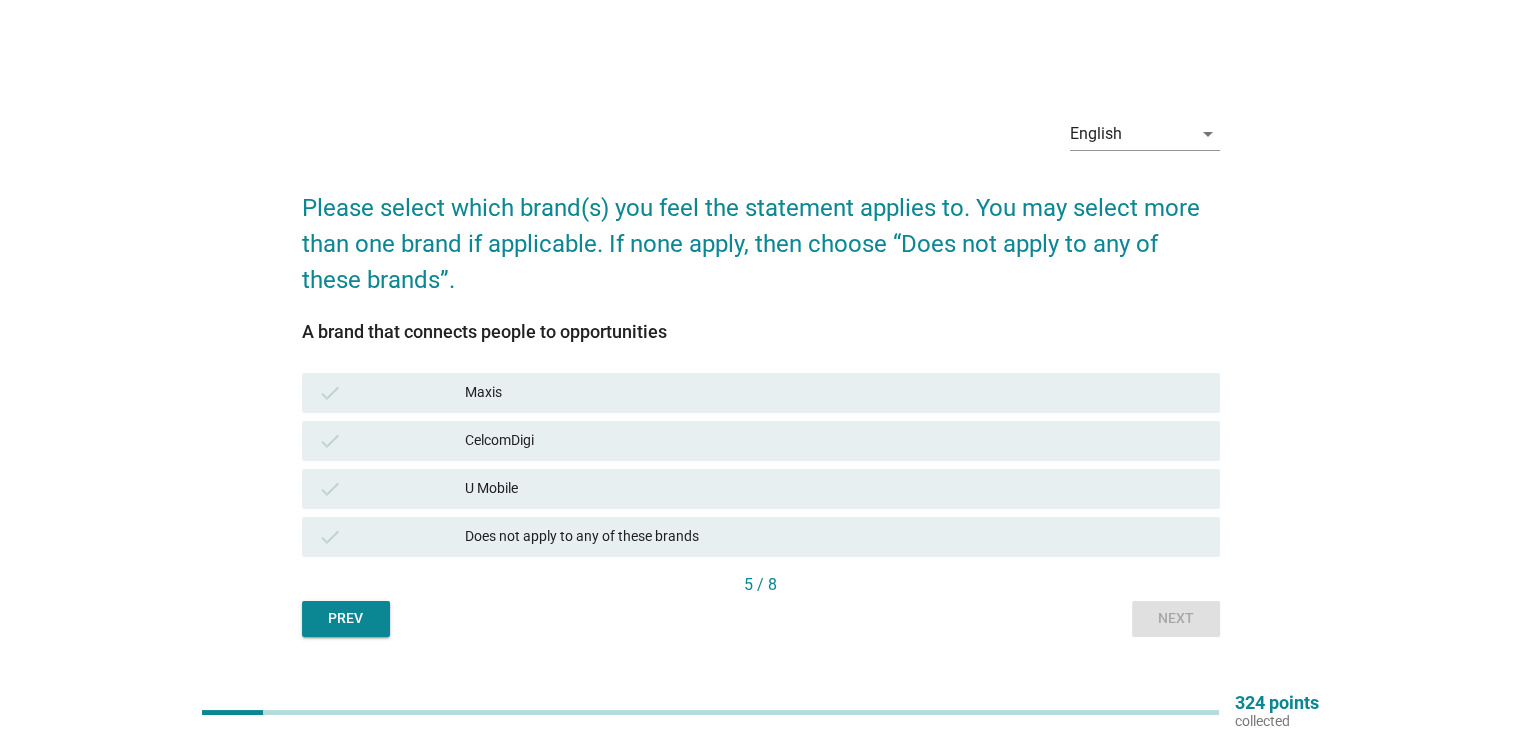 click on "U Mobile" at bounding box center (834, 489) 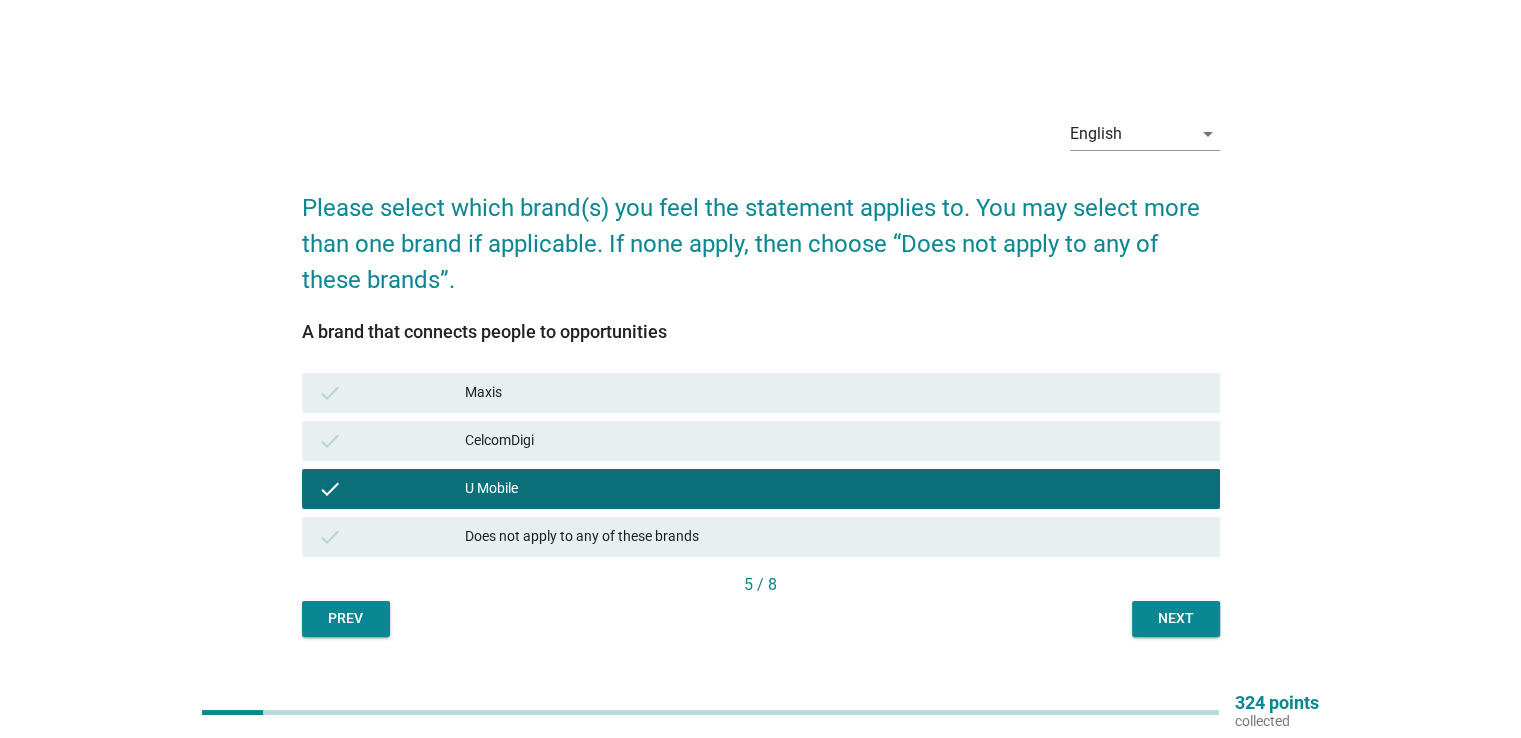 click on "Next" at bounding box center [1176, 618] 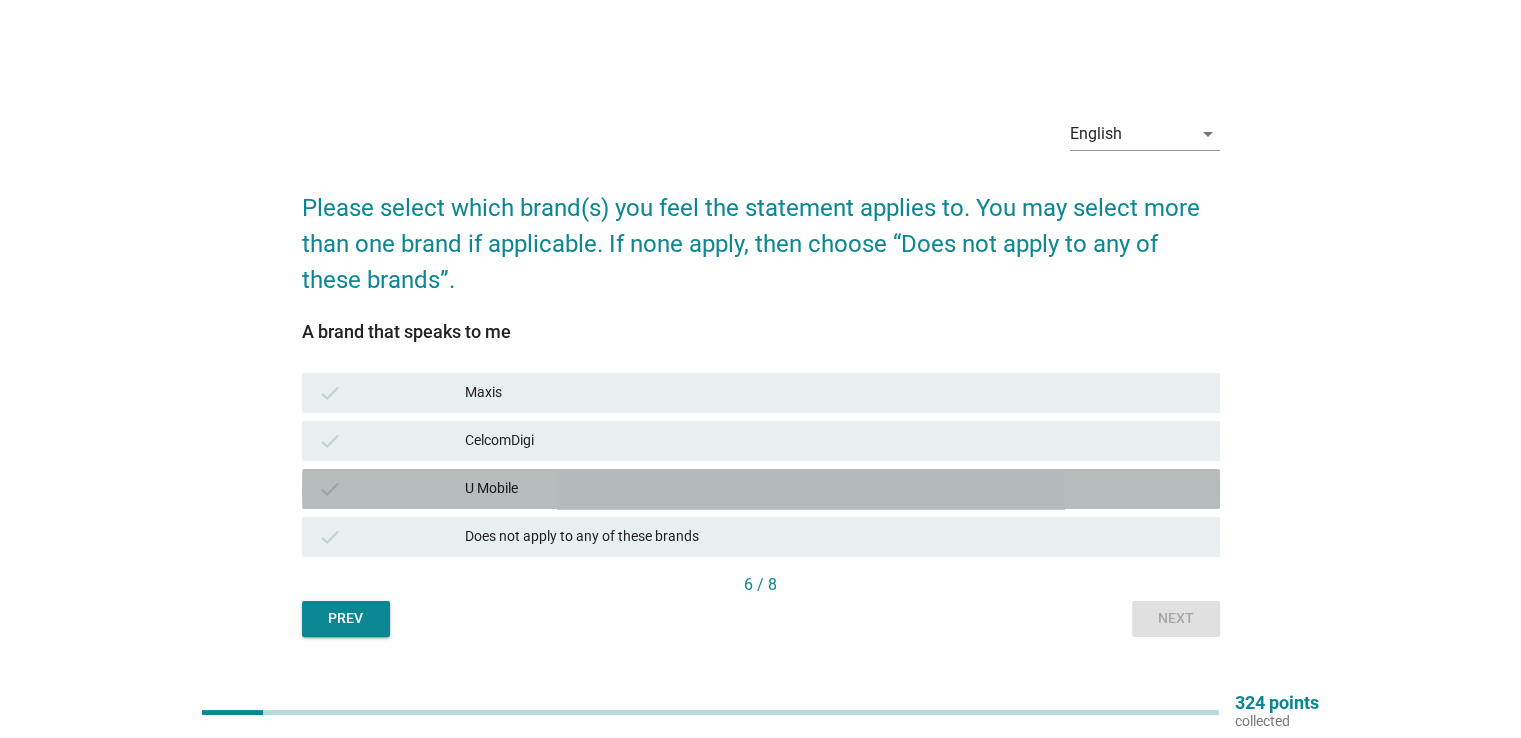 click on "U Mobile" at bounding box center [834, 489] 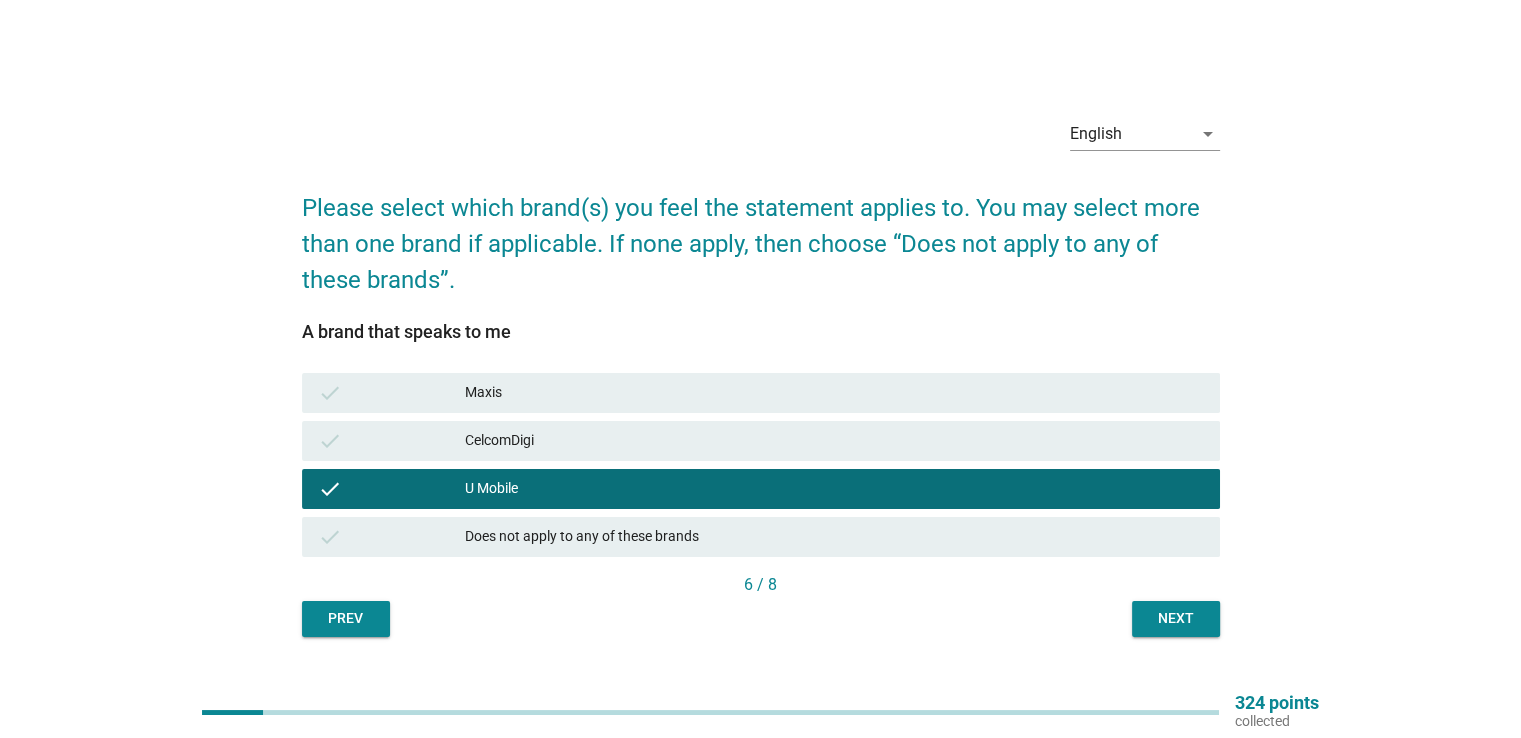 click on "Next" at bounding box center (1176, 618) 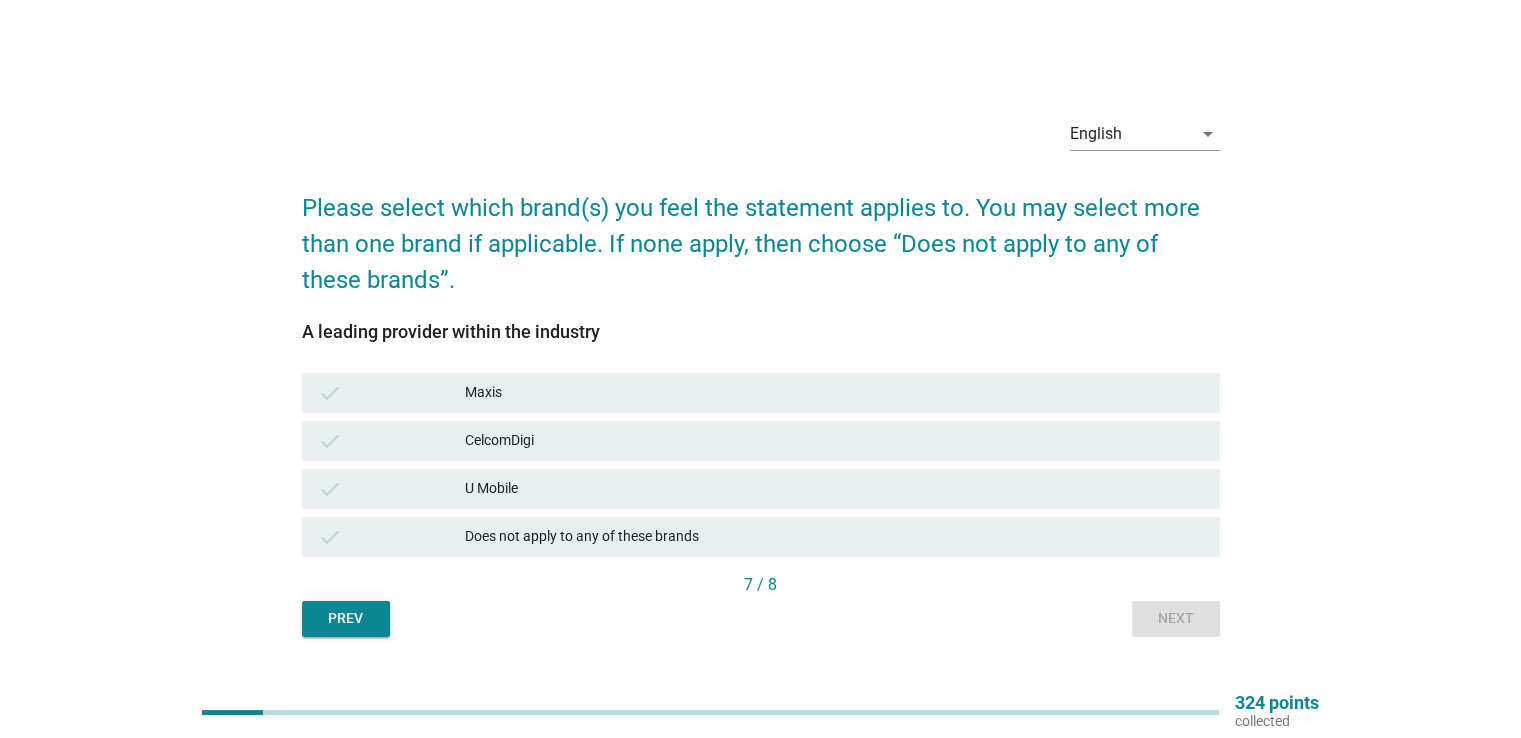 click on "U Mobile" at bounding box center (834, 489) 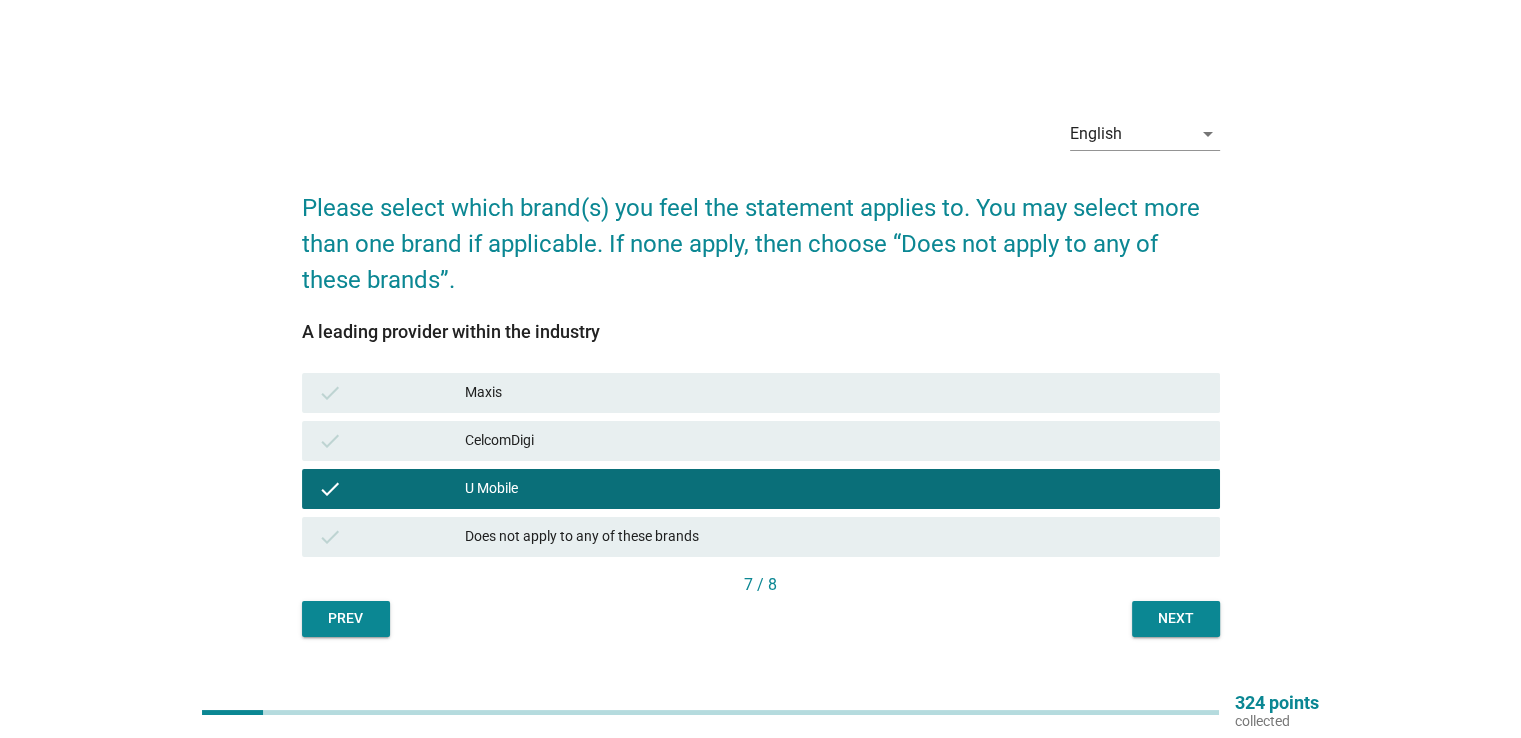 click on "Next" at bounding box center [1176, 618] 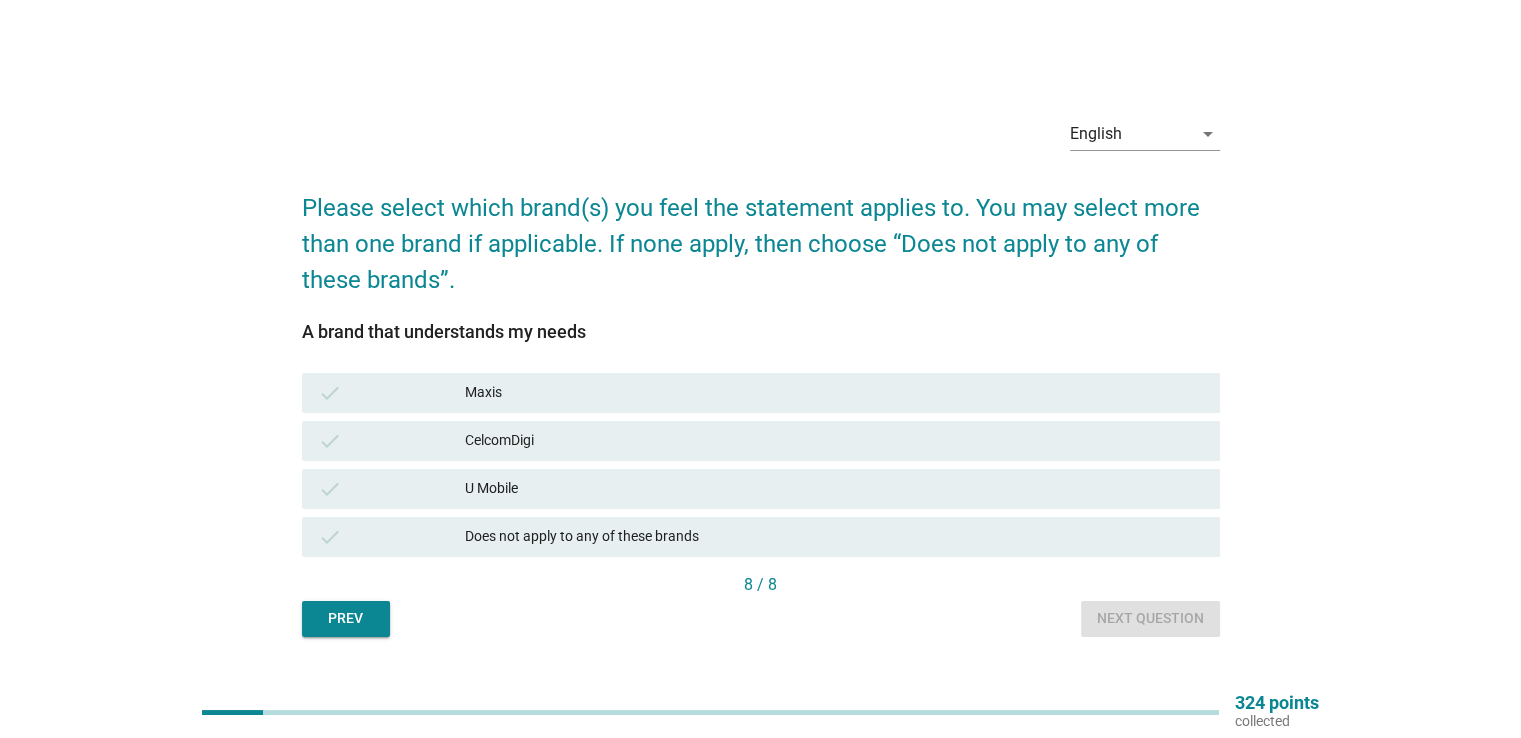 click on "U Mobile" at bounding box center (834, 489) 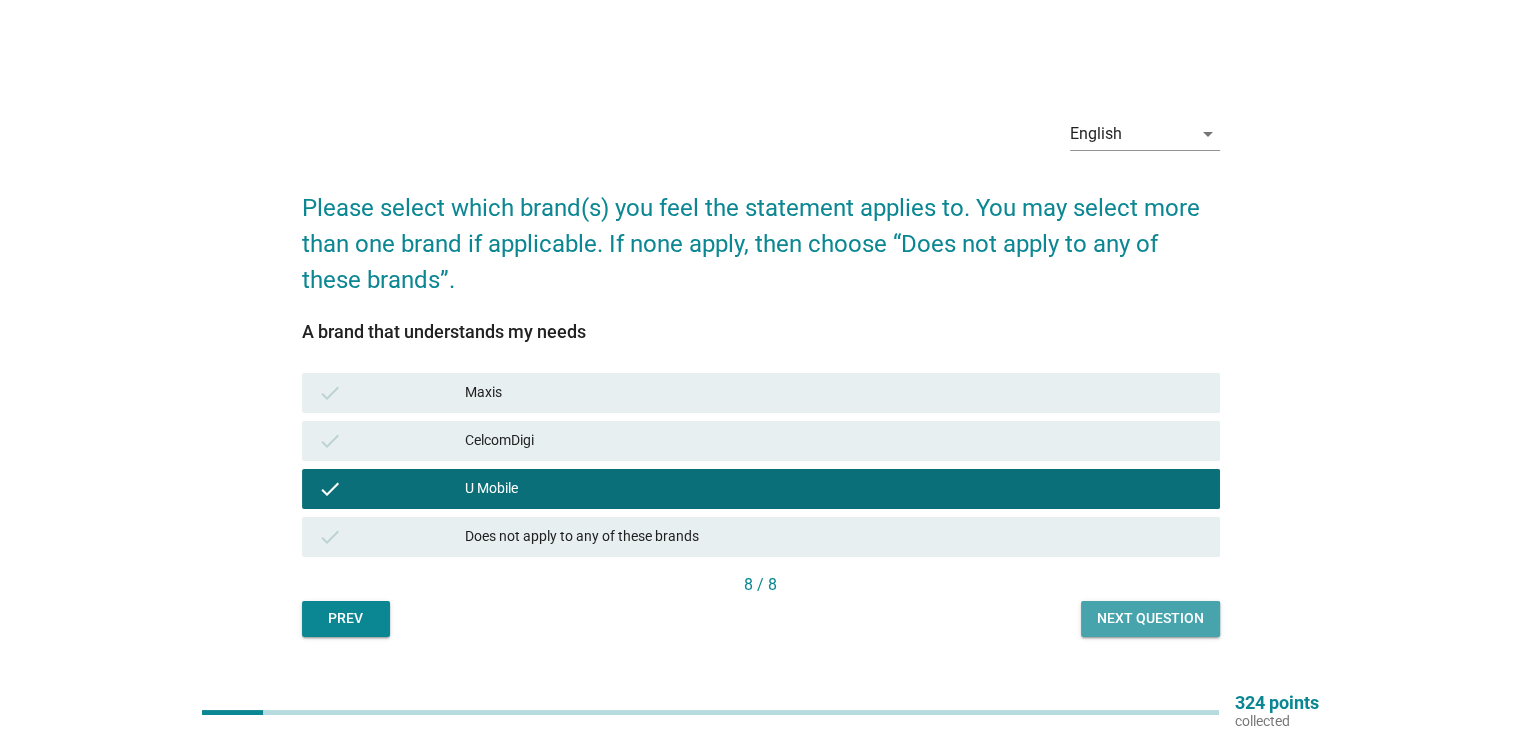 click on "Next question" at bounding box center (1150, 618) 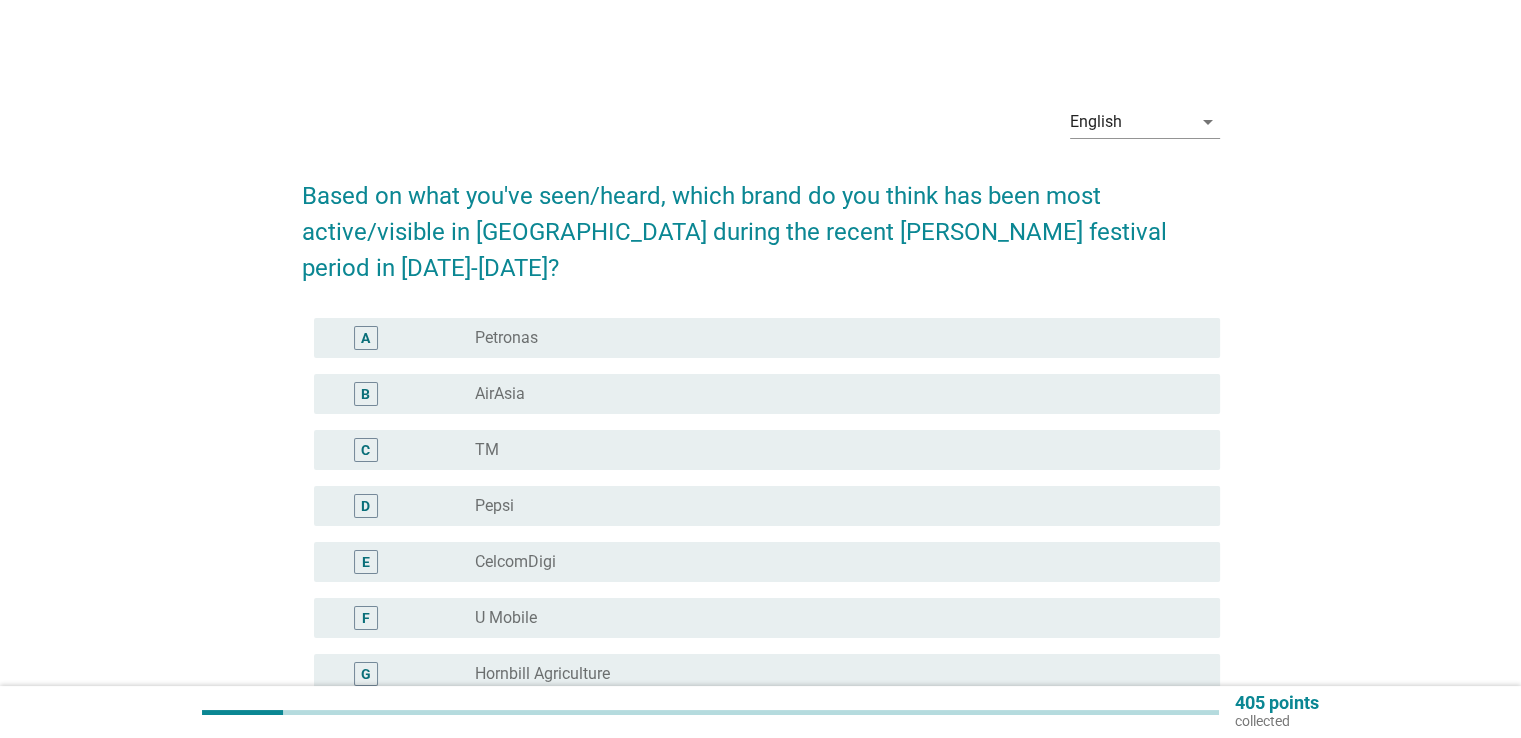 click on "radio_button_unchecked Pepsi" at bounding box center (831, 506) 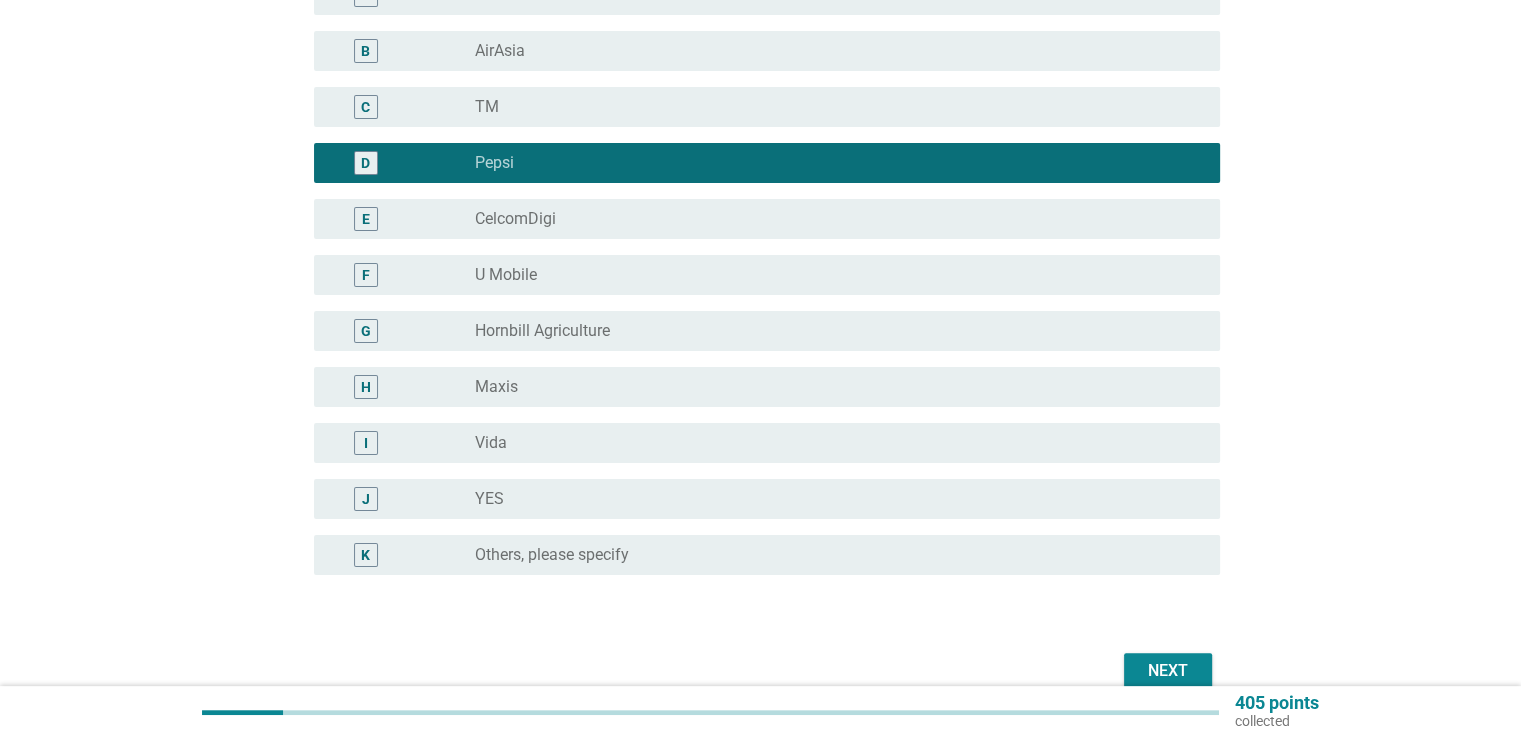 scroll, scrollTop: 400, scrollLeft: 0, axis: vertical 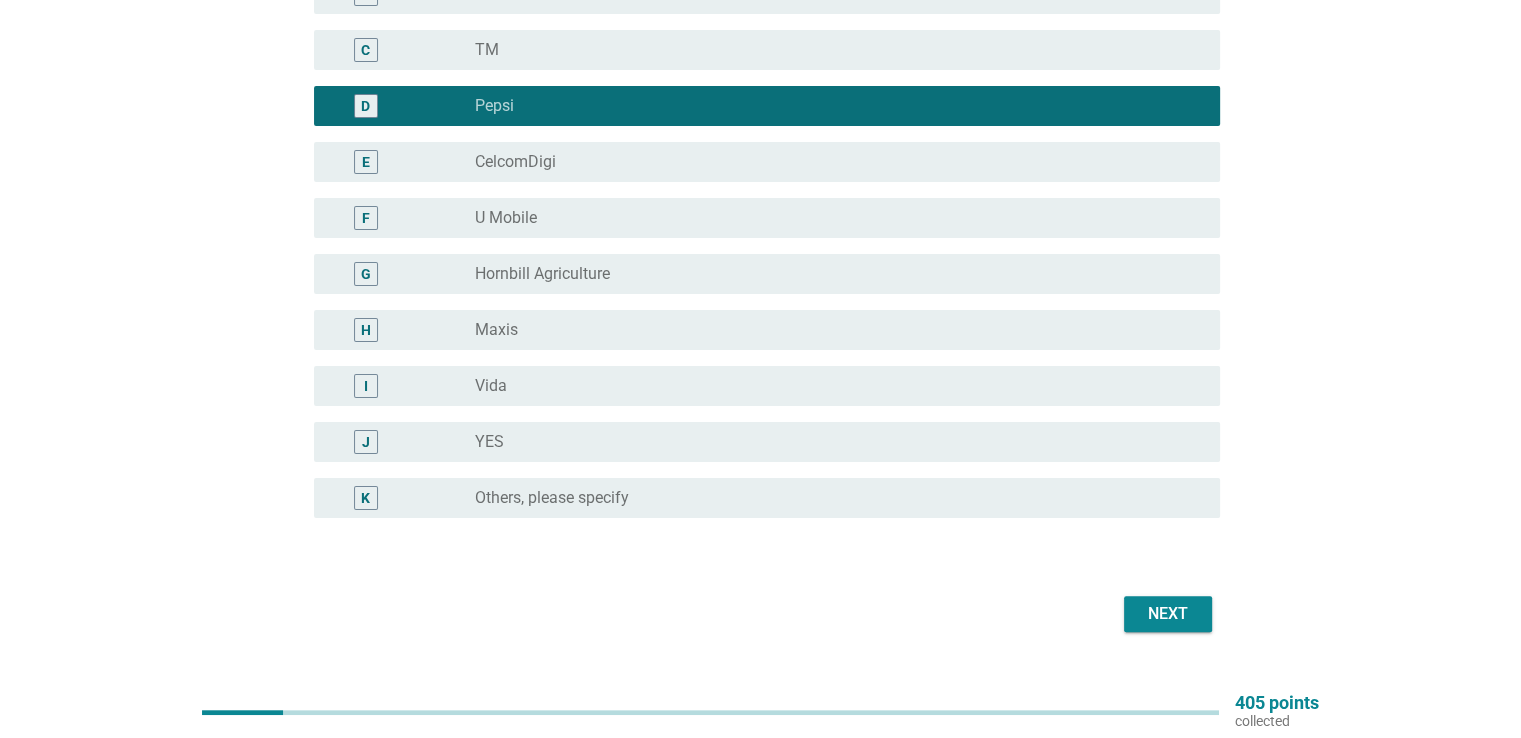 click on "Next" at bounding box center (1168, 614) 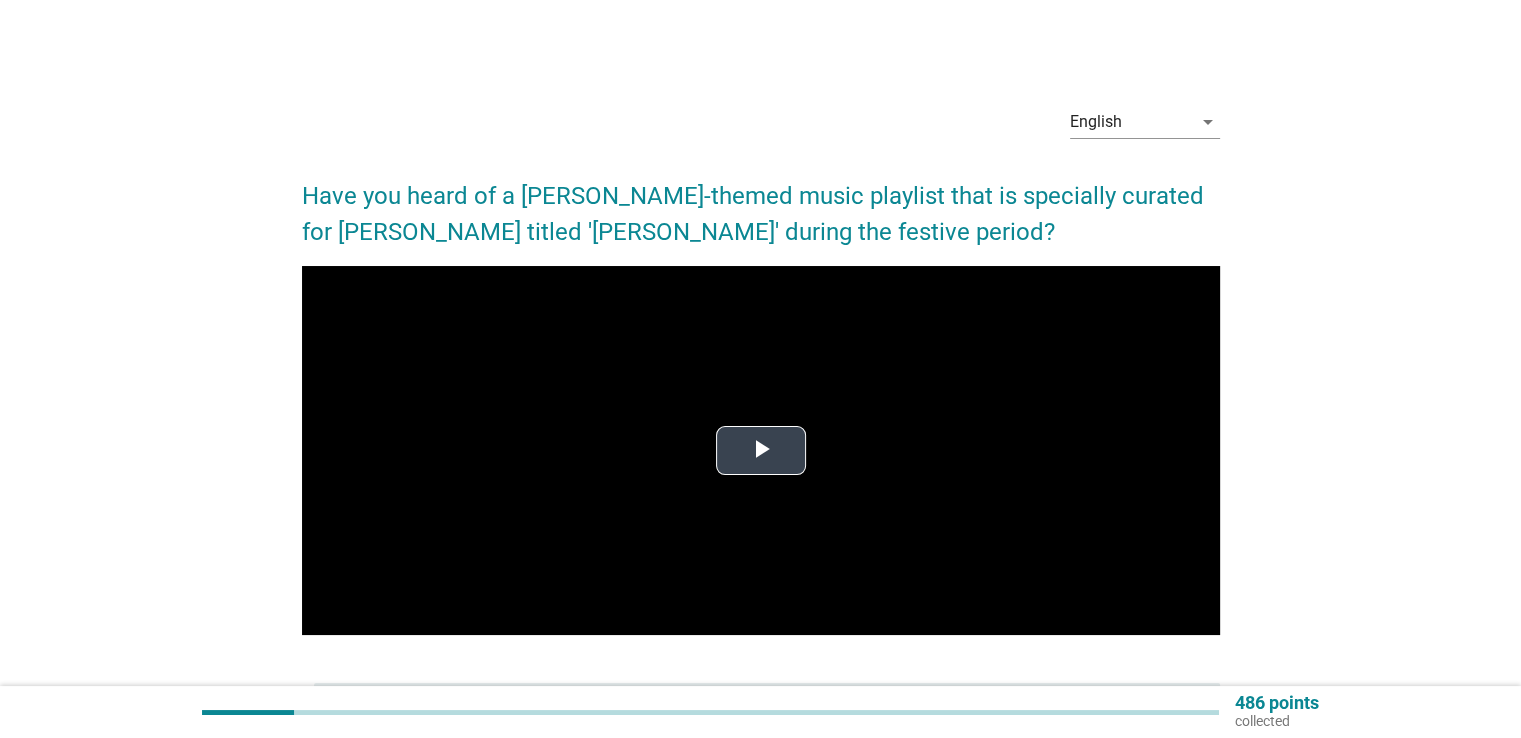 scroll, scrollTop: 100, scrollLeft: 0, axis: vertical 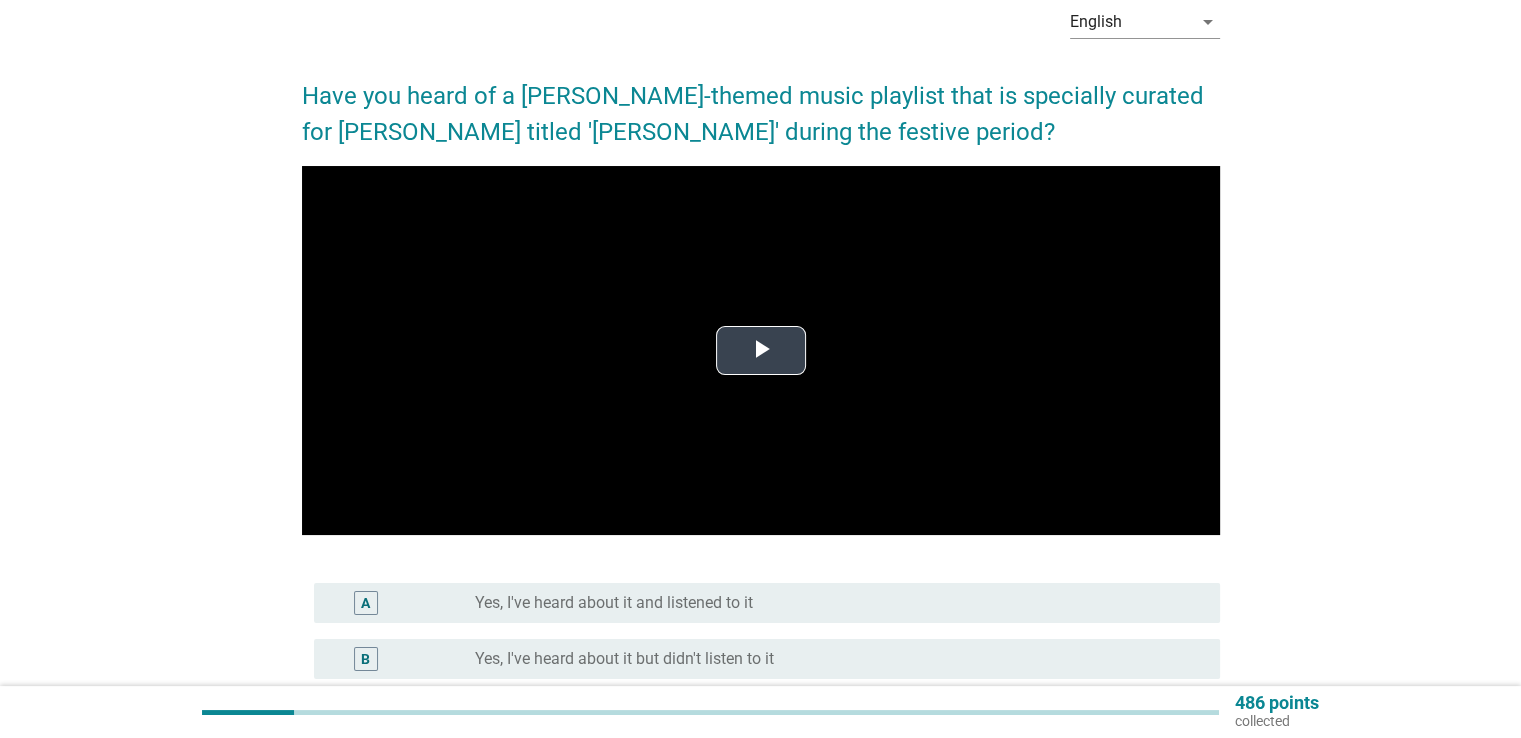 click at bounding box center [761, 351] 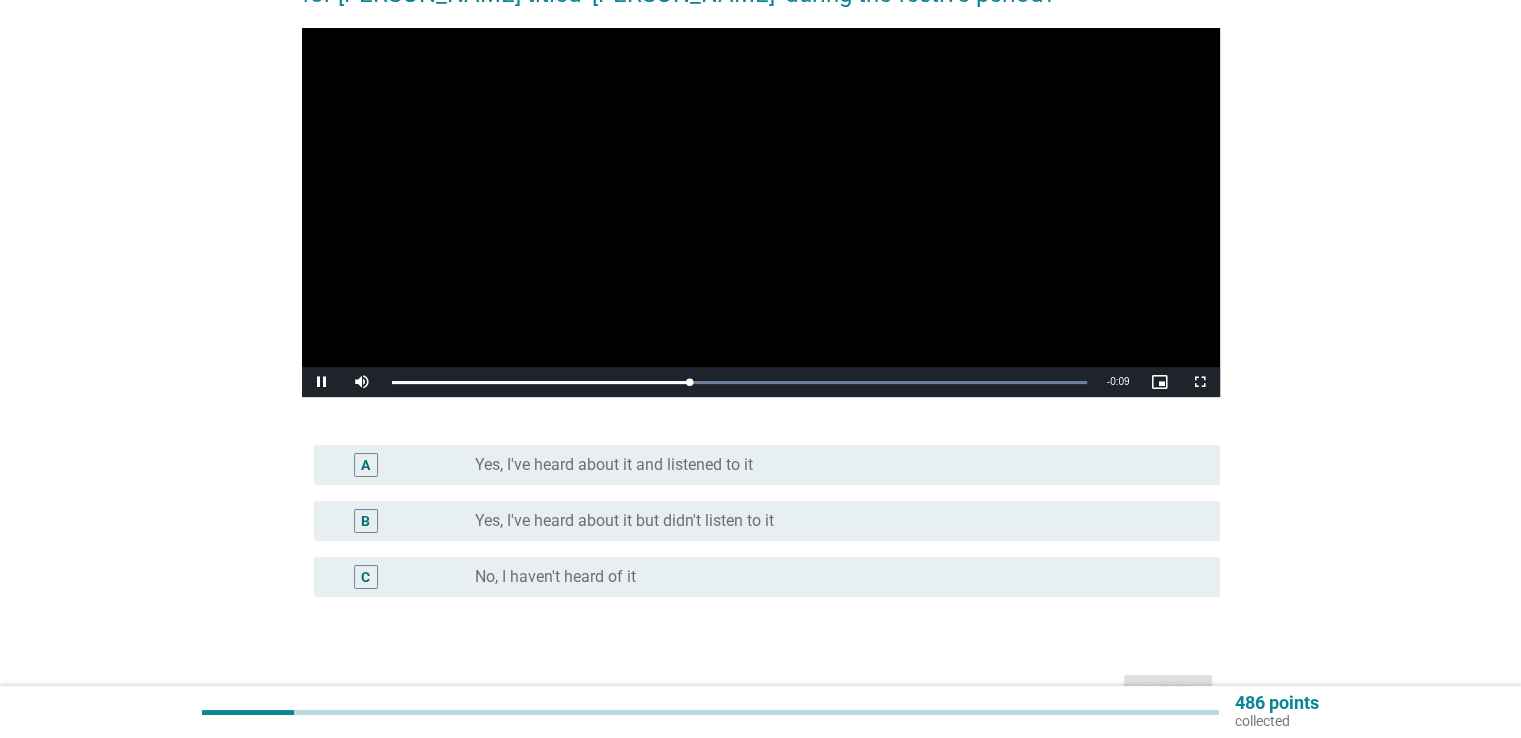 scroll, scrollTop: 300, scrollLeft: 0, axis: vertical 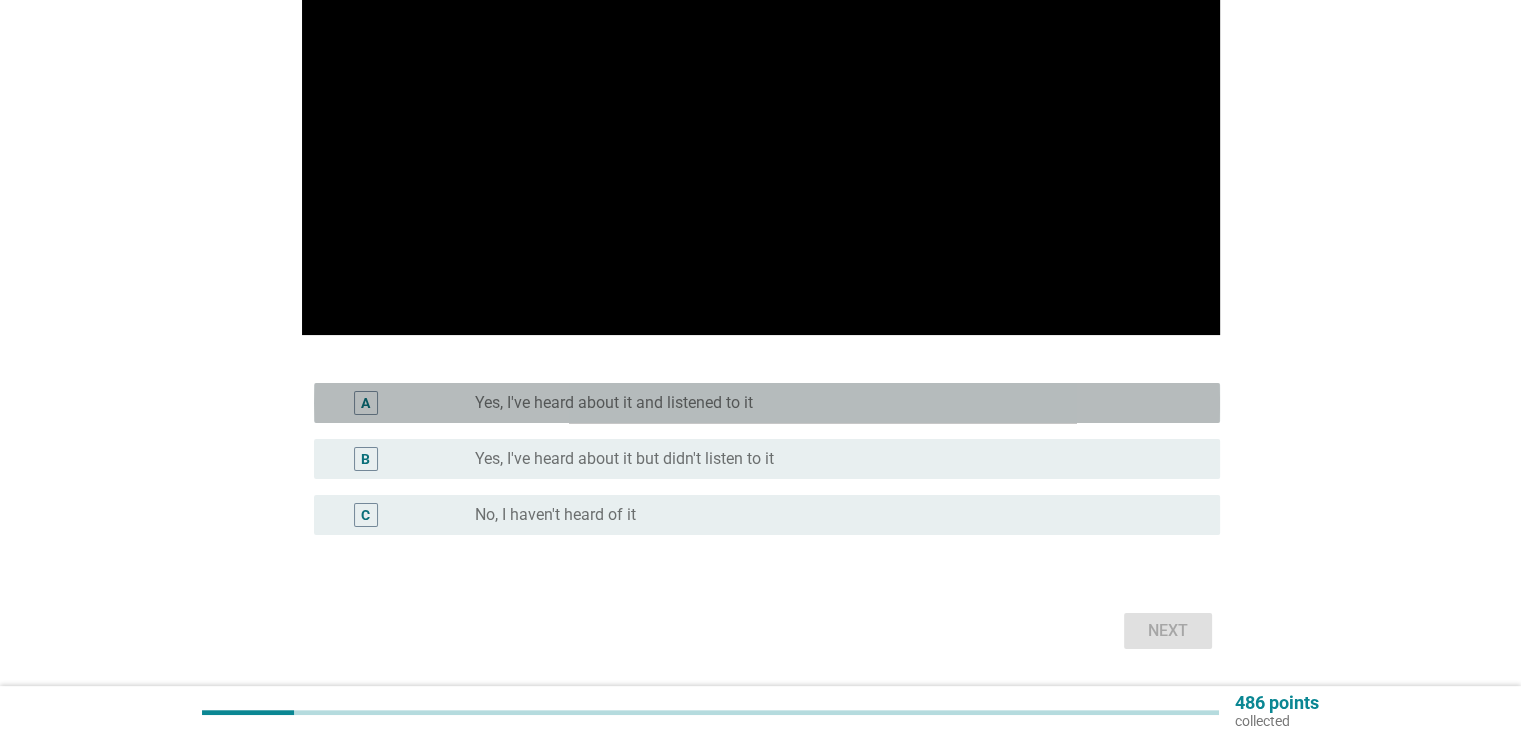 click on "Yes, I've heard about it and listened to it" at bounding box center (614, 403) 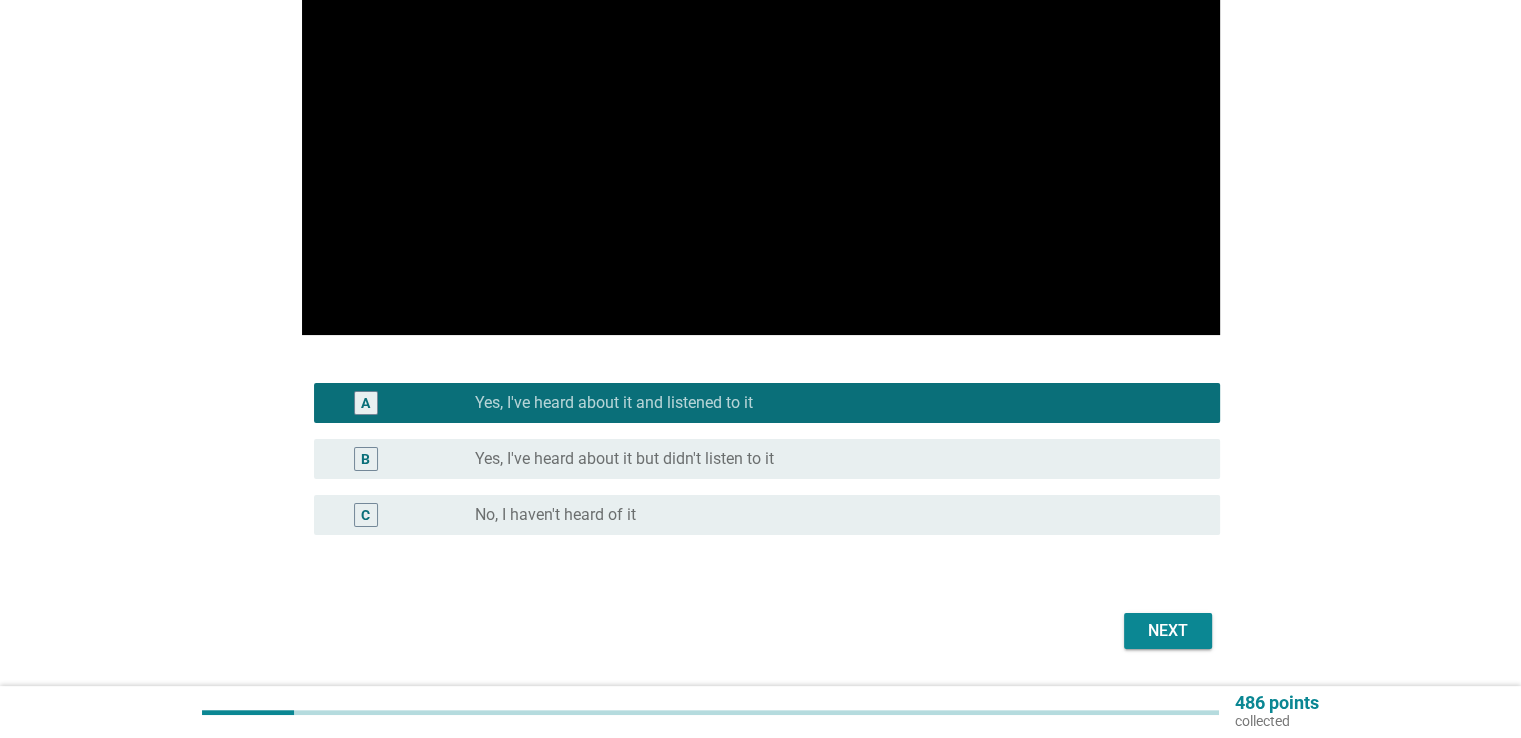click on "Next" at bounding box center [1168, 631] 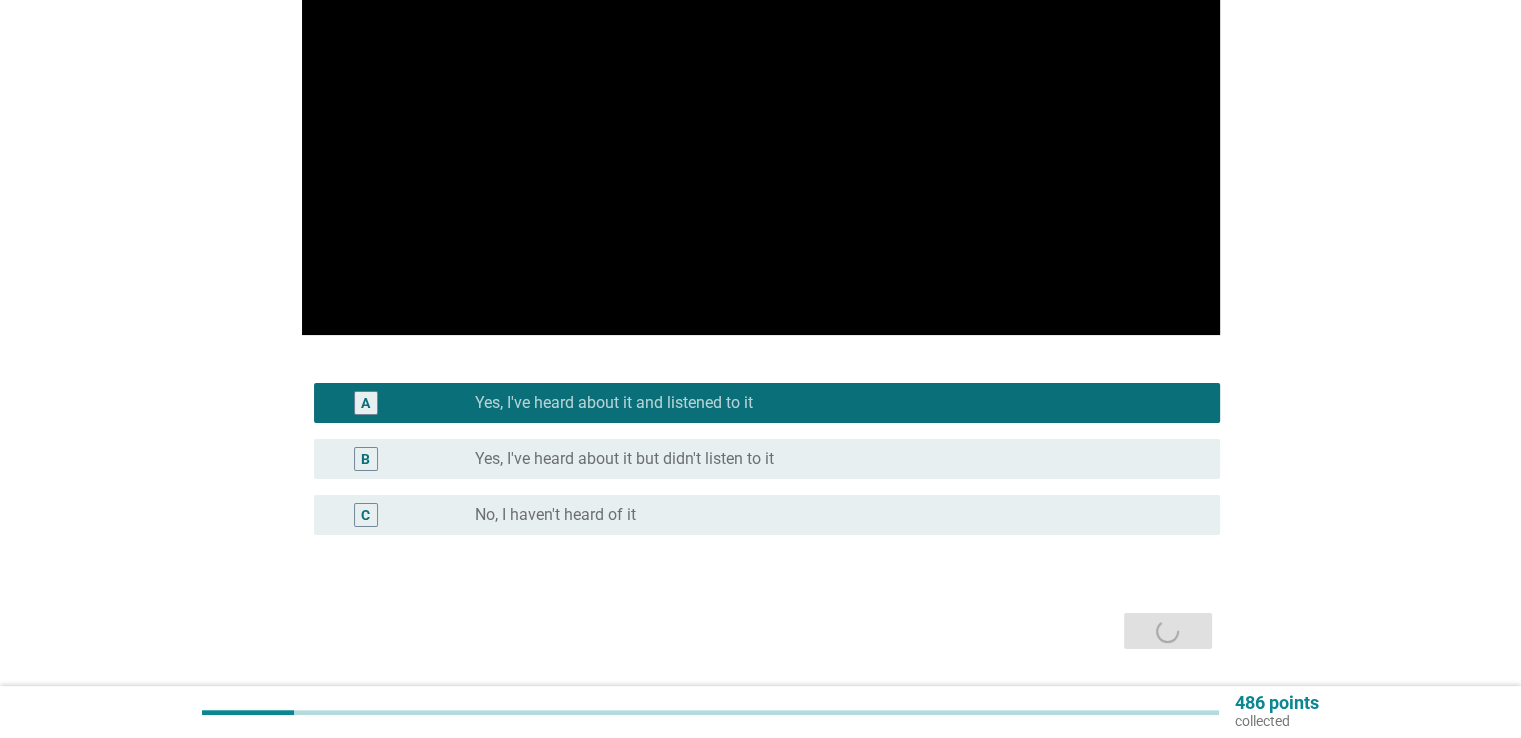 scroll, scrollTop: 0, scrollLeft: 0, axis: both 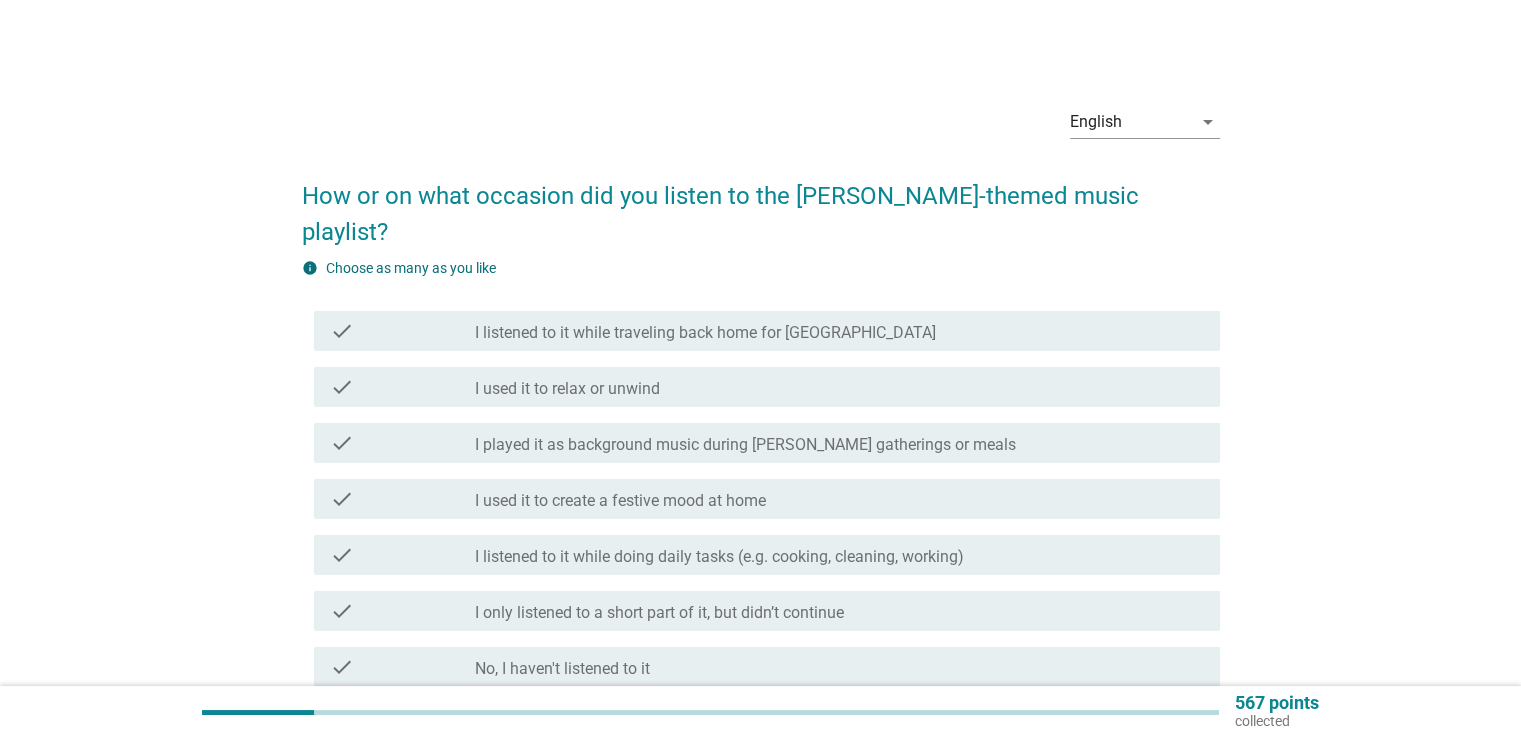 click on "check_box_outline_blank I played it as background music during [PERSON_NAME] gatherings or meals" at bounding box center [839, 443] 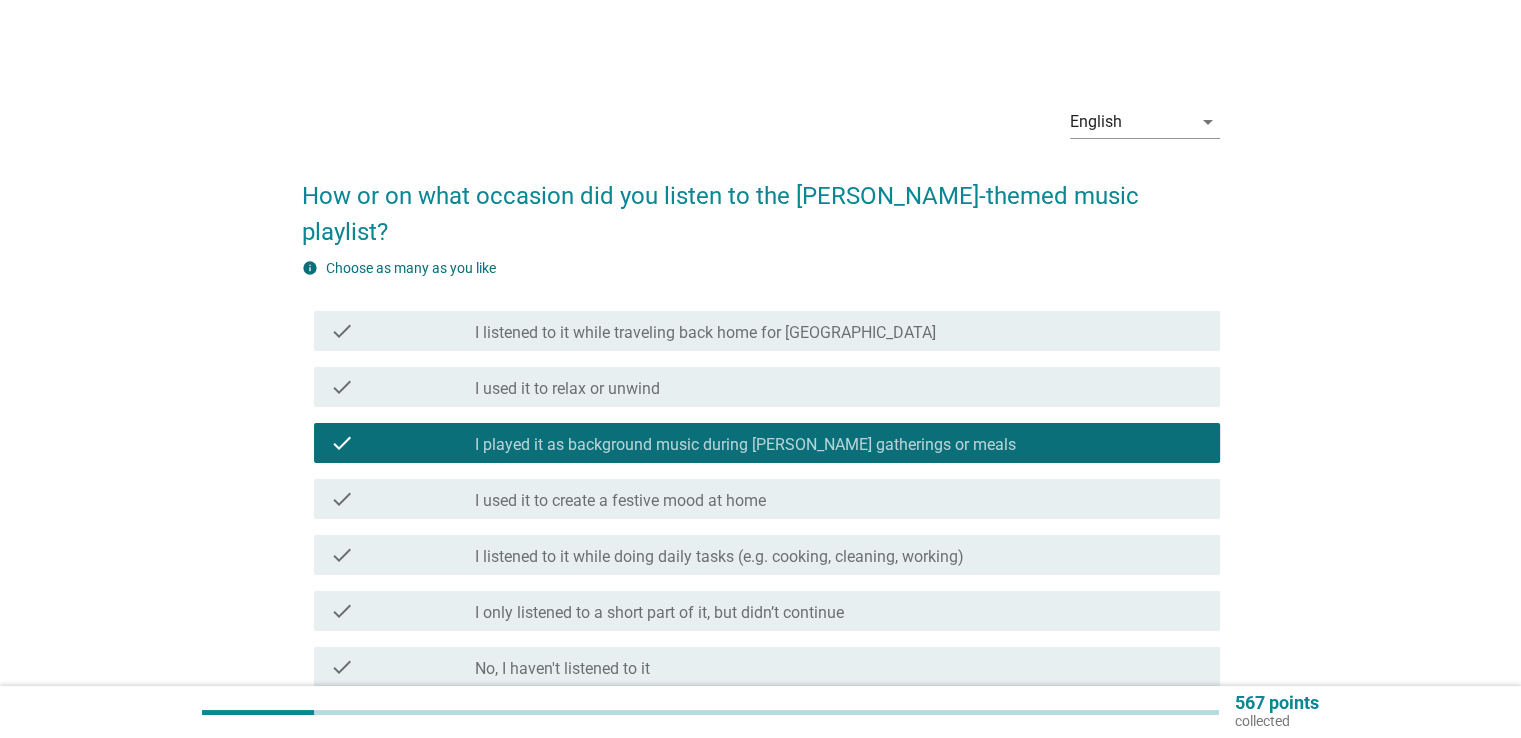 click on "I used it to create a festive mood at home" at bounding box center [620, 501] 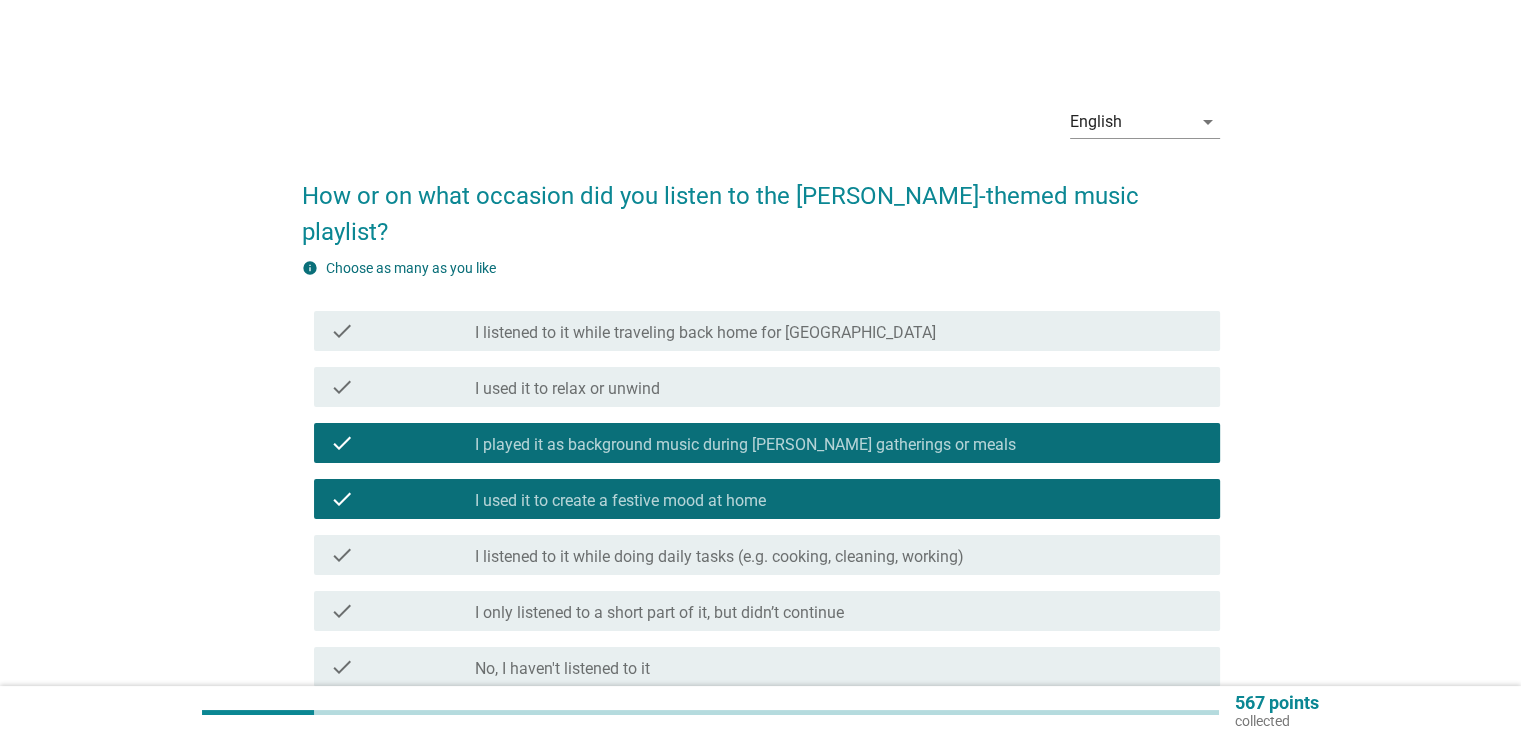 click on "check     check_box_outline_blank I only listened to a short part of it, but didn’t continue" at bounding box center [767, 611] 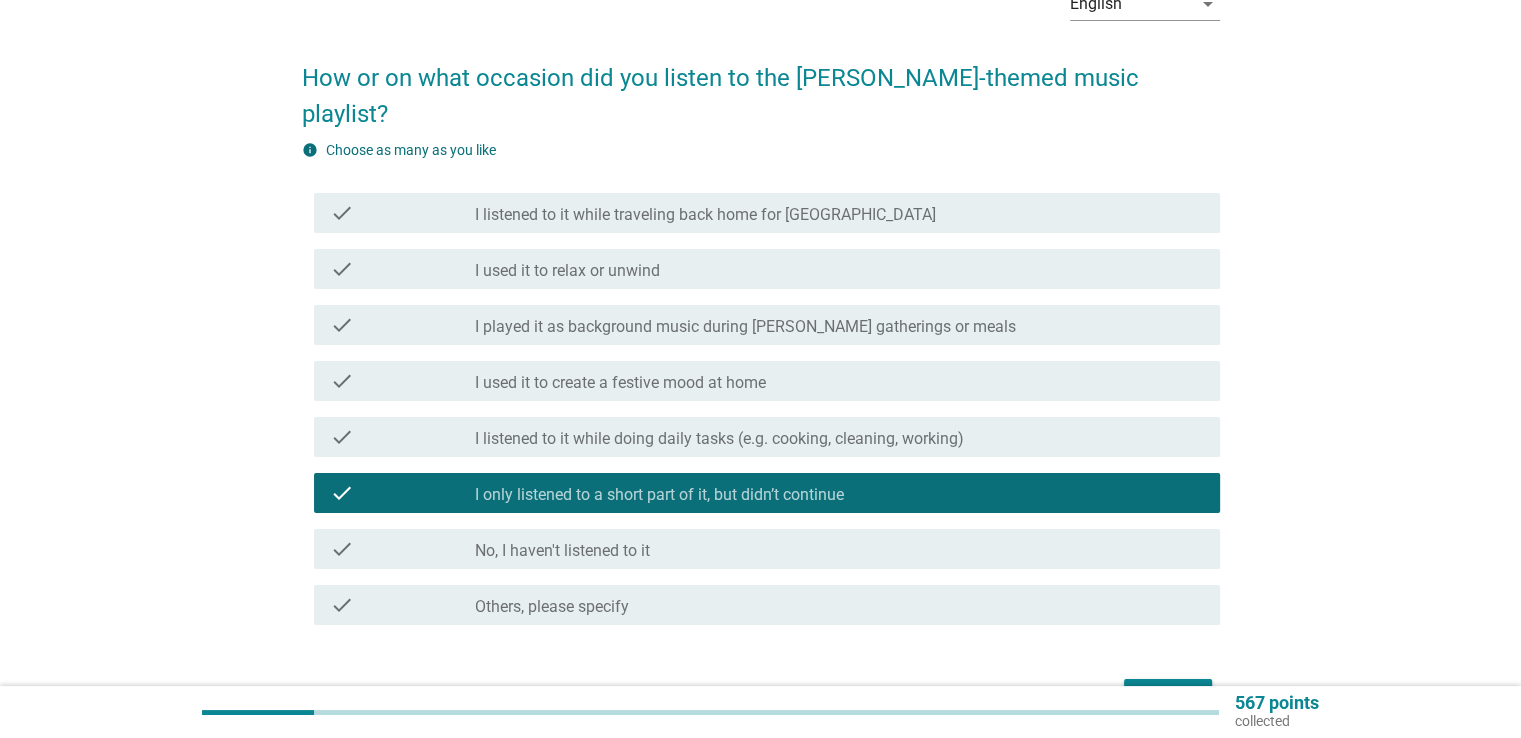 scroll, scrollTop: 200, scrollLeft: 0, axis: vertical 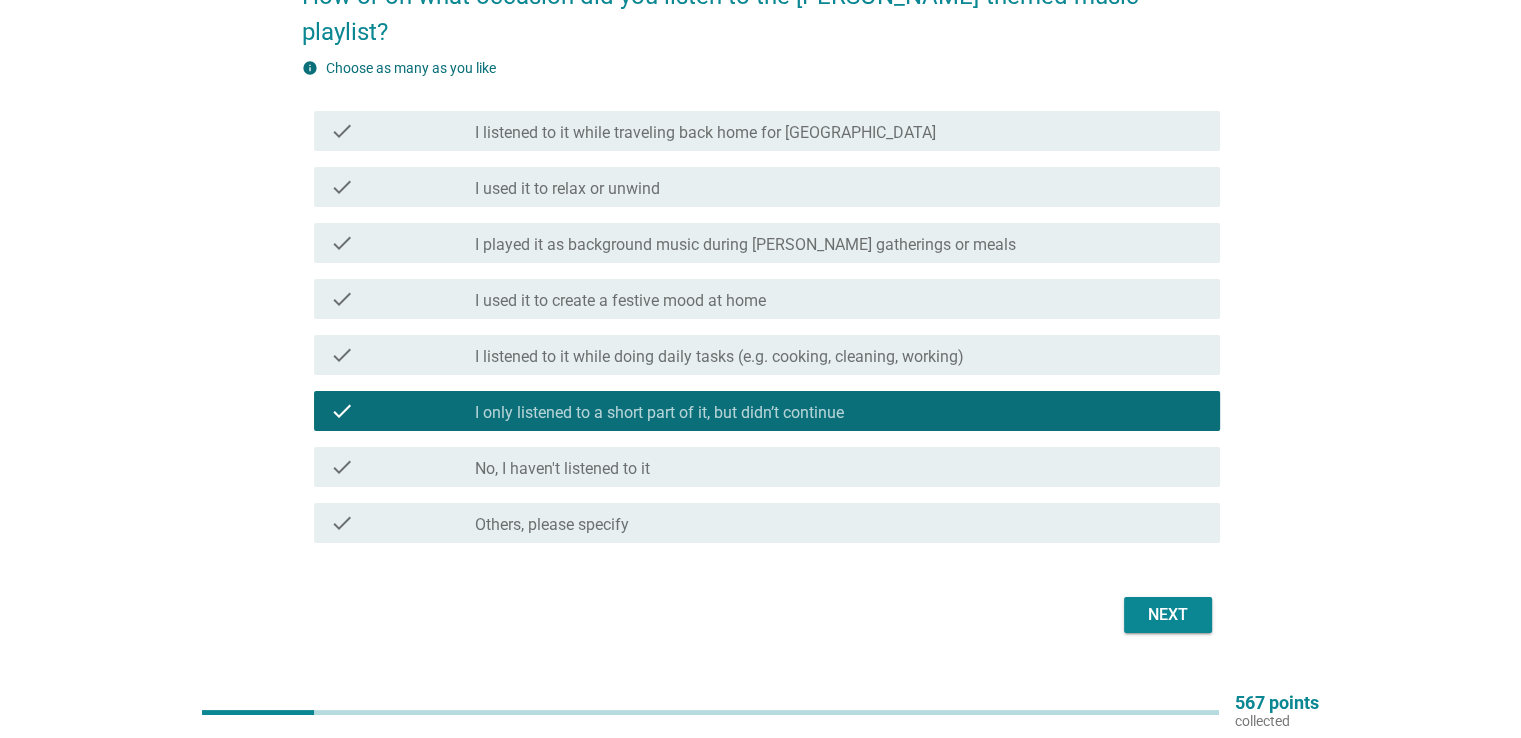 click on "I used it to create a festive mood at home" at bounding box center (620, 301) 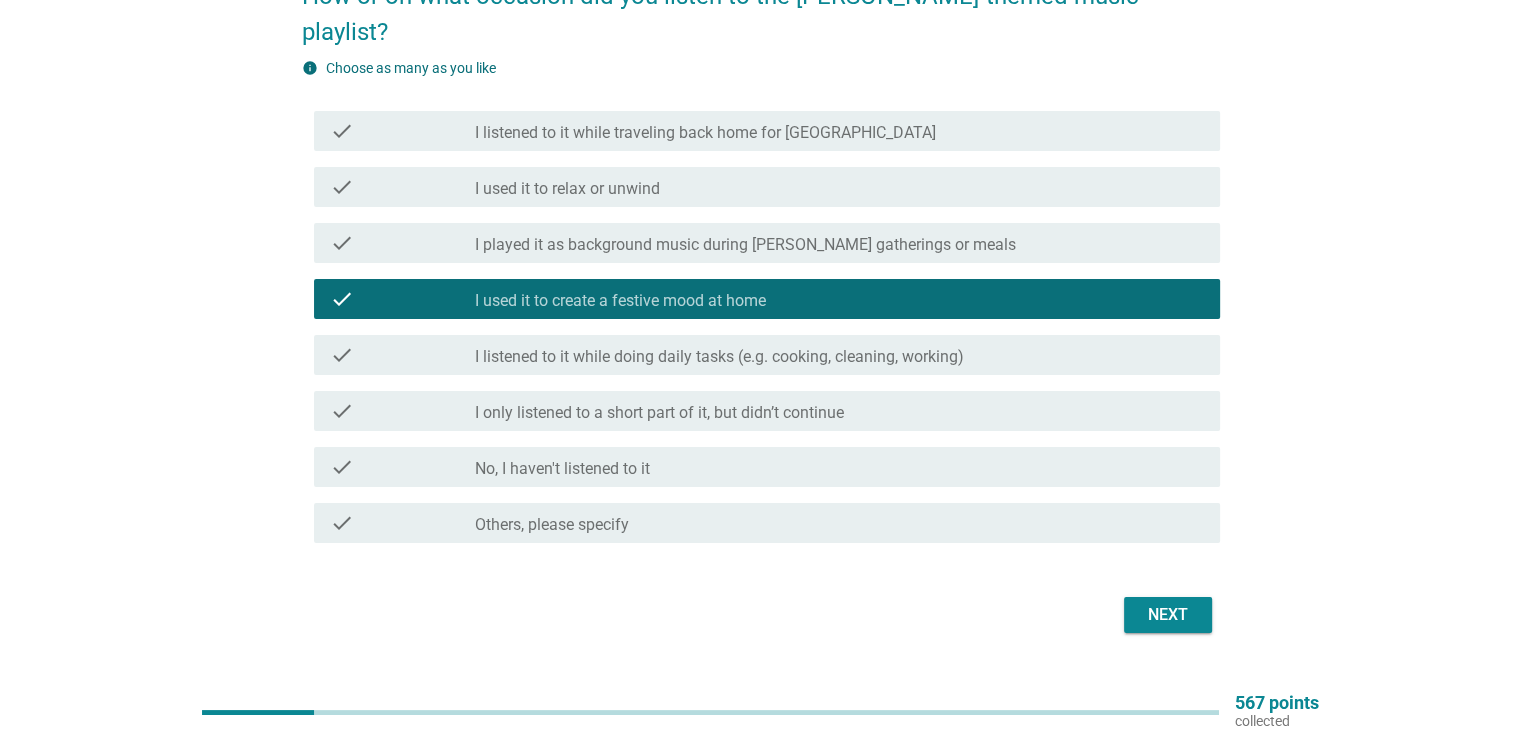 click on "I played it as background music during [PERSON_NAME] gatherings or meals" at bounding box center (745, 245) 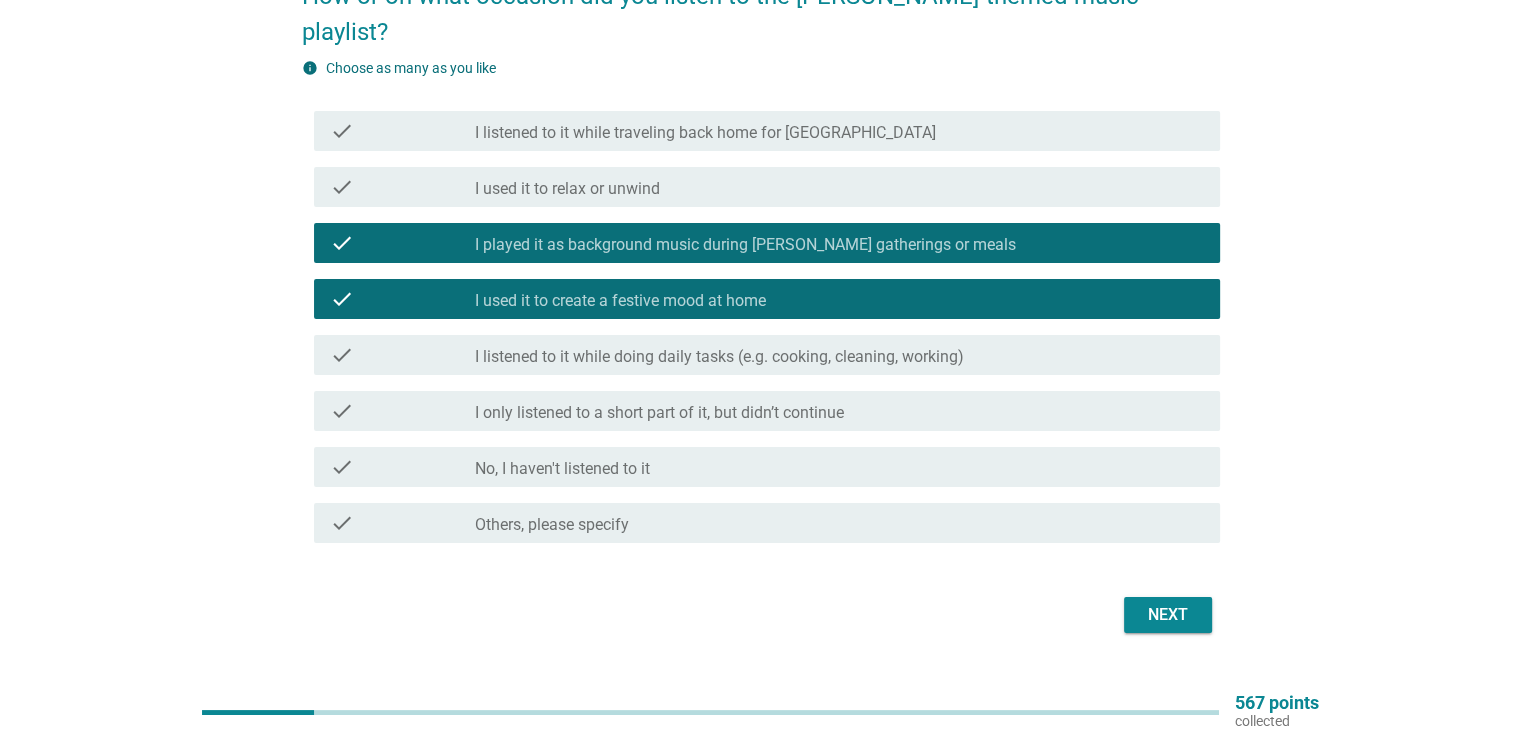 click on "Next" at bounding box center (1168, 615) 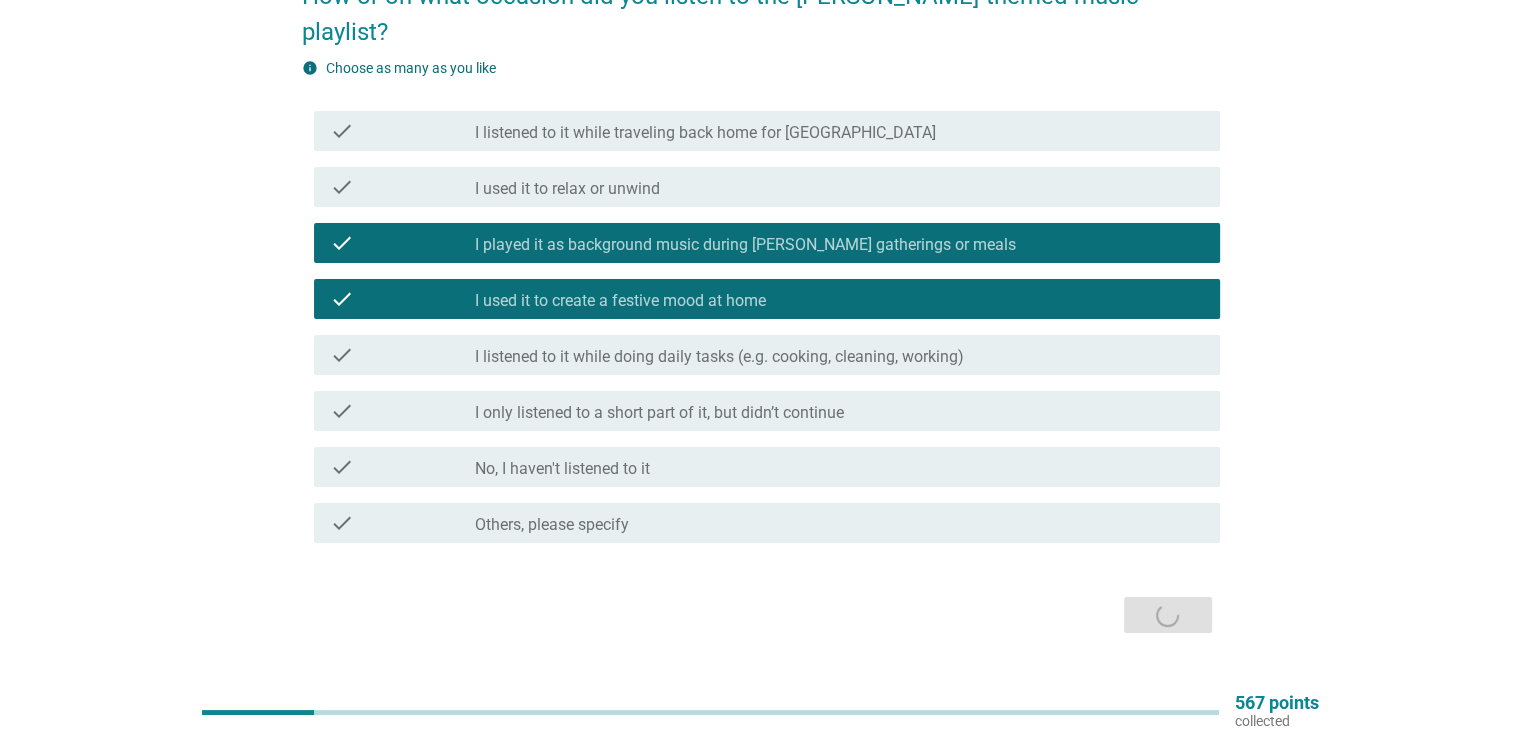 scroll, scrollTop: 0, scrollLeft: 0, axis: both 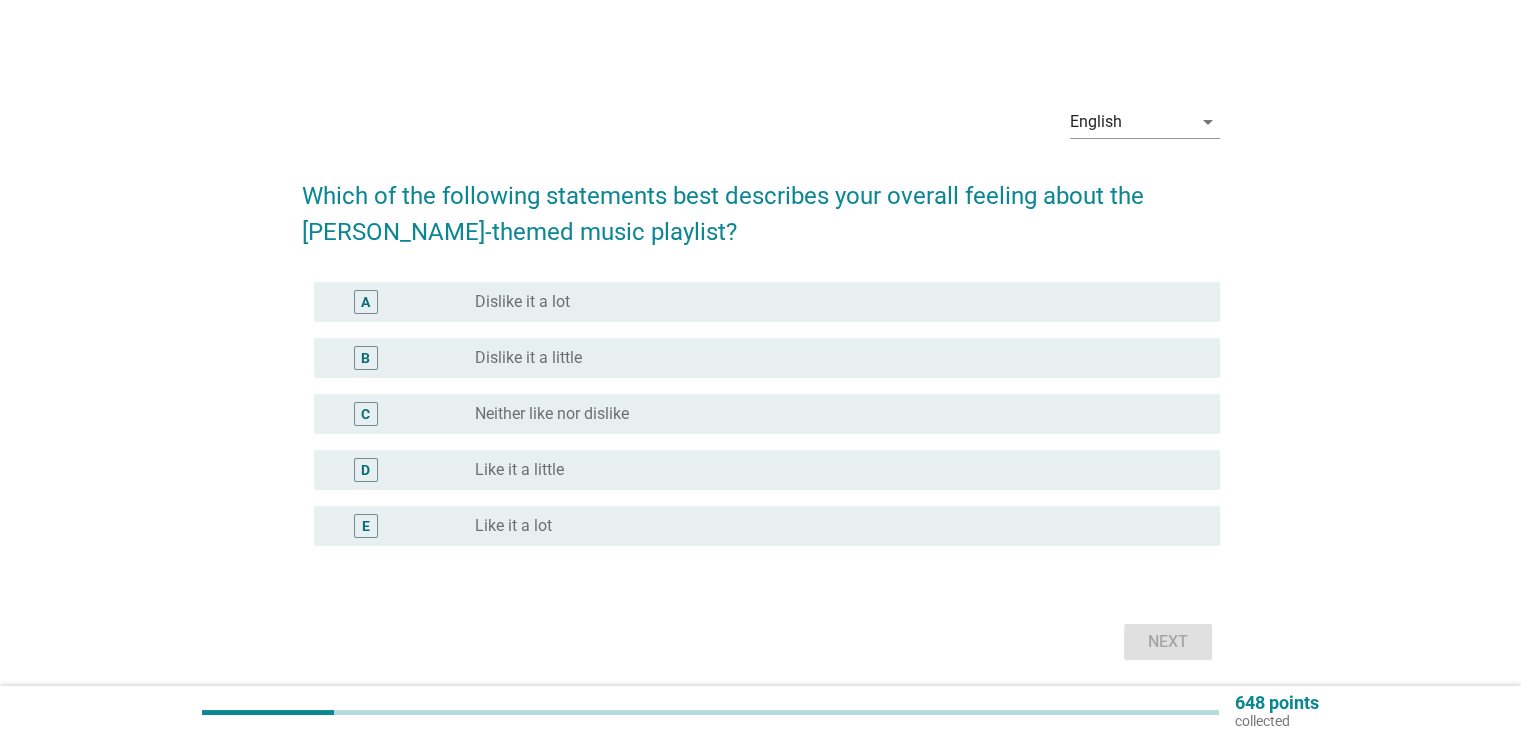 click on "radio_button_unchecked Like it a little" at bounding box center (831, 470) 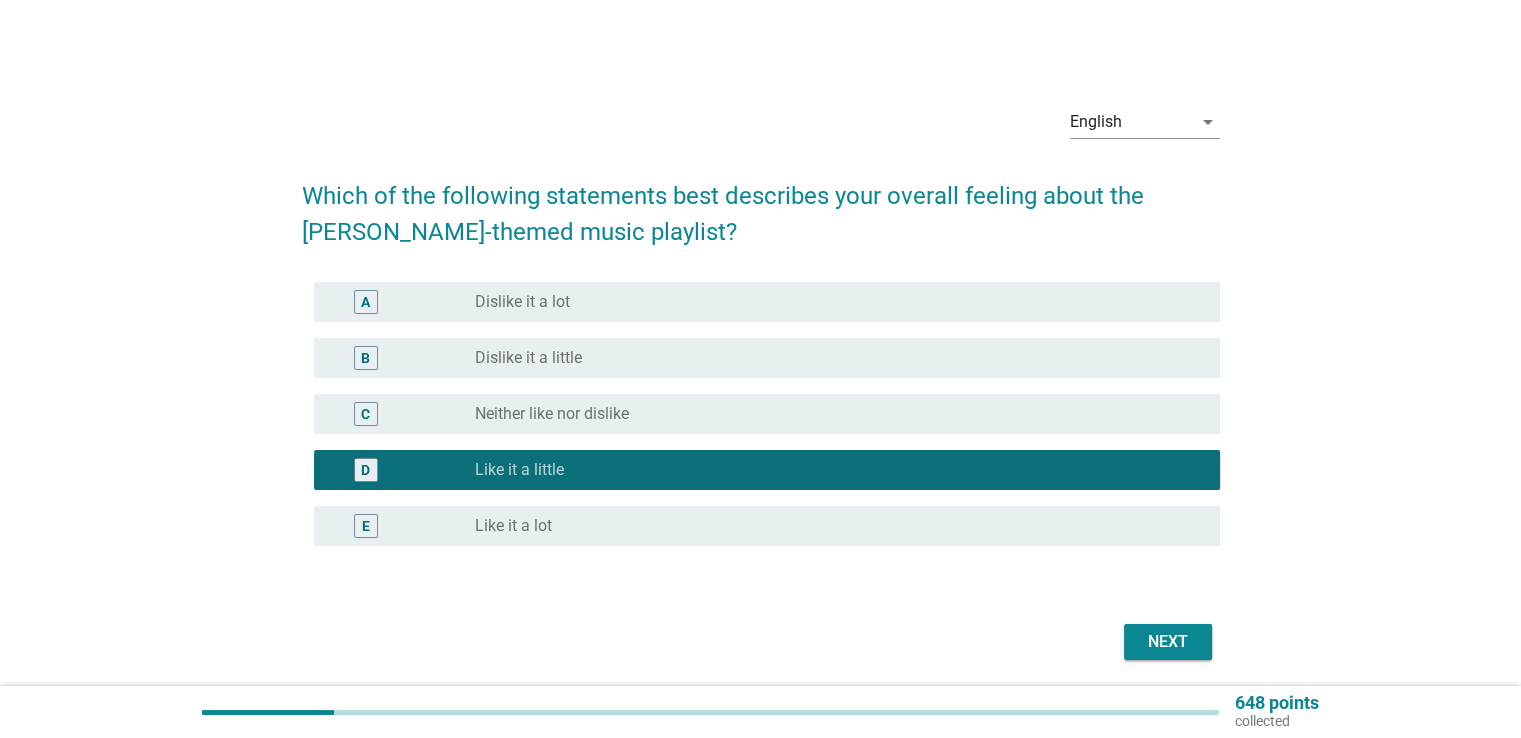 click on "radio_button_unchecked Like it a lot" at bounding box center [831, 526] 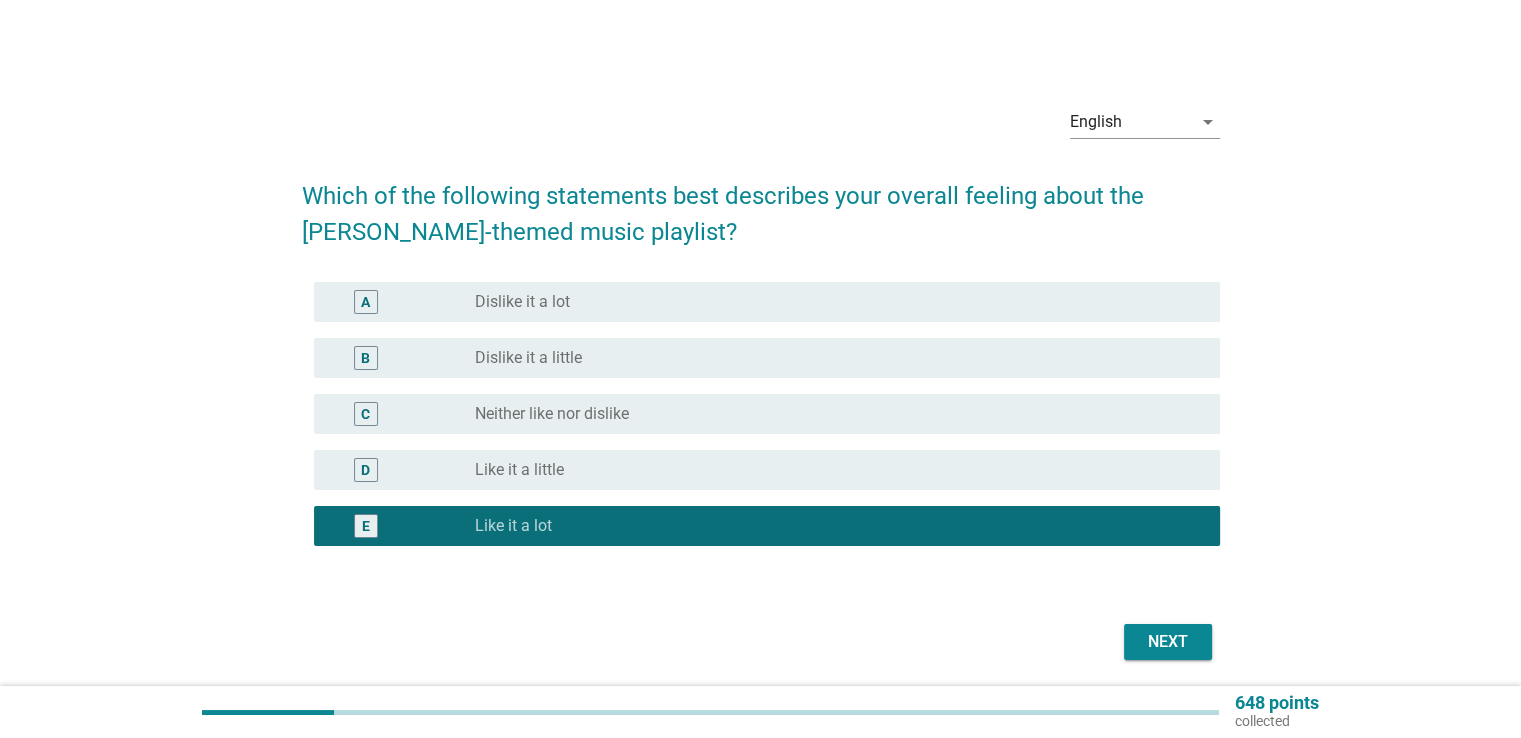 click on "Next" at bounding box center (1168, 642) 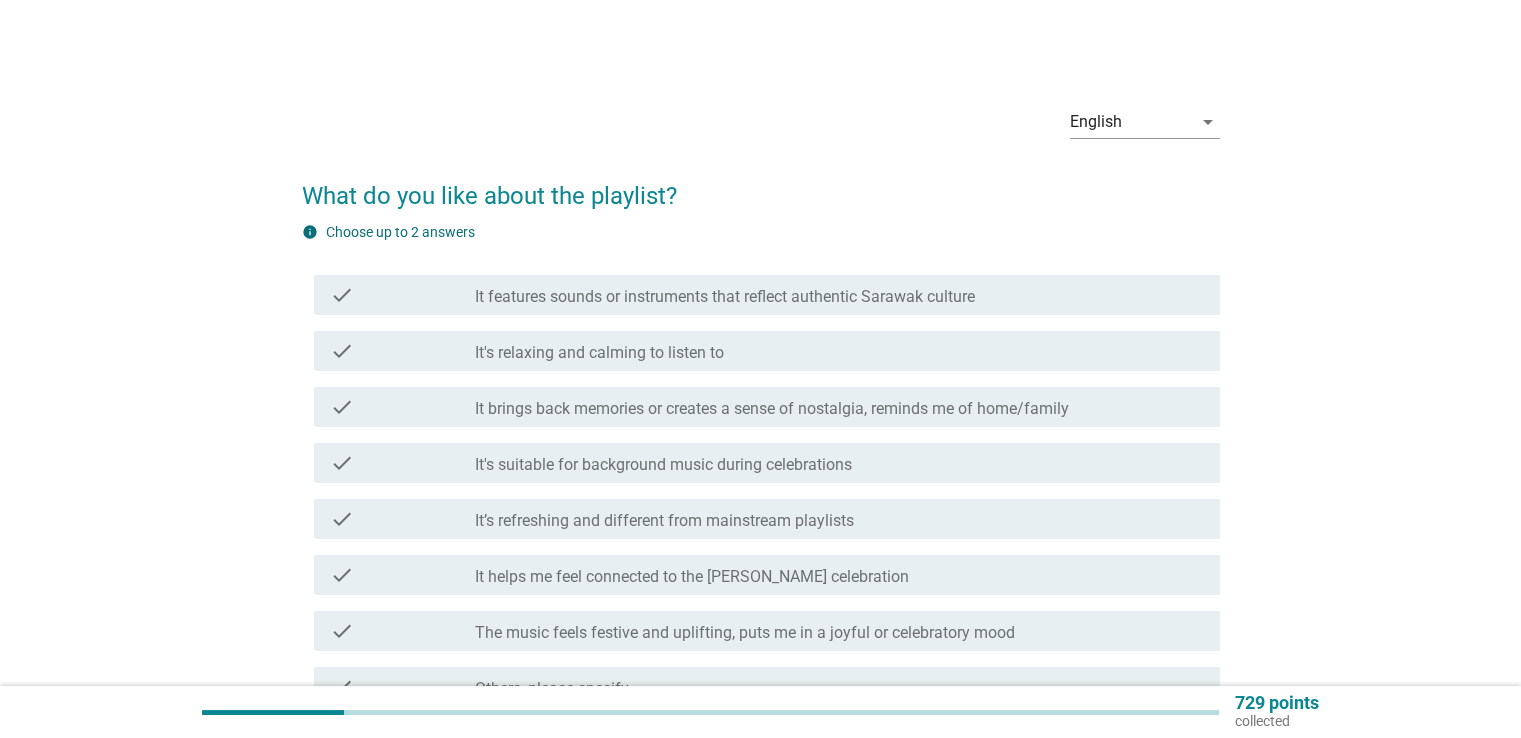 click on "check     check_box_outline_blank It features sounds or instruments that reflect authentic Sarawak culture" at bounding box center [767, 295] 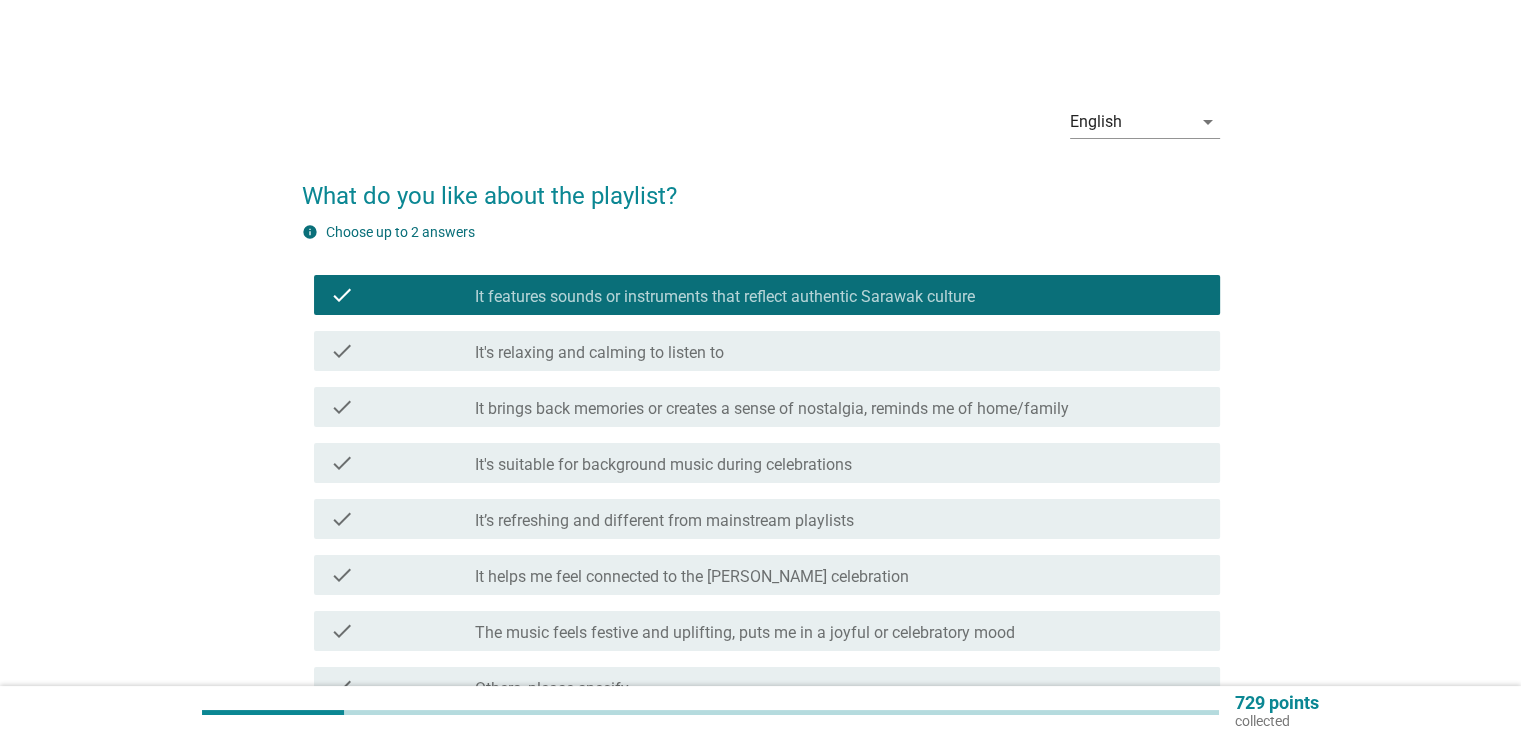 click on "It's suitable for background music during celebrations" at bounding box center (663, 465) 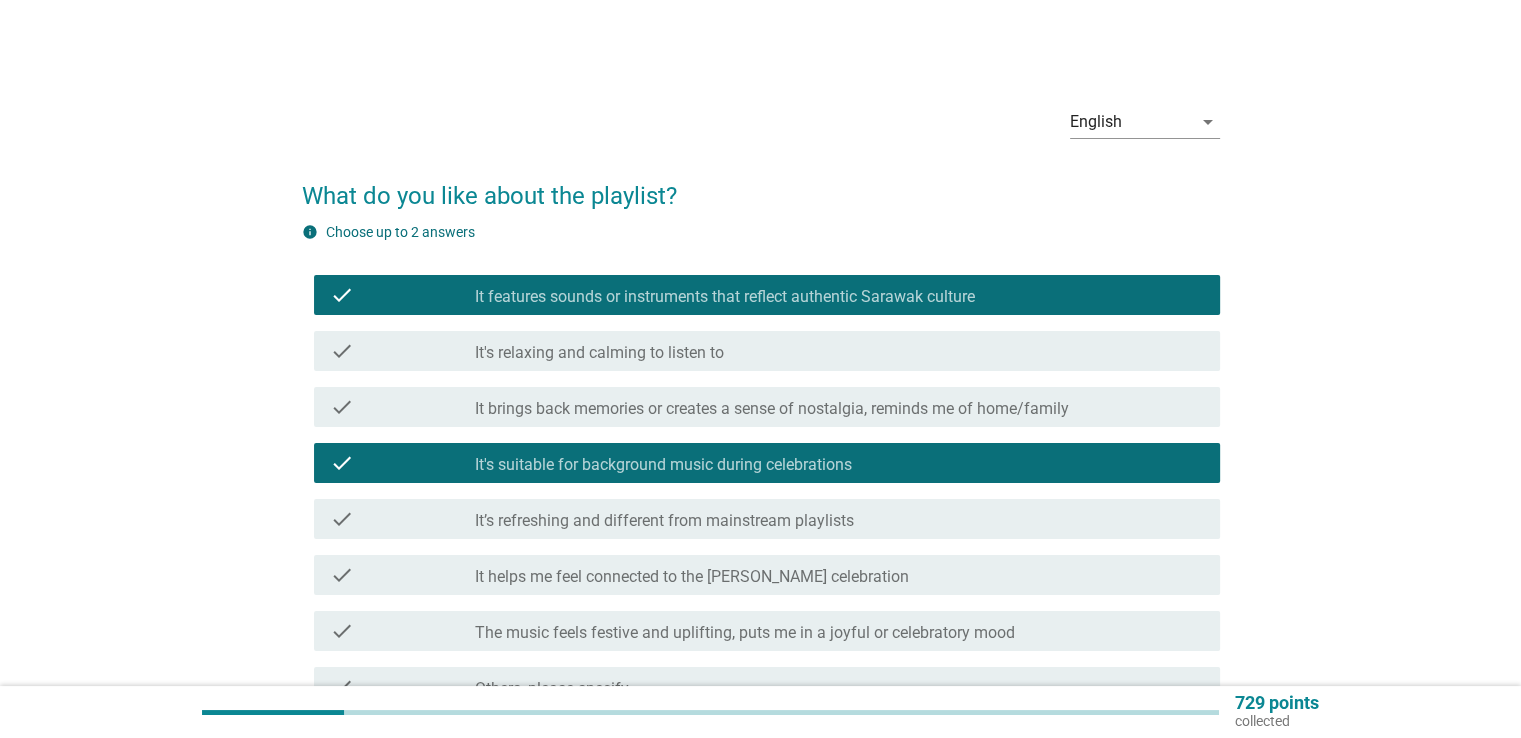 click on "check     check_box_outline_blank It’s refreshing and different from mainstream playlists" at bounding box center [767, 519] 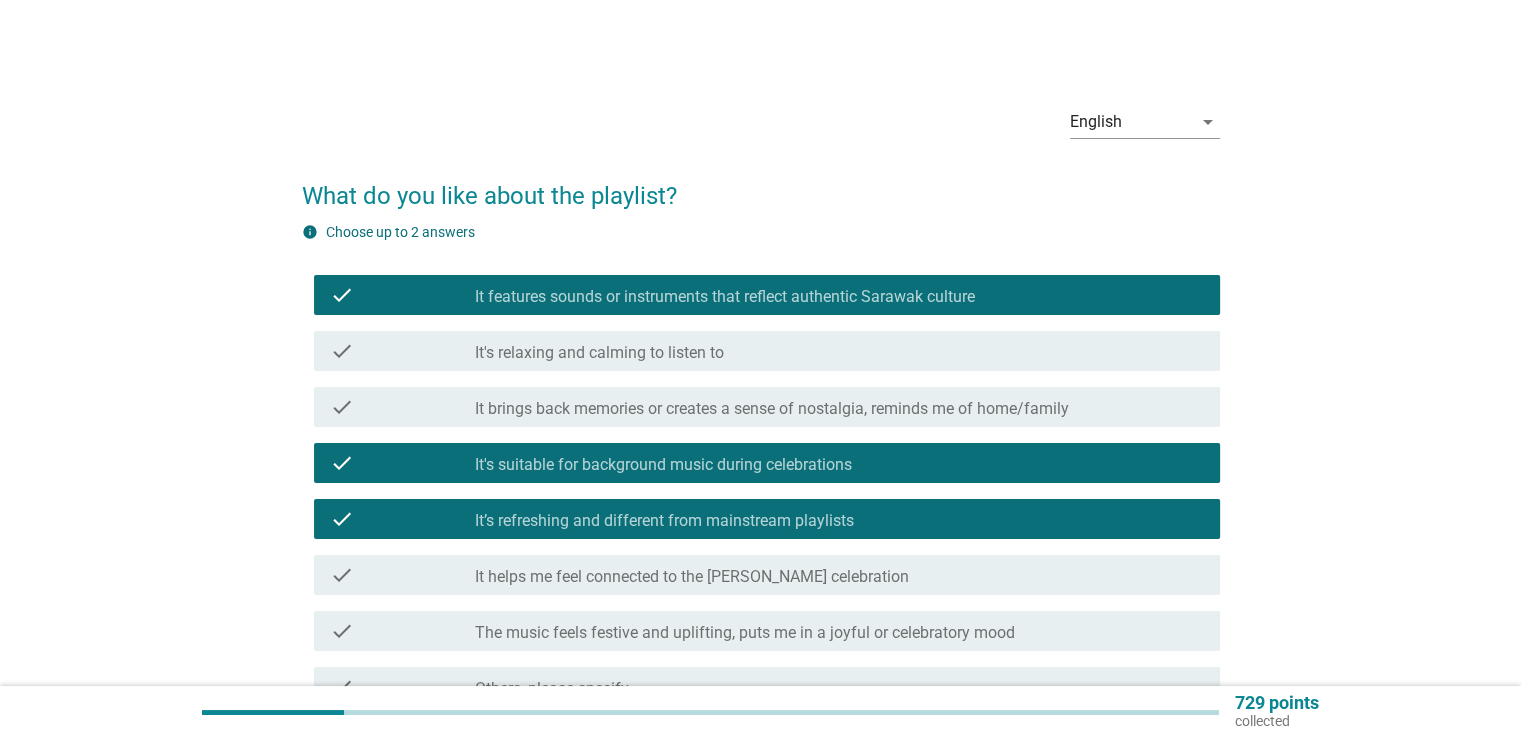click on "It helps me feel connected to the [PERSON_NAME] celebration" at bounding box center [692, 577] 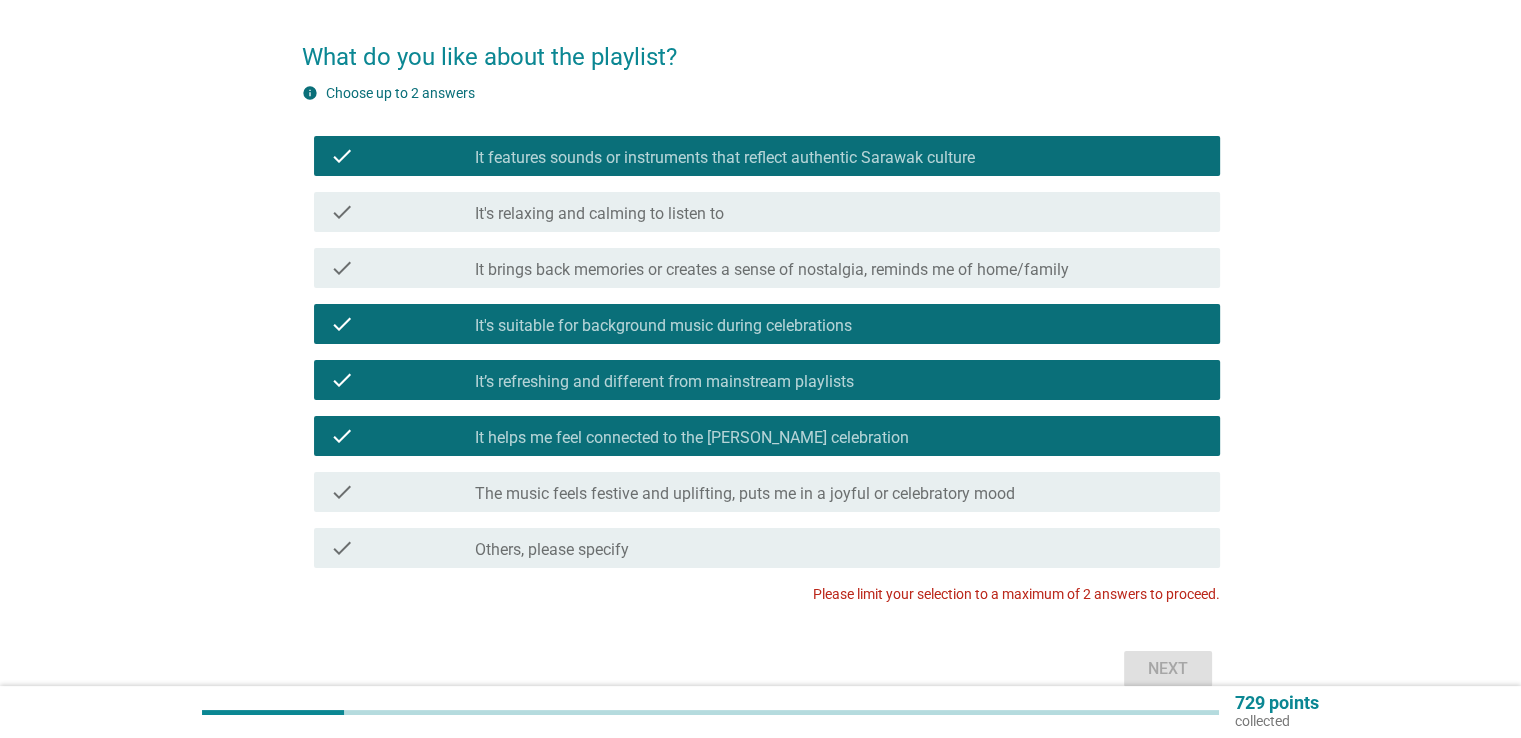 scroll, scrollTop: 236, scrollLeft: 0, axis: vertical 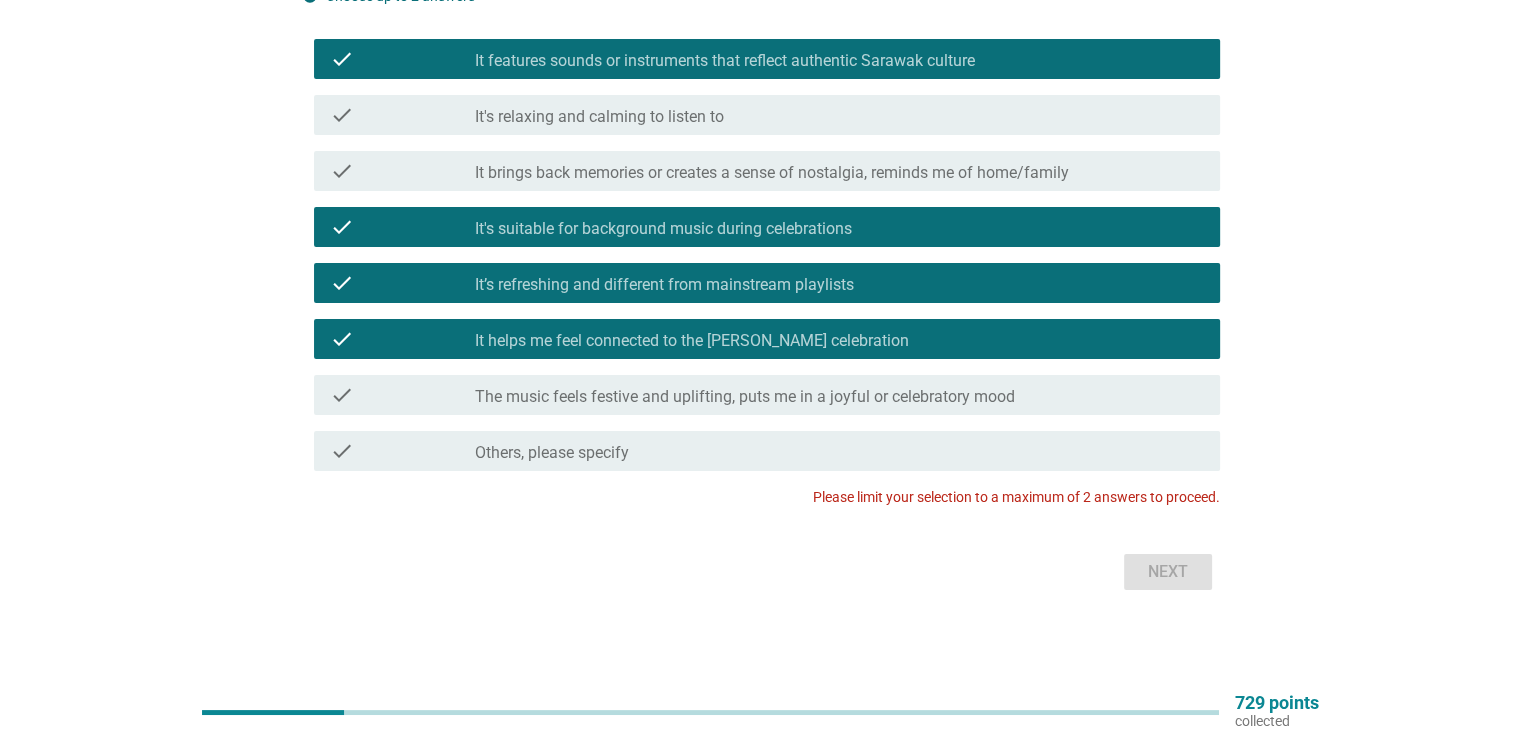 click on "check_box It helps me feel connected to the [PERSON_NAME] celebration" at bounding box center (839, 339) 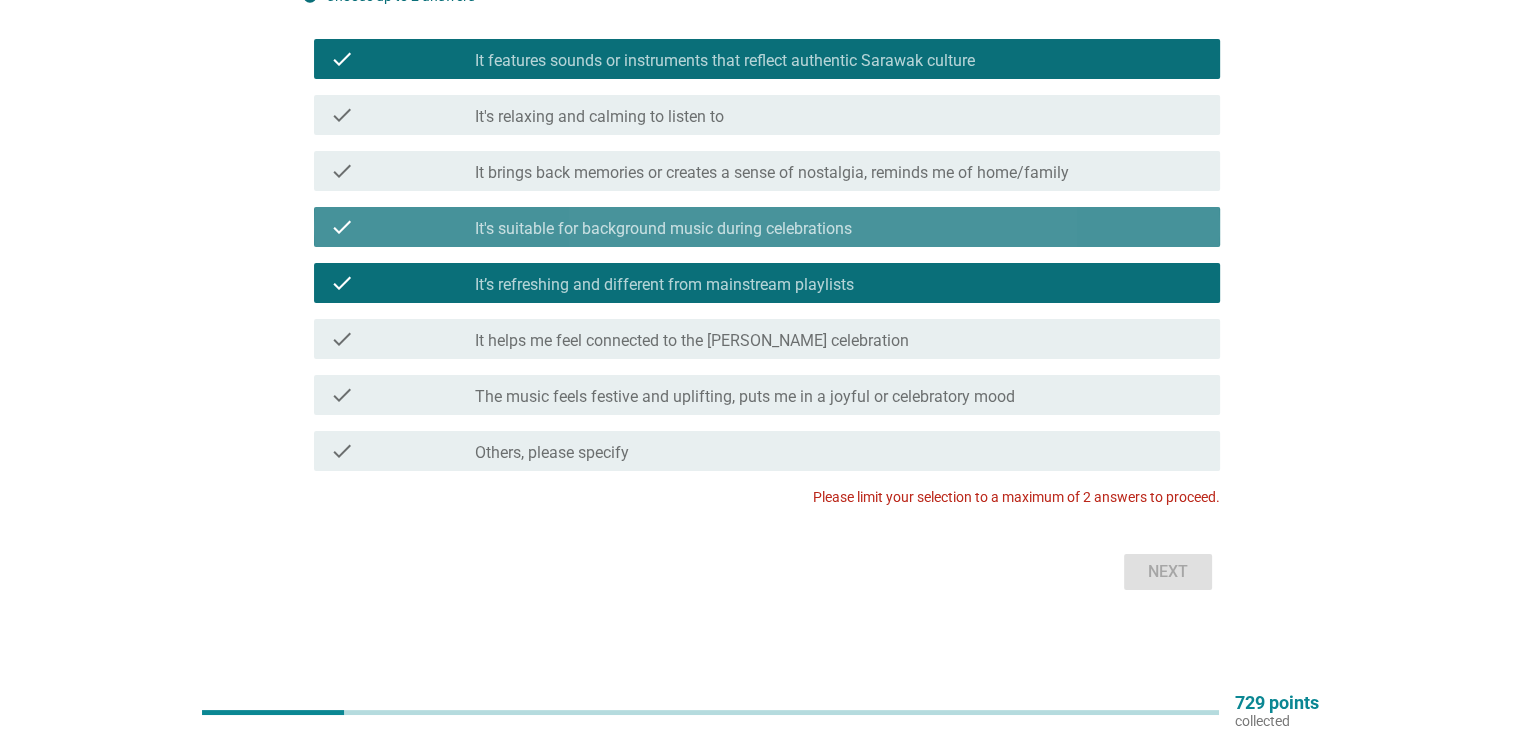 click on "check_box It's suitable for background music during celebrations" at bounding box center [839, 227] 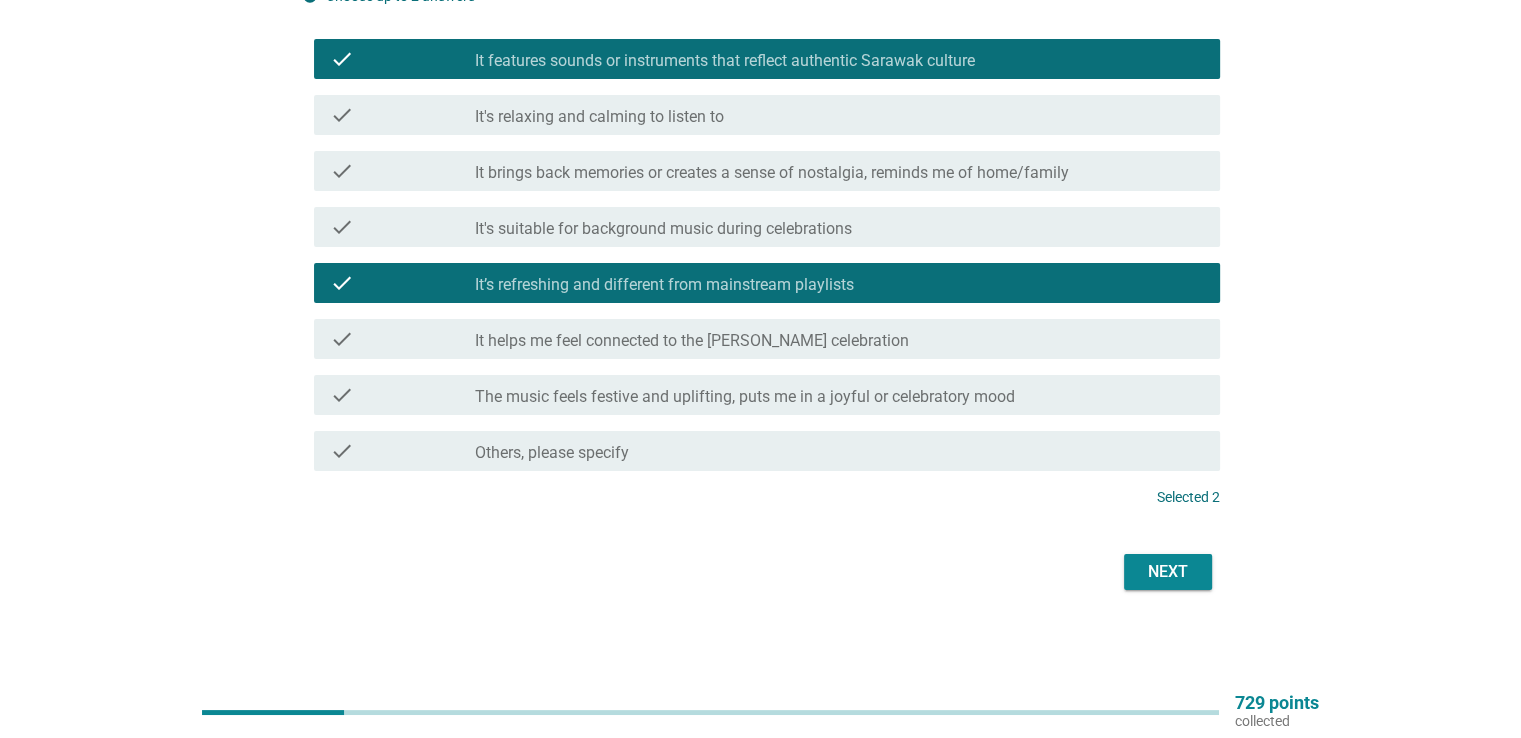 click on "Next" at bounding box center [1168, 572] 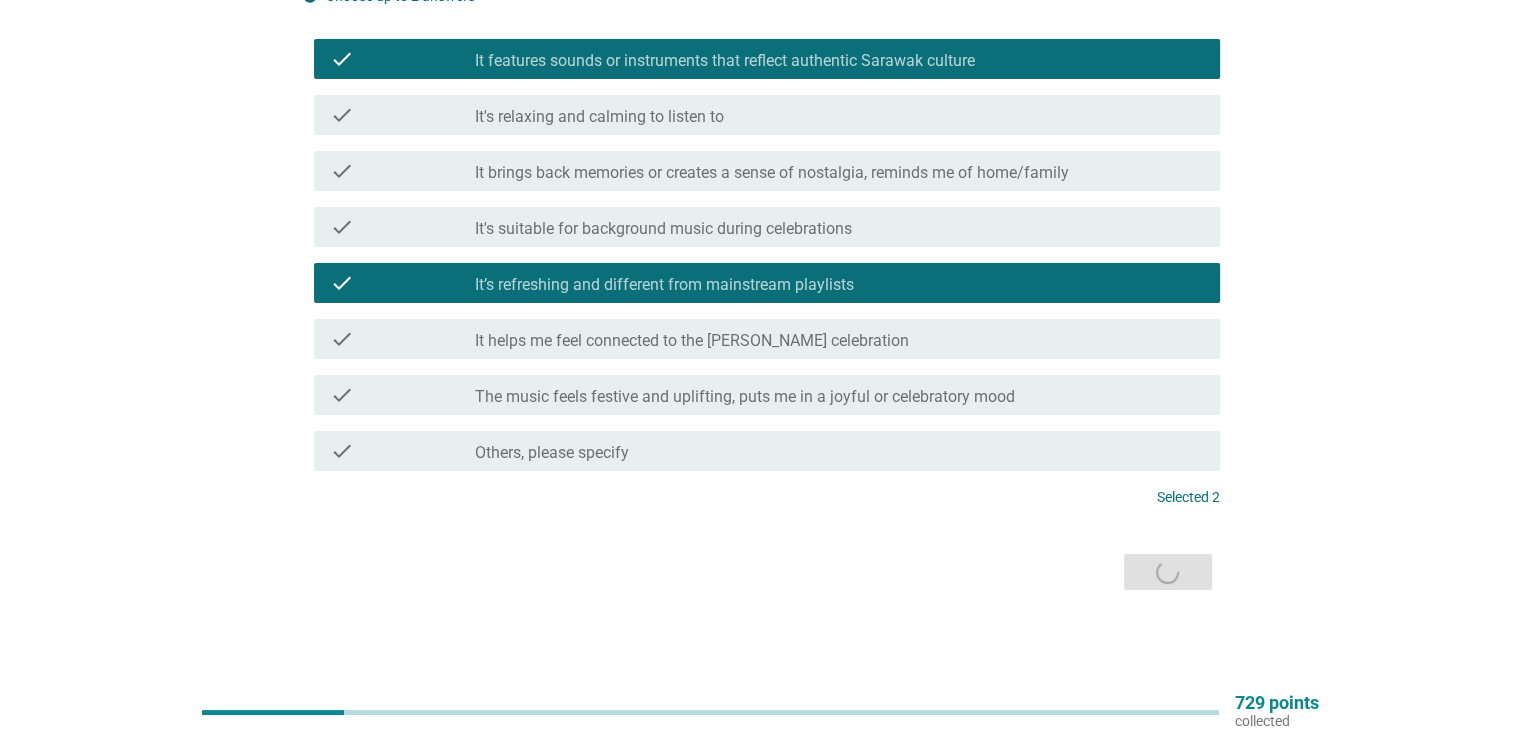 scroll, scrollTop: 0, scrollLeft: 0, axis: both 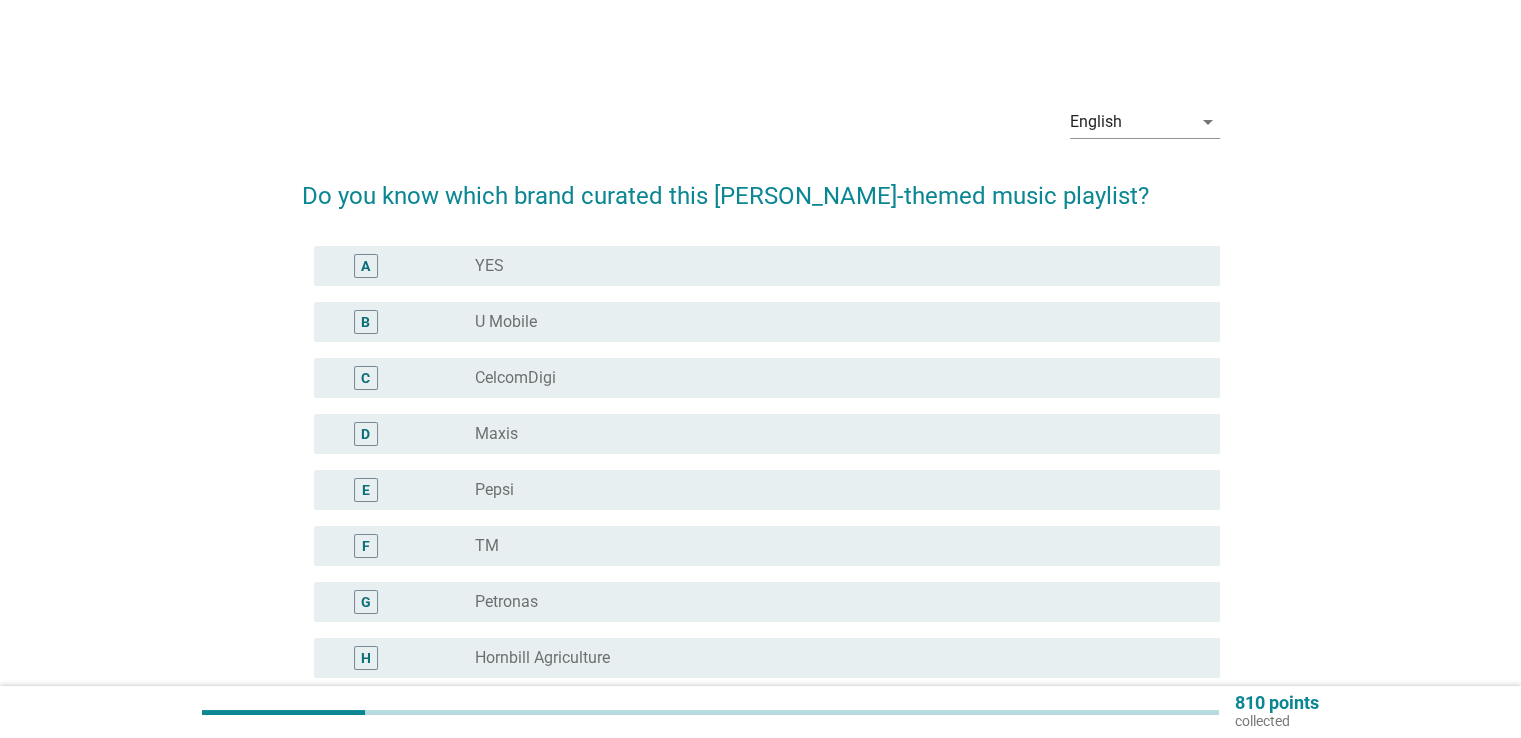 click on "E     radio_button_unchecked Pepsi" at bounding box center [767, 490] 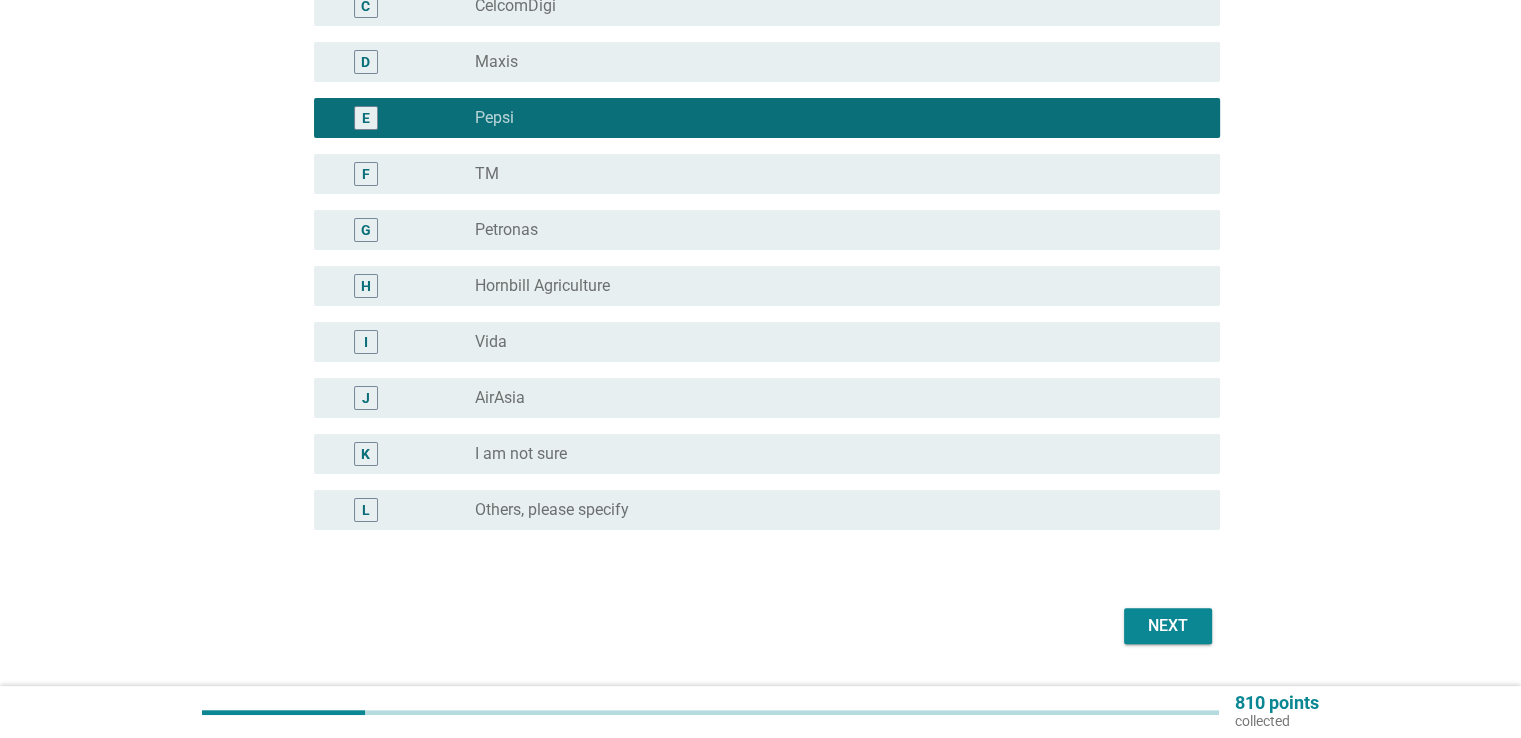 scroll, scrollTop: 426, scrollLeft: 0, axis: vertical 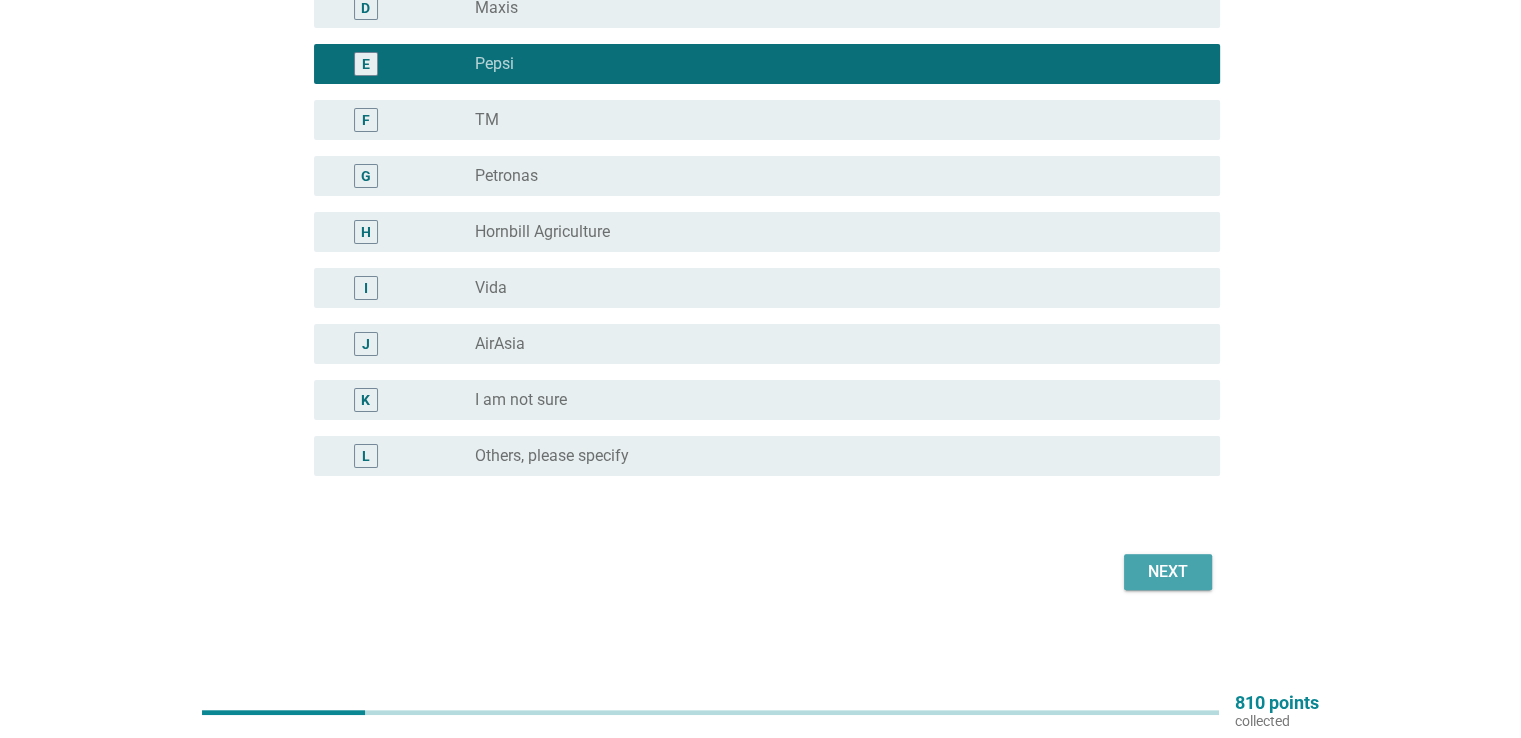 click on "Next" at bounding box center (1168, 572) 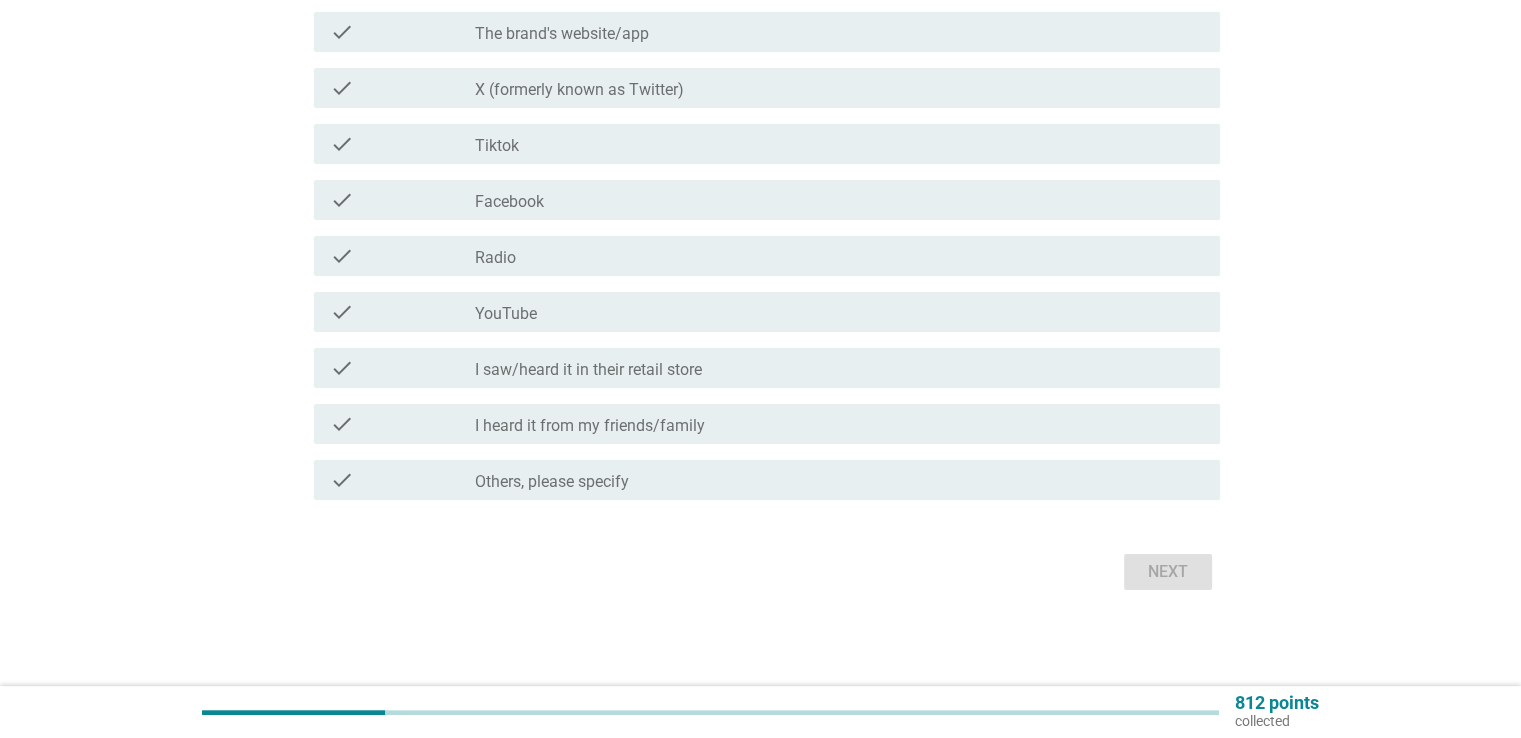 scroll, scrollTop: 0, scrollLeft: 0, axis: both 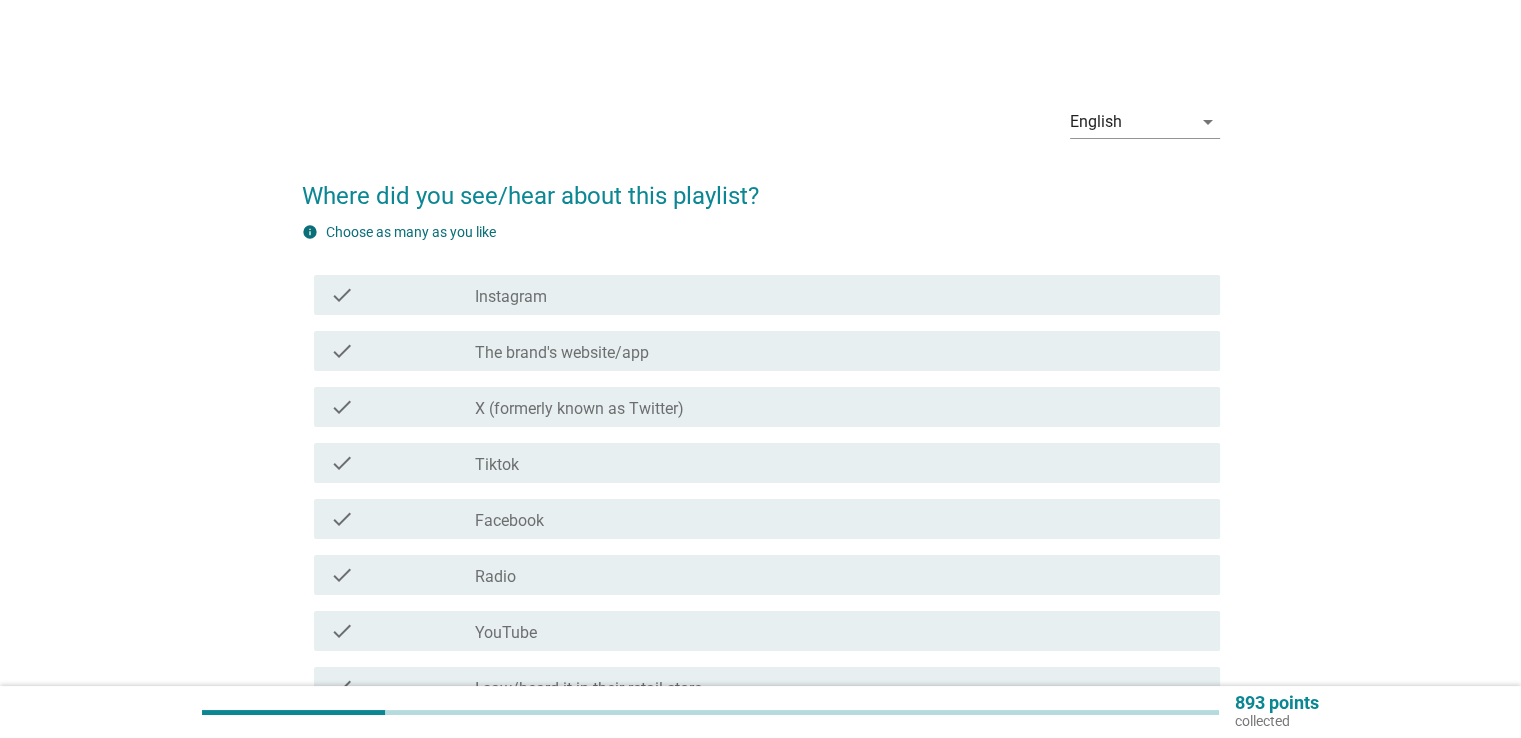 click on "check_box_outline_blank Tiktok" at bounding box center (839, 463) 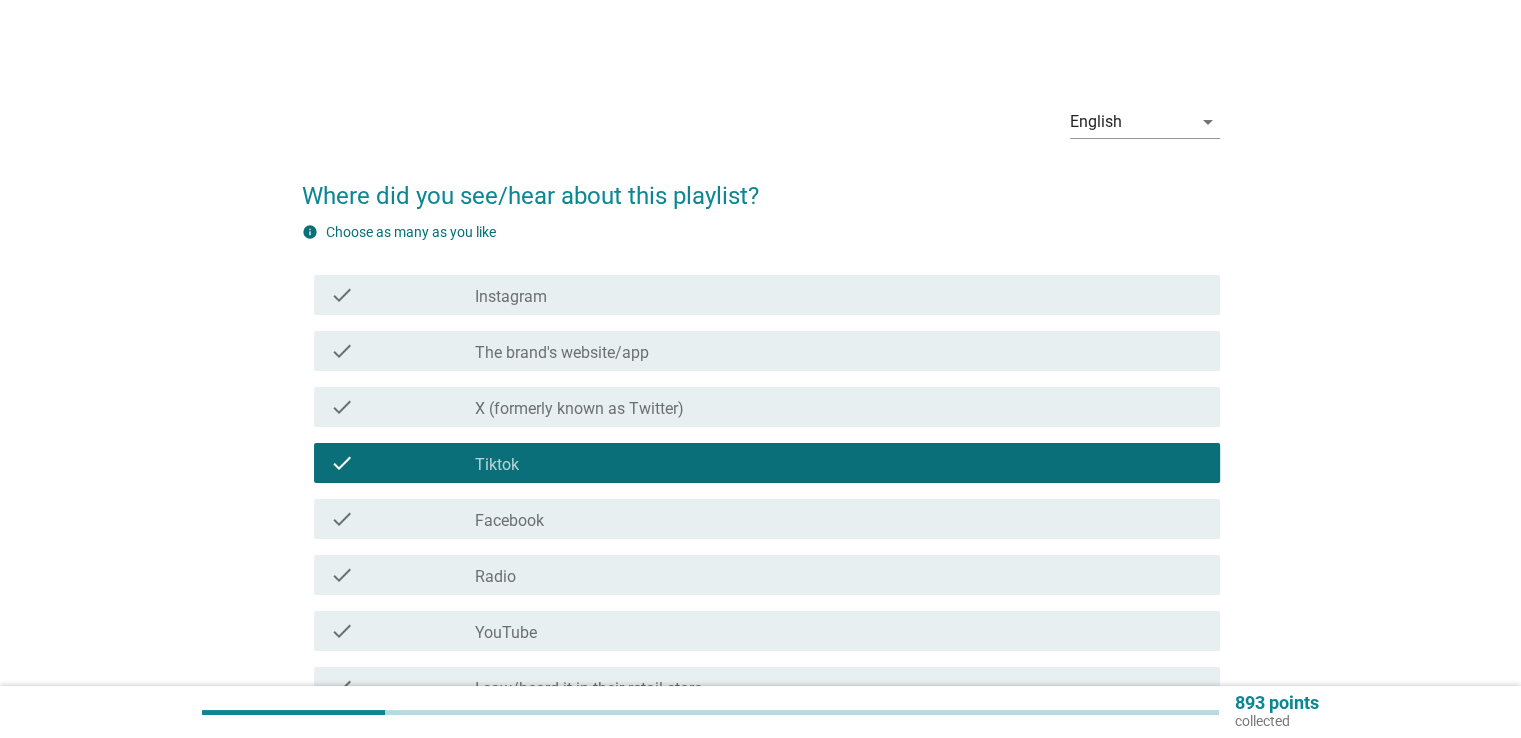 click on "check_box_outline_blank Facebook" at bounding box center (839, 519) 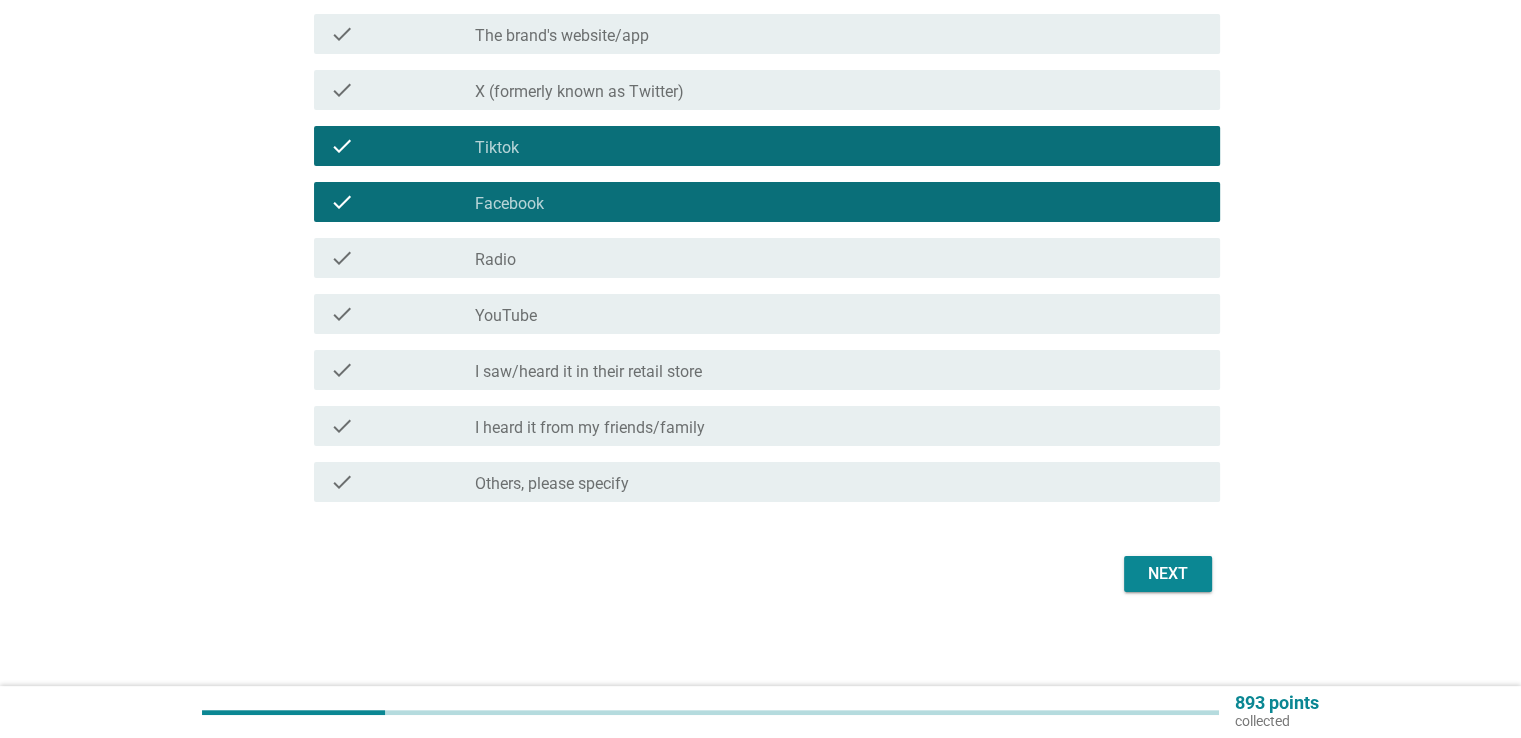 scroll, scrollTop: 319, scrollLeft: 0, axis: vertical 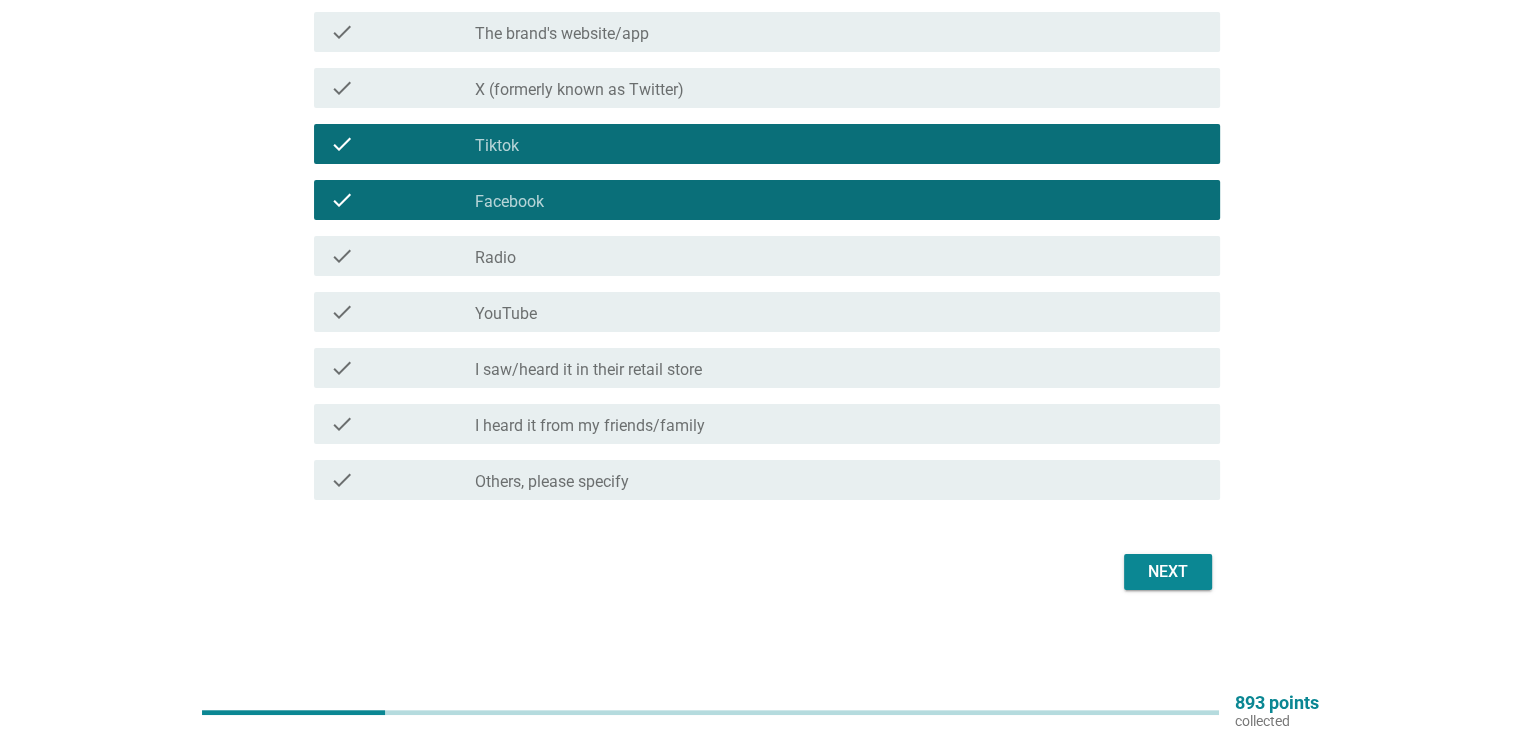 click on "Next" at bounding box center [1168, 572] 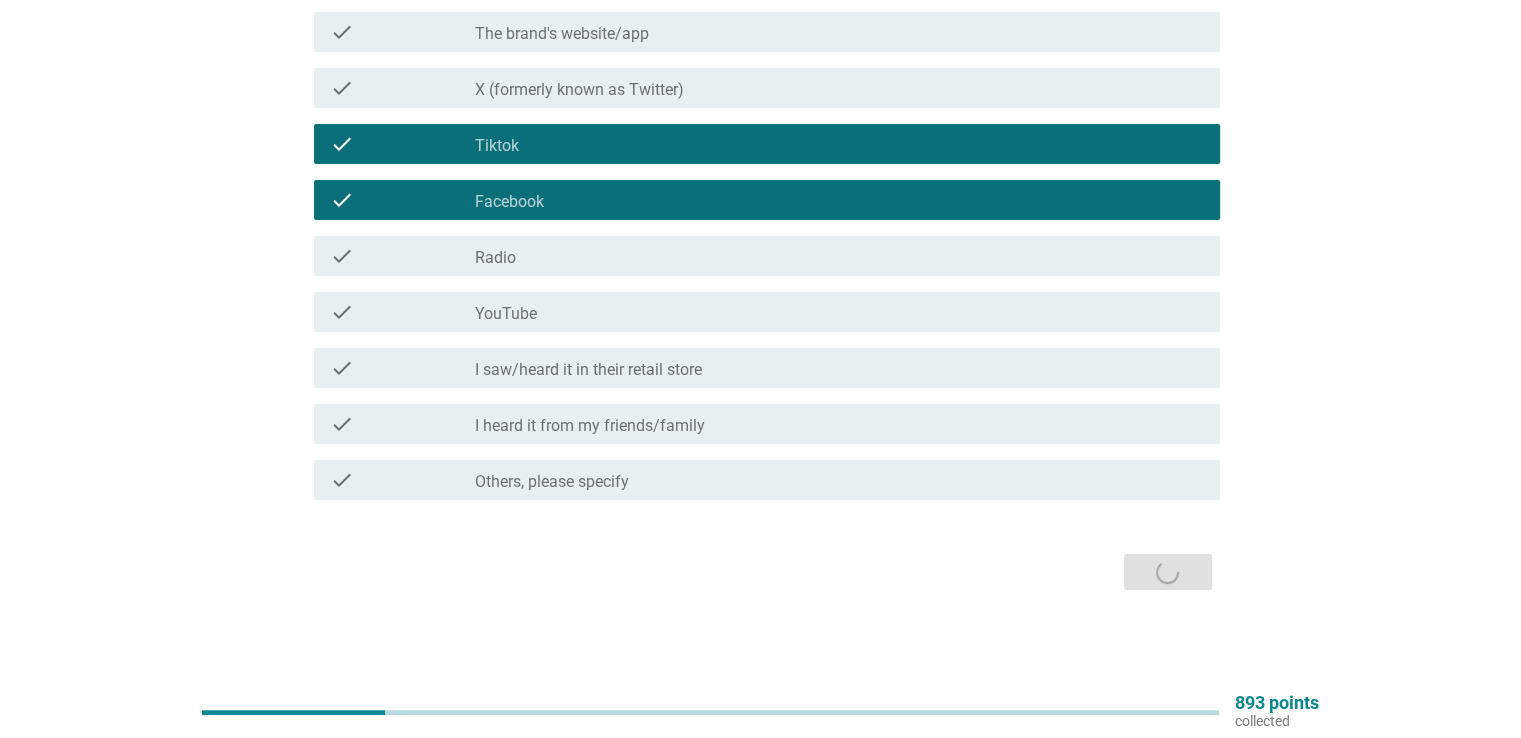 scroll, scrollTop: 0, scrollLeft: 0, axis: both 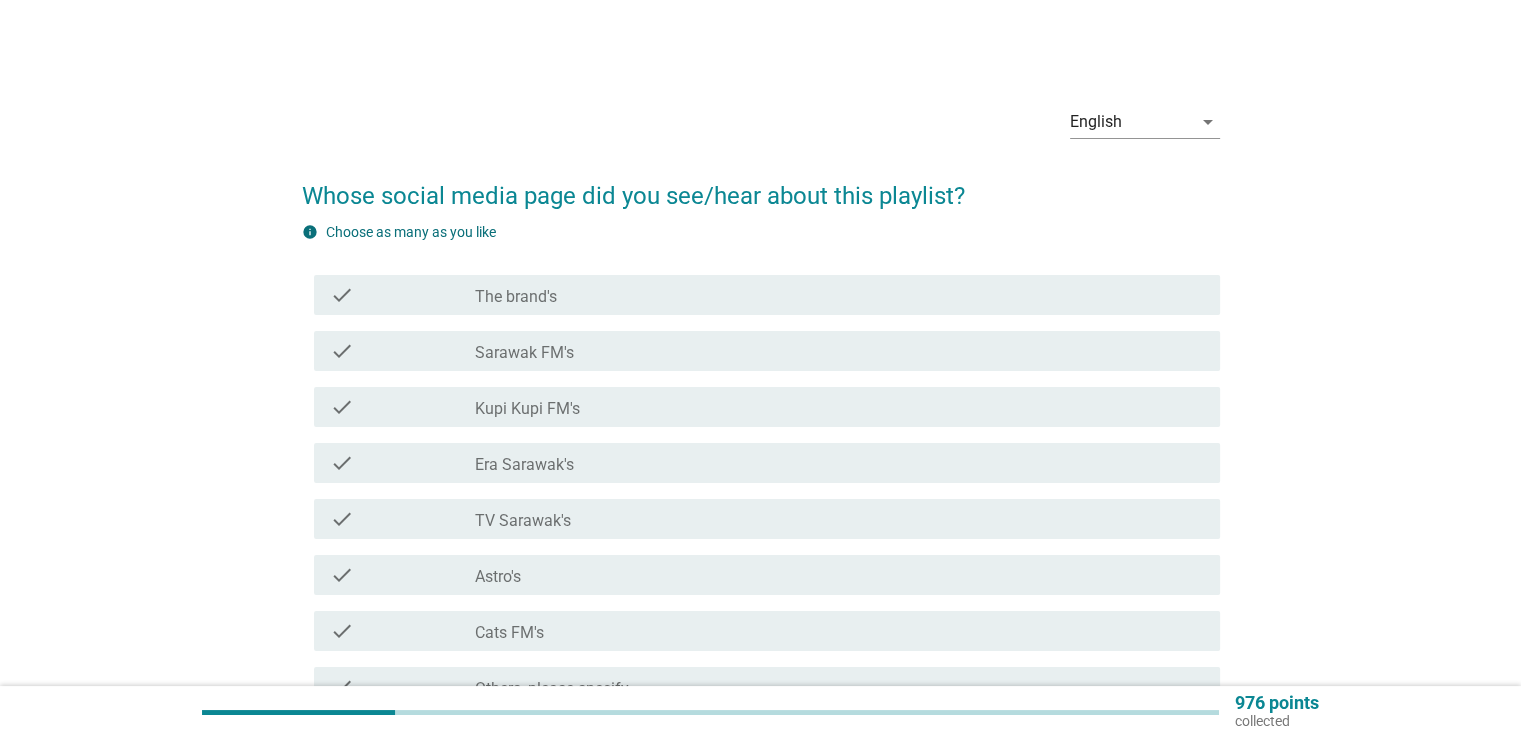 click on "check     check_box_outline_blank Sarawak FM's" at bounding box center [767, 351] 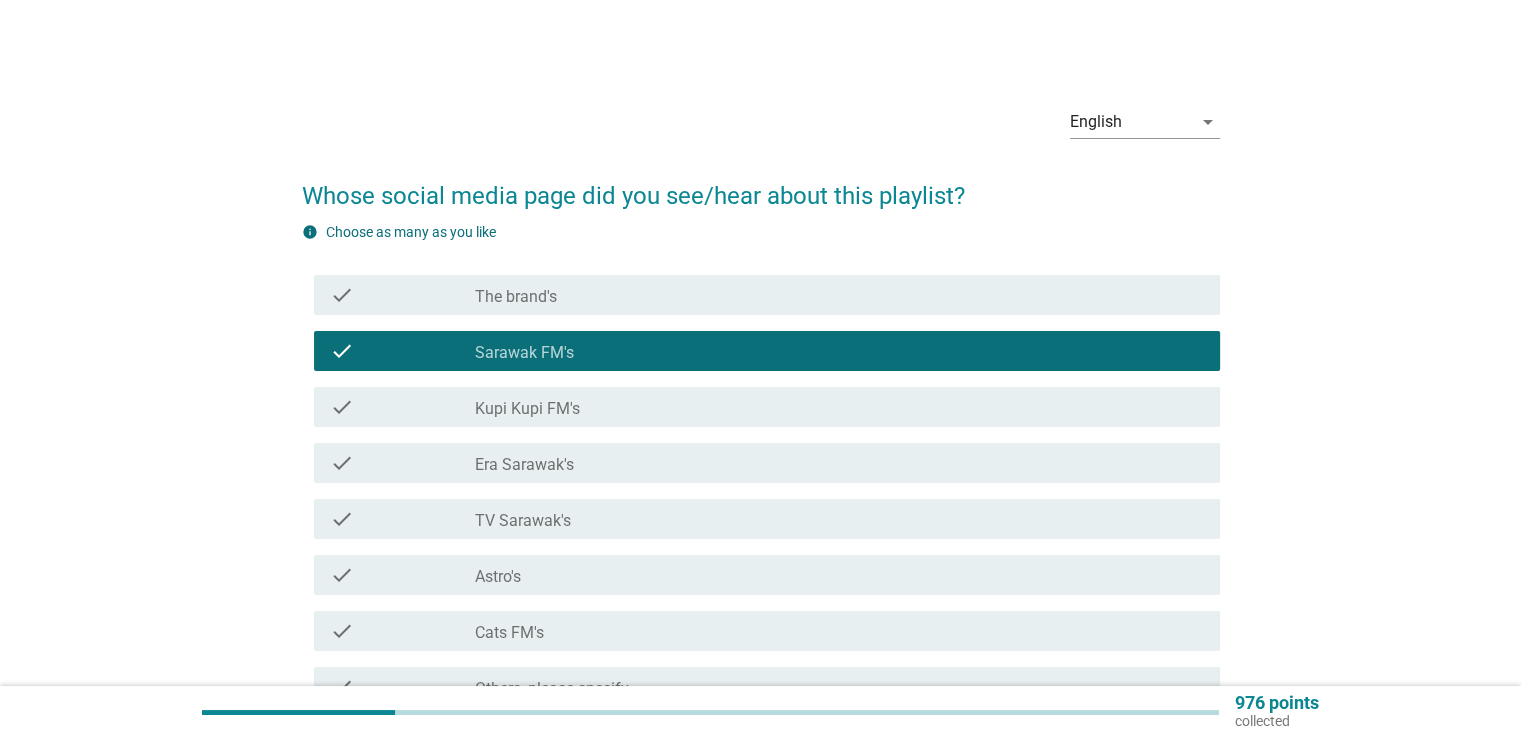 scroll, scrollTop: 207, scrollLeft: 0, axis: vertical 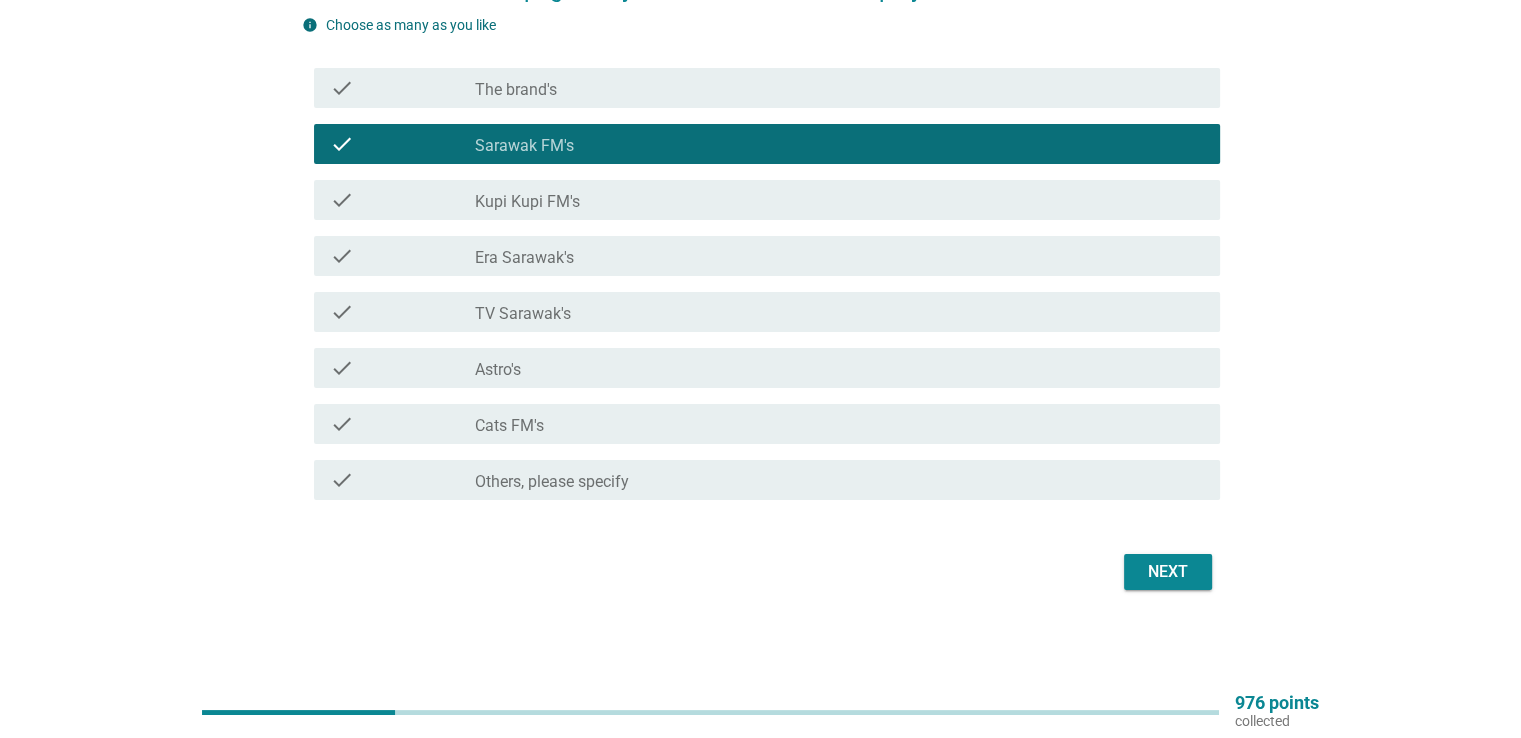 click on "check_box_outline_blank TV Sarawak's" at bounding box center (839, 312) 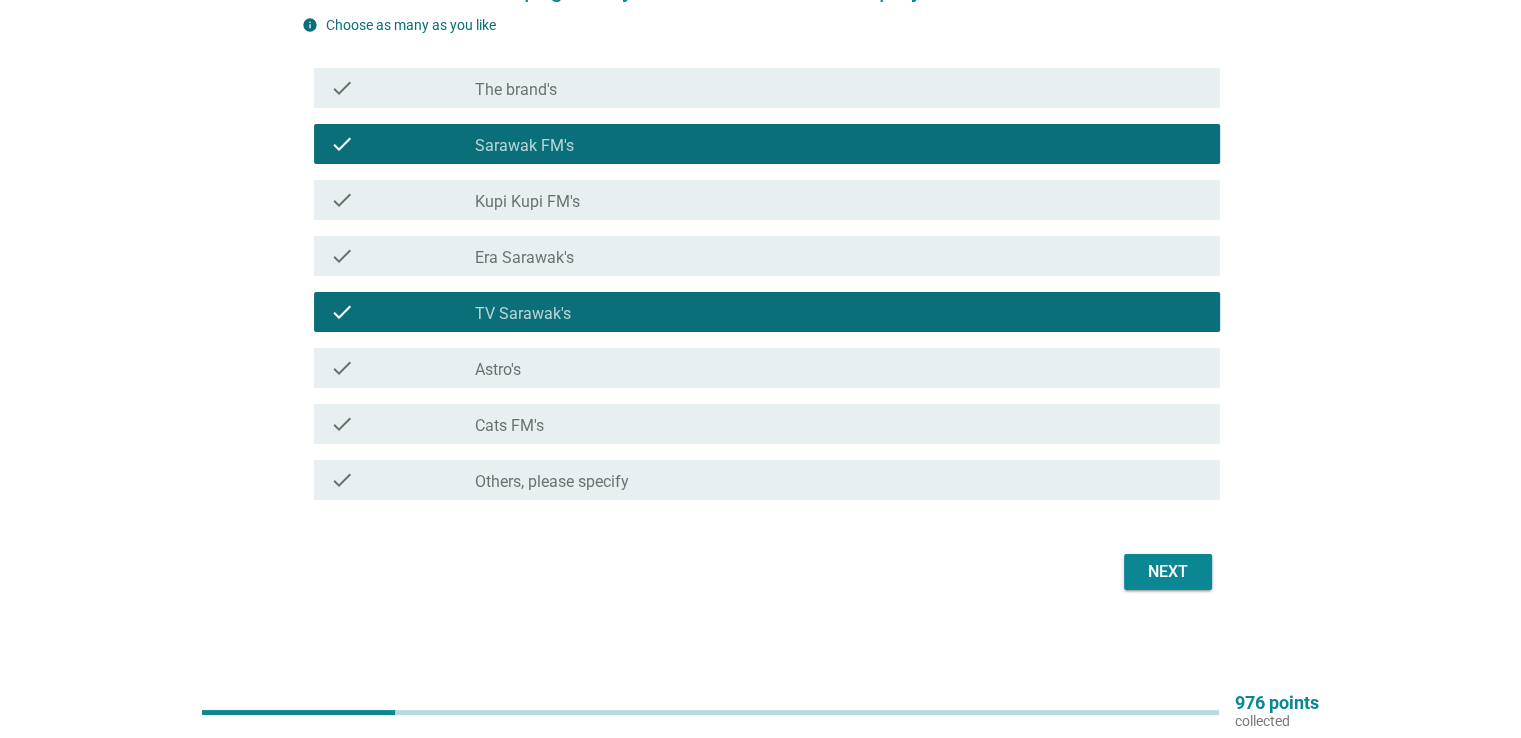 click on "check_box_outline_blank Astro's" at bounding box center (839, 368) 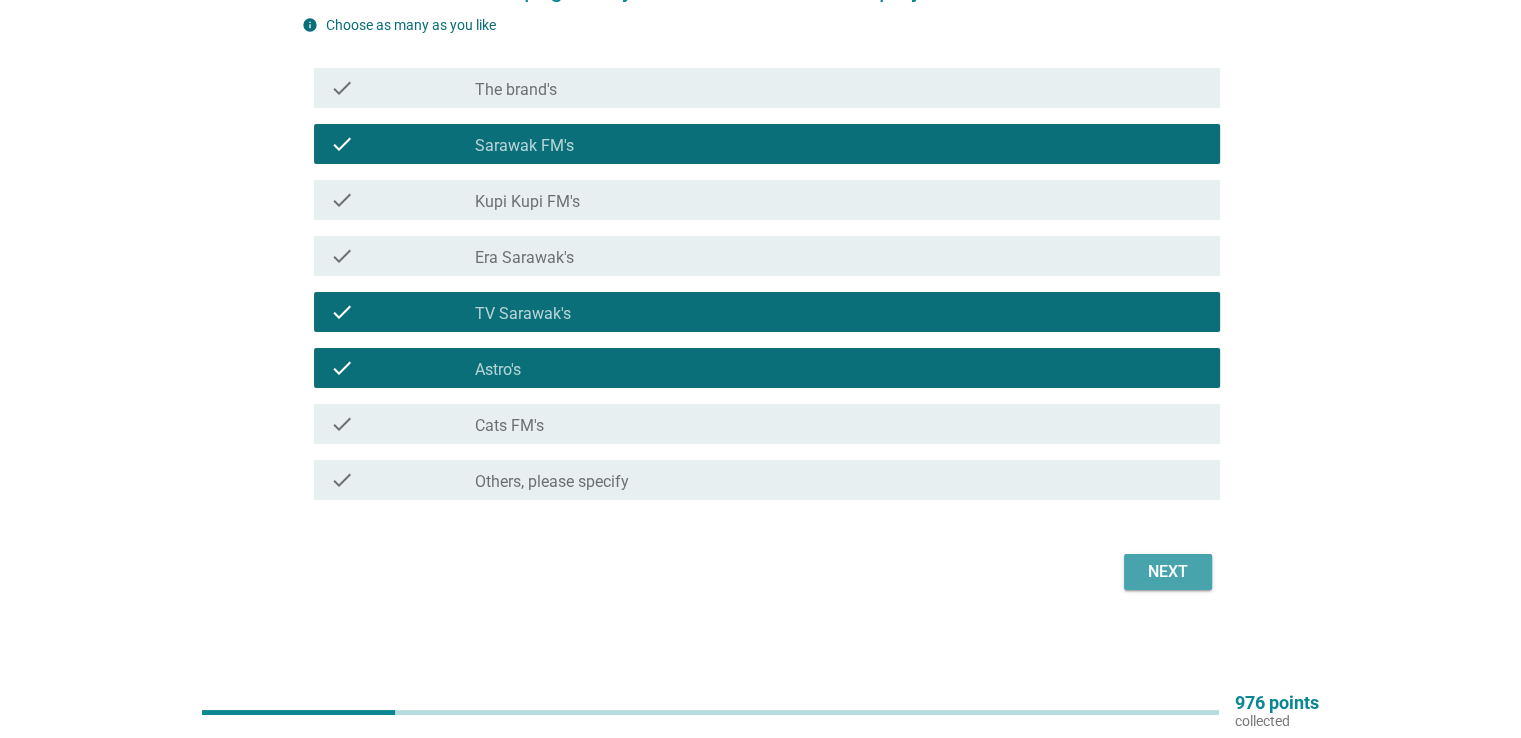 click on "Next" at bounding box center (1168, 572) 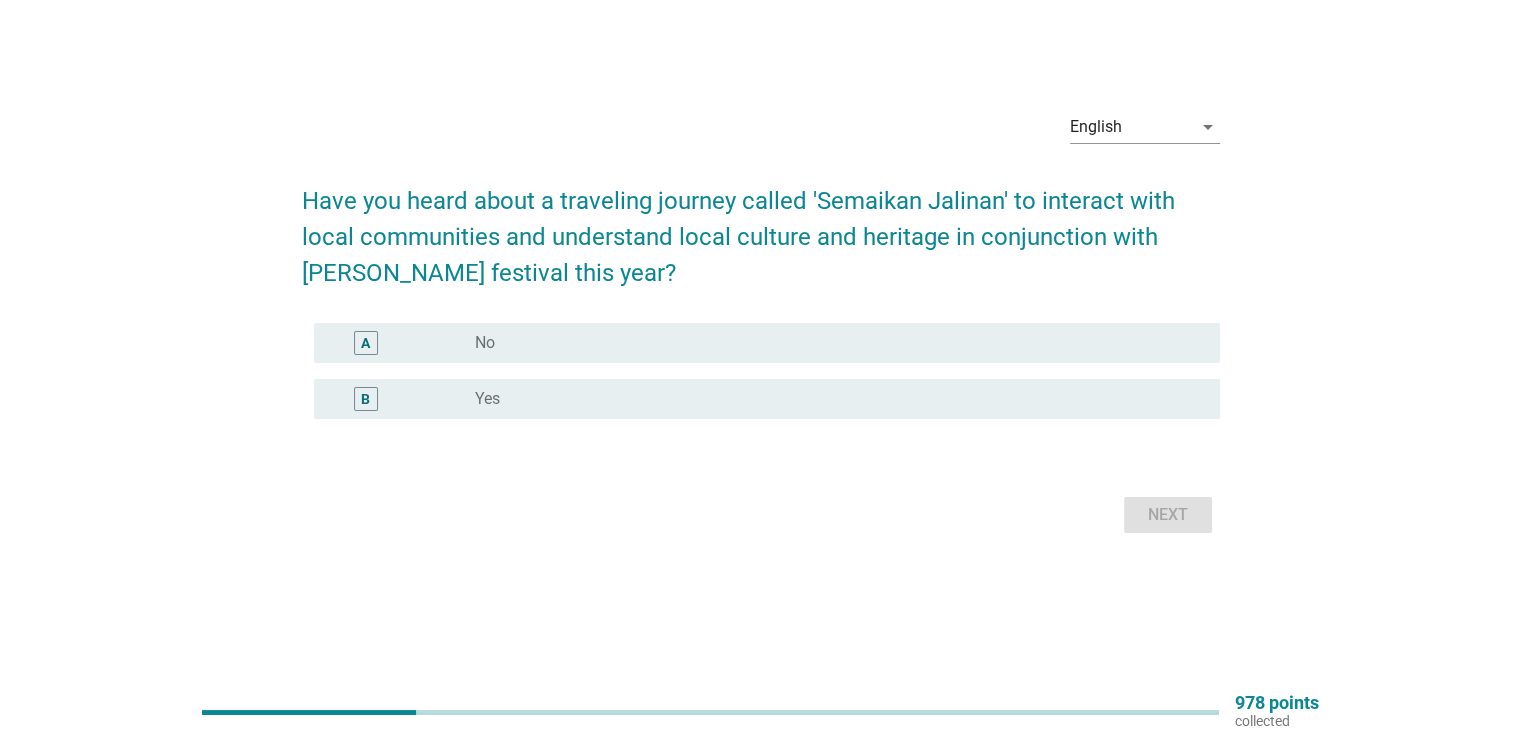 scroll, scrollTop: 0, scrollLeft: 0, axis: both 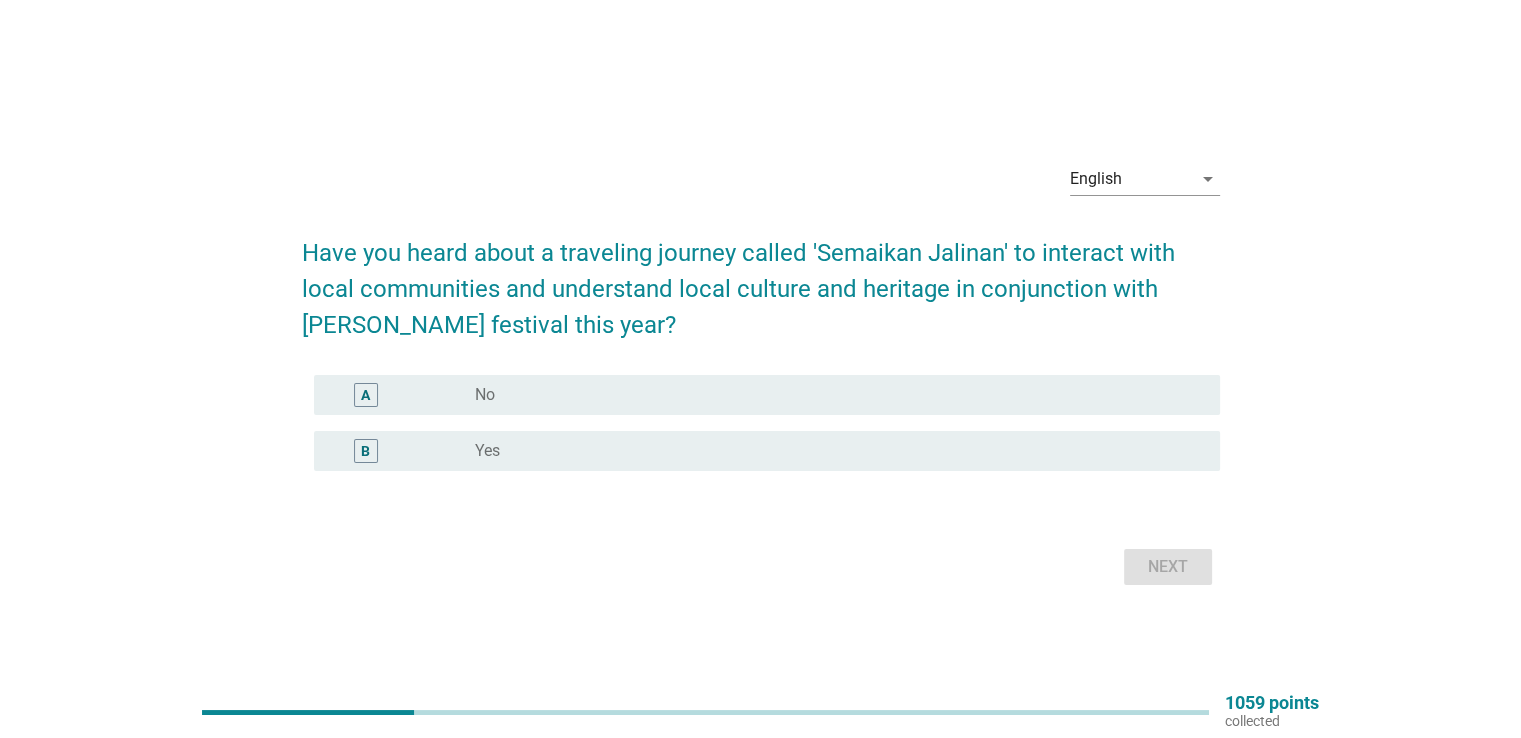 click on "A     radio_button_unchecked No" at bounding box center [767, 395] 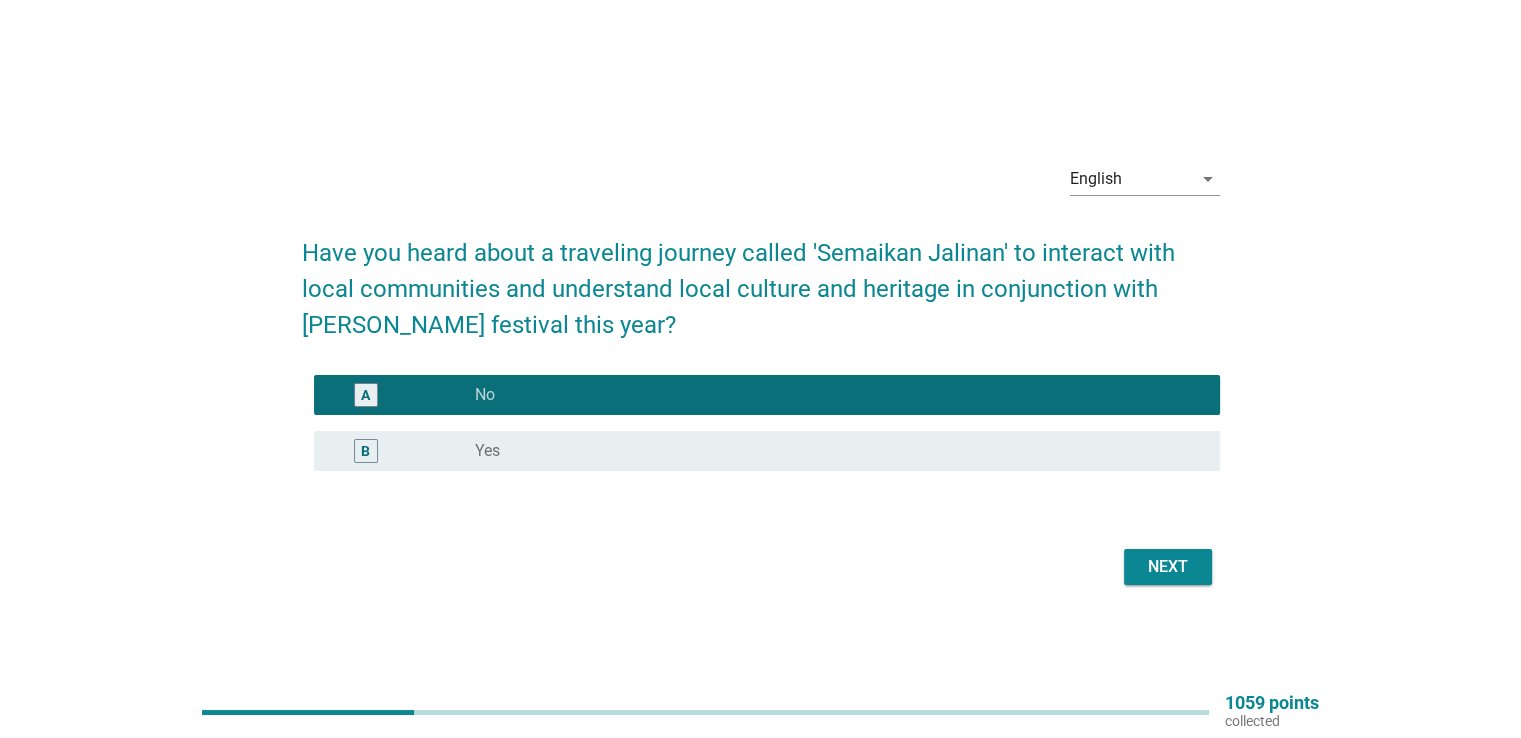 click on "radio_button_unchecked Yes" at bounding box center [831, 451] 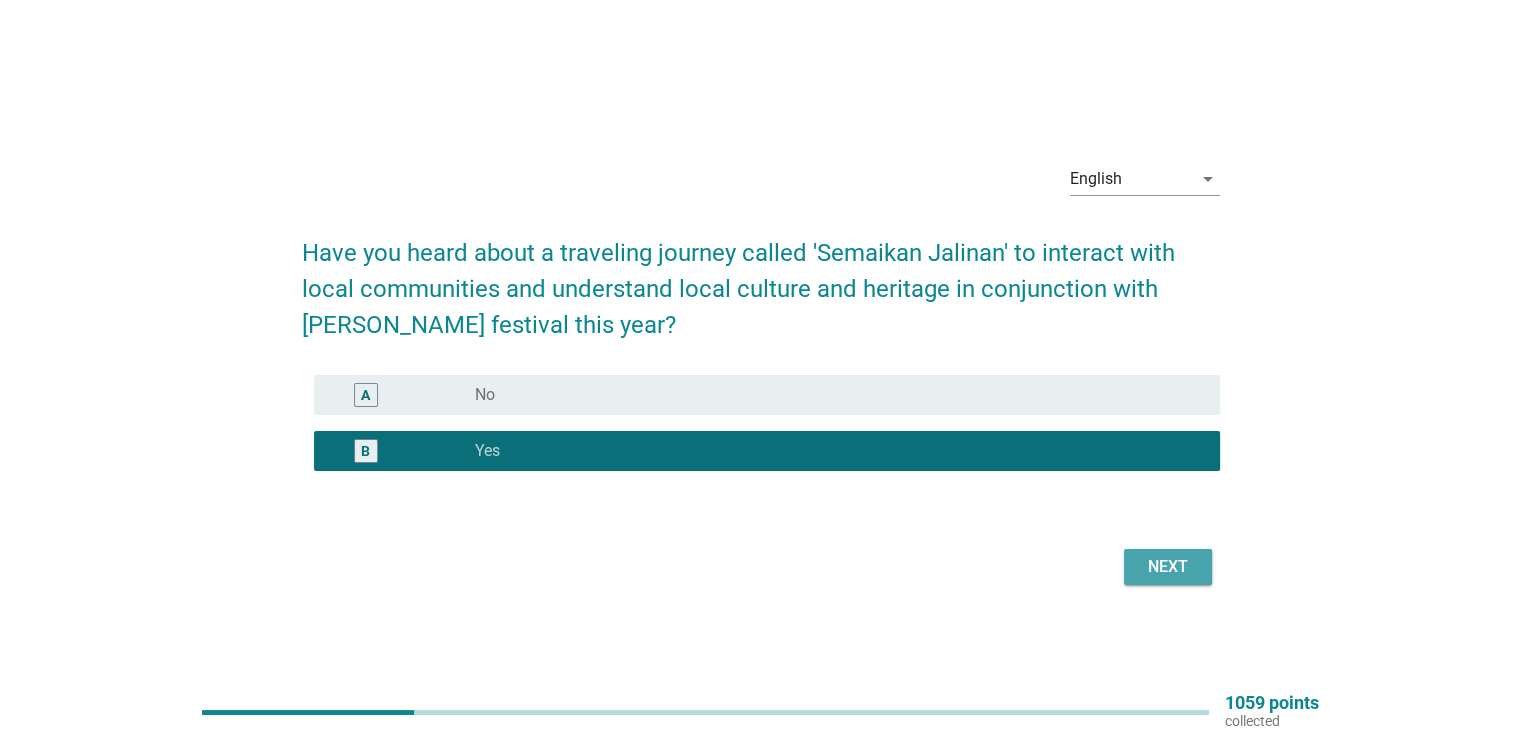 click on "Next" at bounding box center [1168, 567] 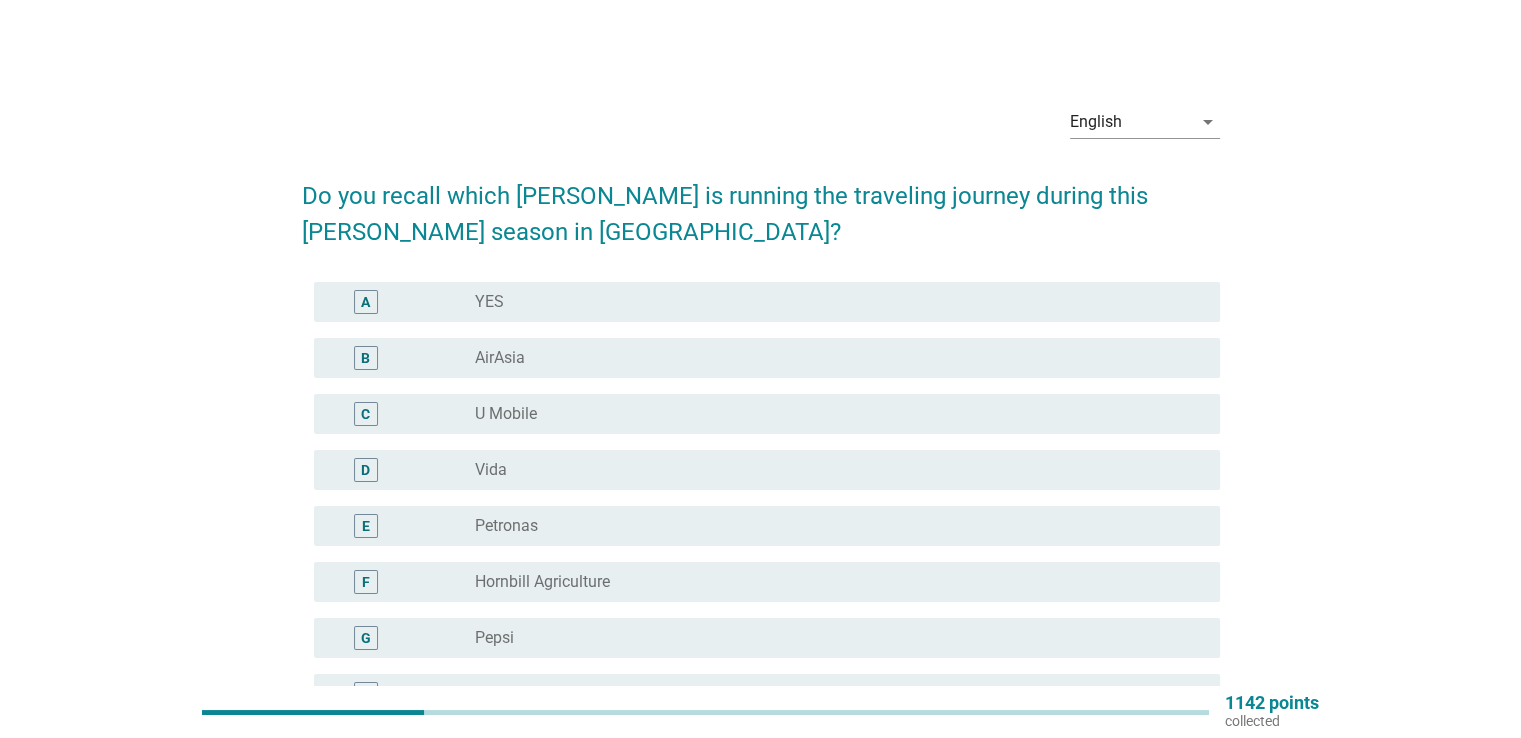 click on "radio_button_unchecked Vida" at bounding box center [831, 470] 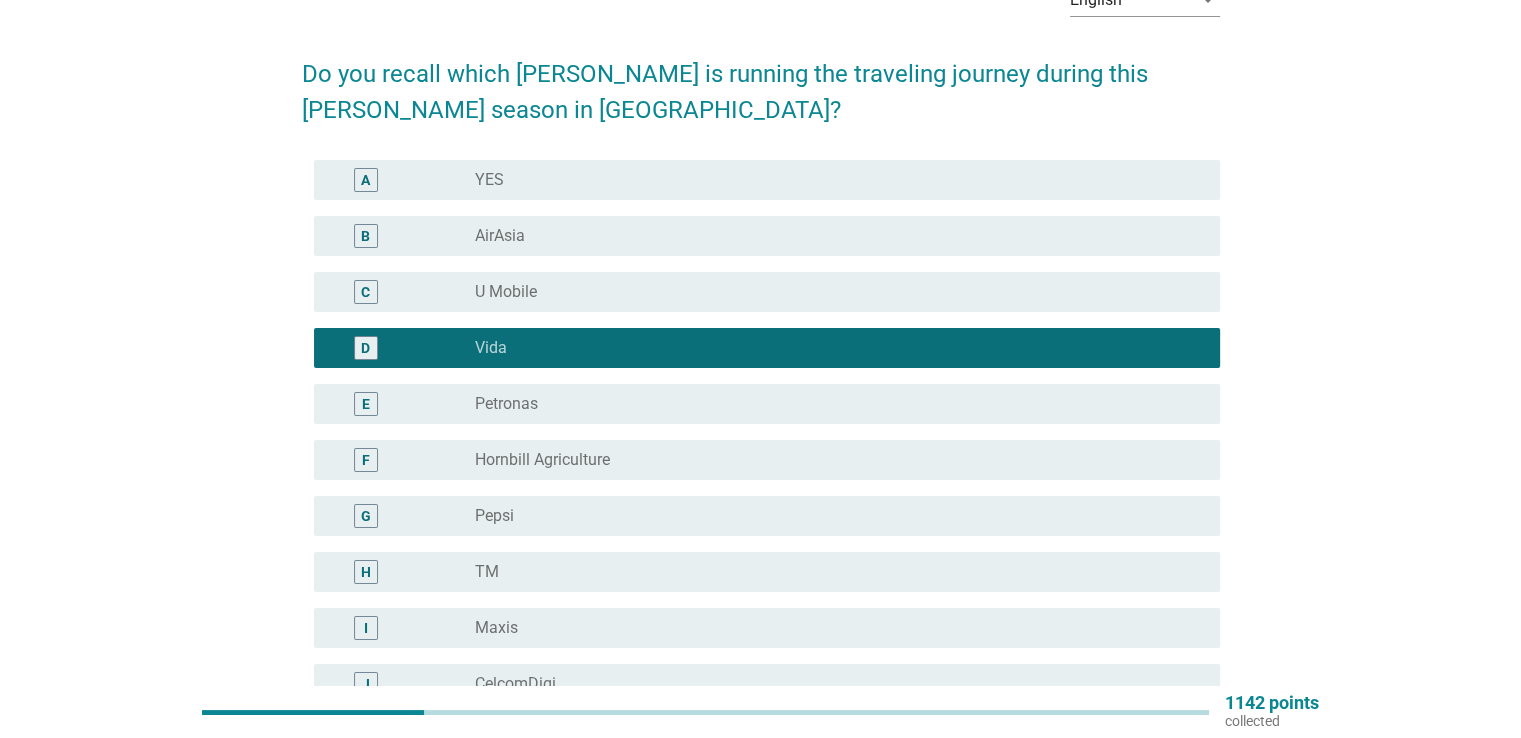 scroll, scrollTop: 300, scrollLeft: 0, axis: vertical 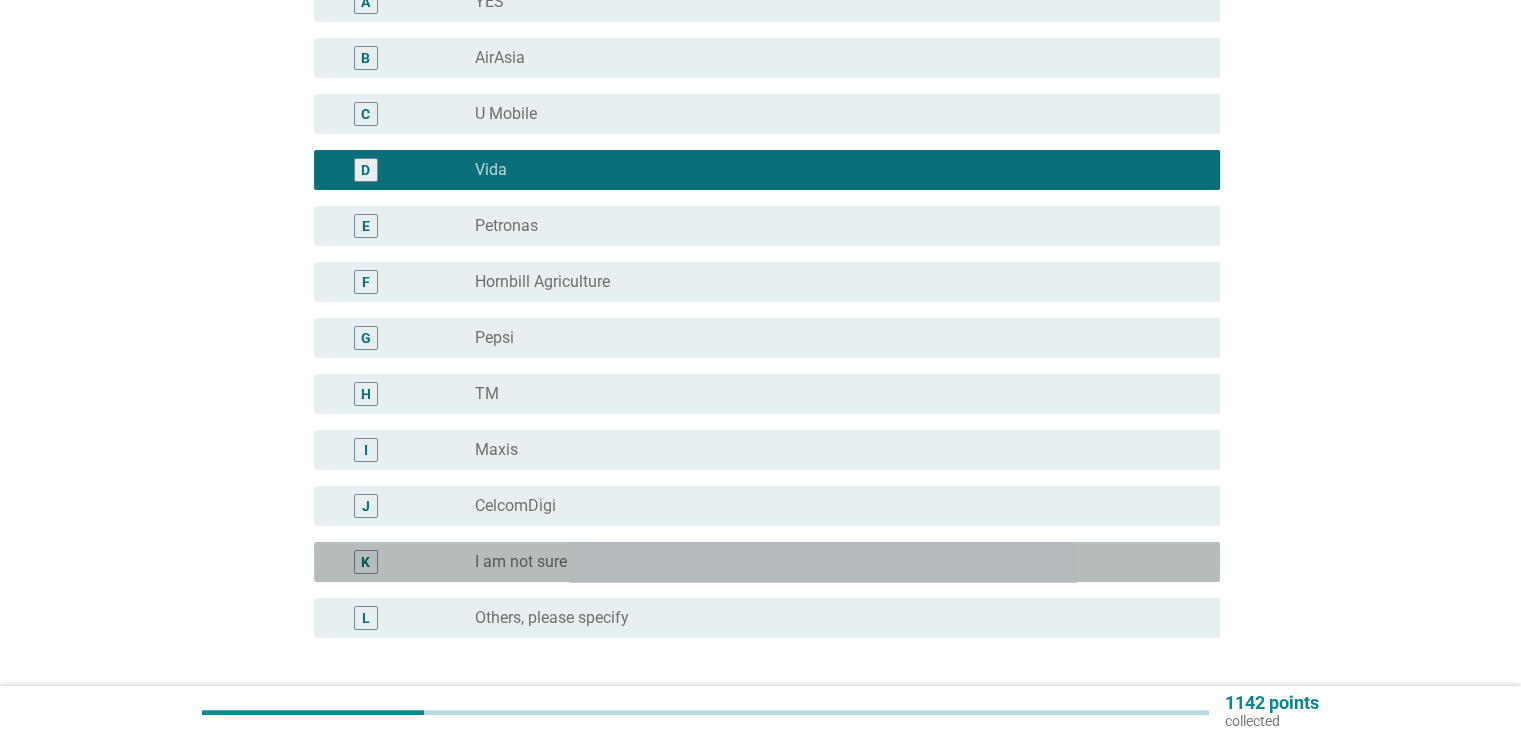 click on "K     radio_button_unchecked I am not sure" at bounding box center (767, 562) 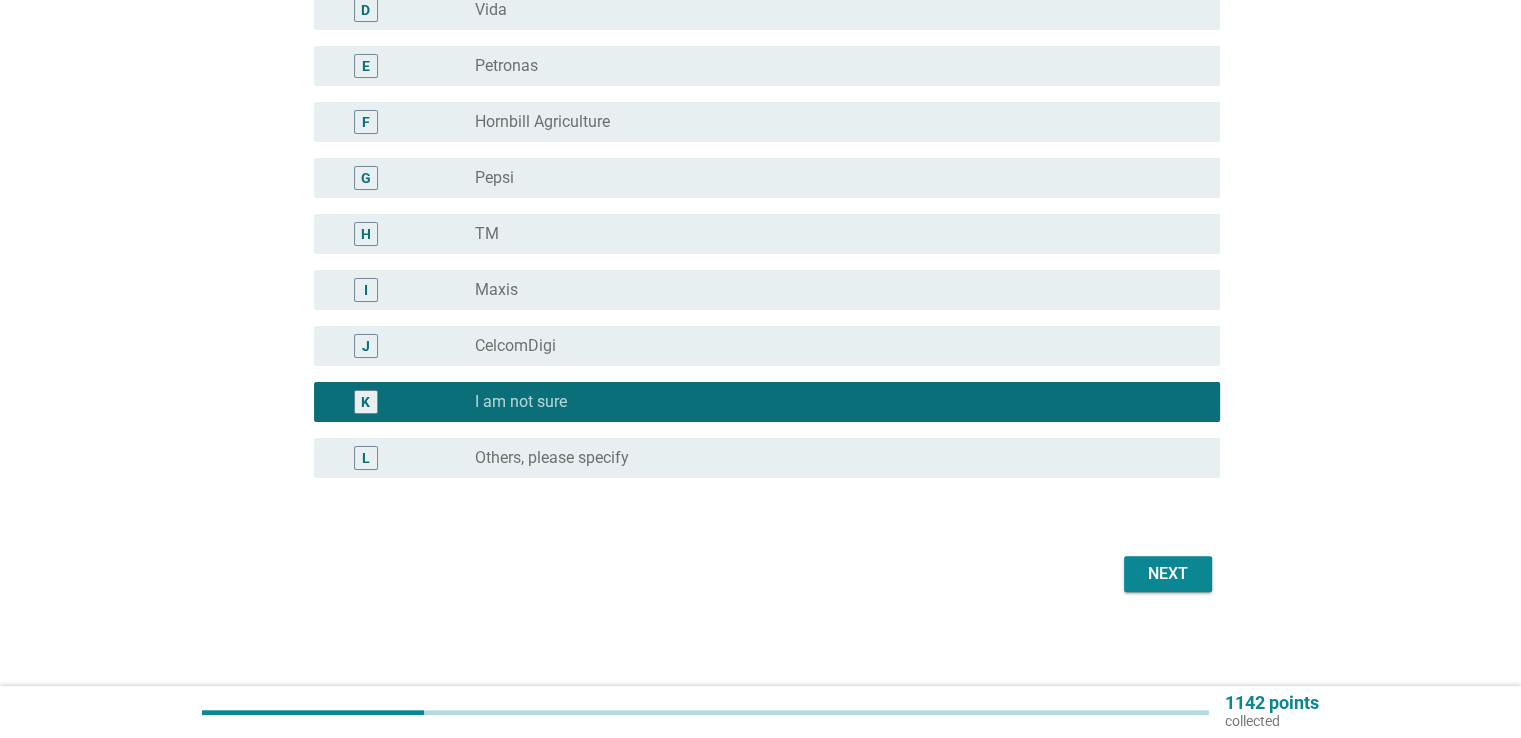 scroll, scrollTop: 462, scrollLeft: 0, axis: vertical 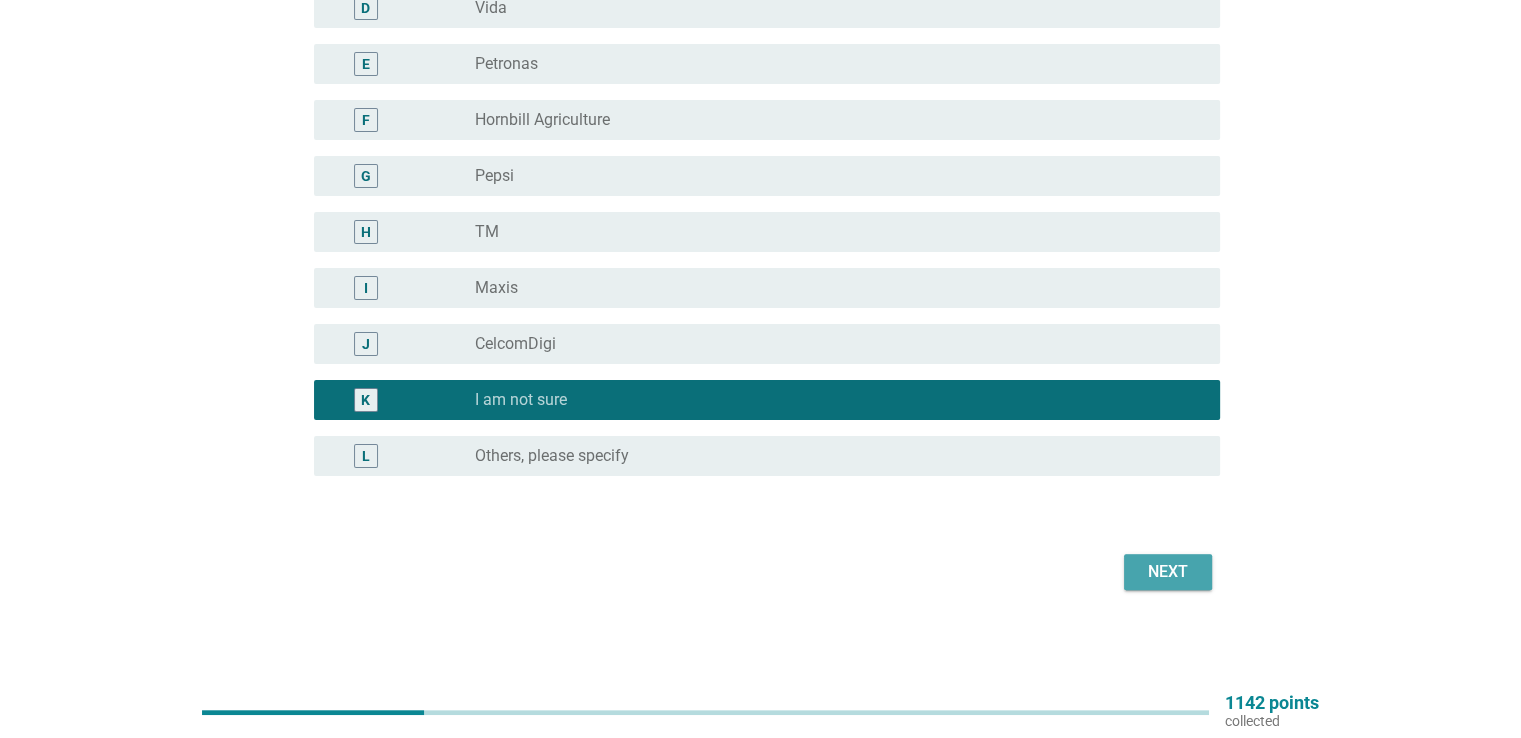 click on "Next" at bounding box center [1168, 572] 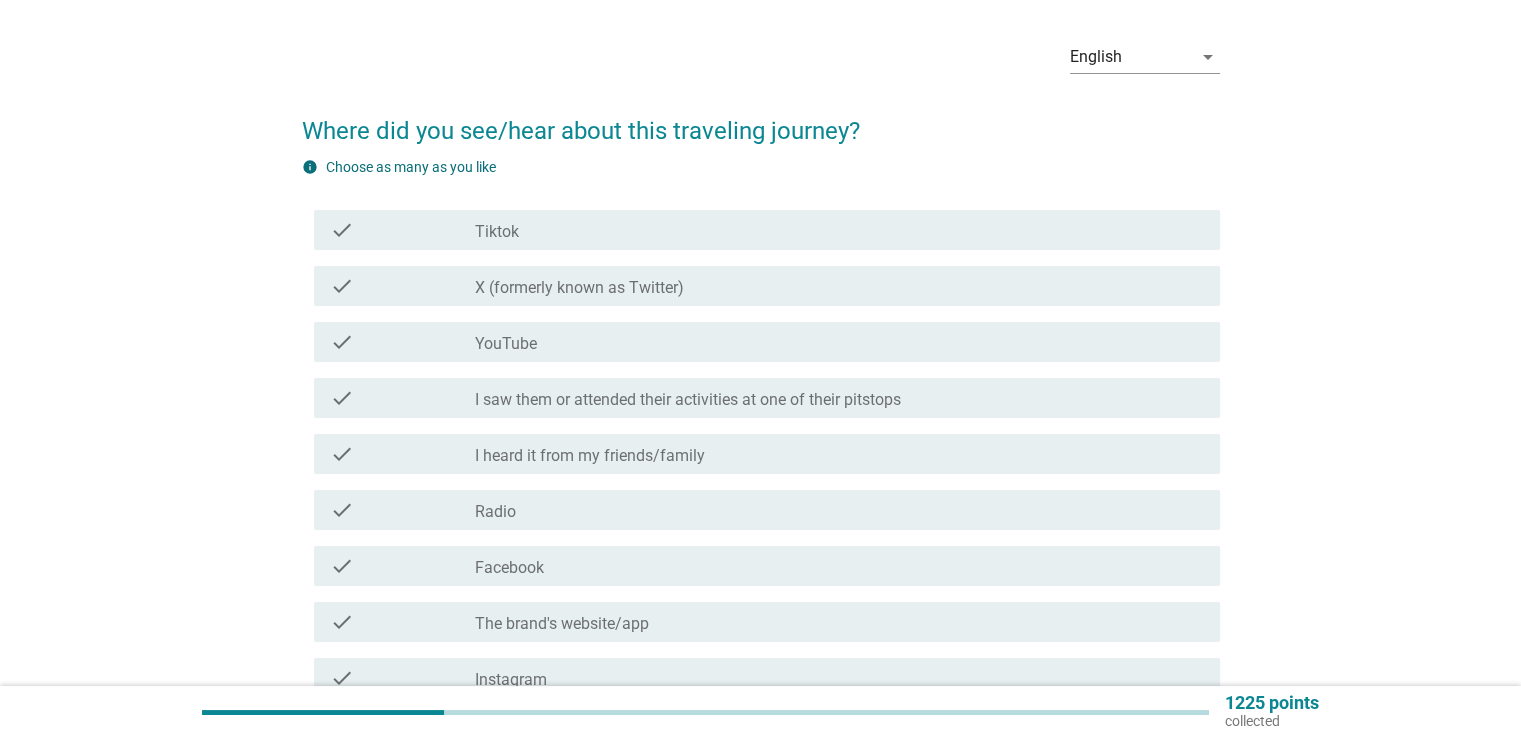 scroll, scrollTop: 100, scrollLeft: 0, axis: vertical 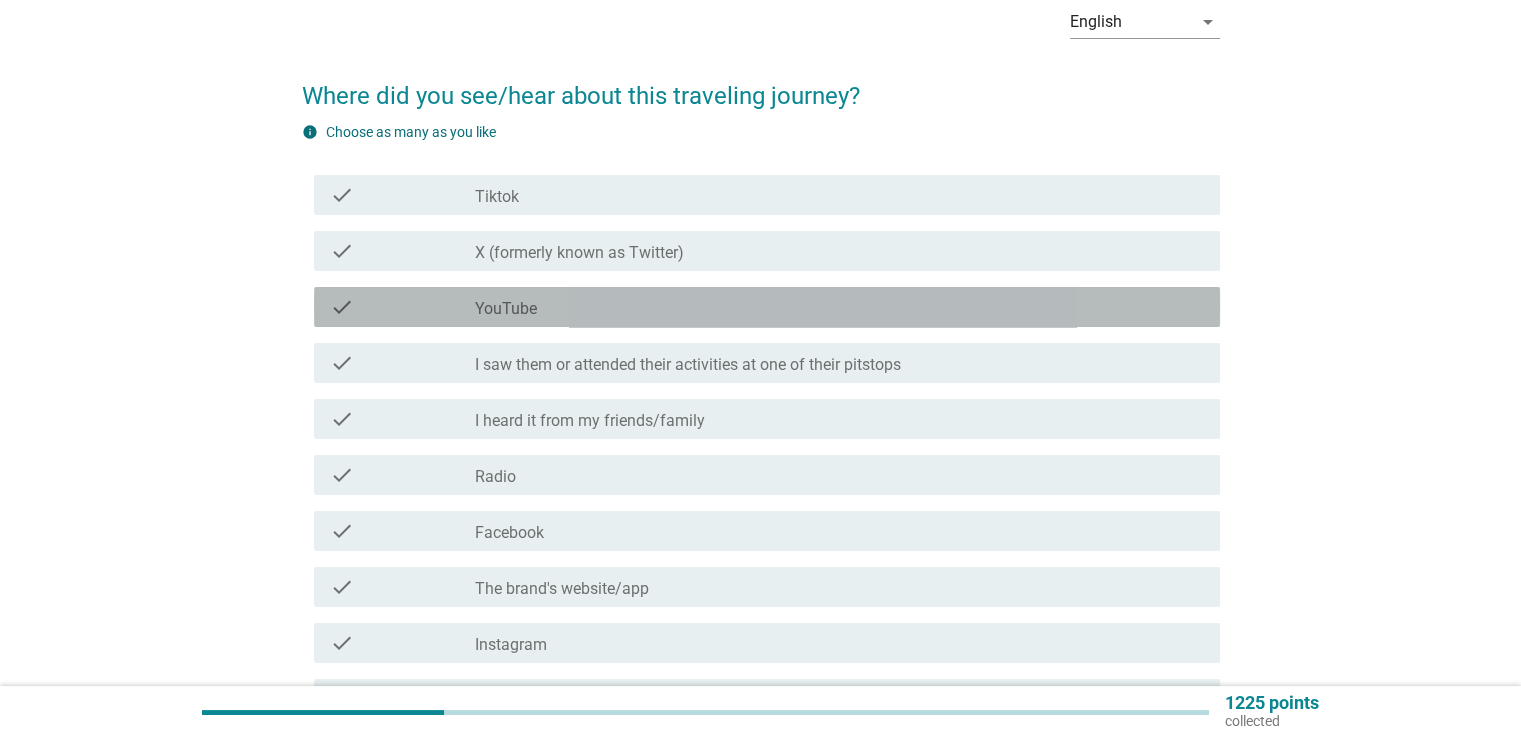click on "check_box_outline_blank YouTube" at bounding box center (839, 307) 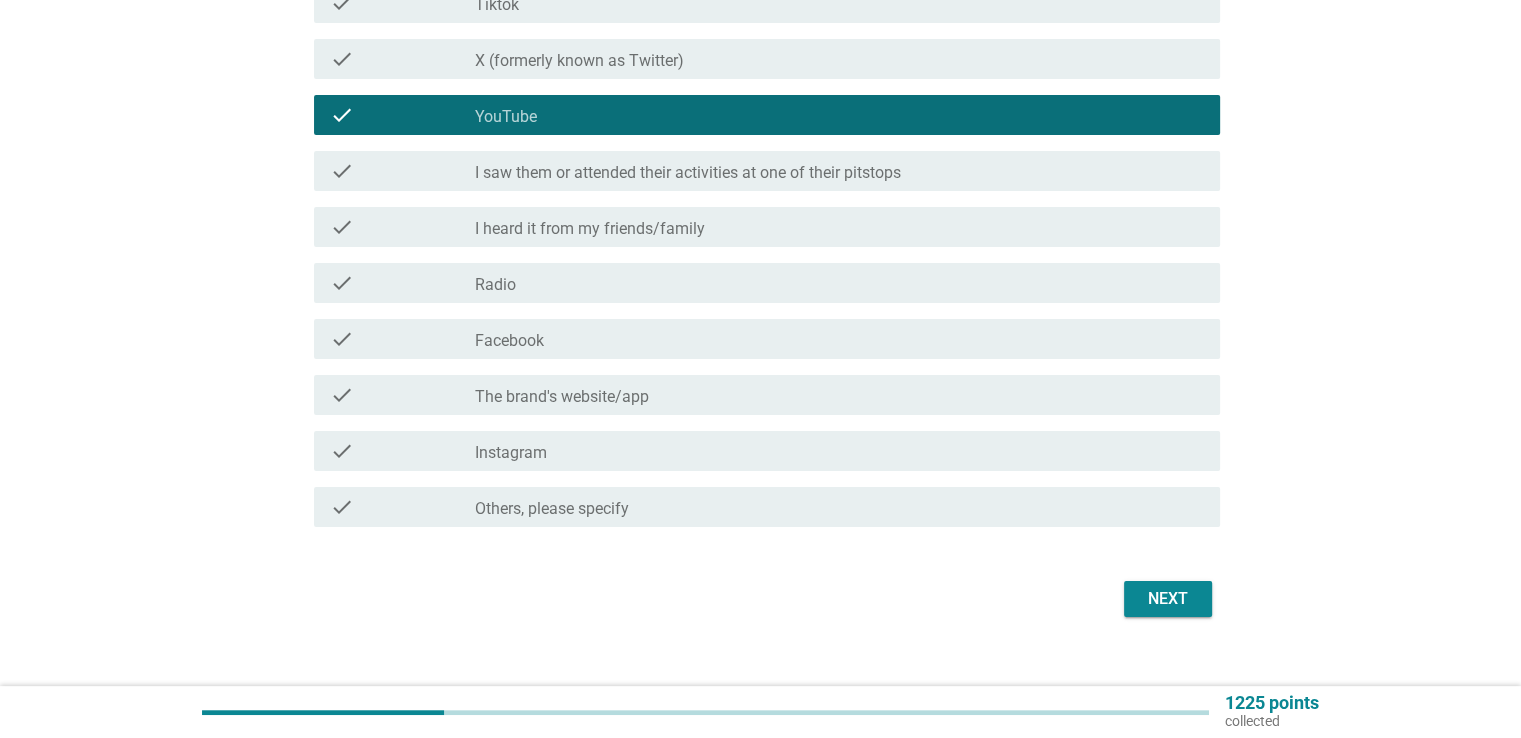 scroll, scrollTop: 300, scrollLeft: 0, axis: vertical 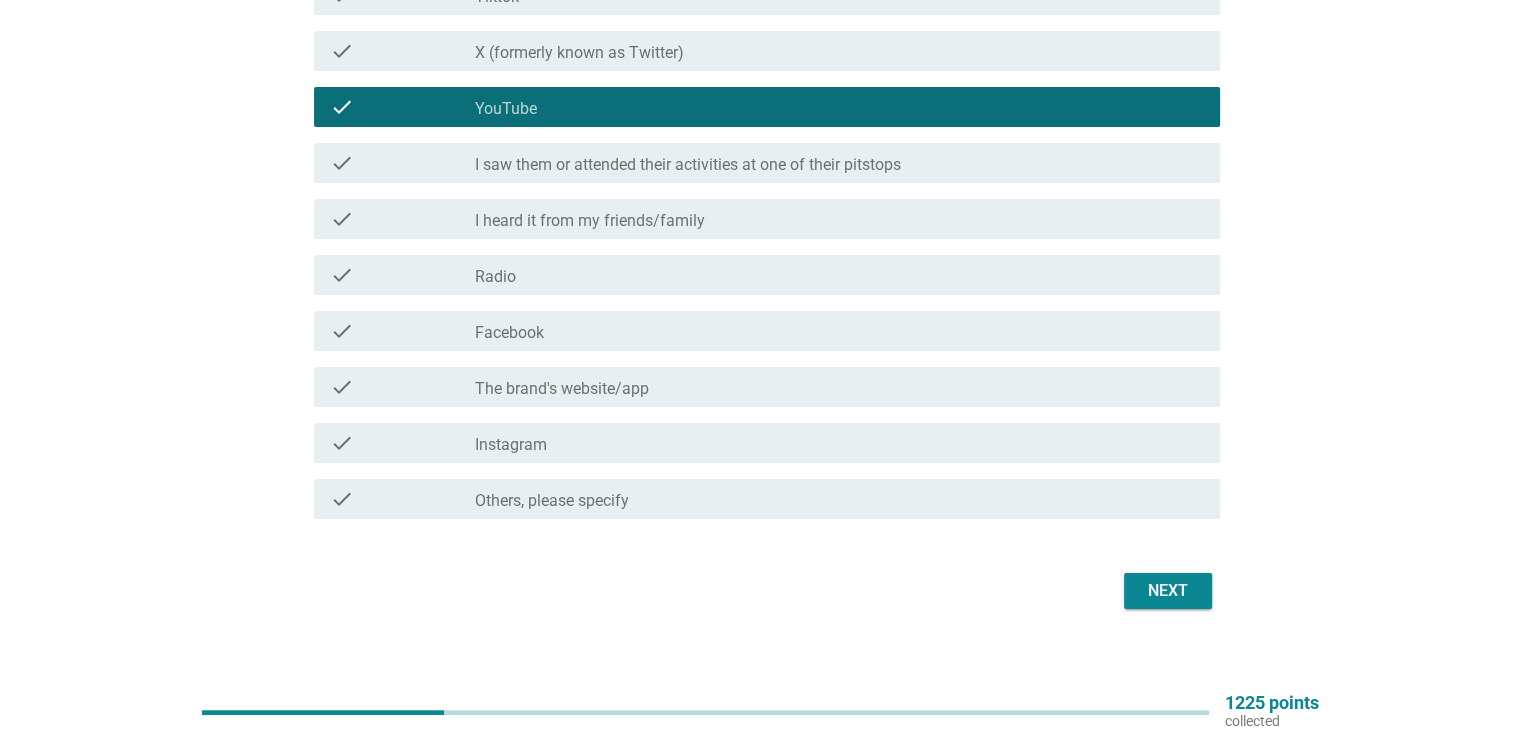 click on "check     check_box_outline_blank Facebook" at bounding box center [761, 331] 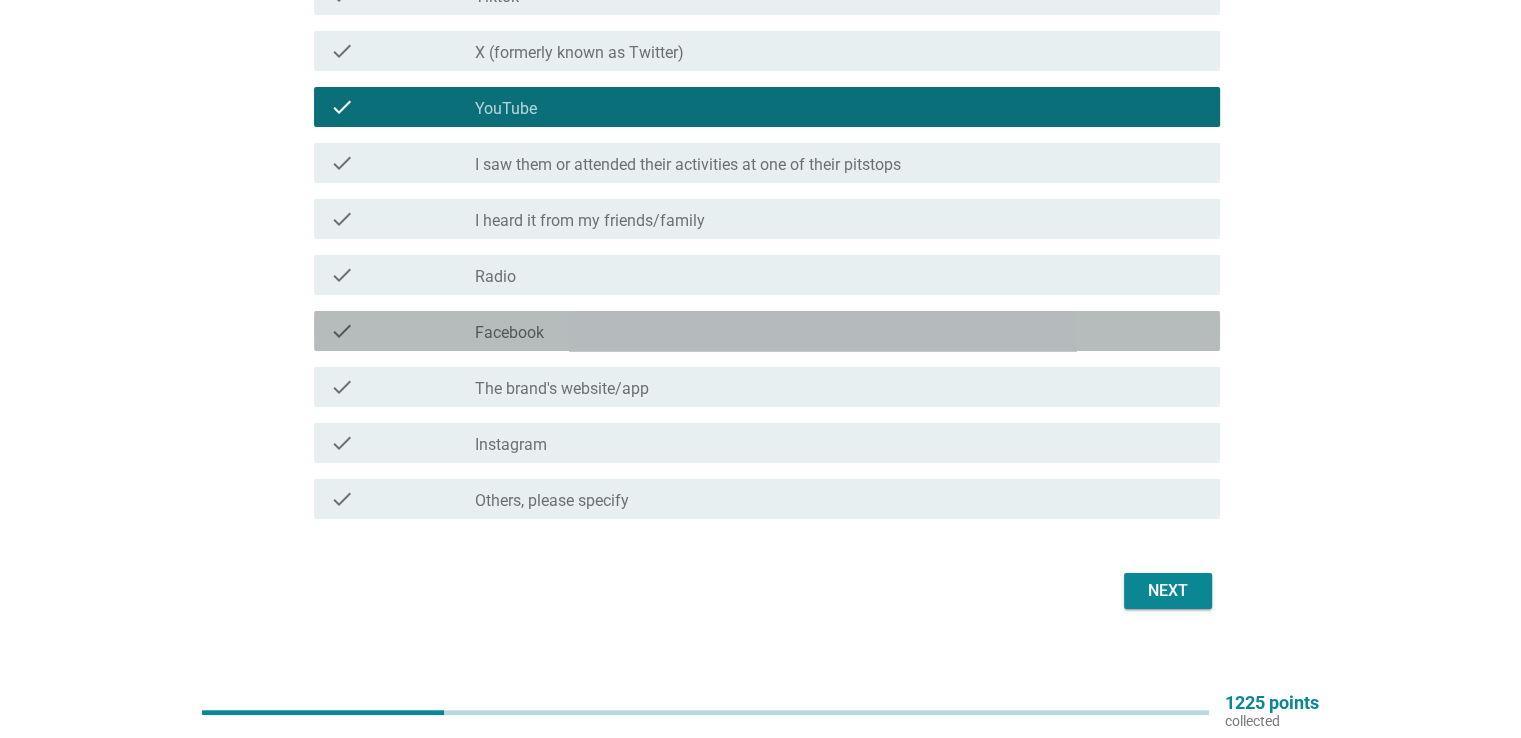 click on "check_box_outline_blank Facebook" at bounding box center (839, 331) 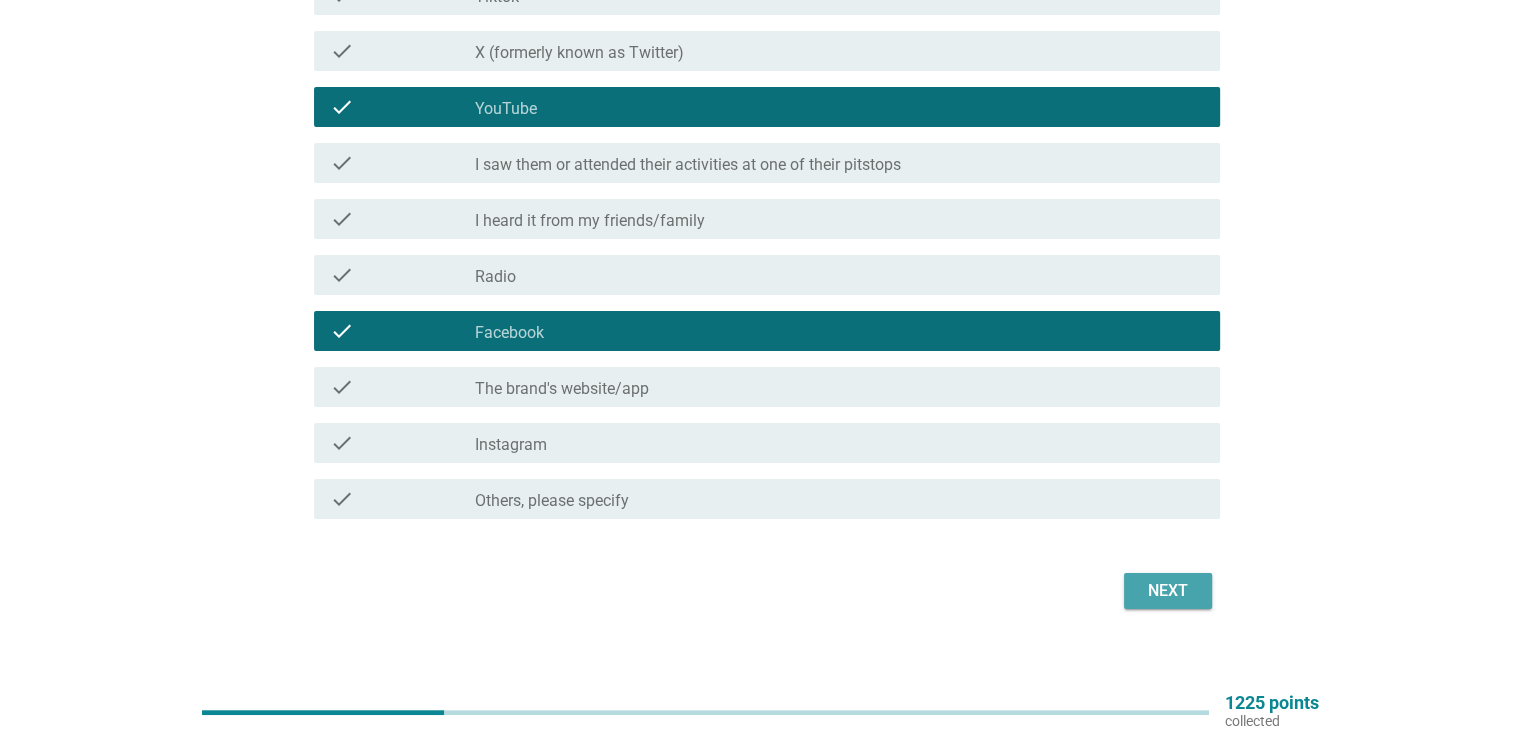 click on "Next" at bounding box center [1168, 591] 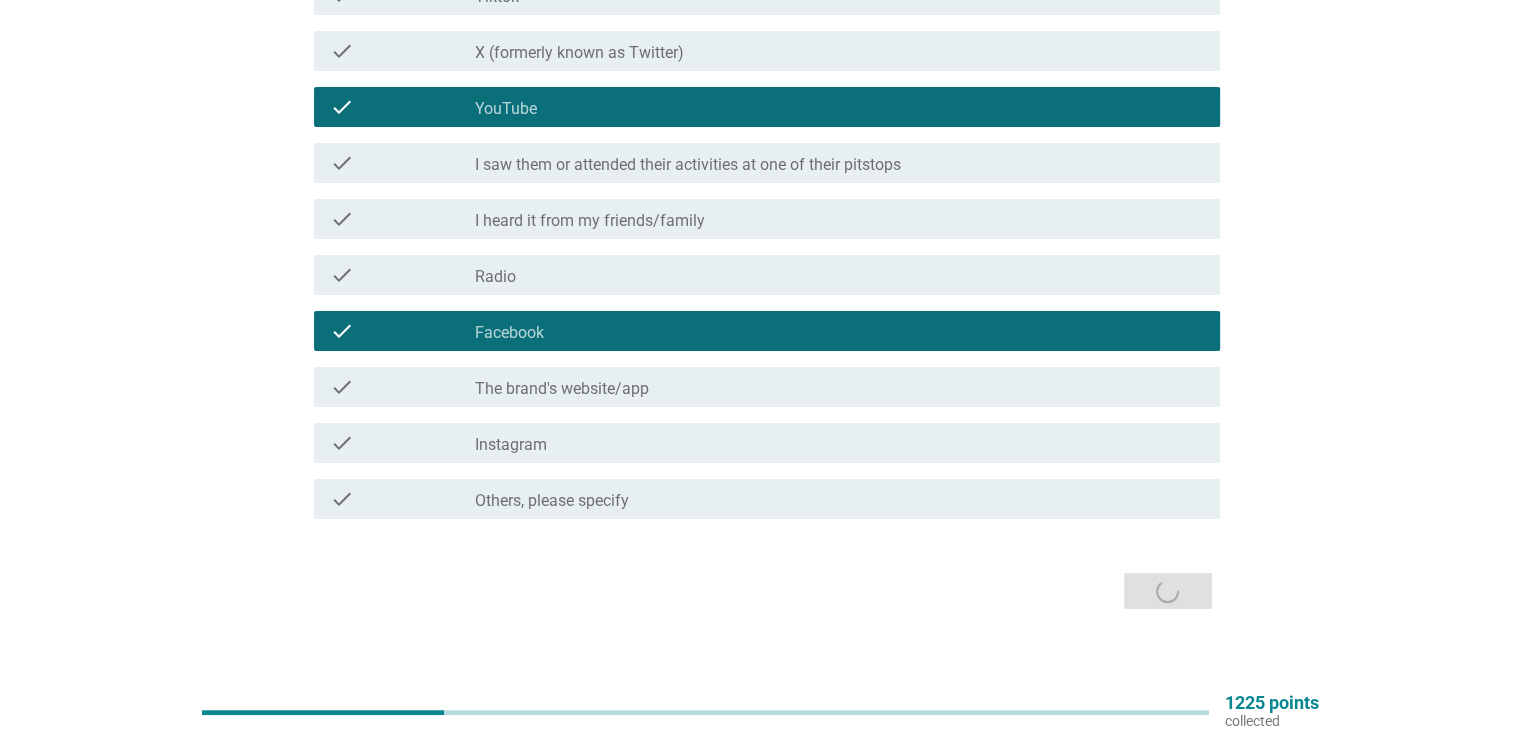 scroll, scrollTop: 0, scrollLeft: 0, axis: both 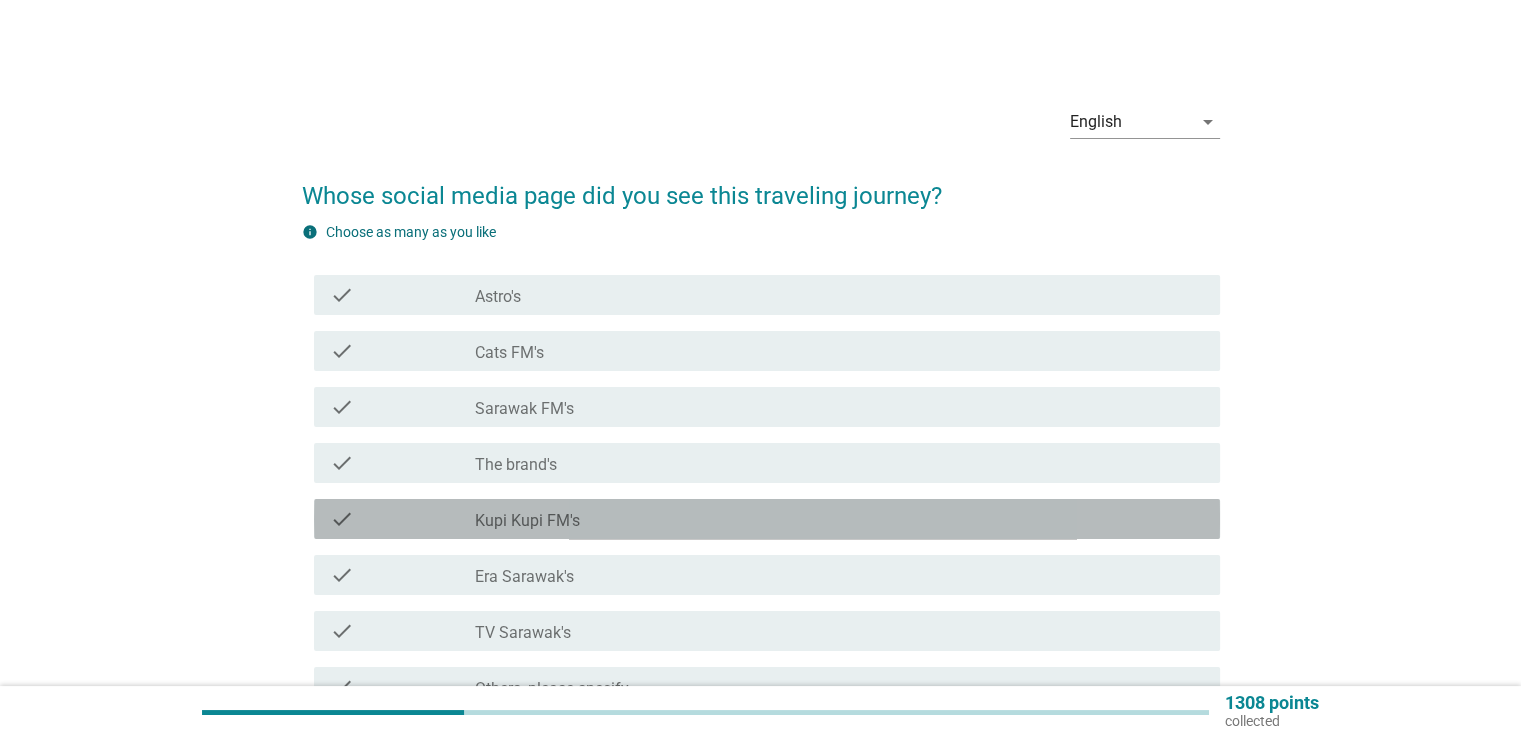 click on "check_box_outline_blank Kupi Kupi FM's" at bounding box center (839, 519) 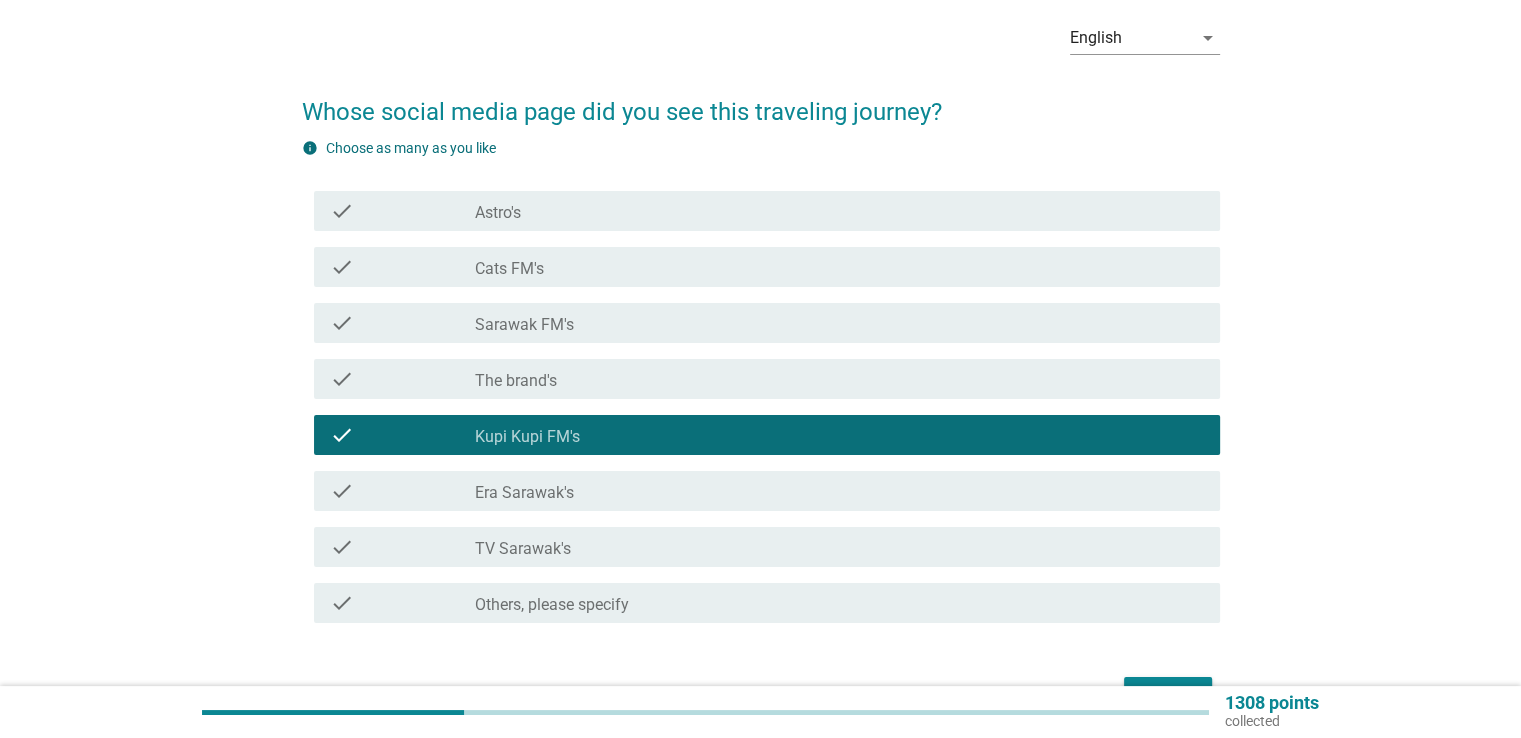 scroll, scrollTop: 207, scrollLeft: 0, axis: vertical 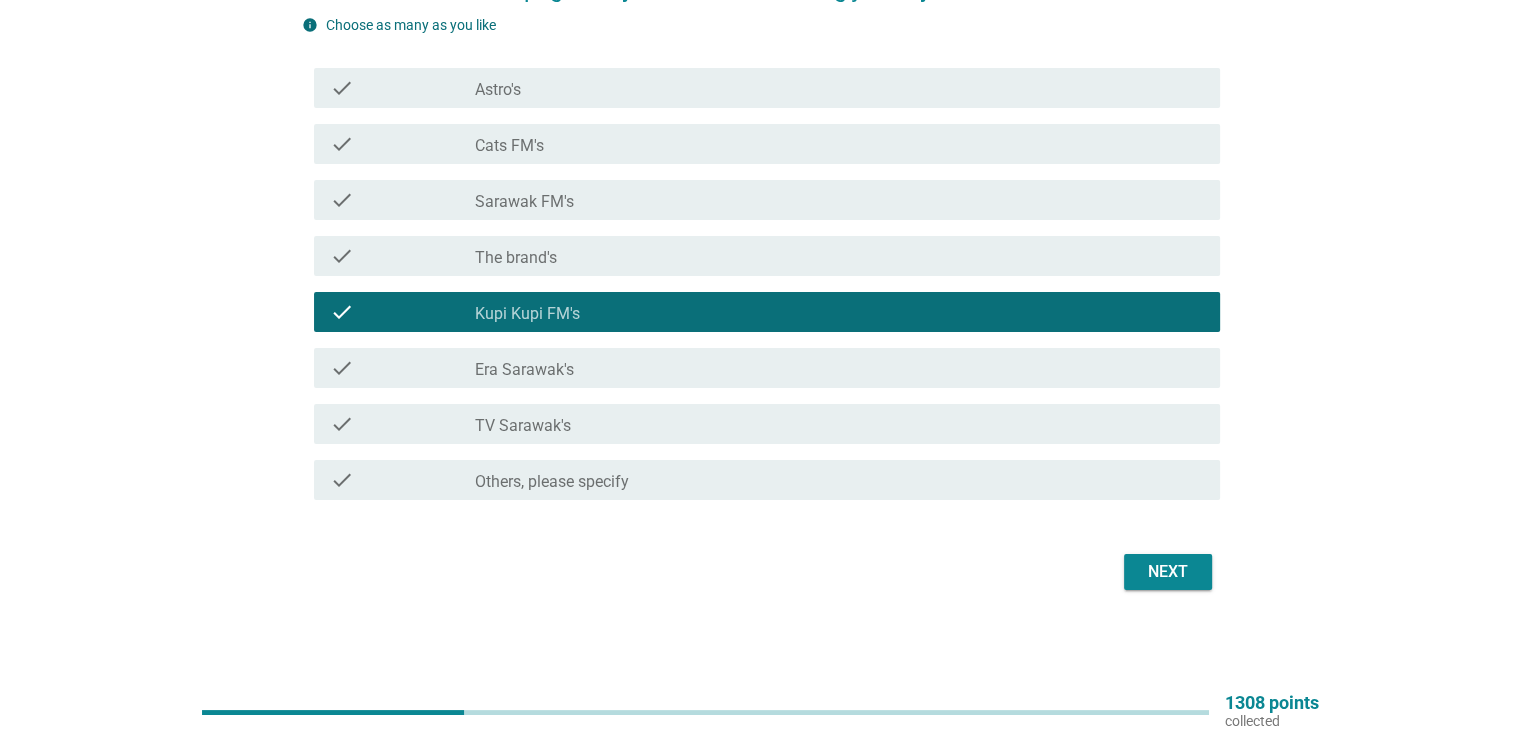 click on "Next" at bounding box center (1168, 572) 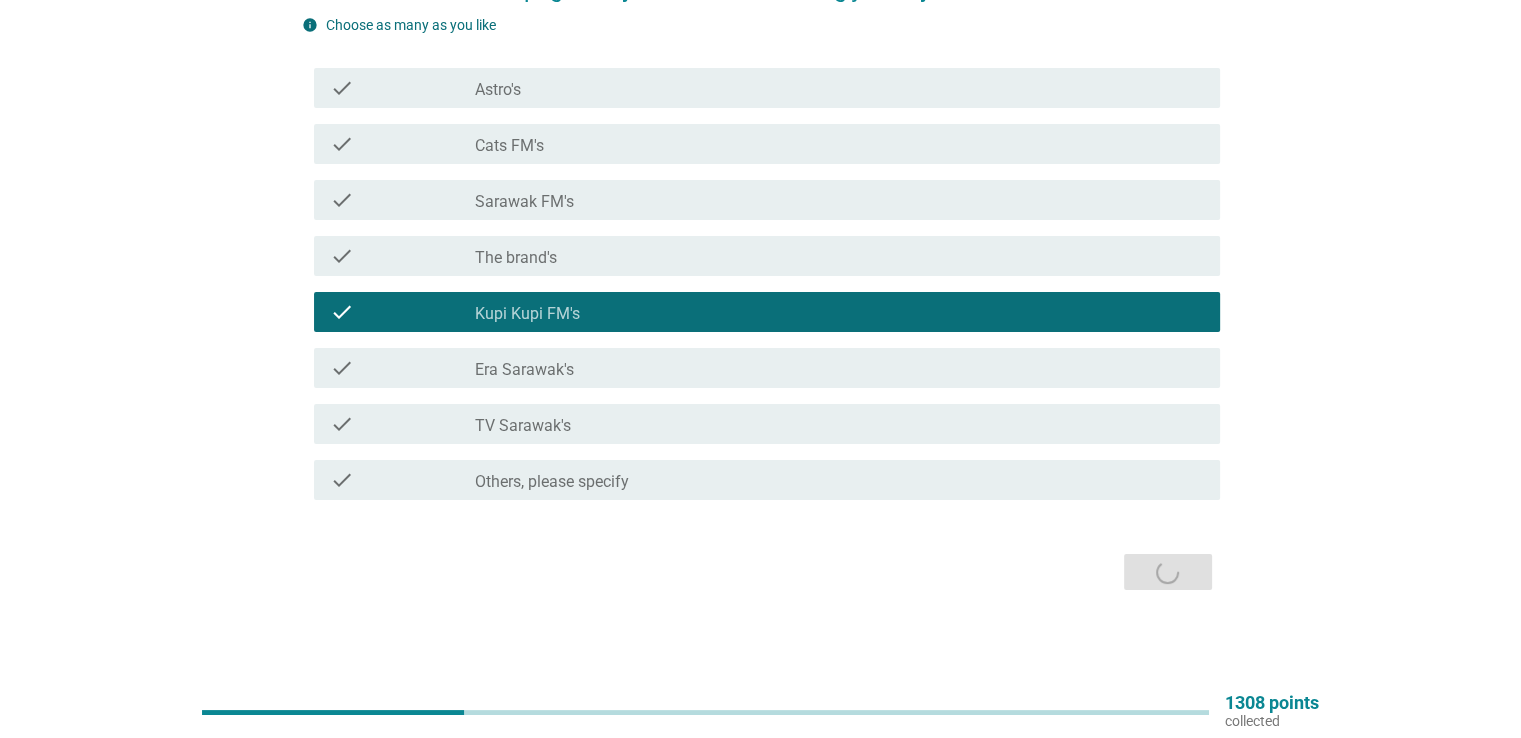 scroll, scrollTop: 0, scrollLeft: 0, axis: both 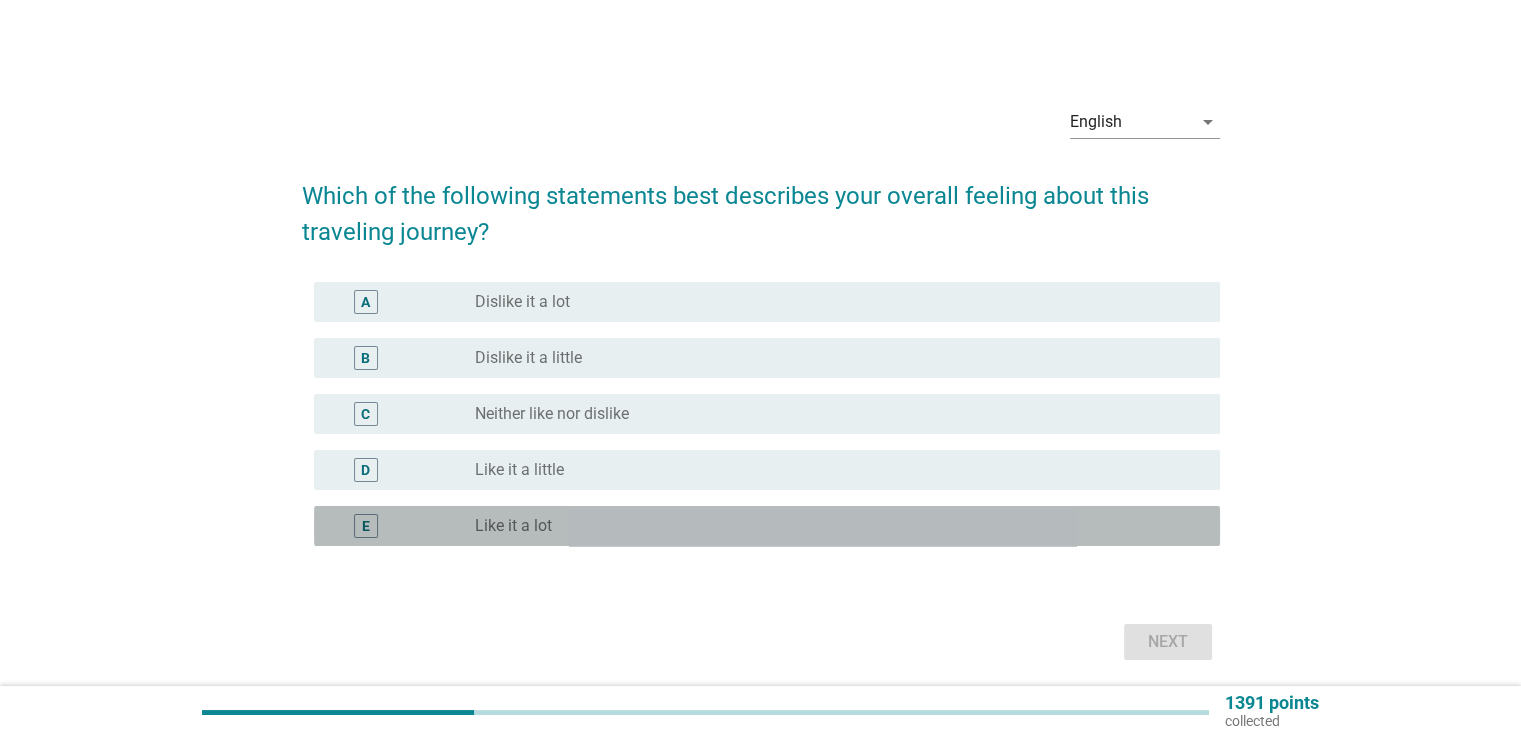 click on "radio_button_unchecked Like it a lot" at bounding box center [831, 526] 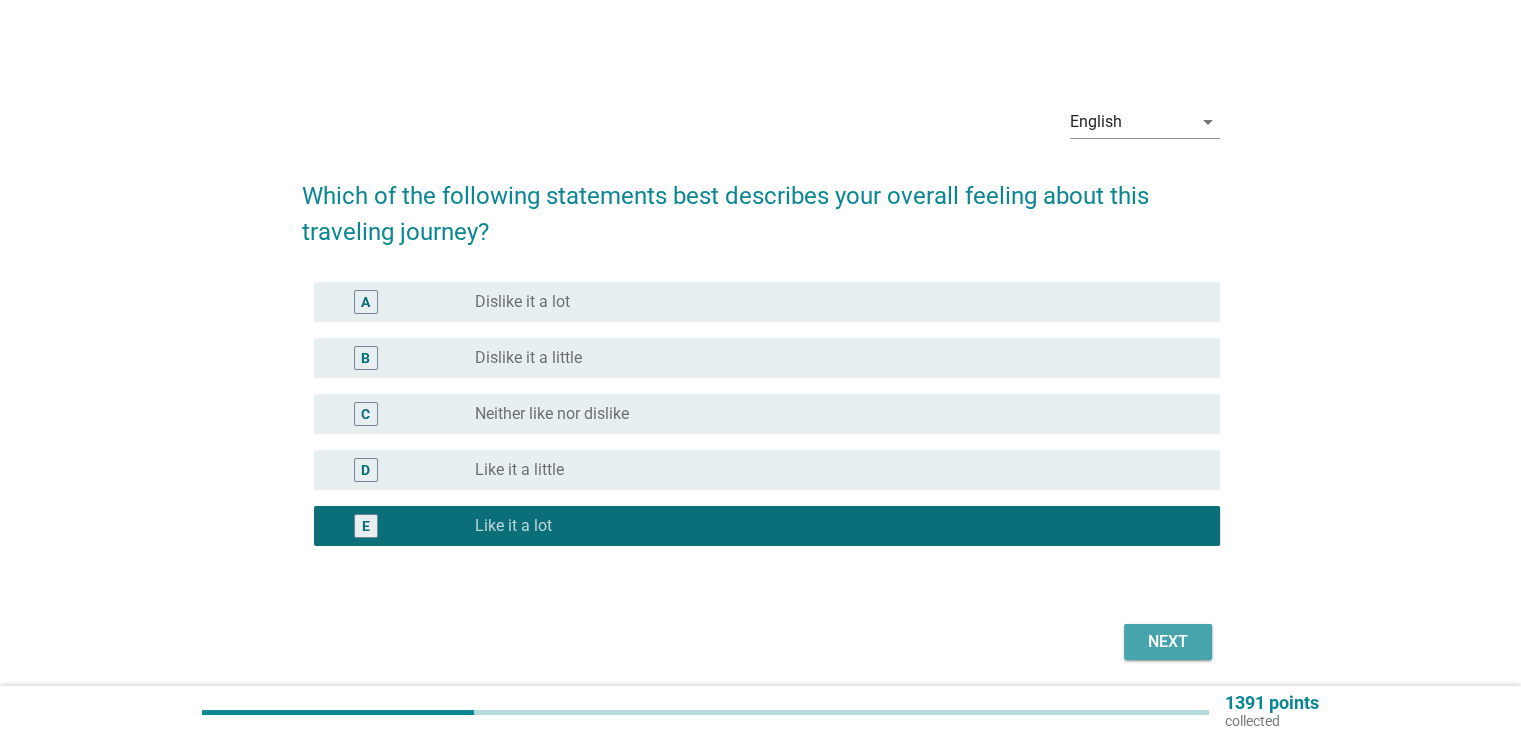 click on "Next" at bounding box center [1168, 642] 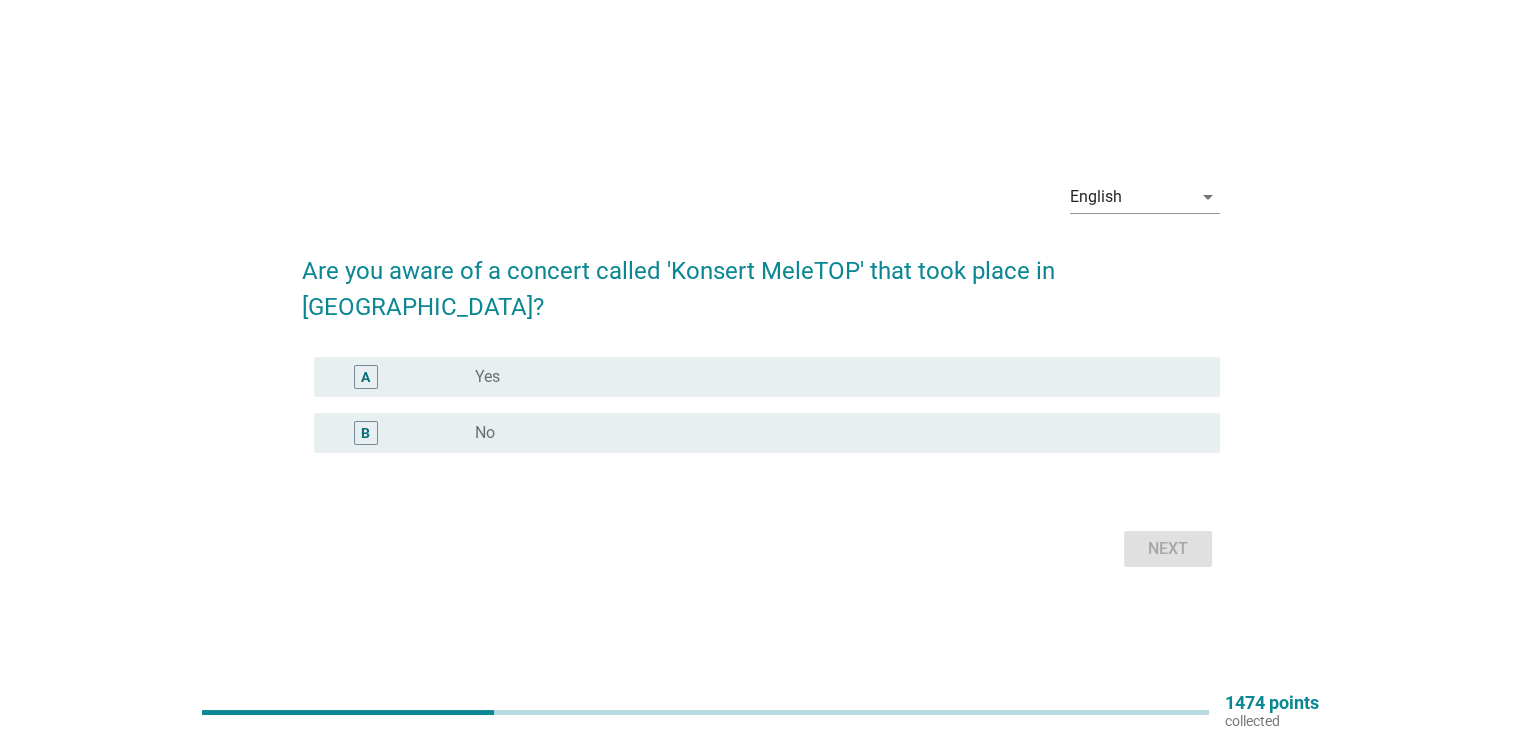 click on "radio_button_unchecked Yes" at bounding box center (831, 377) 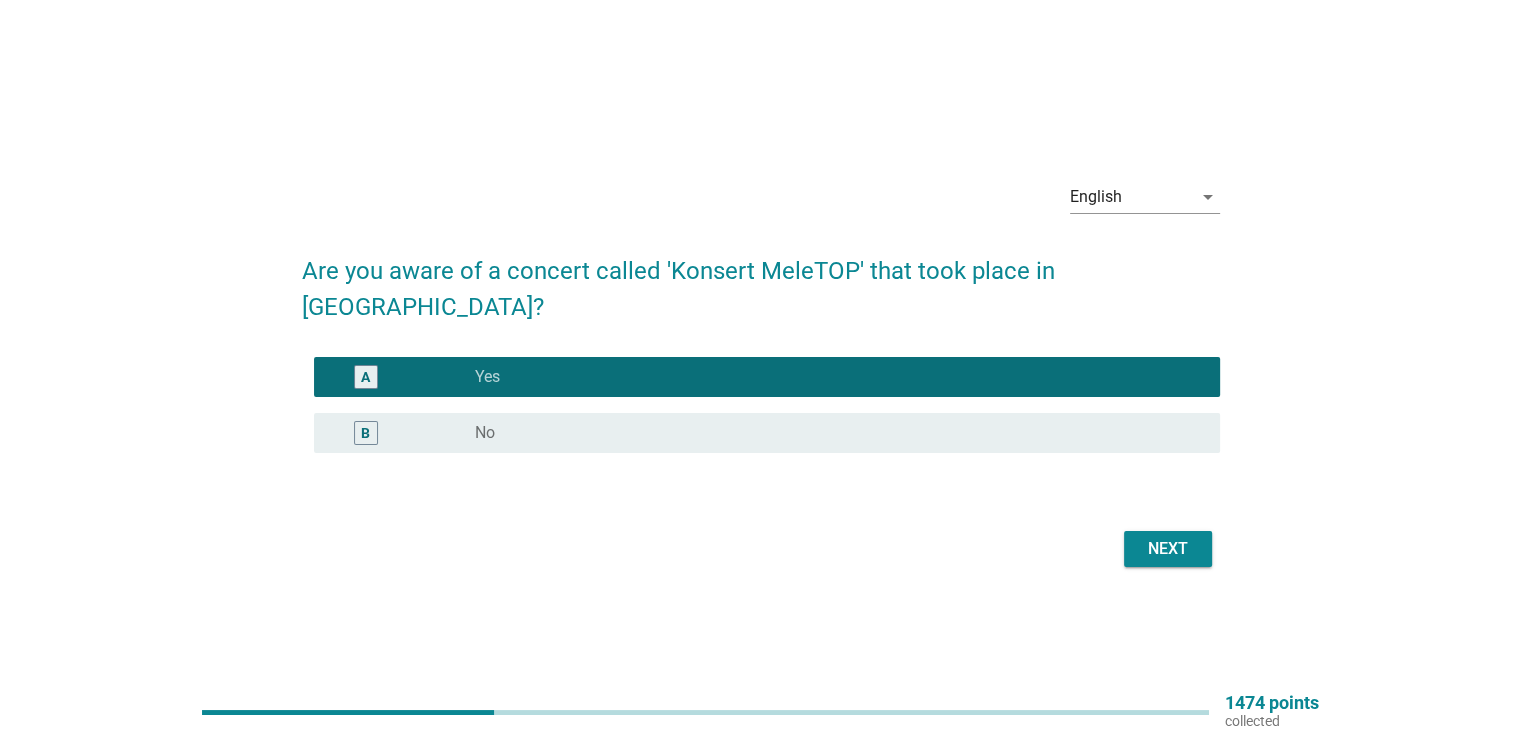 click on "Next" at bounding box center [1168, 549] 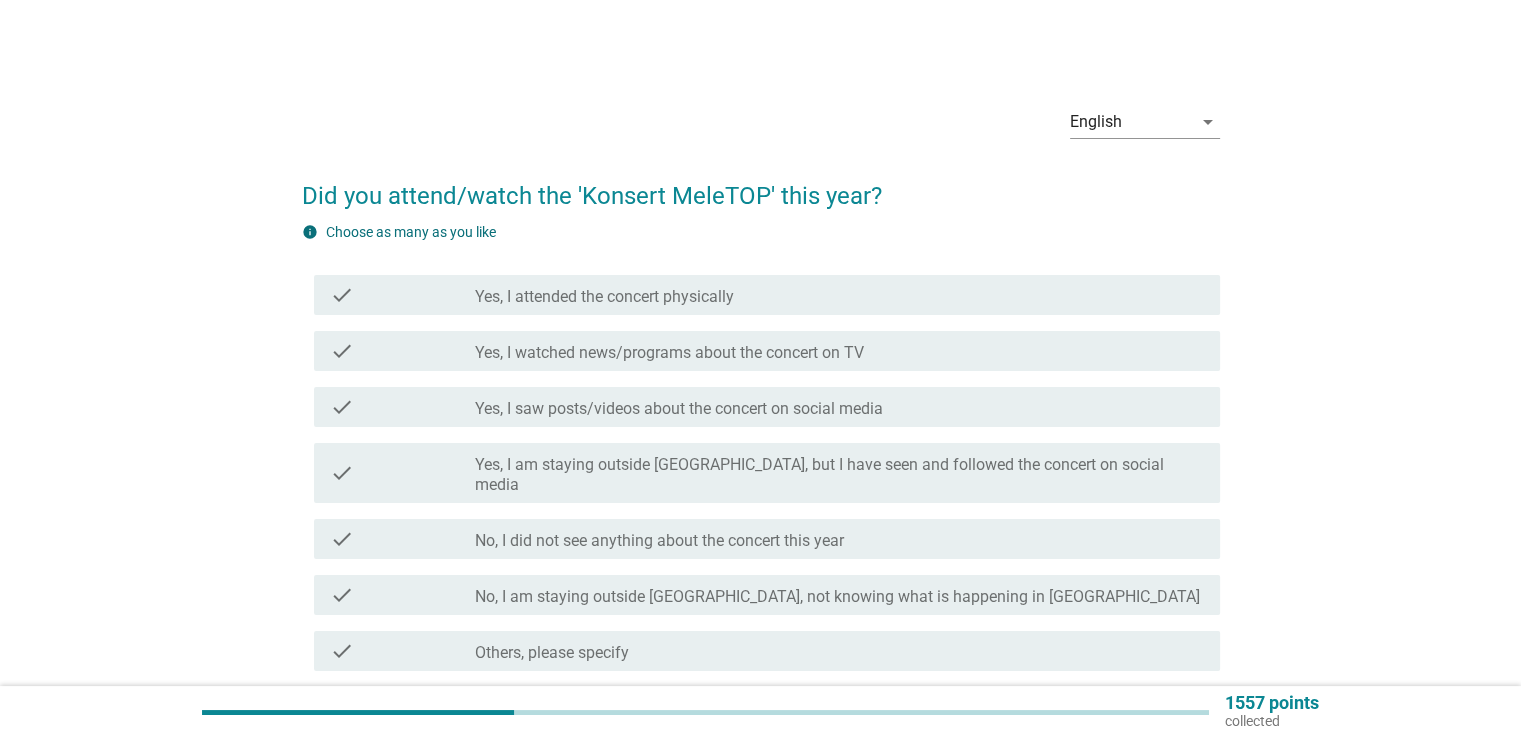 click on "Yes, I saw posts/videos about the concert on social media" at bounding box center (679, 409) 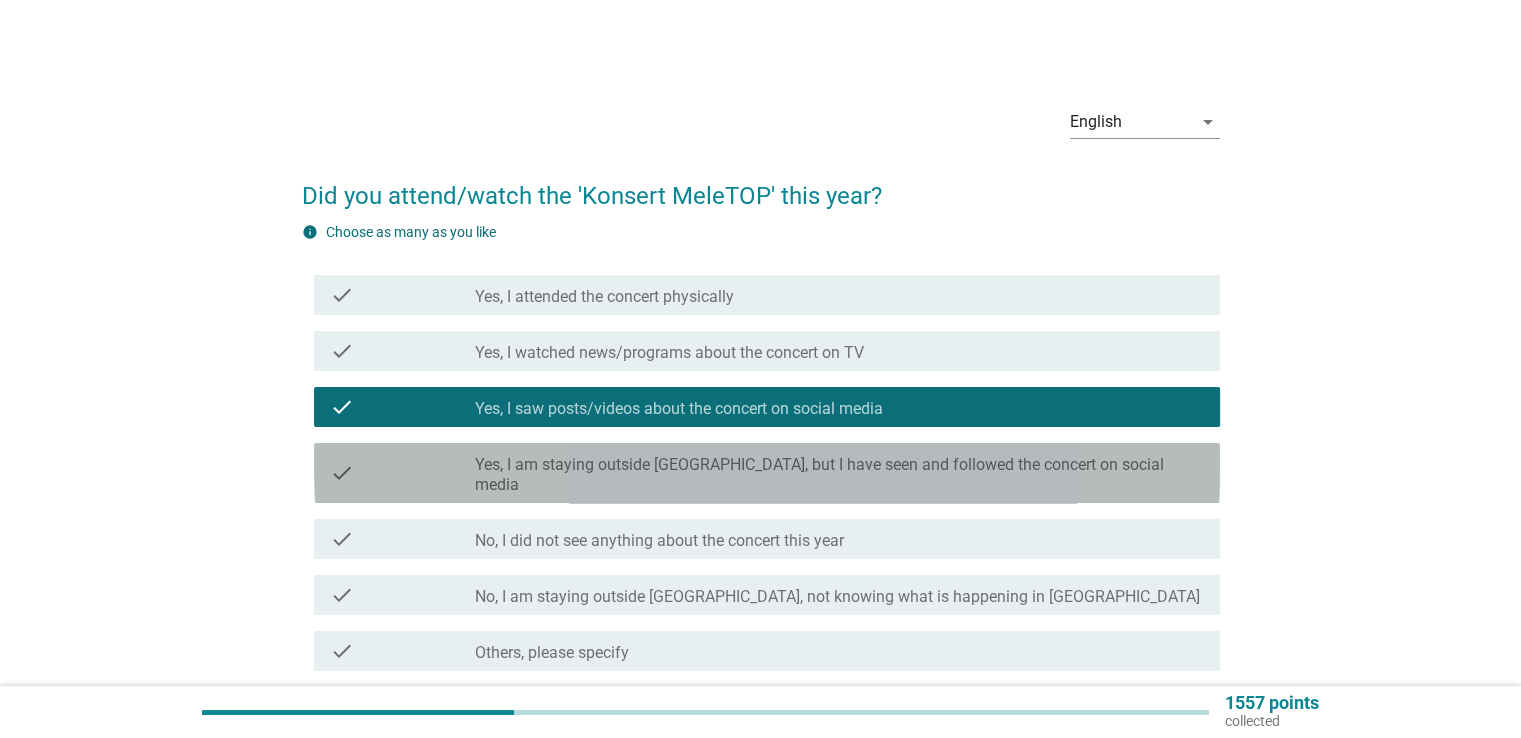 click on "check     check_box_outline_blank Yes, I am staying outside [GEOGRAPHIC_DATA], but I have seen and followed the concert on social media" at bounding box center (767, 473) 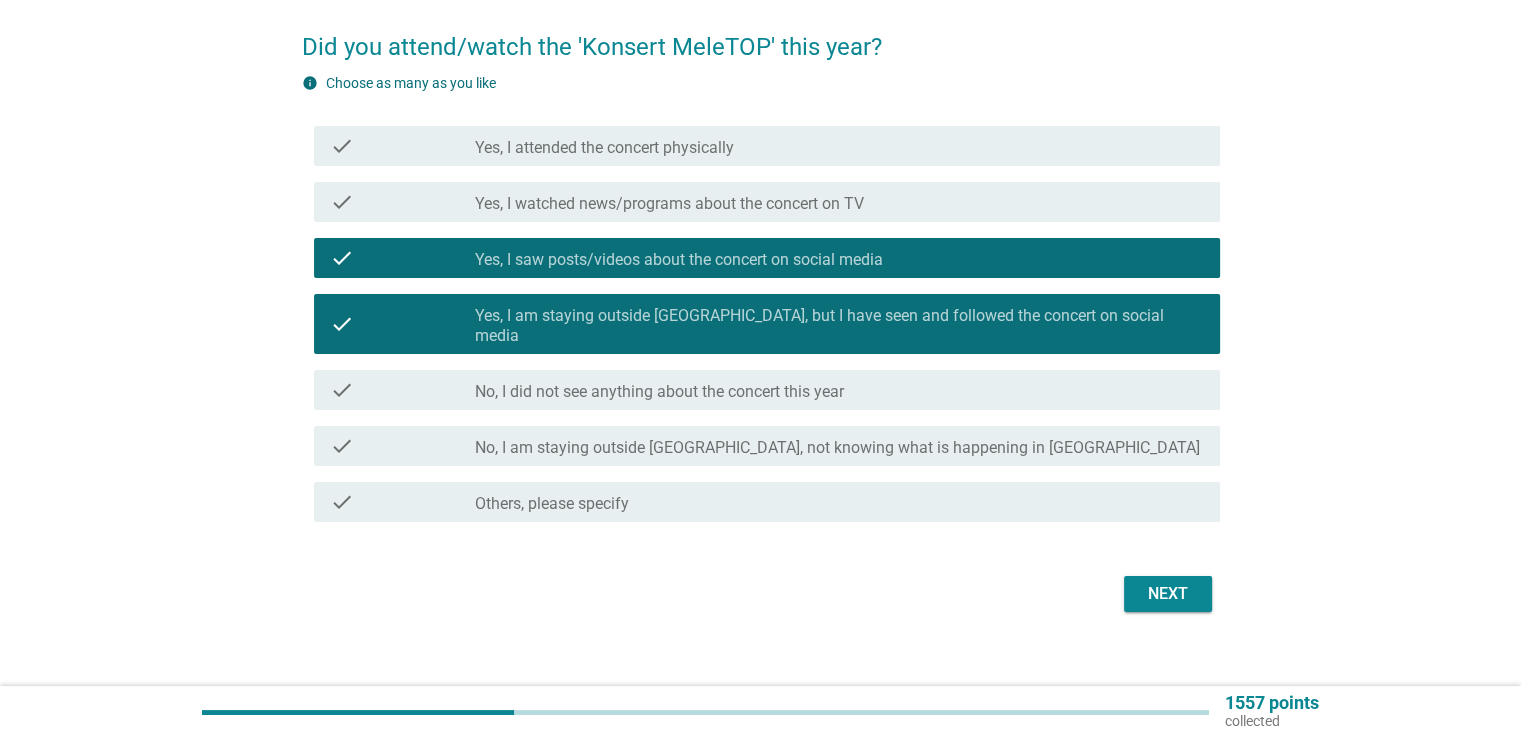 scroll, scrollTop: 151, scrollLeft: 0, axis: vertical 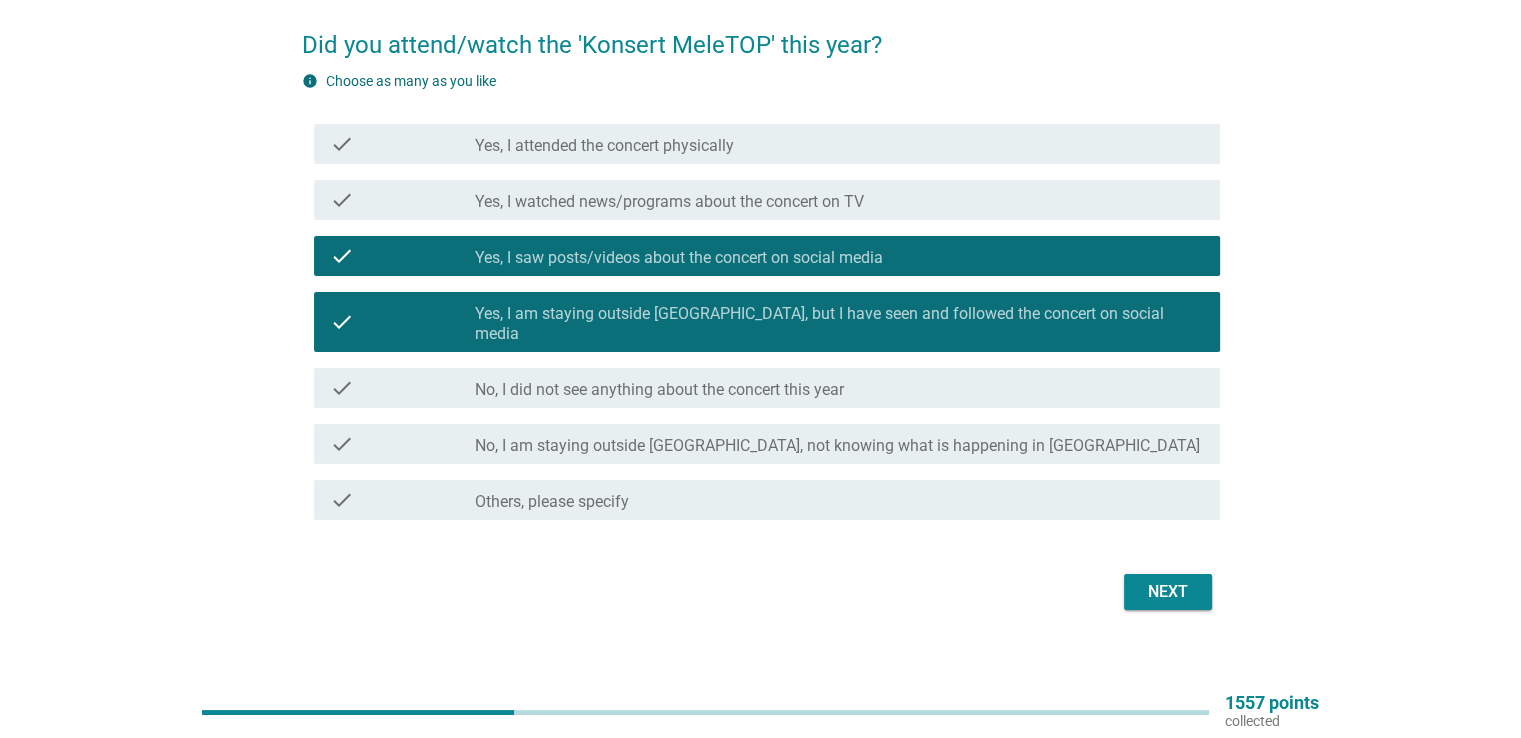 click on "Next" at bounding box center [1168, 592] 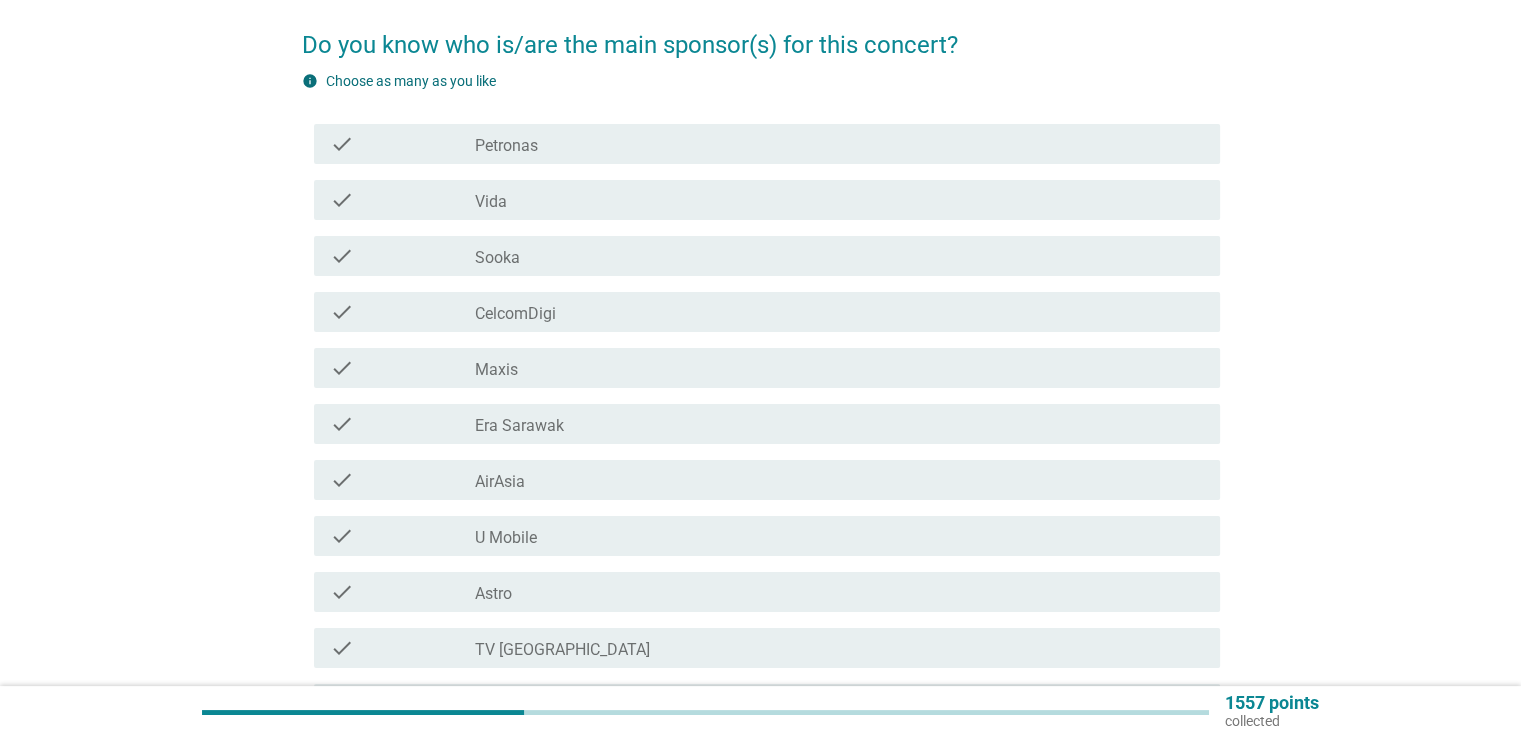 scroll, scrollTop: 0, scrollLeft: 0, axis: both 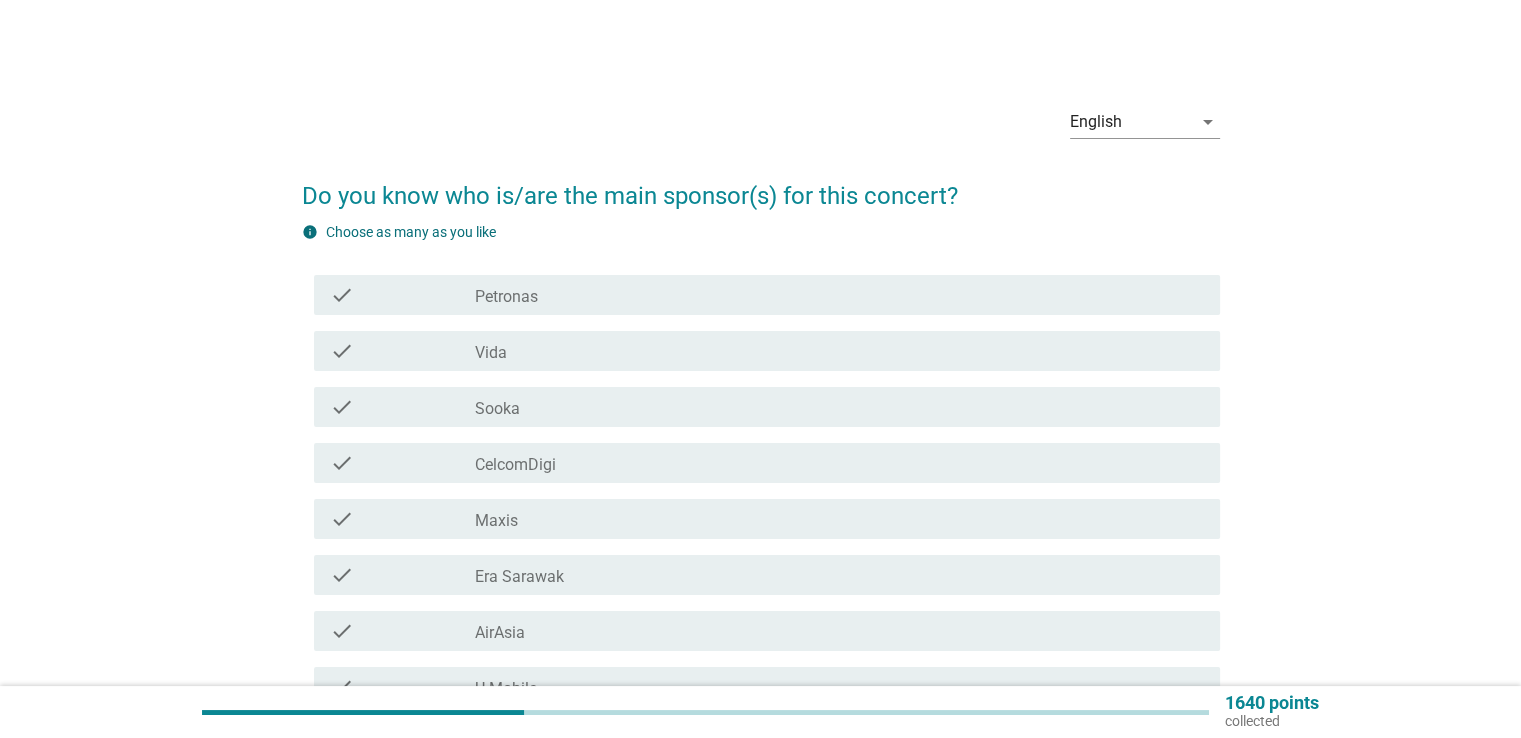 click on "check_box_outline_blank Maxis" at bounding box center [839, 519] 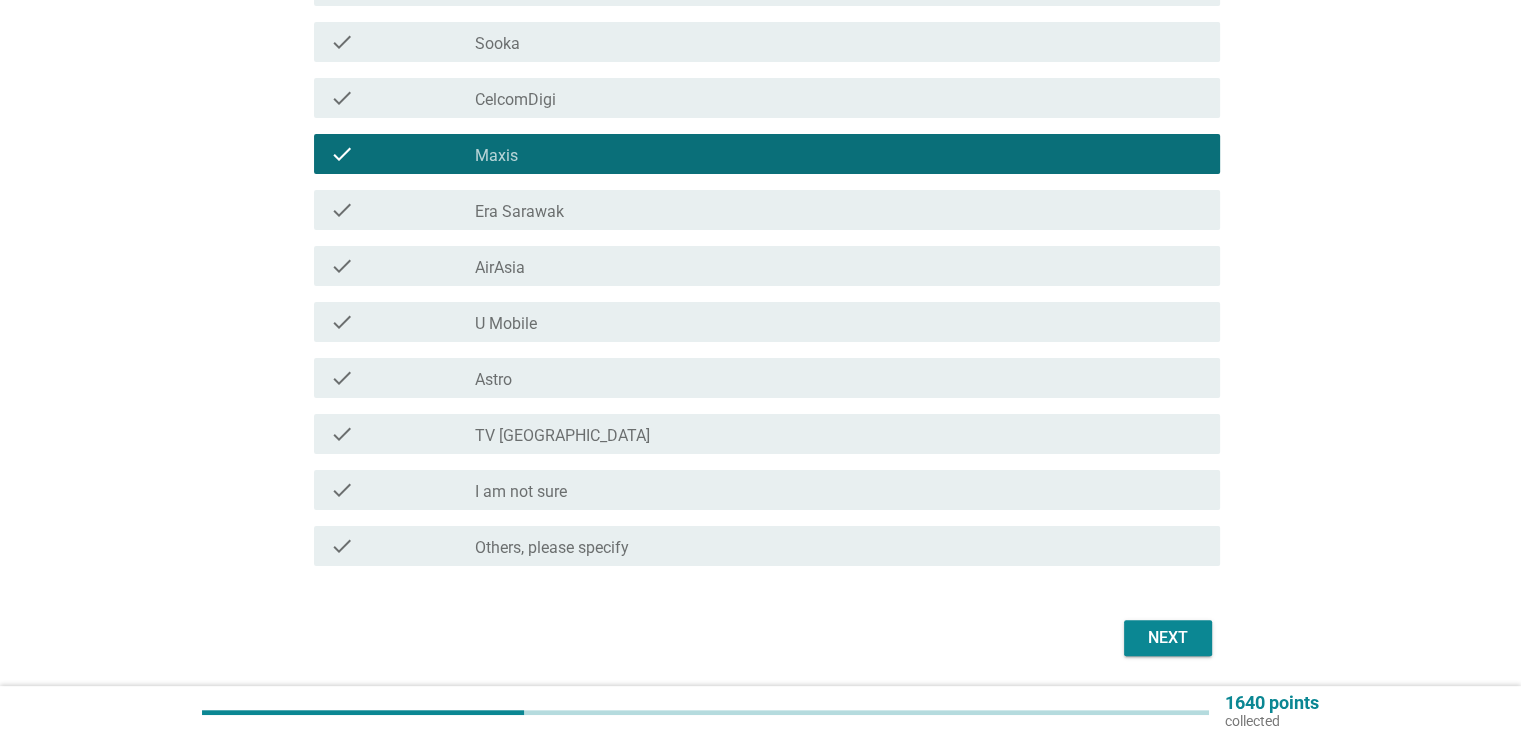 scroll, scrollTop: 400, scrollLeft: 0, axis: vertical 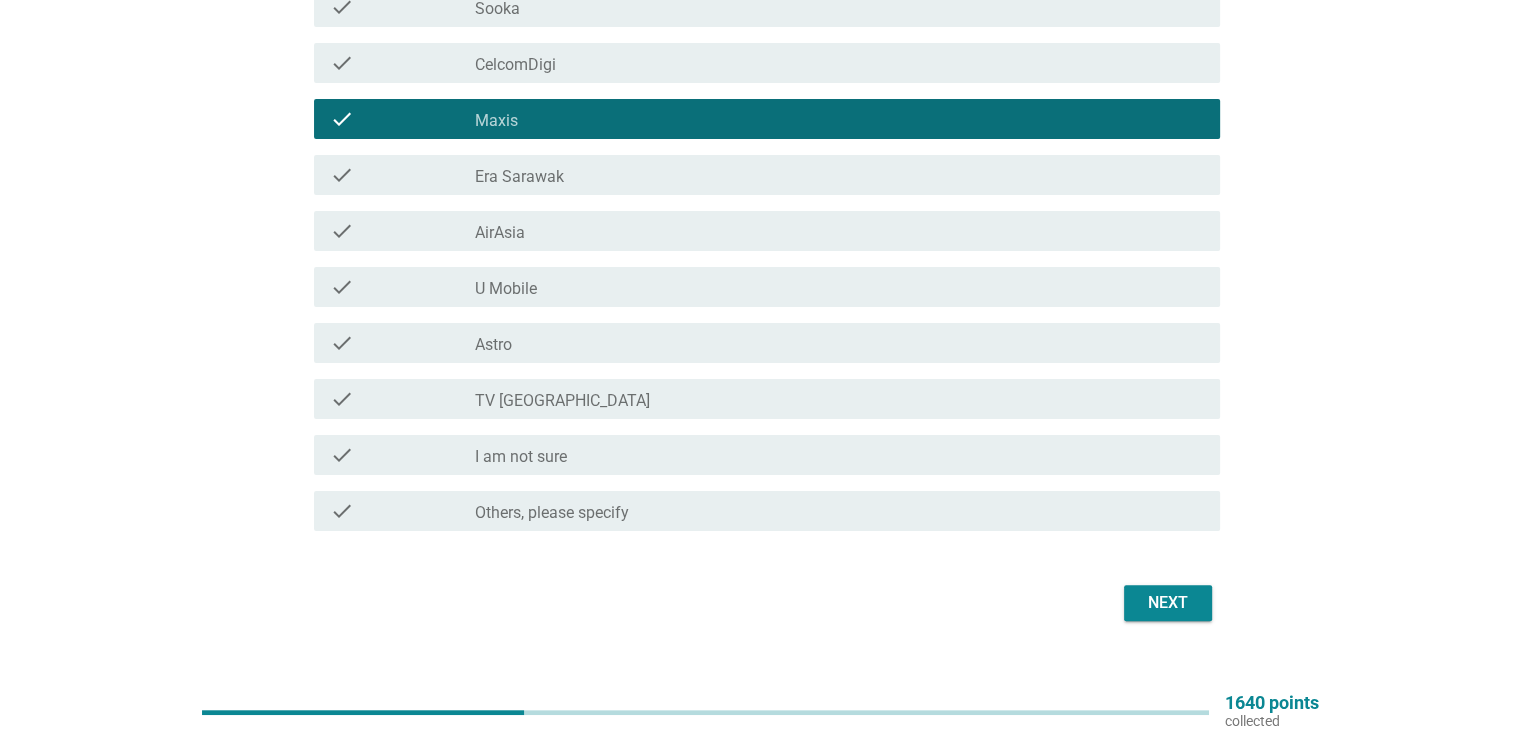 click on "Next" at bounding box center [1168, 603] 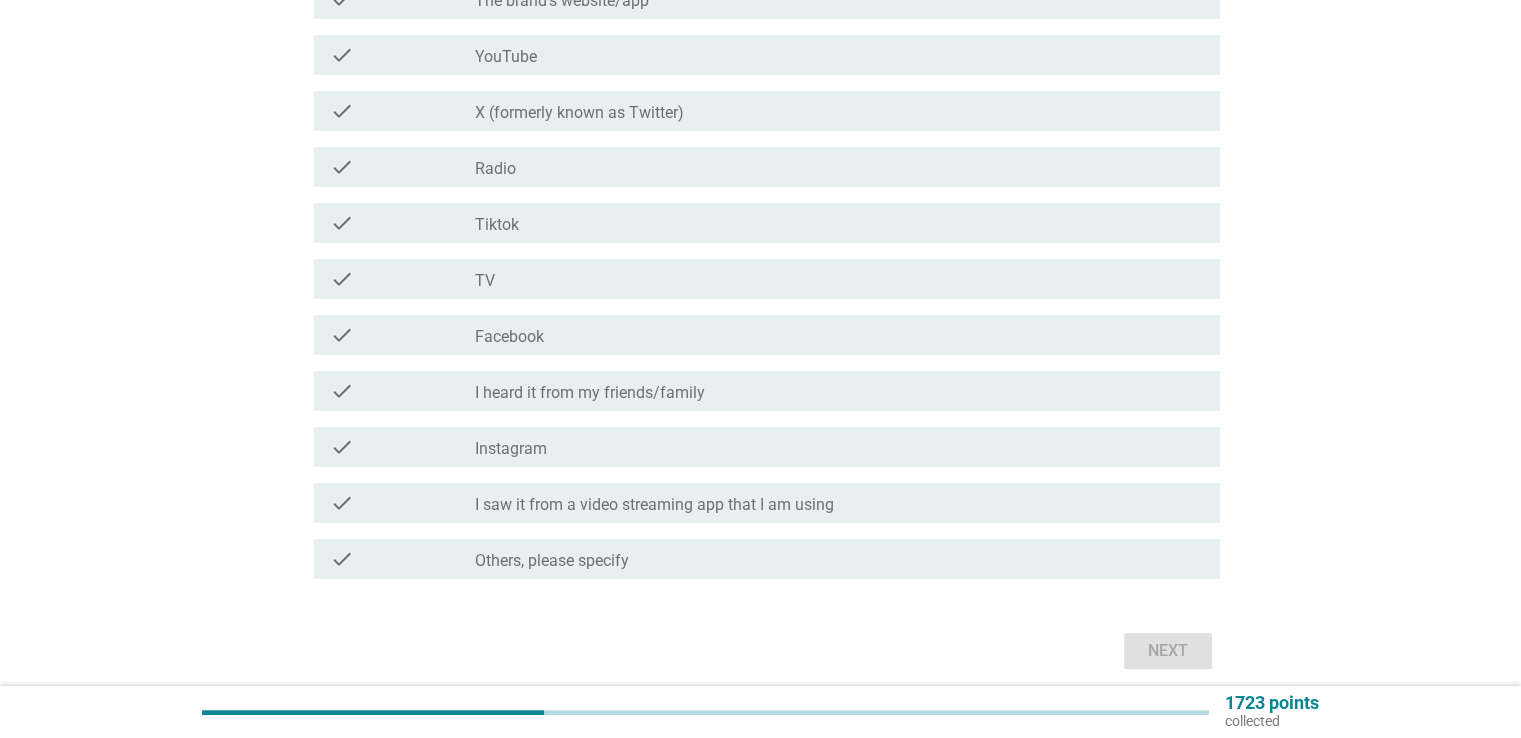 scroll, scrollTop: 300, scrollLeft: 0, axis: vertical 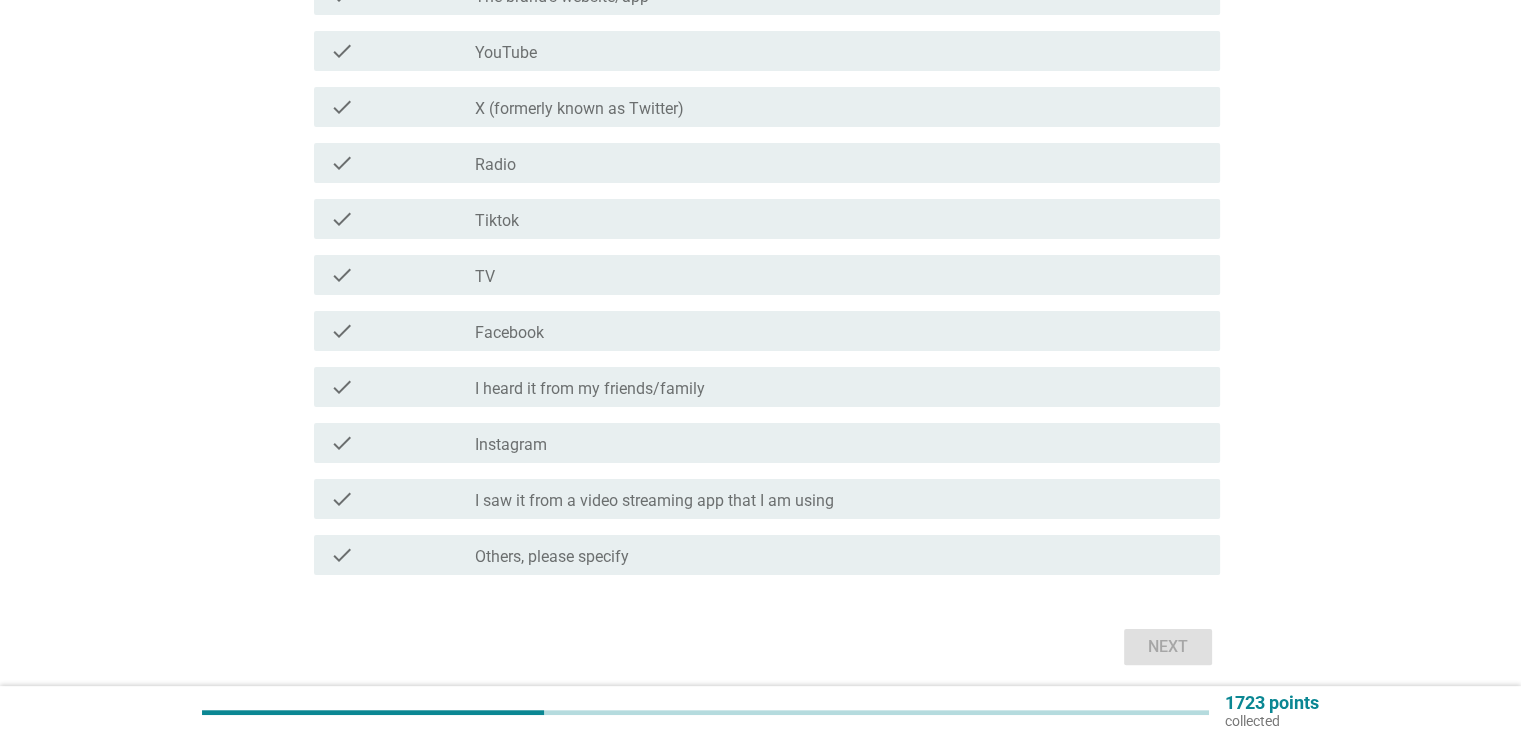 click on "check_box_outline_blank Facebook" at bounding box center [839, 331] 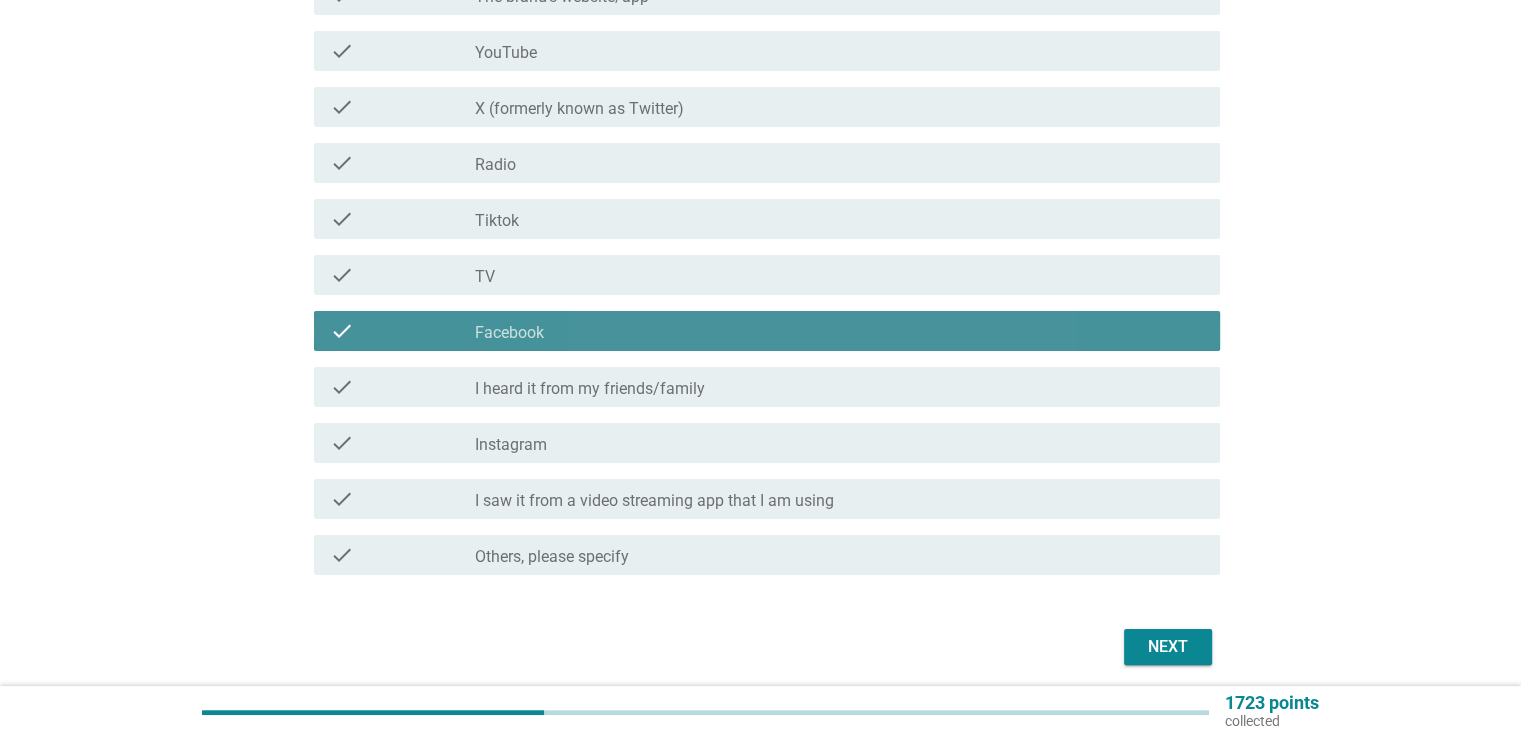 click on "check_box_outline_blank TV" at bounding box center (839, 275) 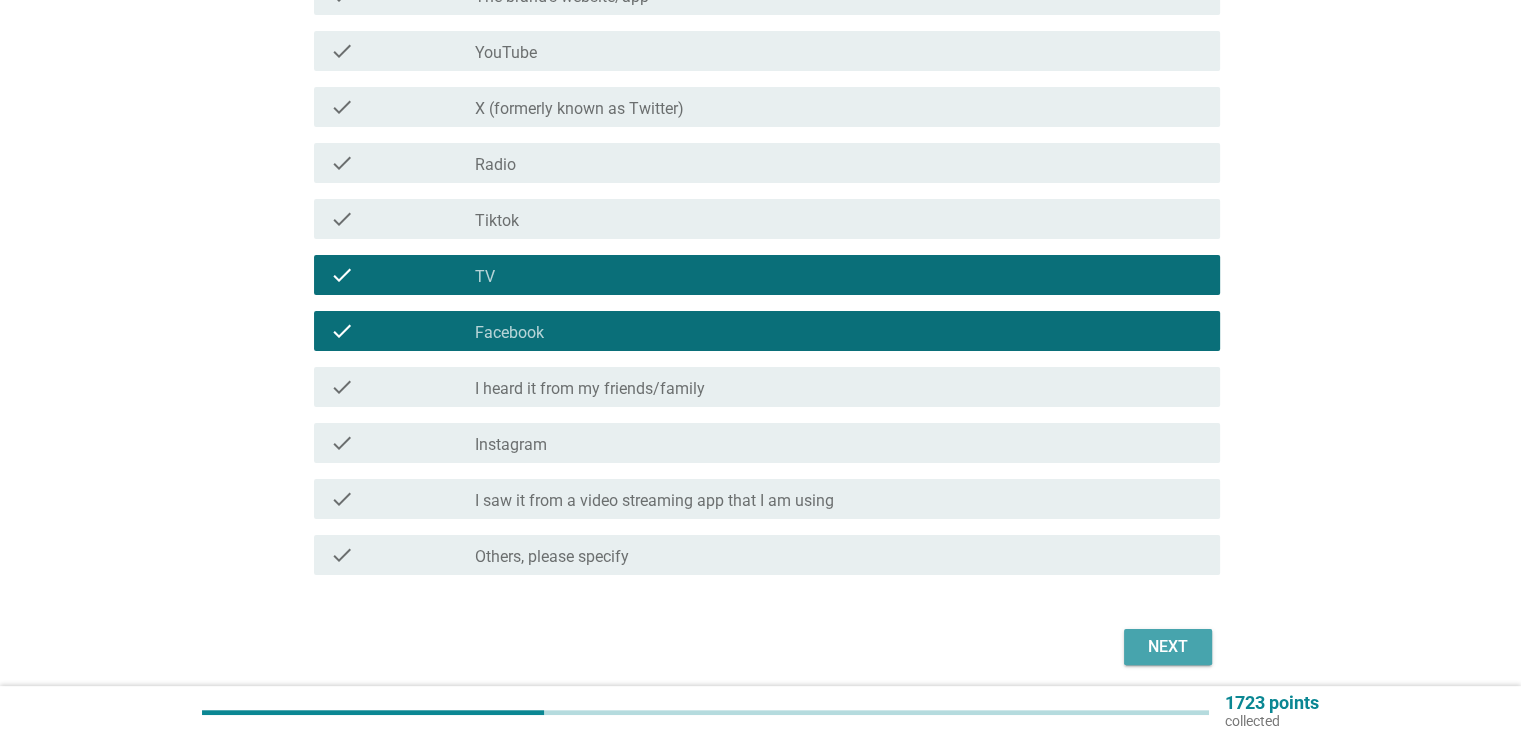 click on "Next" at bounding box center (1168, 647) 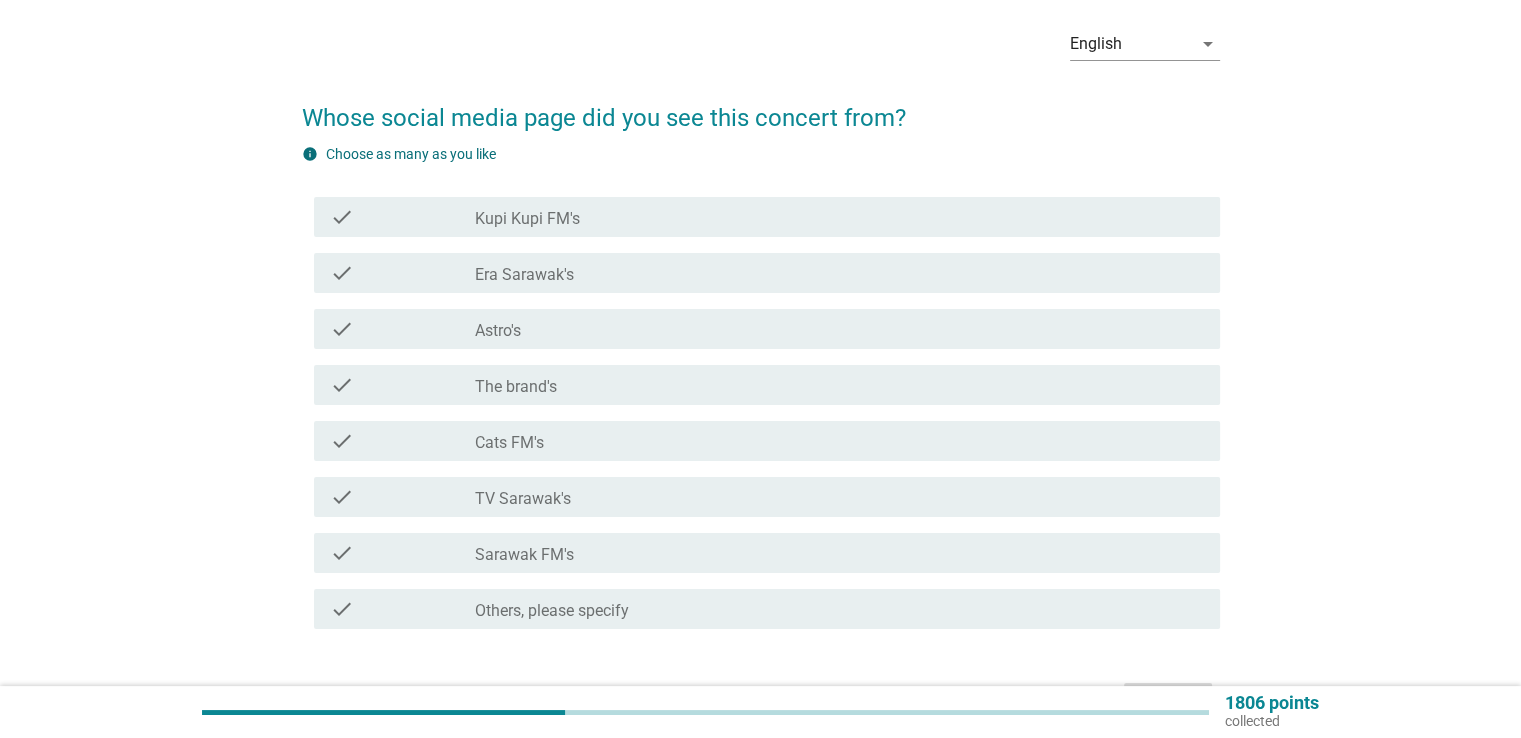 scroll, scrollTop: 200, scrollLeft: 0, axis: vertical 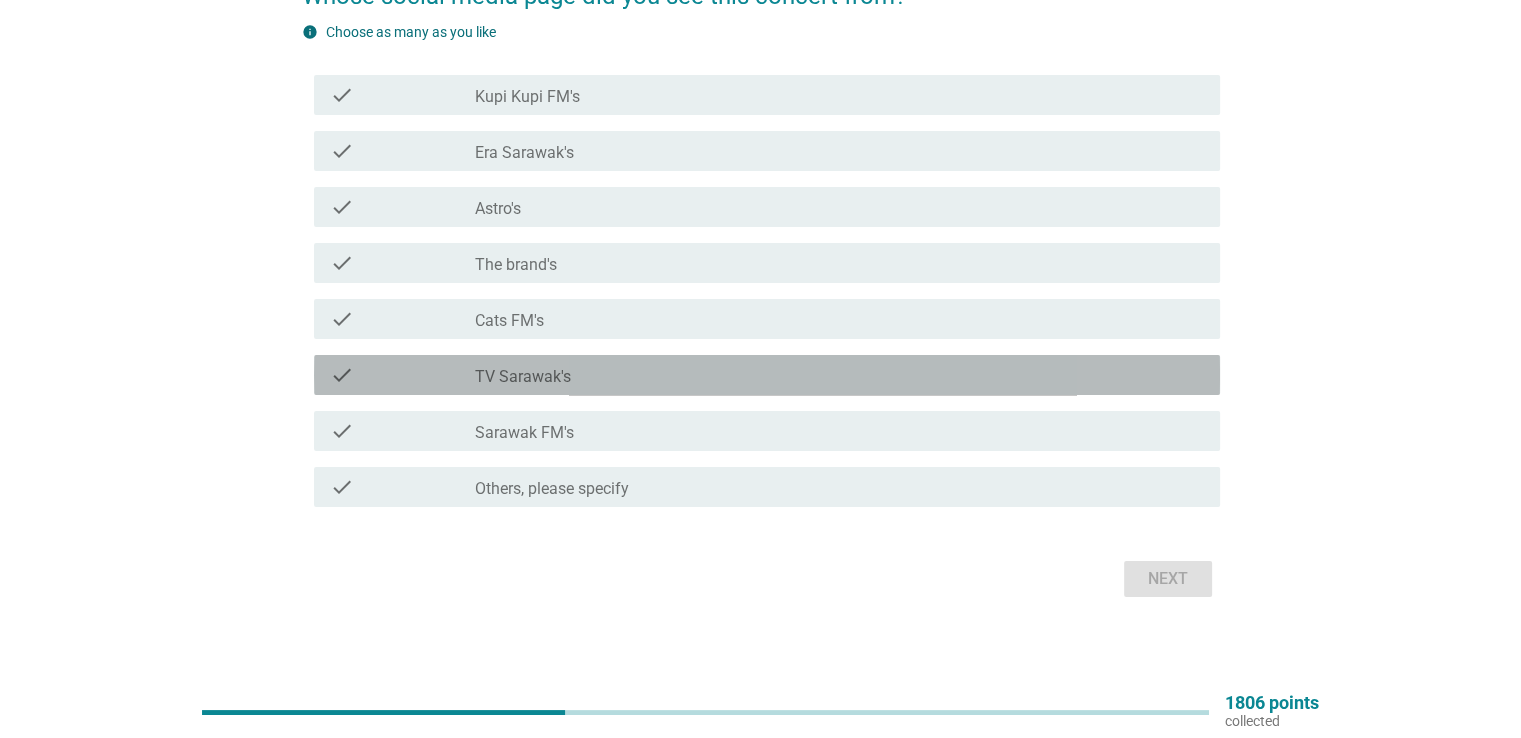 click on "check_box_outline_blank TV Sarawak's" at bounding box center (839, 375) 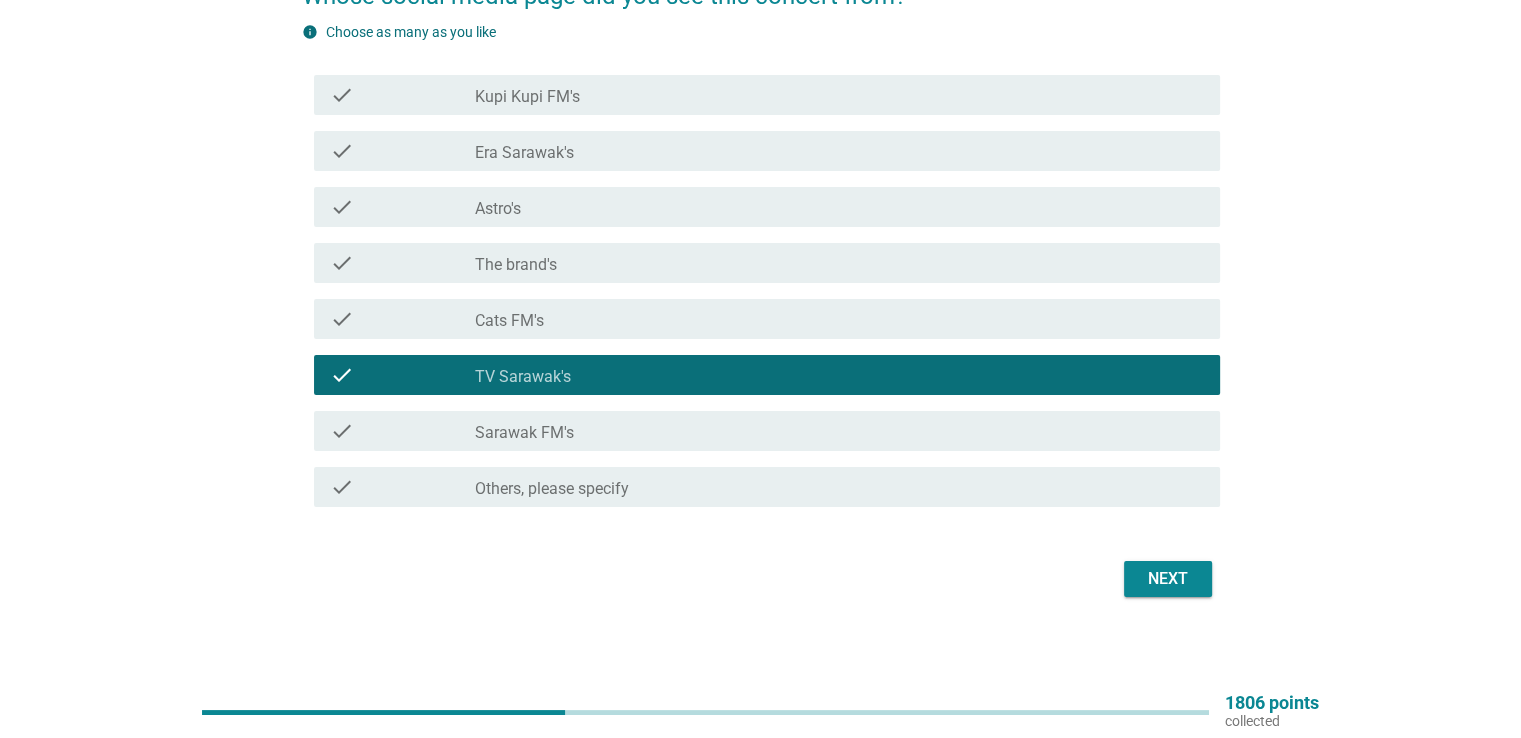 click on "check_box_outline_blank Era Sarawak's" at bounding box center [839, 151] 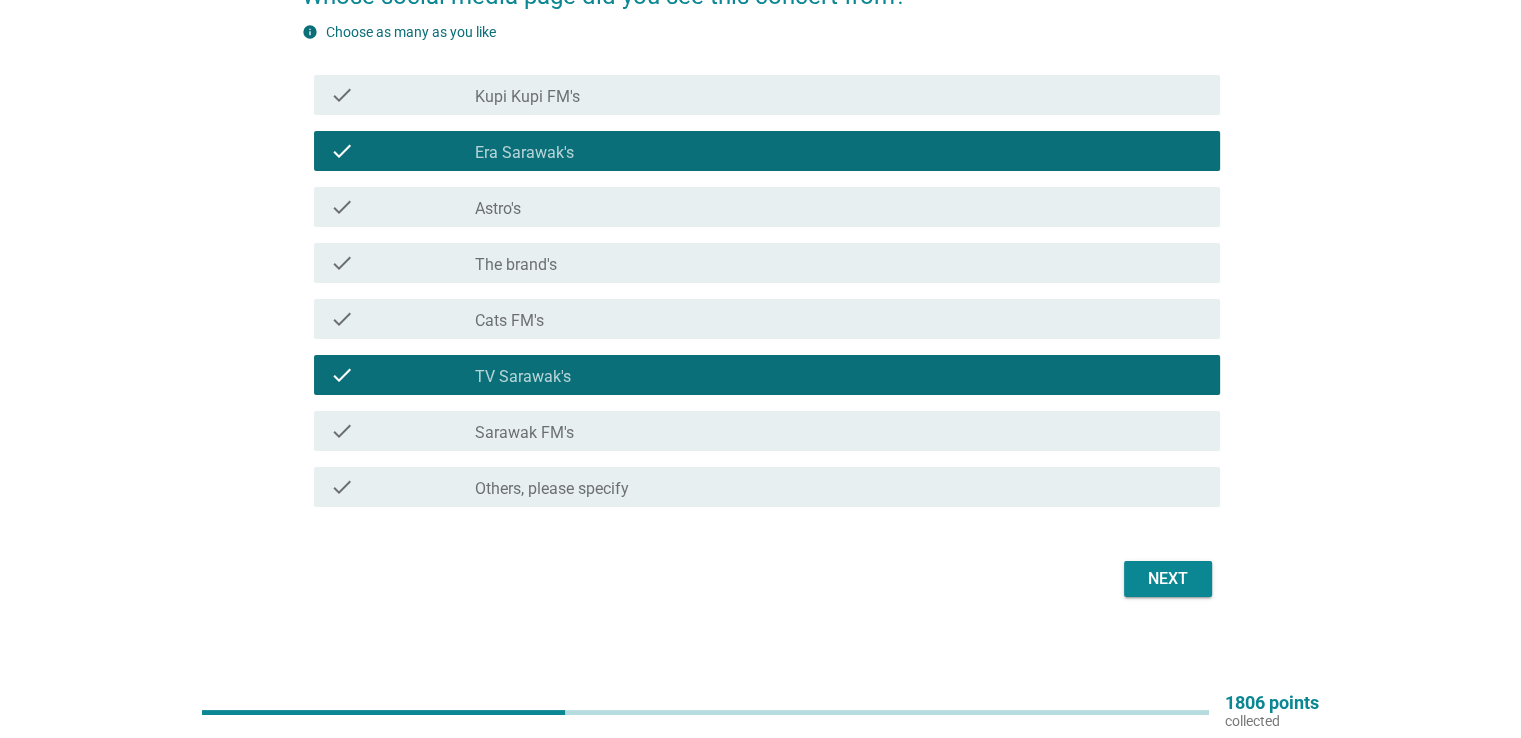 click on "Next" at bounding box center (1168, 579) 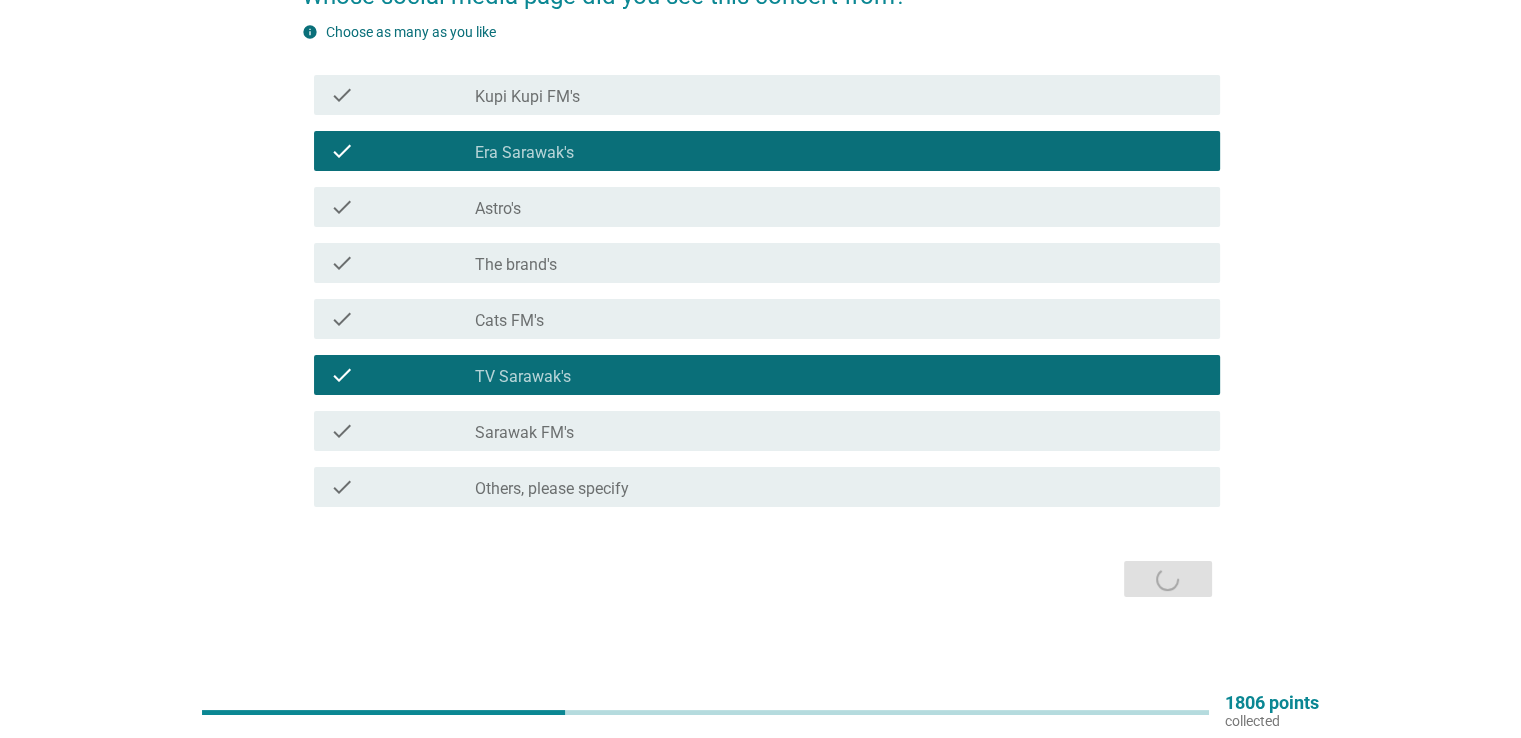 scroll, scrollTop: 0, scrollLeft: 0, axis: both 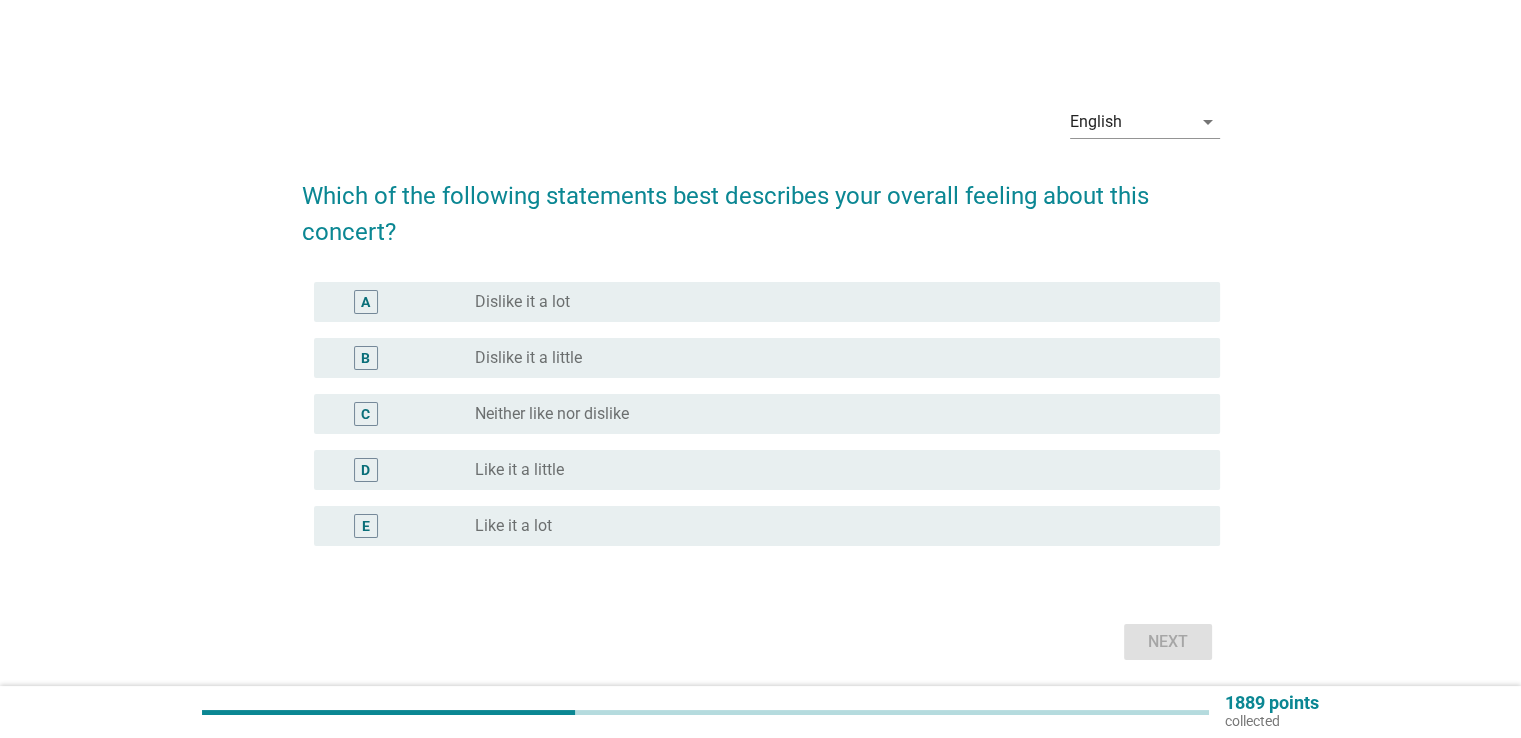 click on "radio_button_unchecked Like it a little" at bounding box center [831, 470] 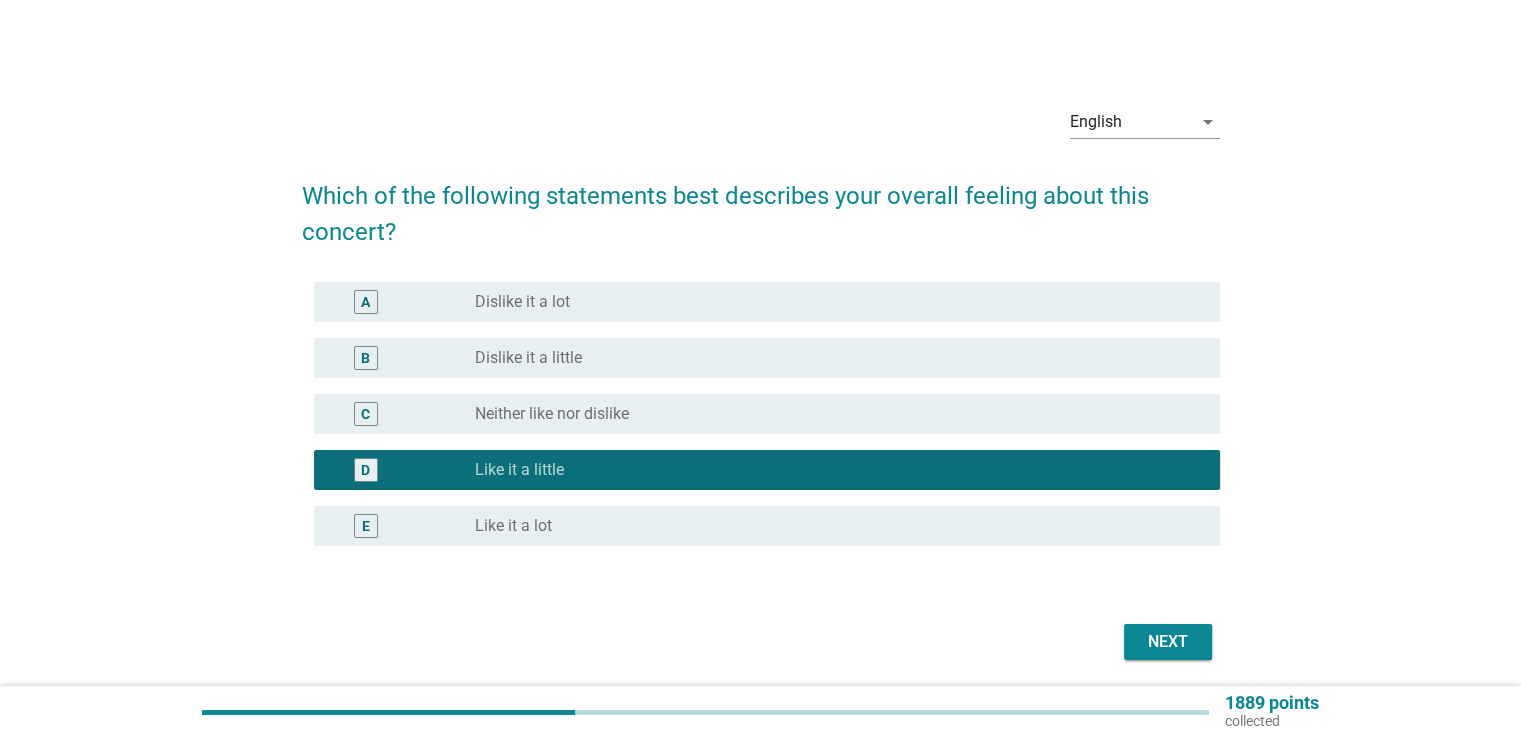 click on "Next" at bounding box center [1168, 642] 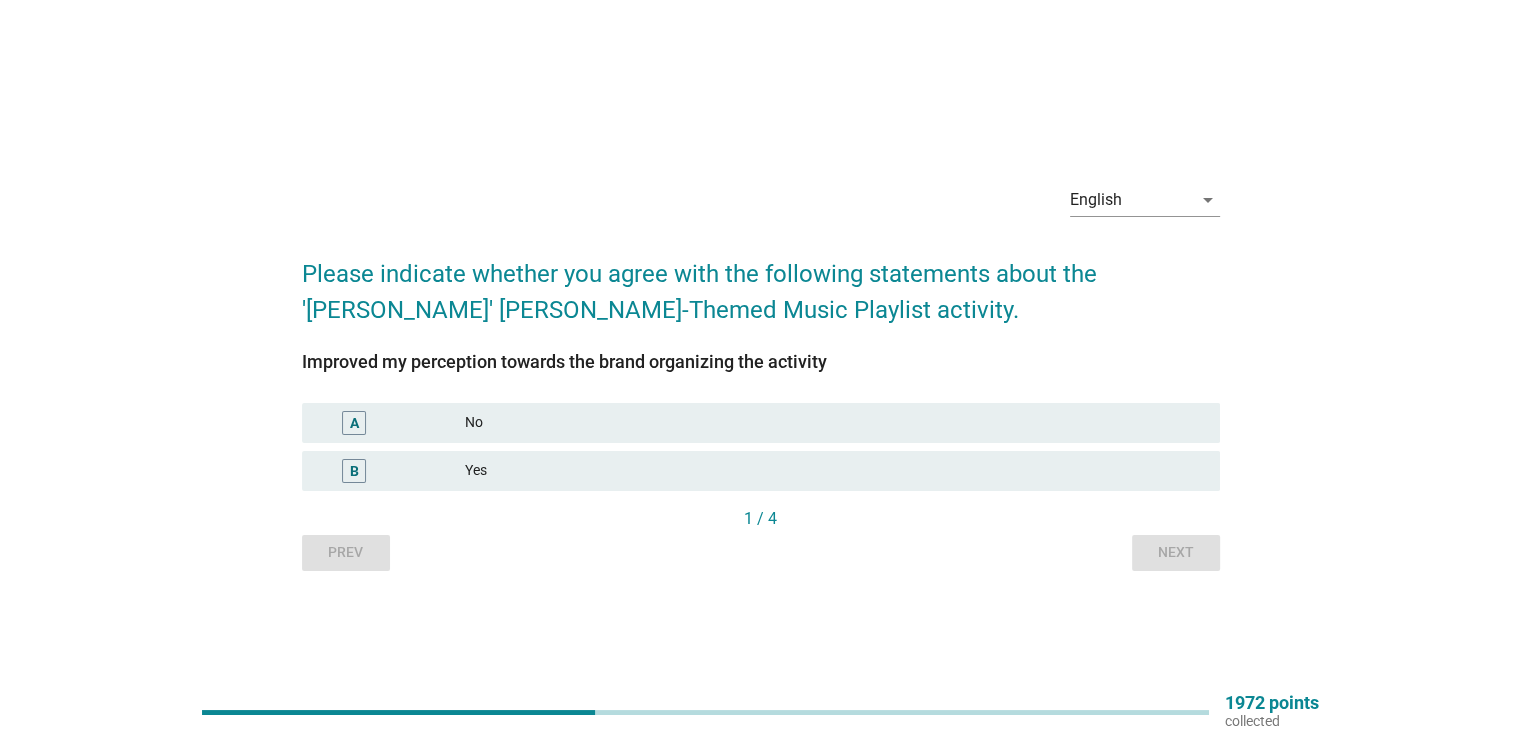 click on "Yes" at bounding box center [834, 471] 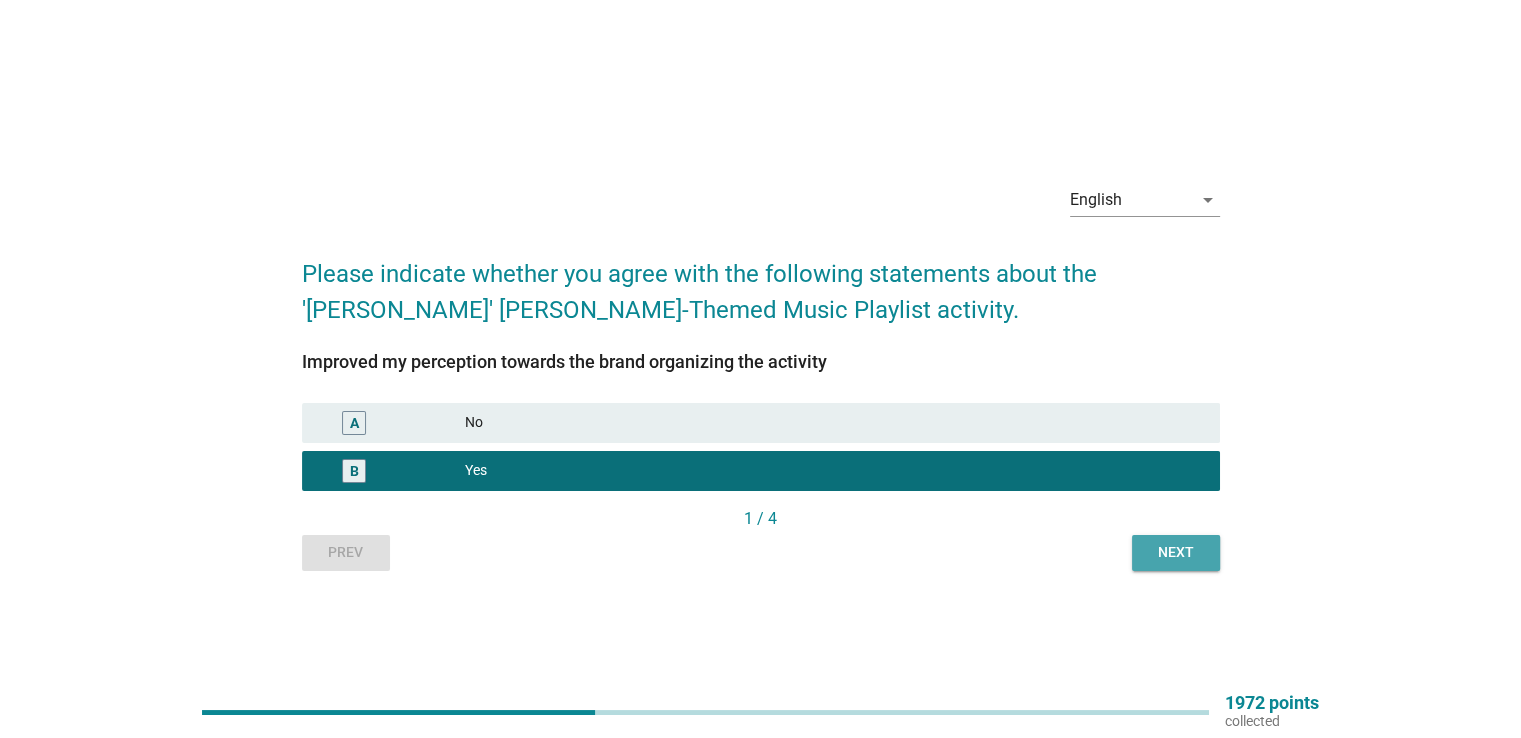click on "Next" at bounding box center (1176, 552) 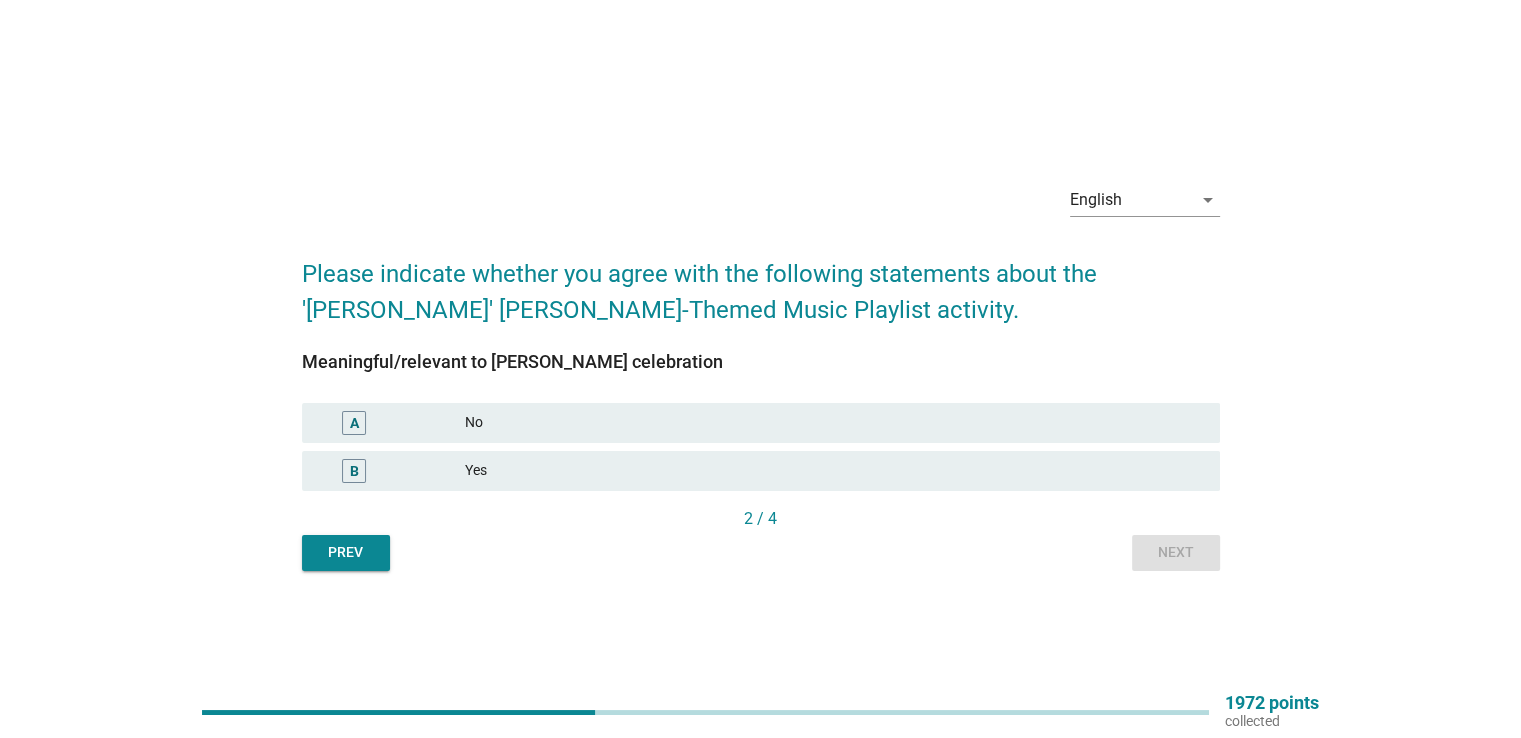 click on "Yes" at bounding box center [834, 471] 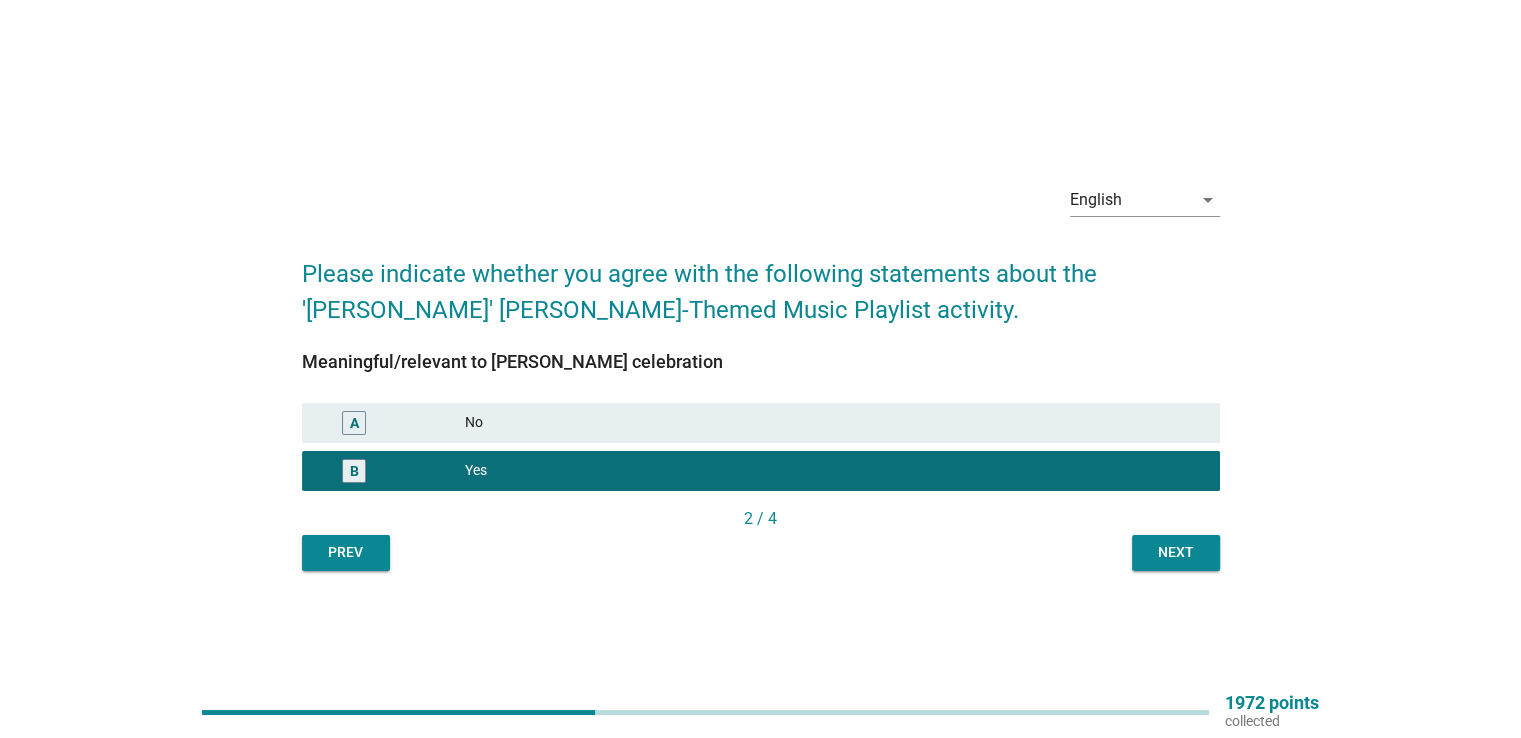 click on "Next" at bounding box center (1176, 552) 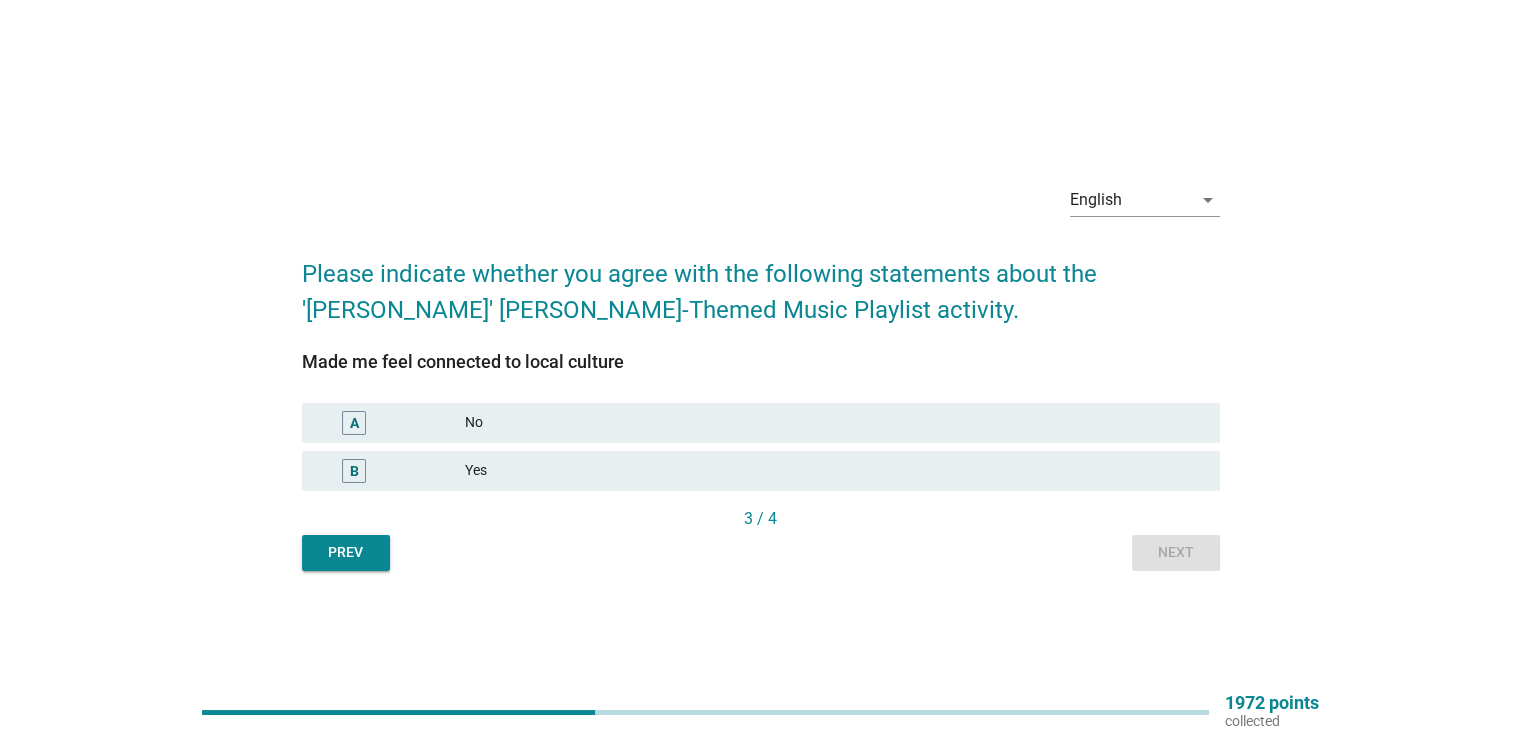 click on "B   Yes" at bounding box center [761, 471] 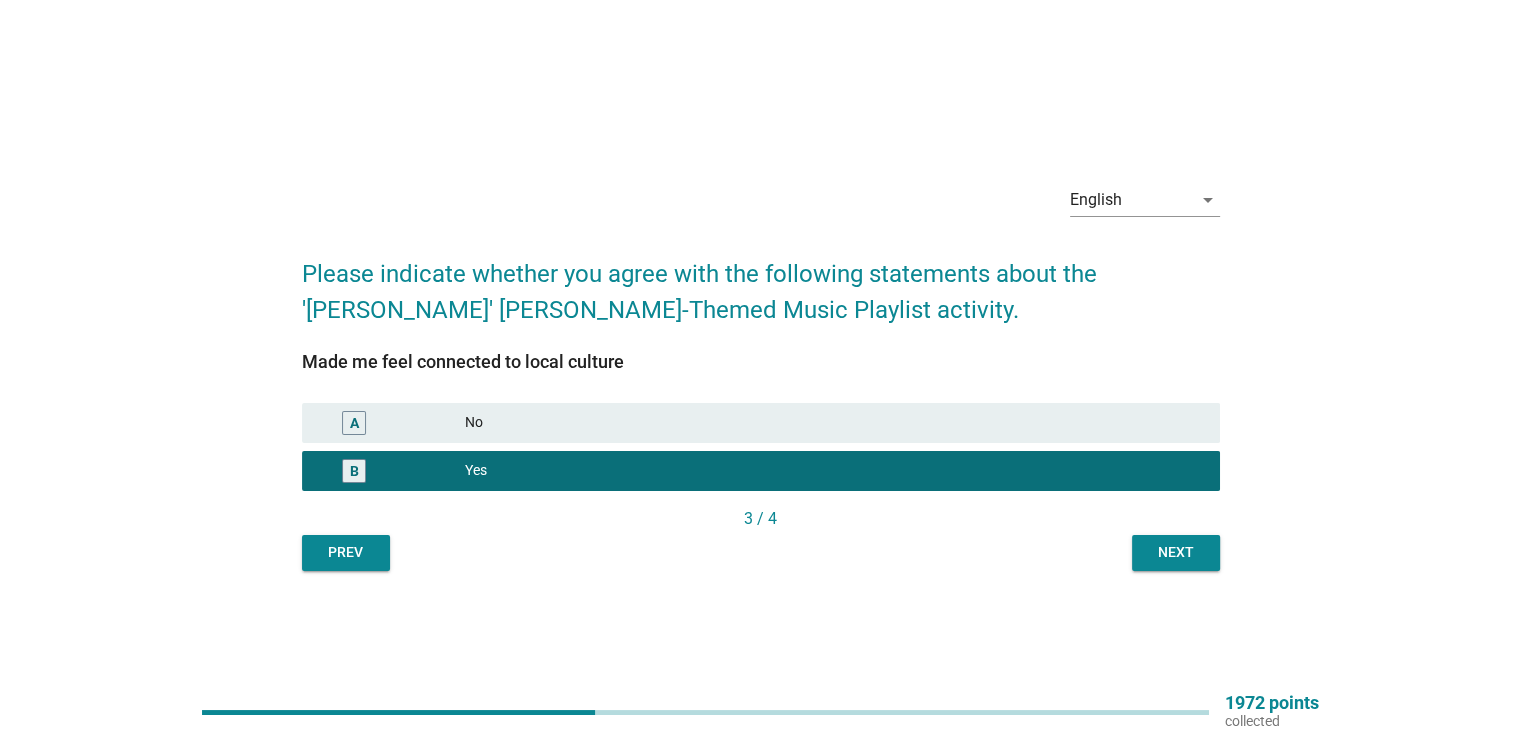 click on "Next" at bounding box center [1176, 553] 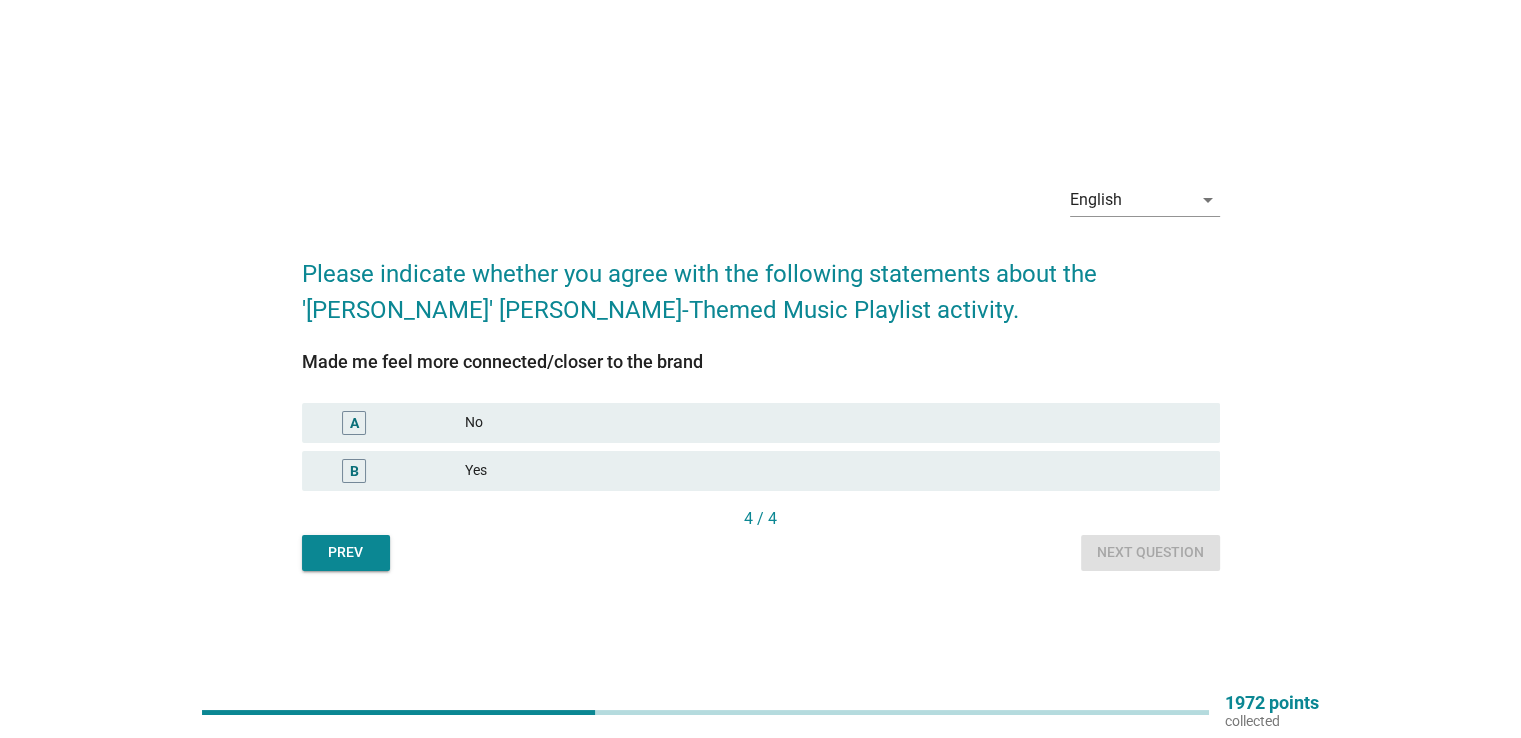 click on "Yes" at bounding box center (834, 471) 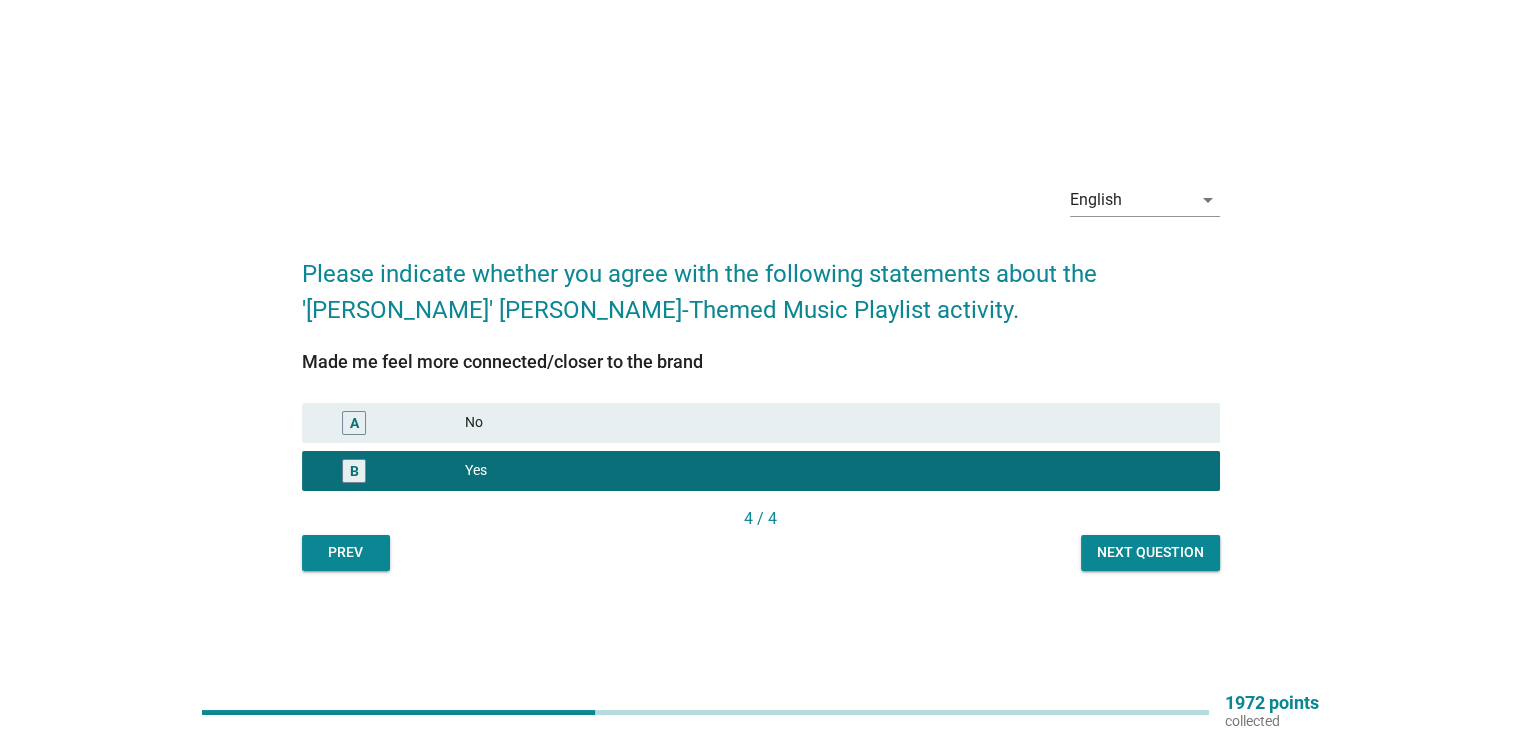 click on "Next question" at bounding box center (1150, 552) 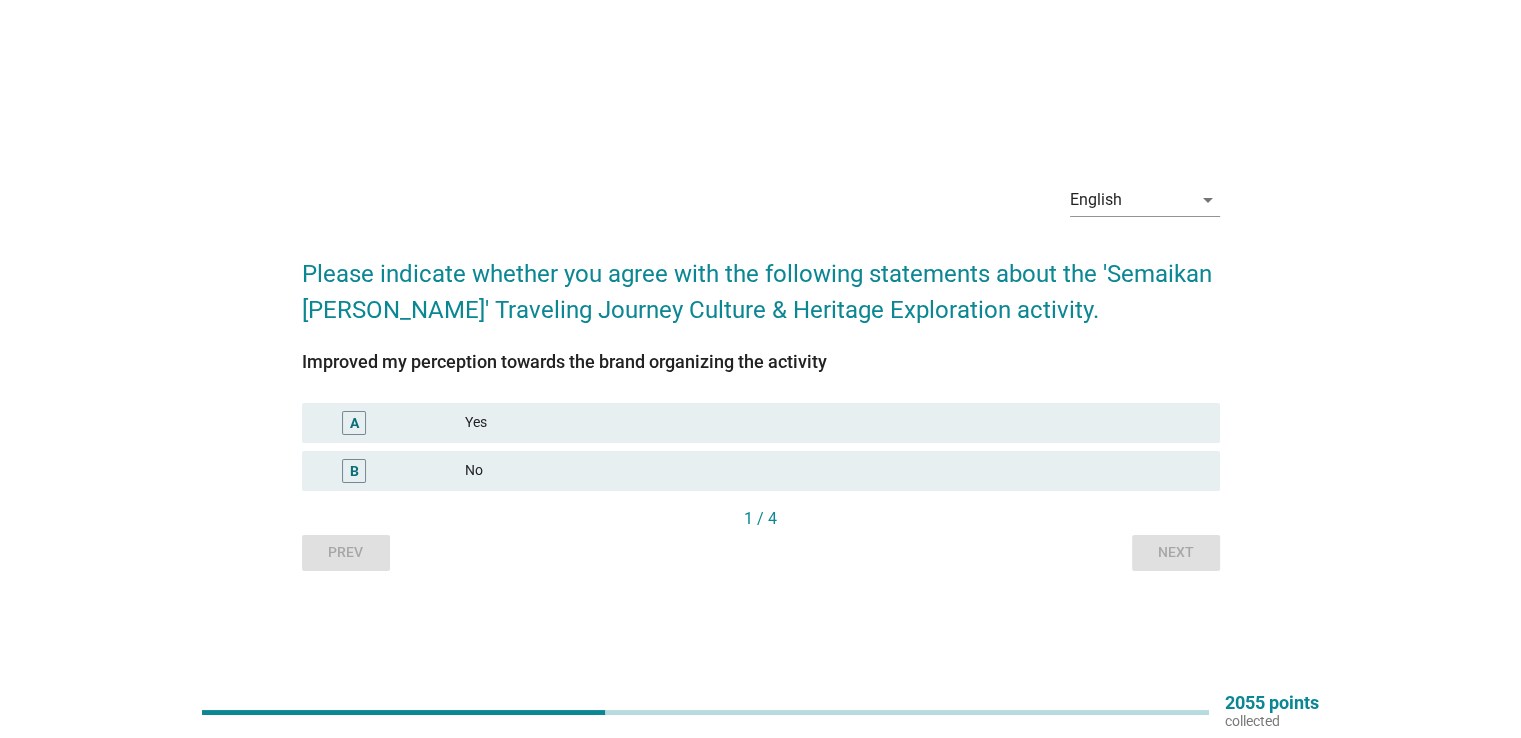 click on "No" at bounding box center [834, 471] 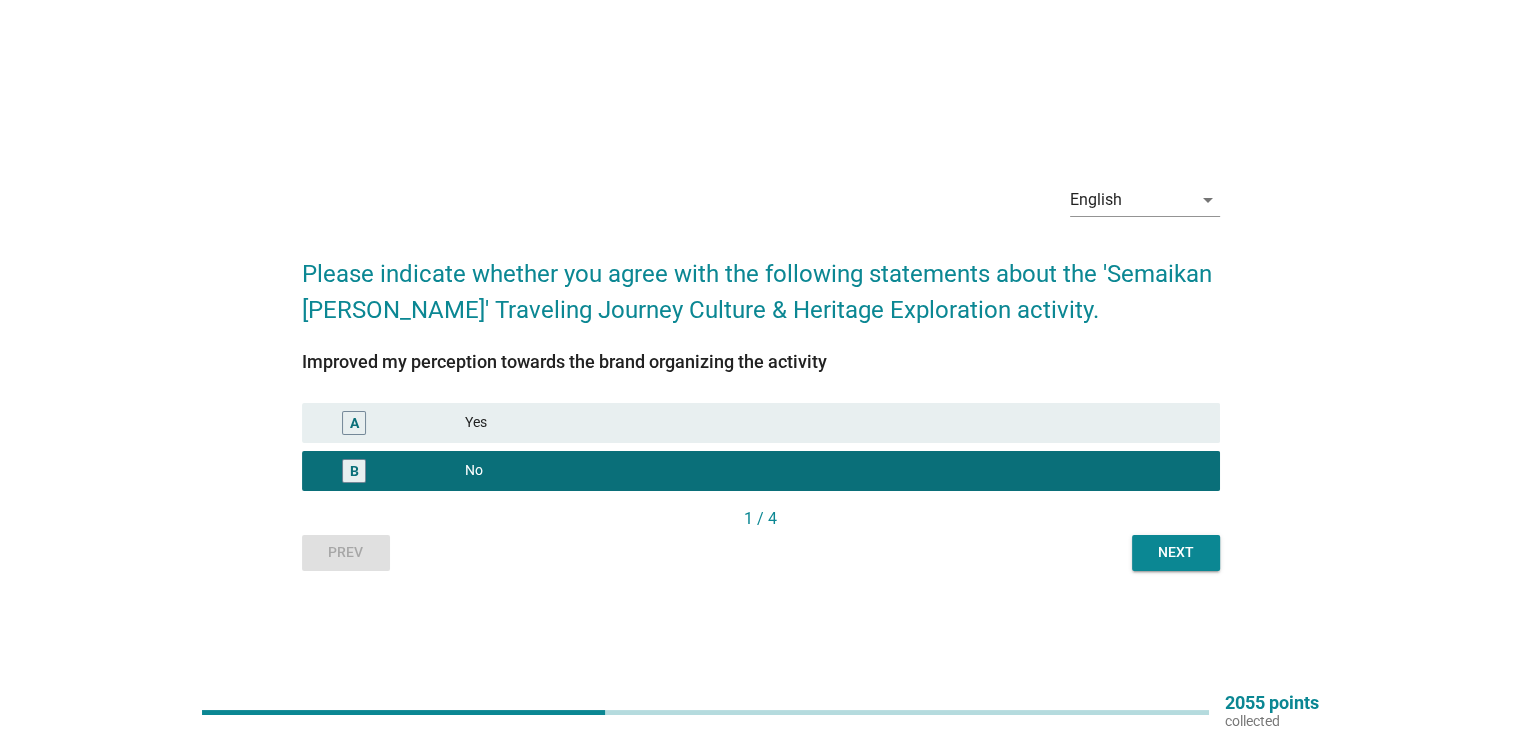 click on "A   Yes" at bounding box center [761, 423] 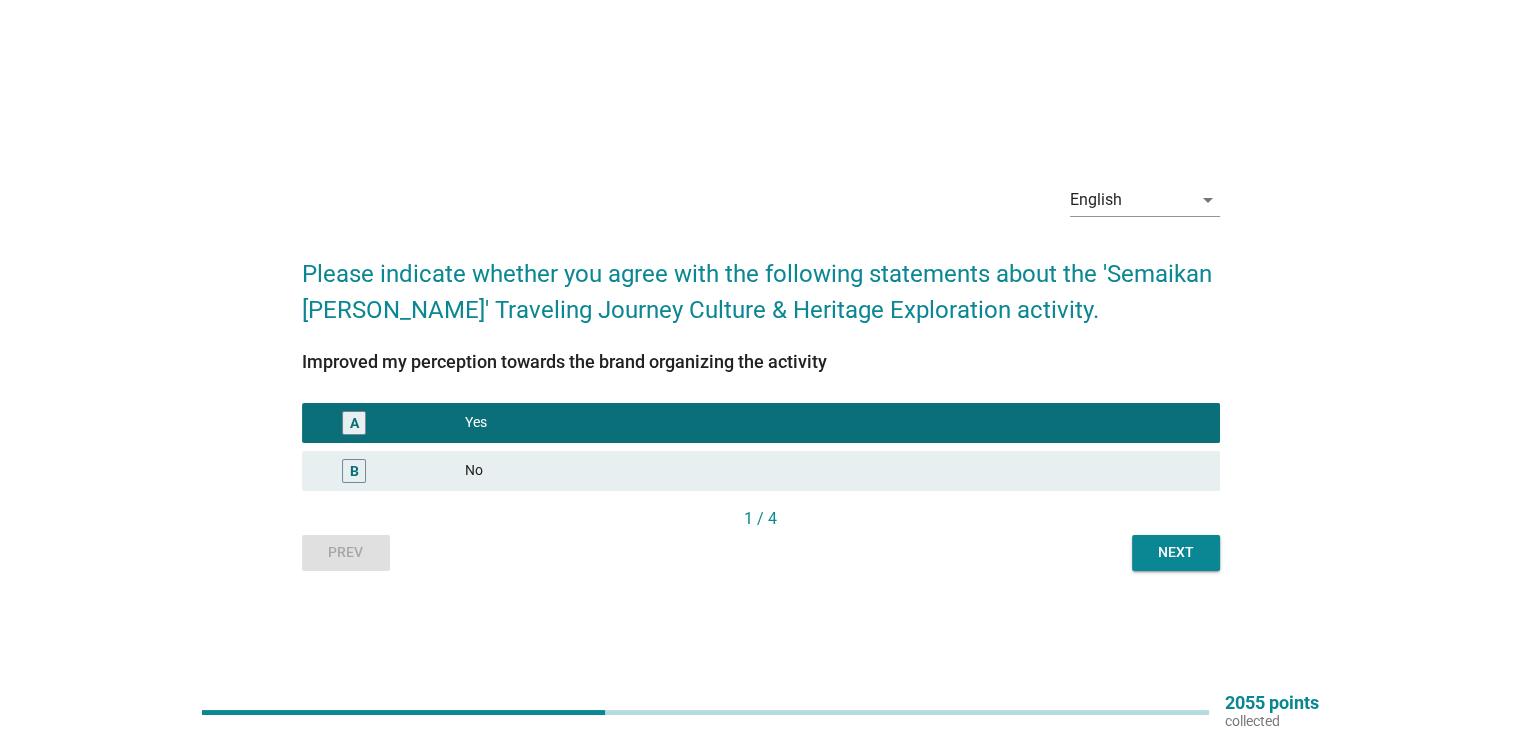 click on "Next" at bounding box center (1176, 552) 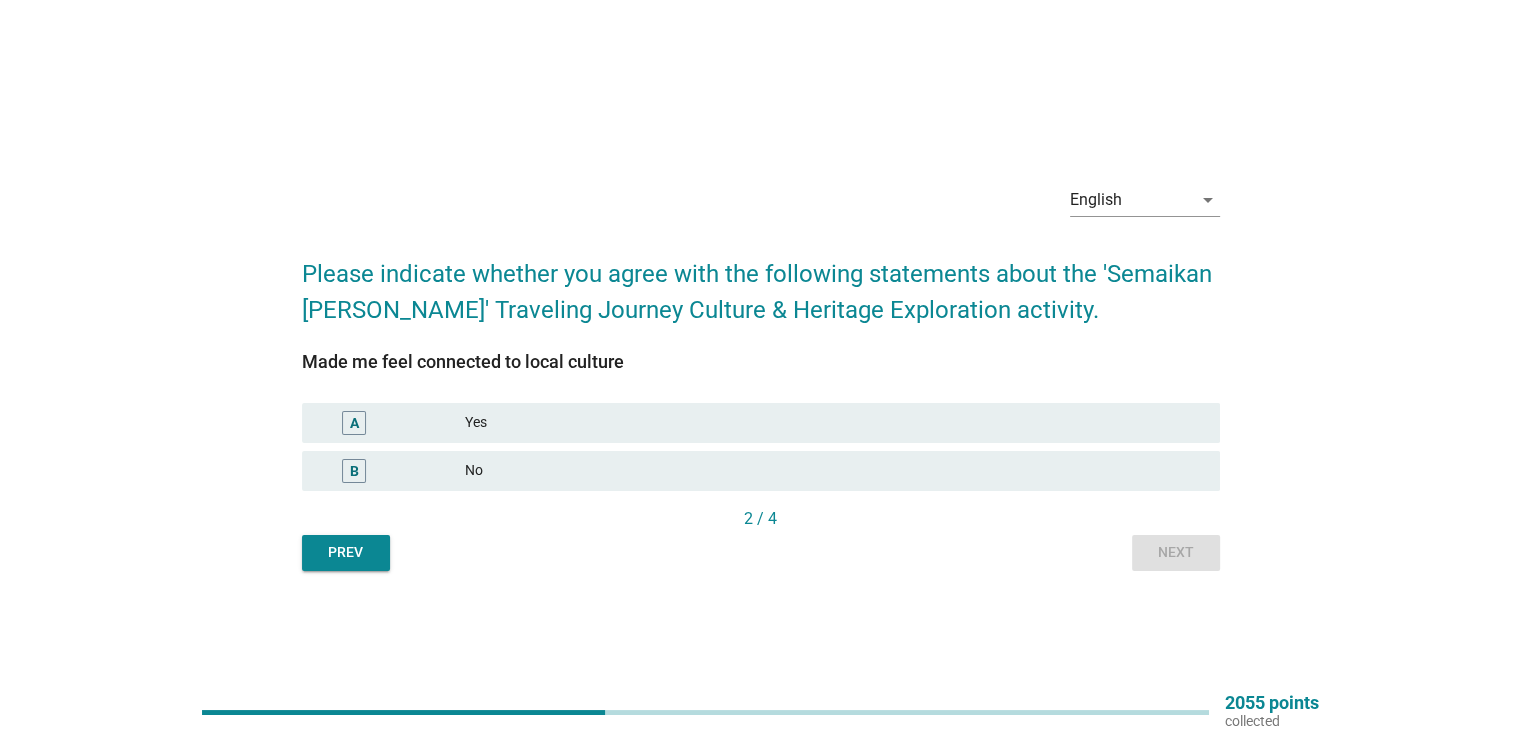 click on "A   Yes" at bounding box center [761, 423] 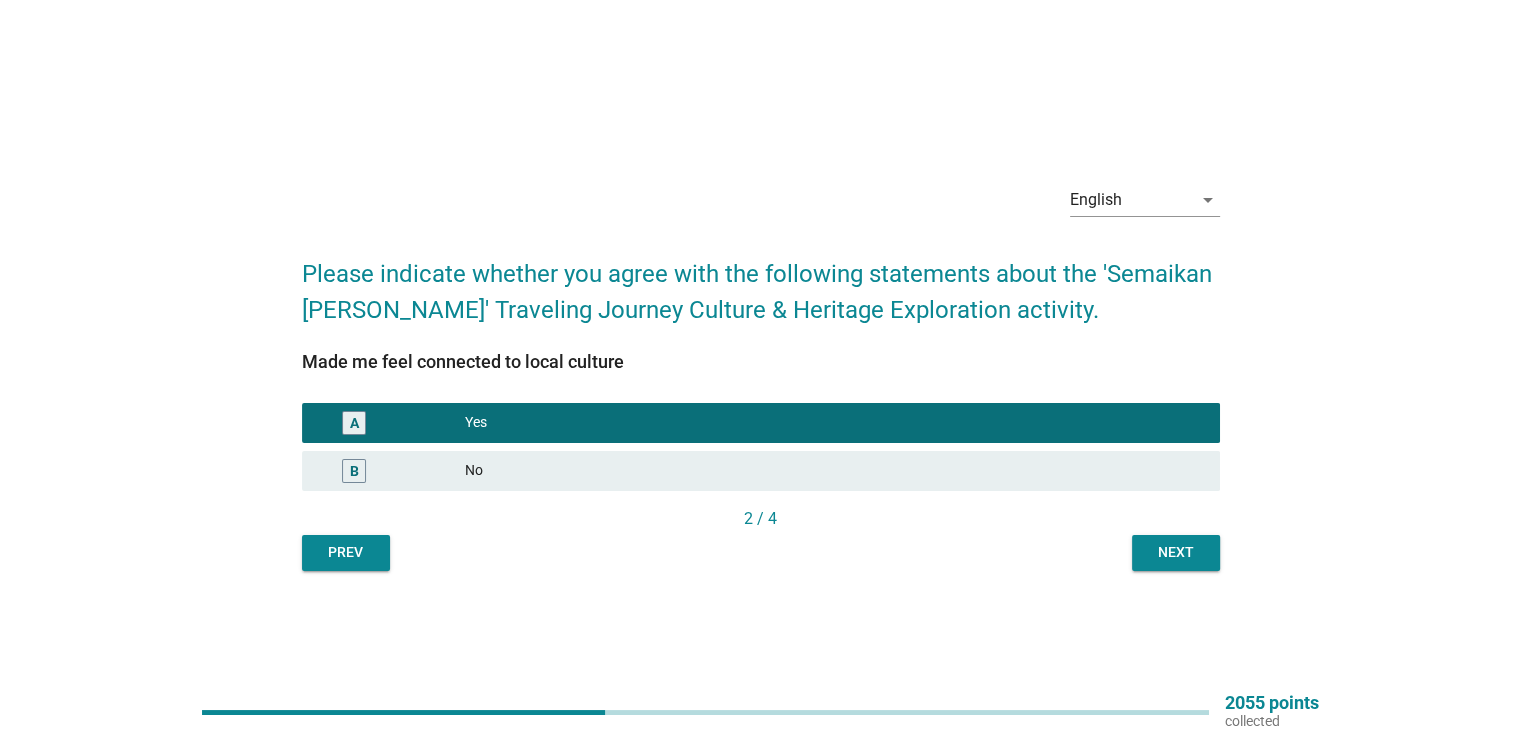 click on "Next" at bounding box center [1176, 552] 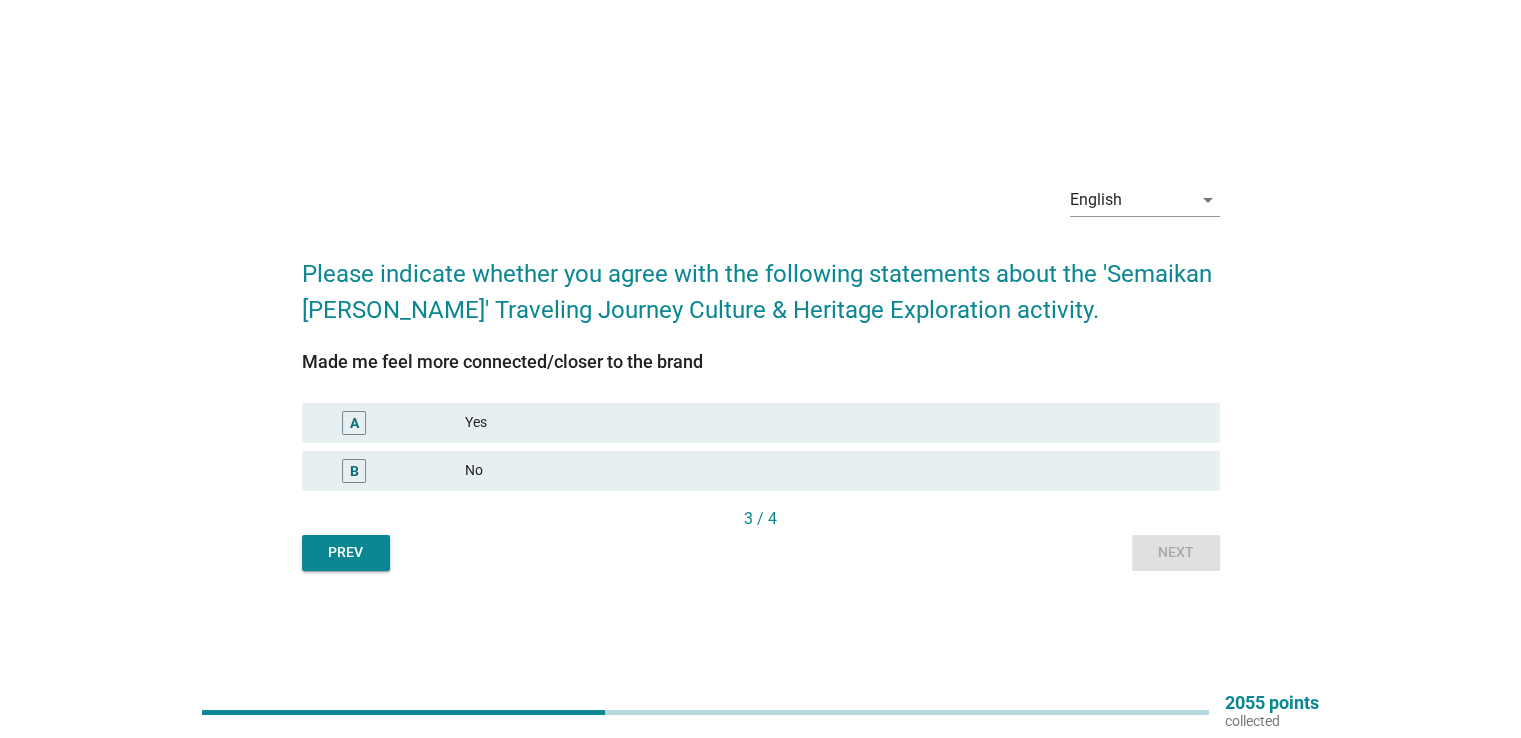 click on "Yes" at bounding box center (834, 423) 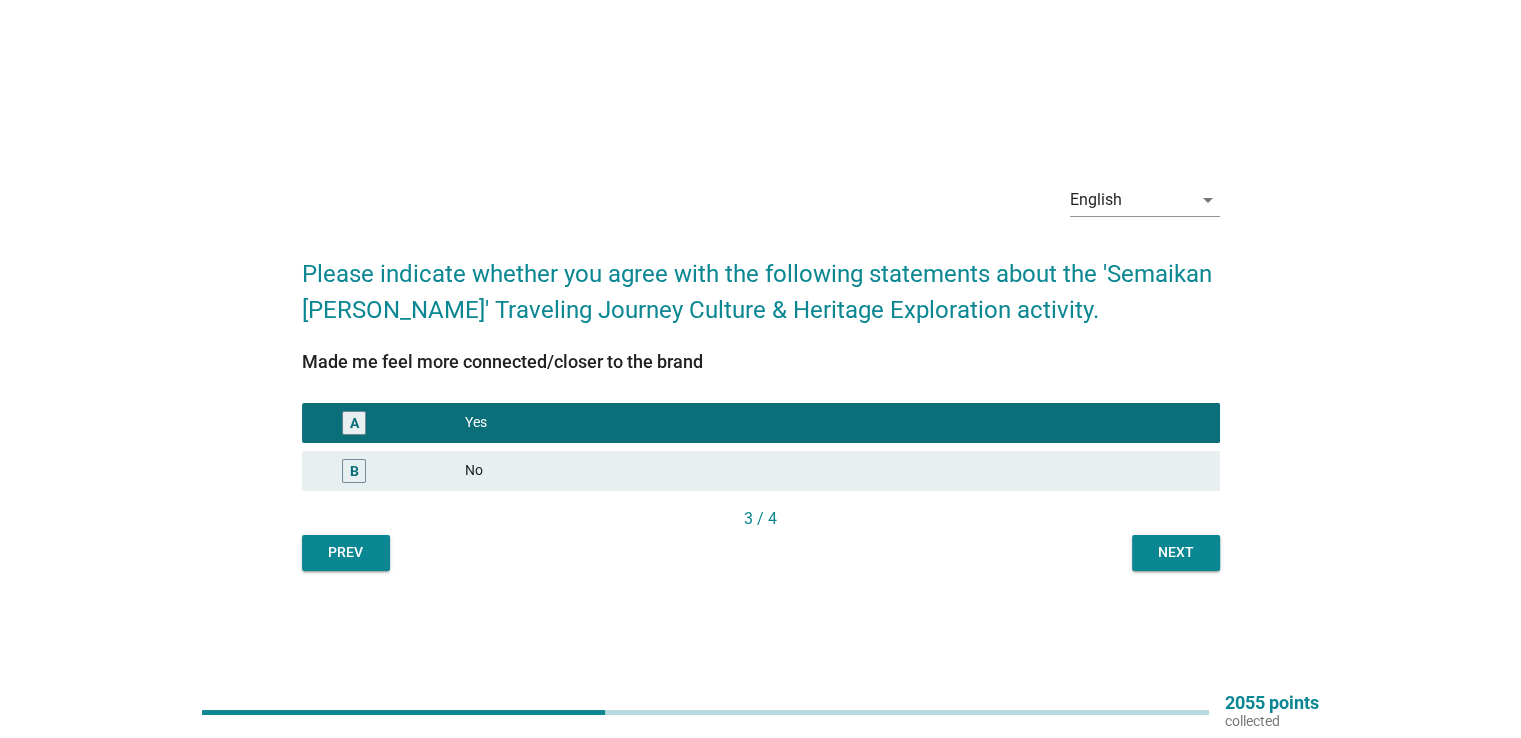 click on "Next" at bounding box center (1176, 552) 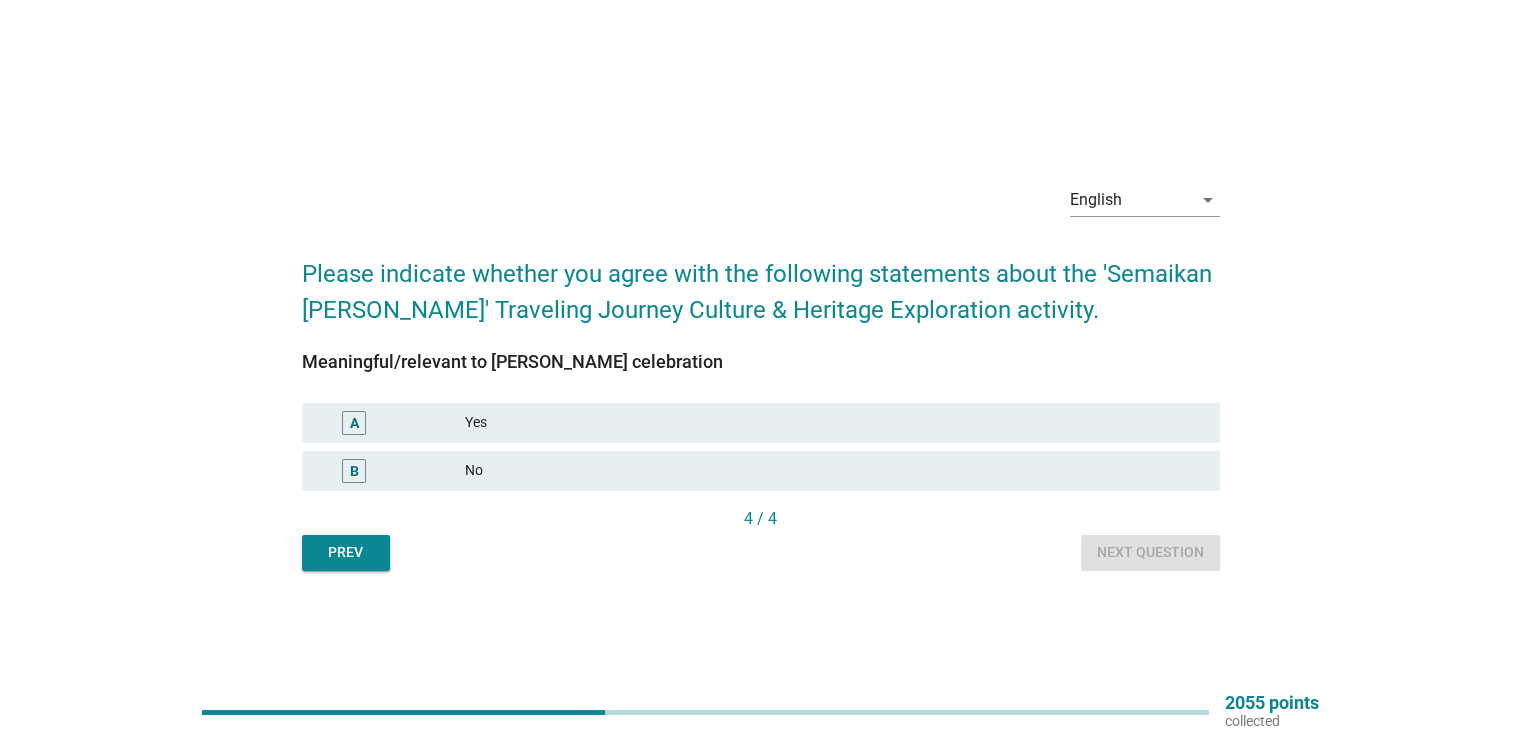 drag, startPoint x: 735, startPoint y: 422, endPoint x: 751, endPoint y: 428, distance: 17.088007 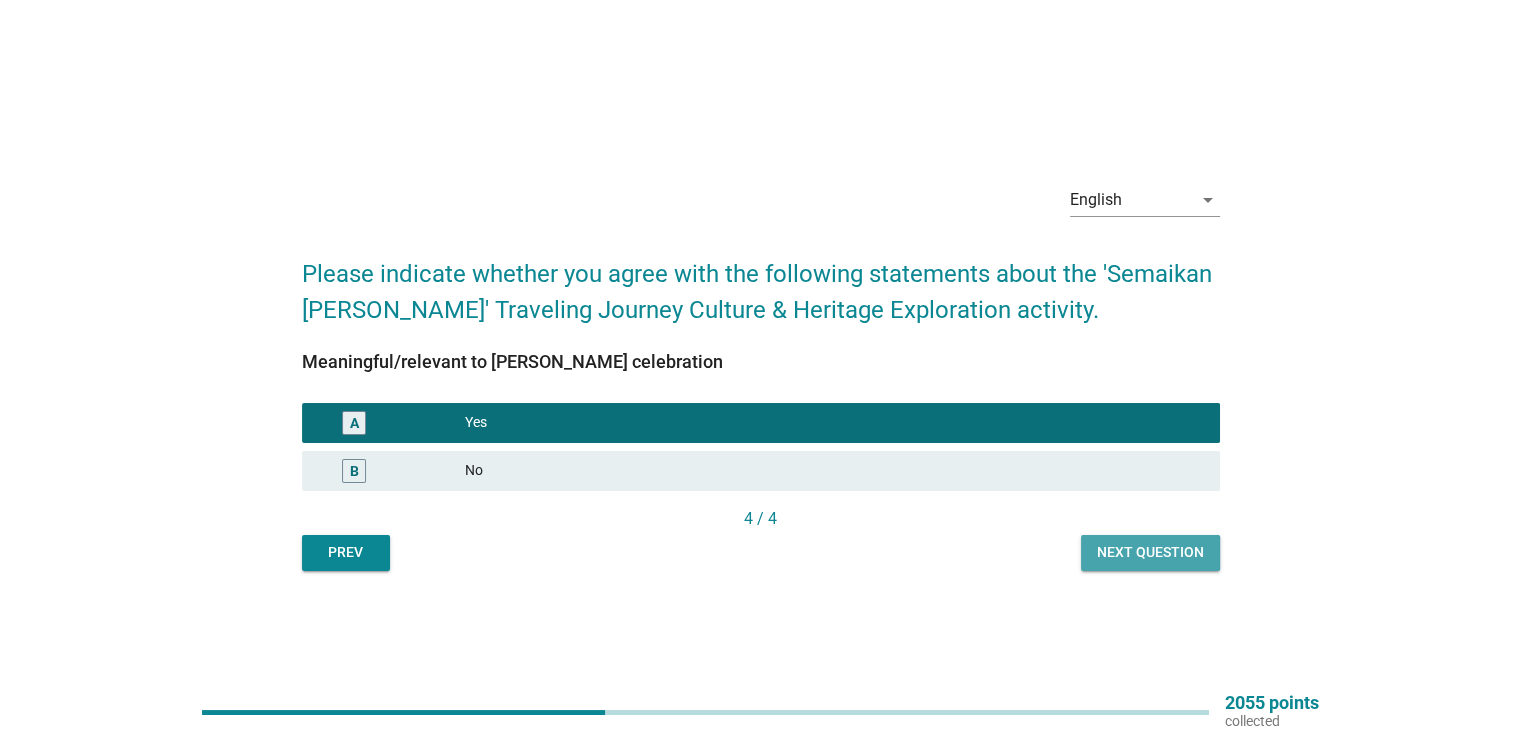 click on "Next question" at bounding box center (1150, 552) 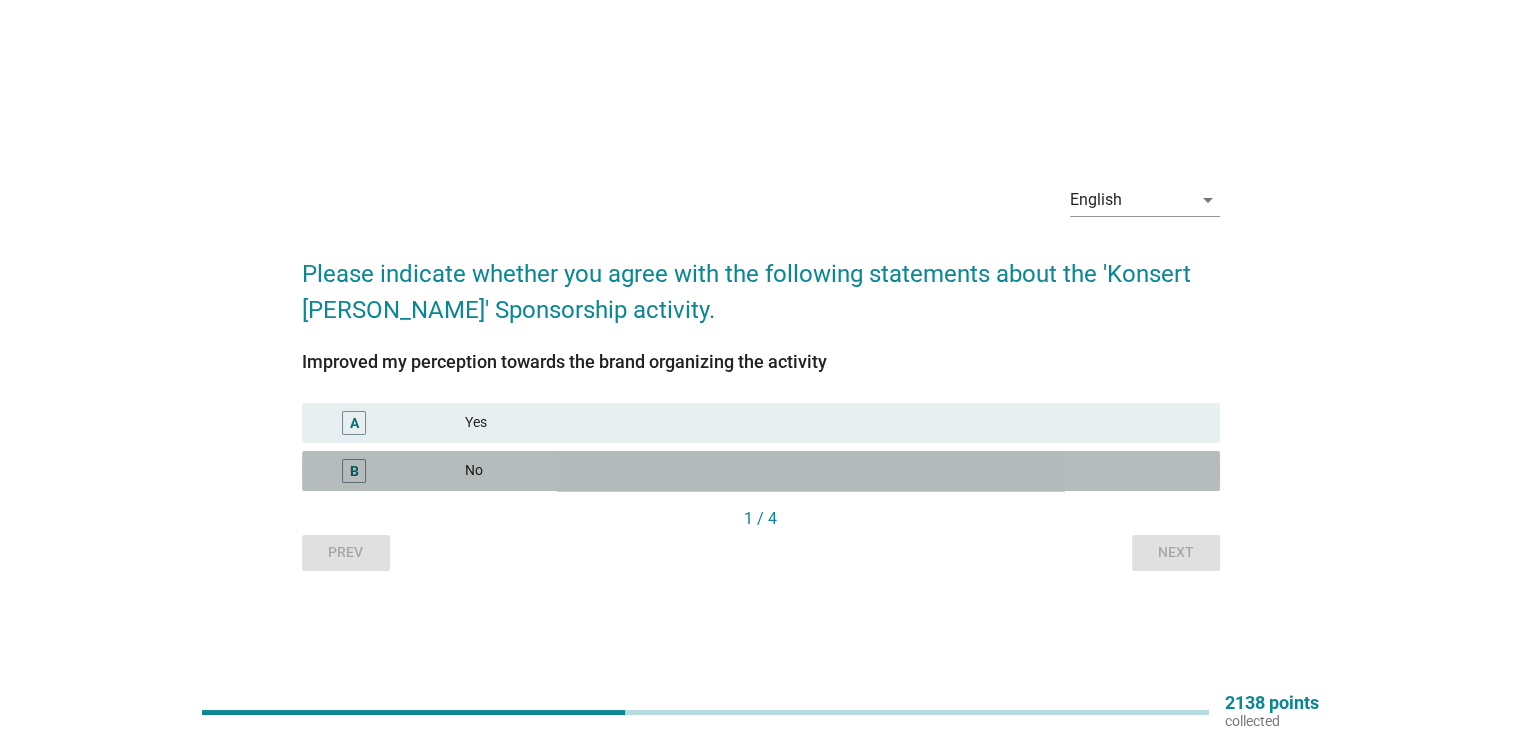 click on "No" at bounding box center [834, 471] 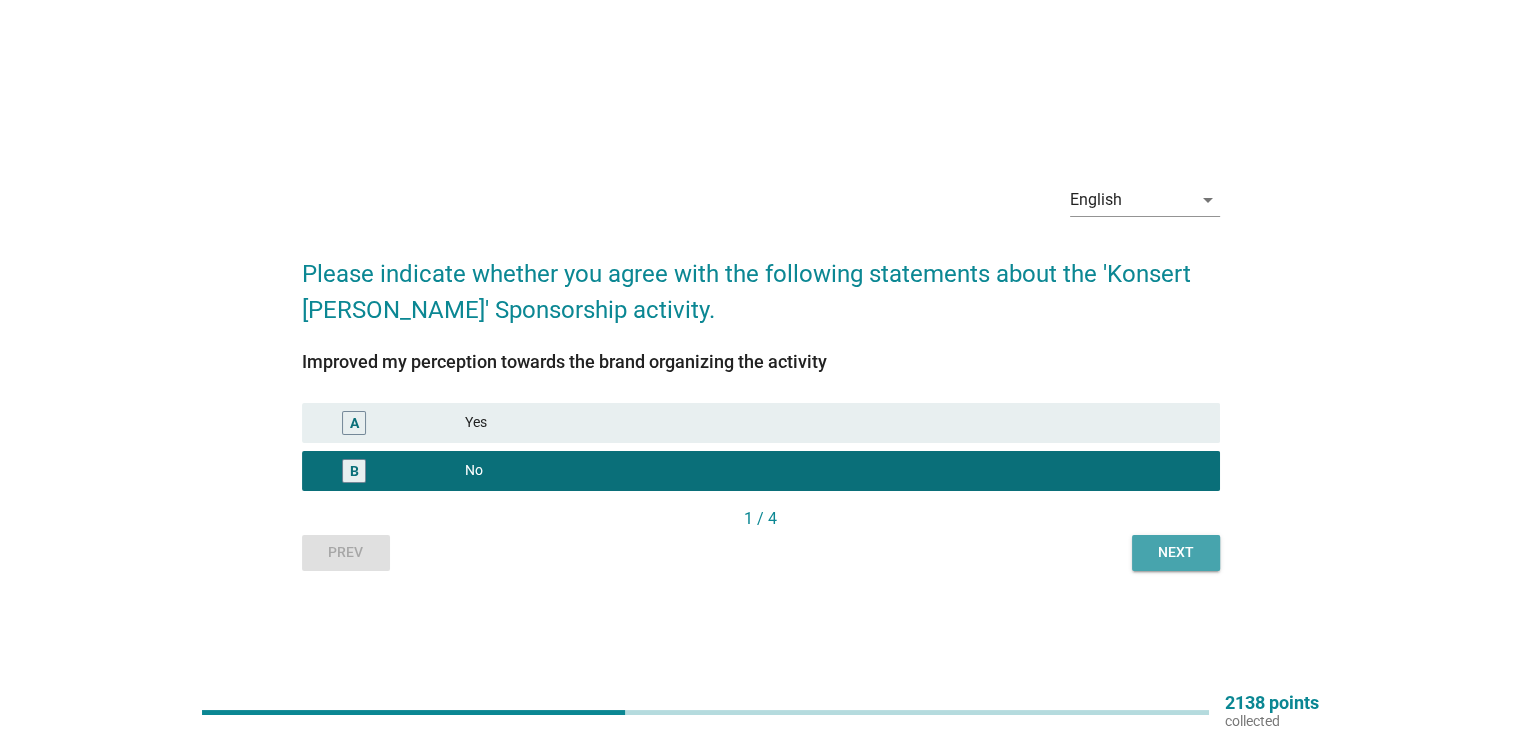 click on "Next" at bounding box center (1176, 553) 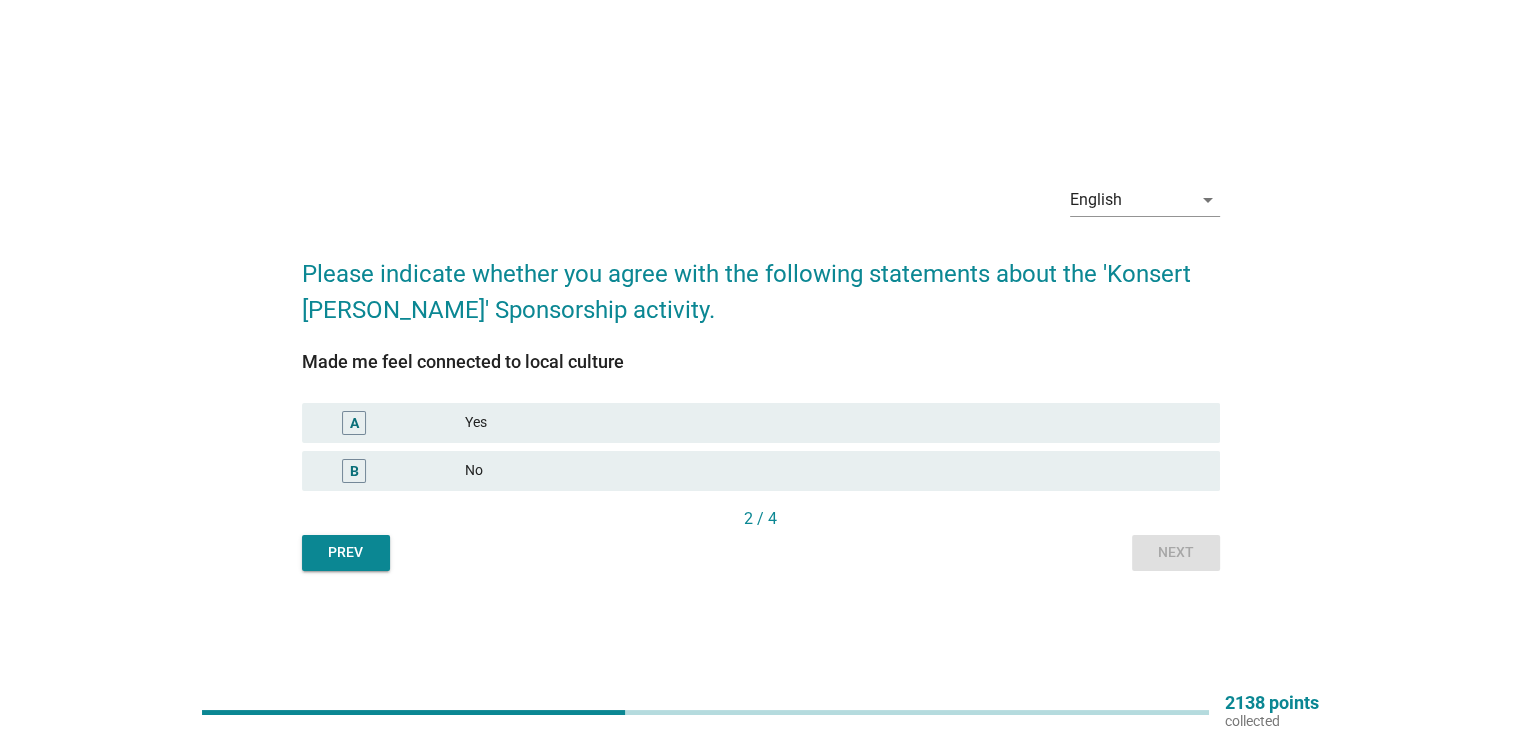 click on "Yes" at bounding box center [834, 423] 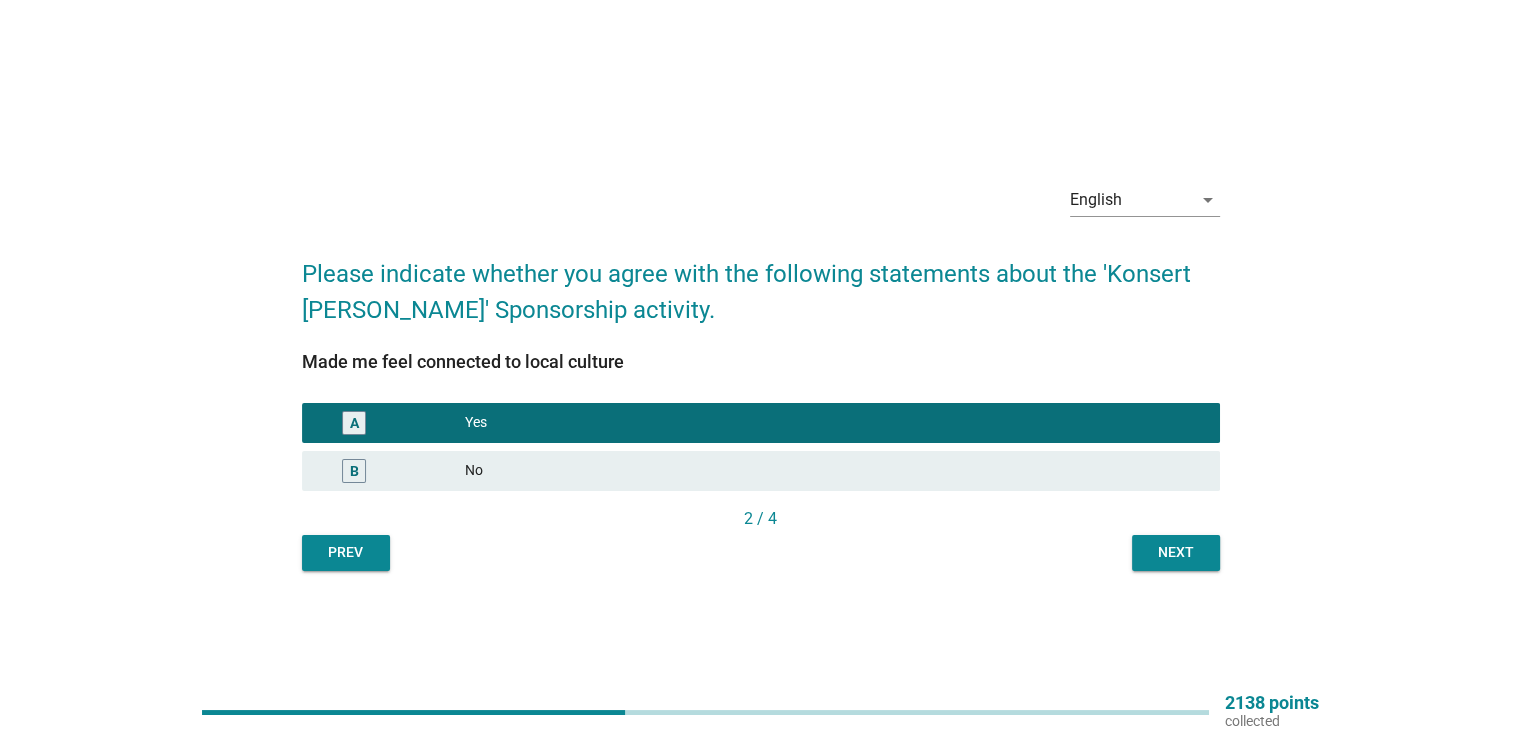 click on "Next" at bounding box center (1176, 552) 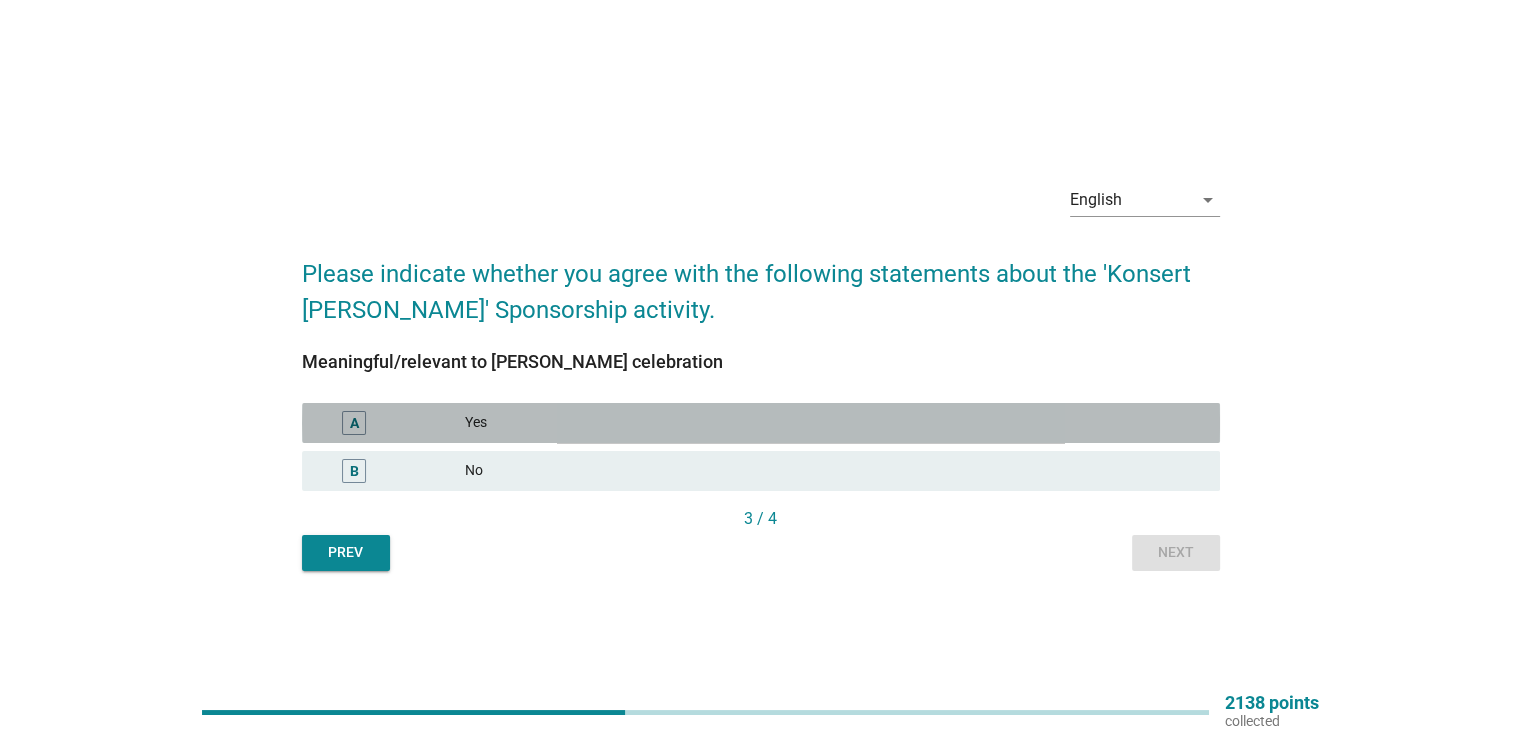 click on "Yes" at bounding box center [834, 423] 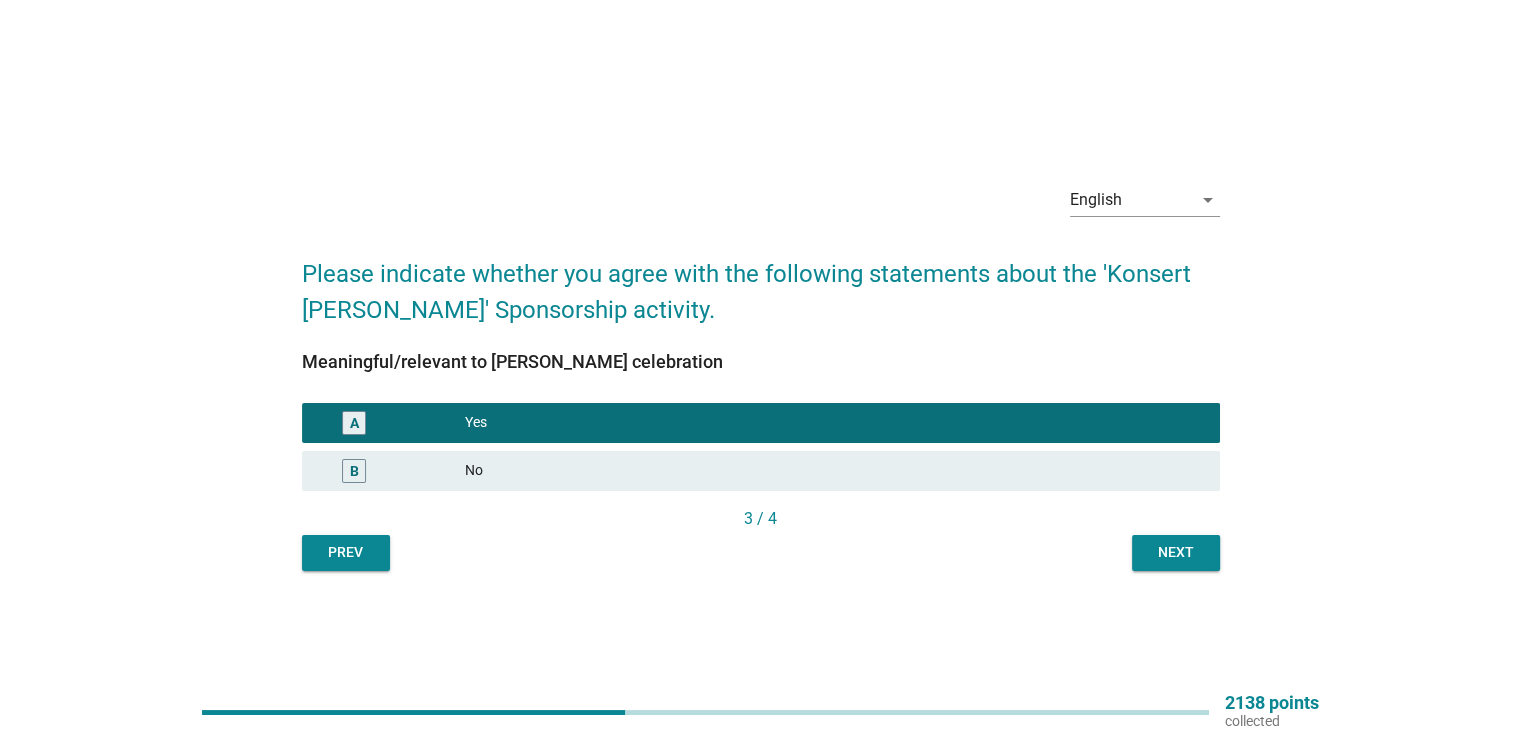 click on "Next" at bounding box center (1176, 552) 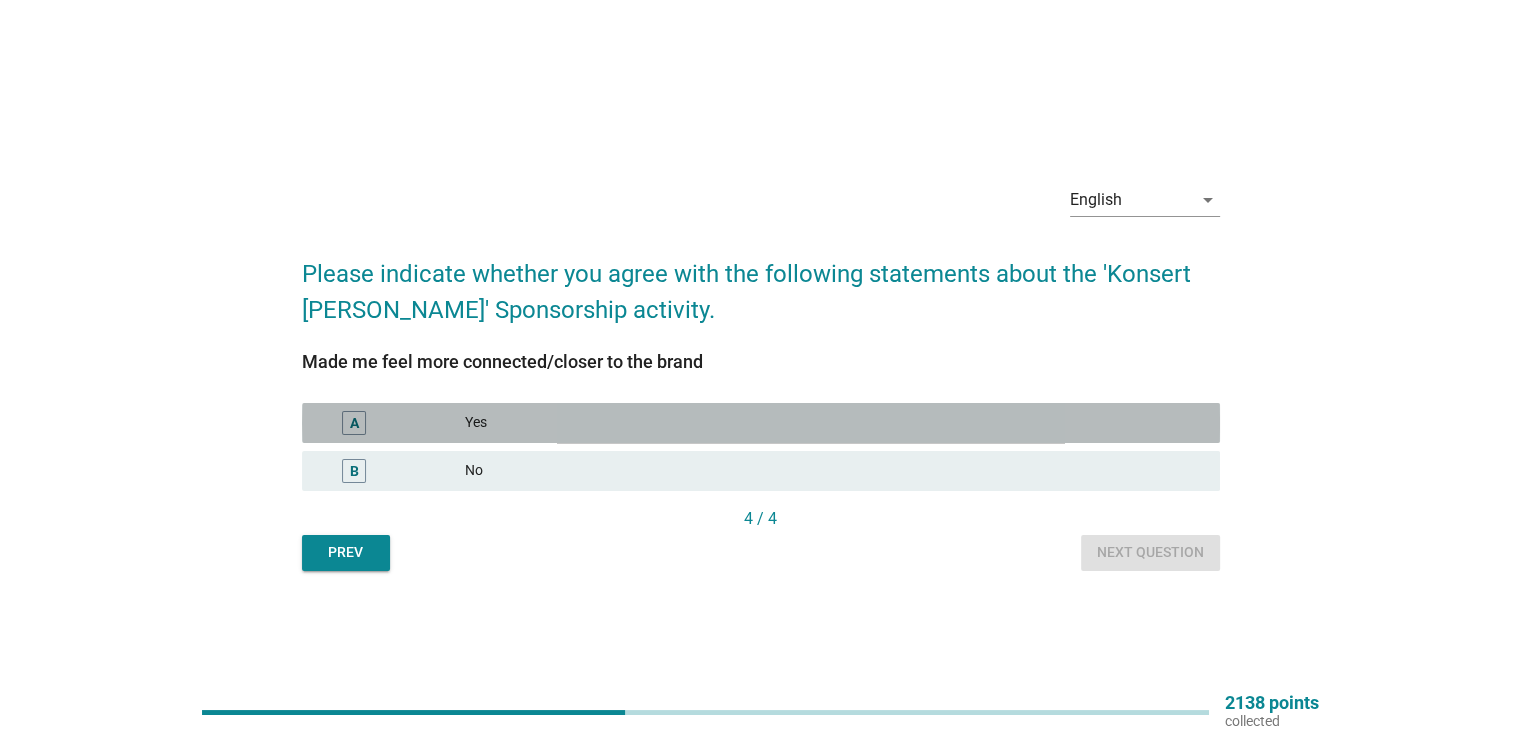 click on "Yes" at bounding box center [834, 423] 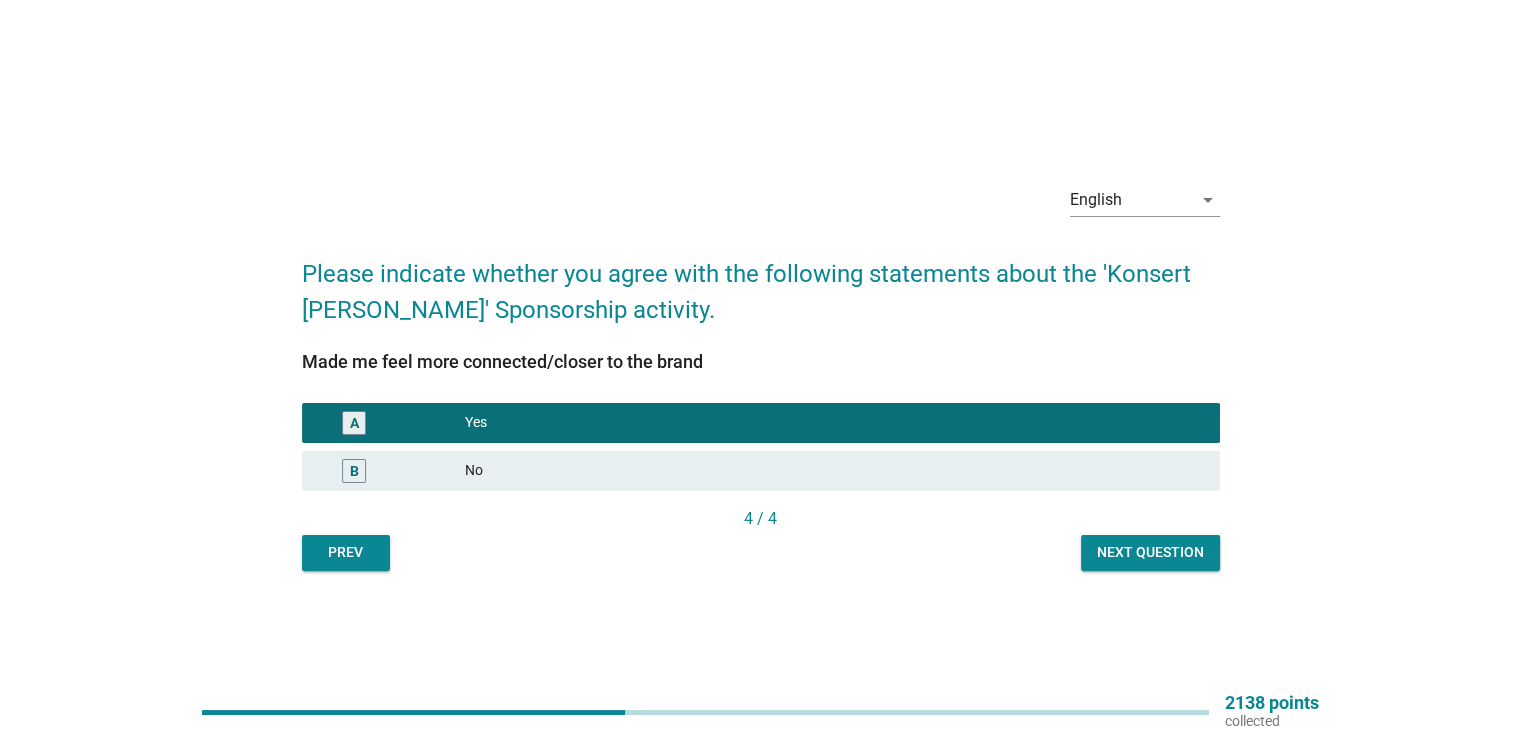 click on "Next question" at bounding box center [1150, 552] 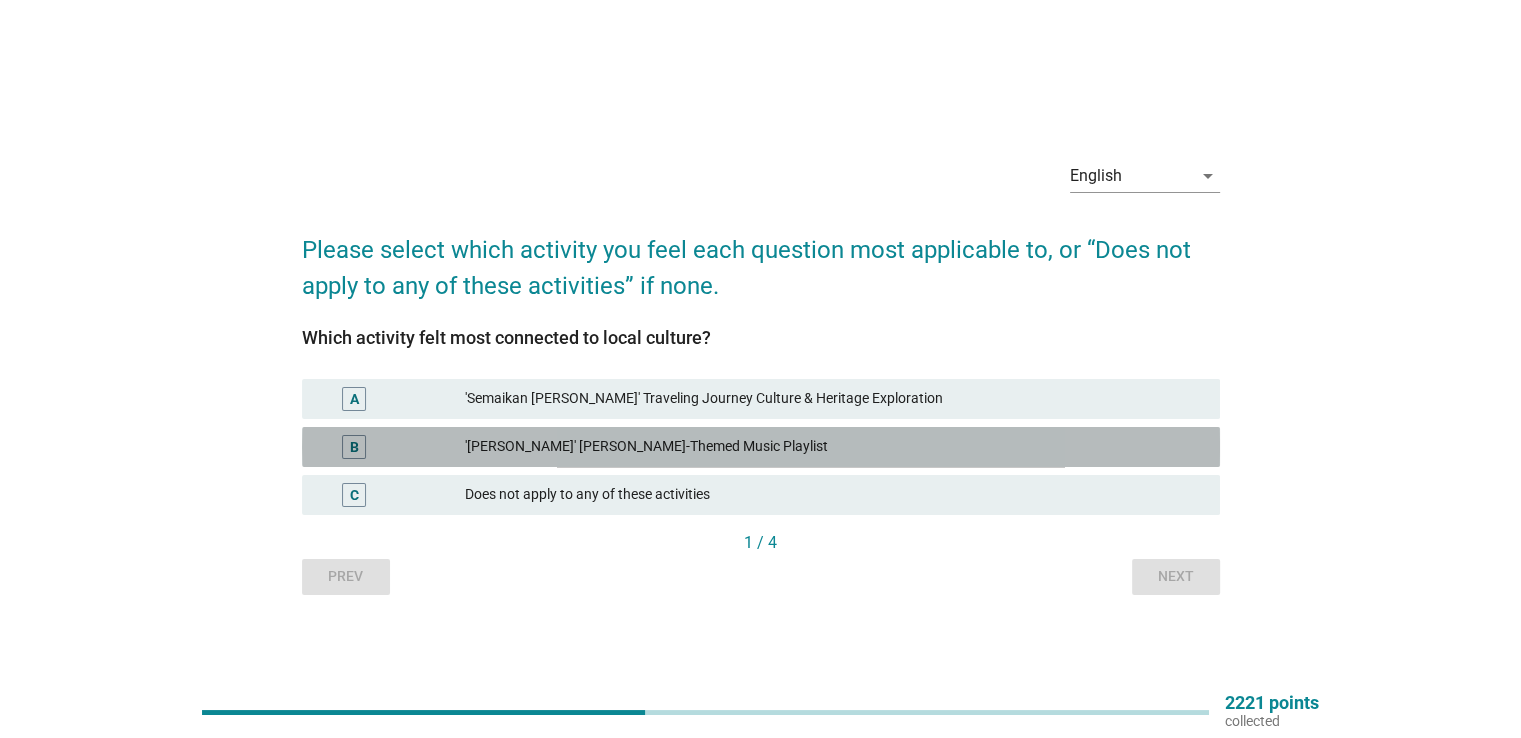 click on "'[PERSON_NAME]' [PERSON_NAME]-Themed Music Playlist" at bounding box center [834, 447] 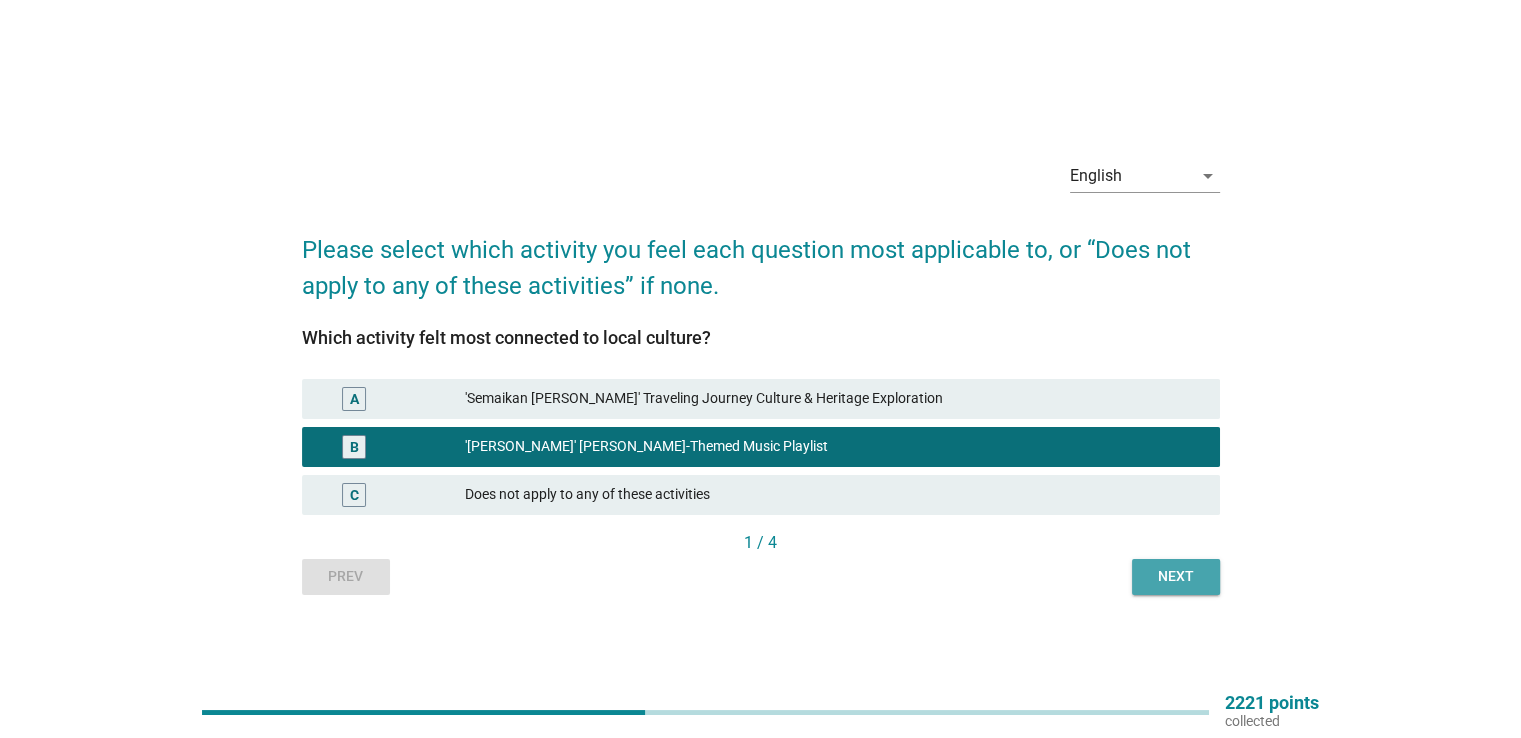 click on "Next" at bounding box center [1176, 576] 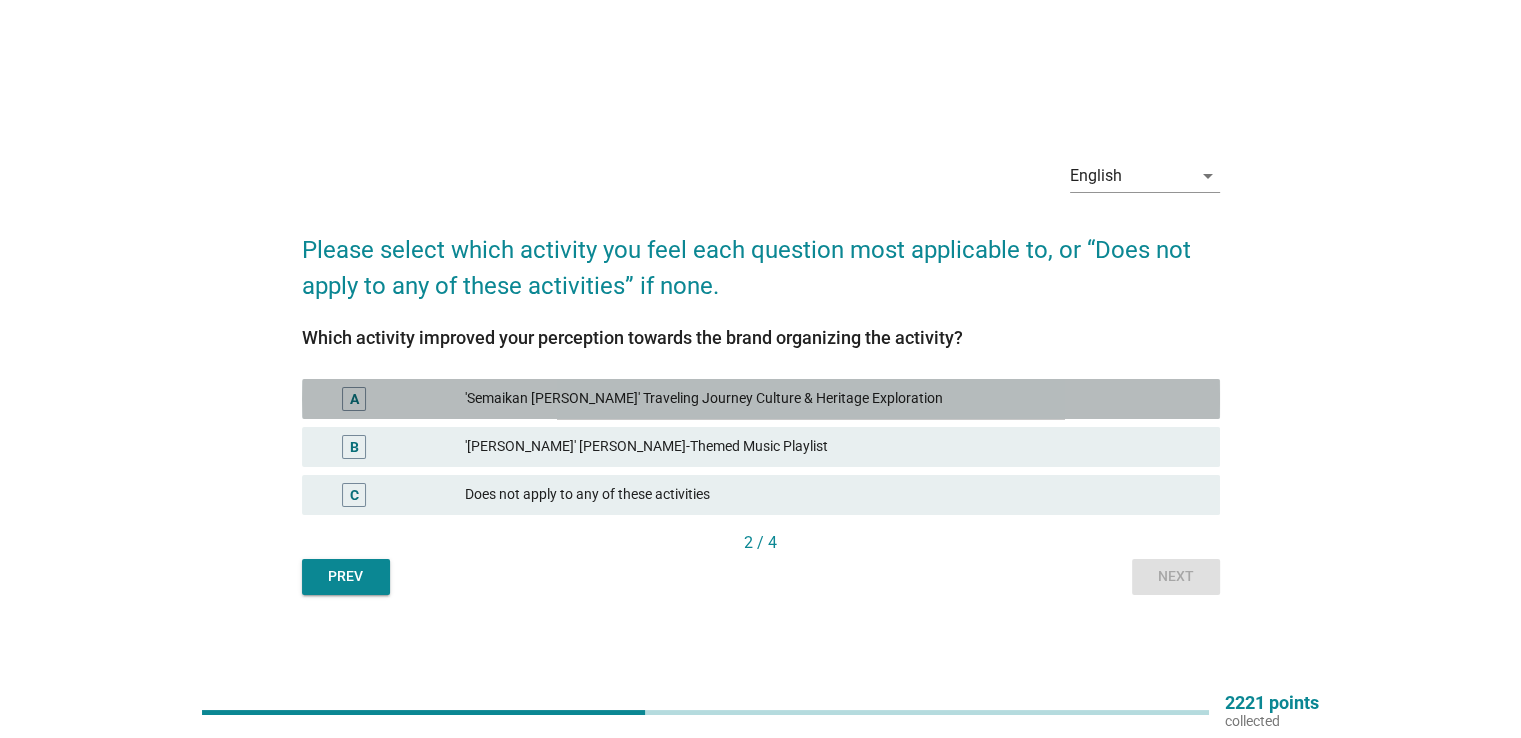 click on "A   'Semaikan [PERSON_NAME]' Traveling Journey Culture & Heritage Exploration" at bounding box center [761, 399] 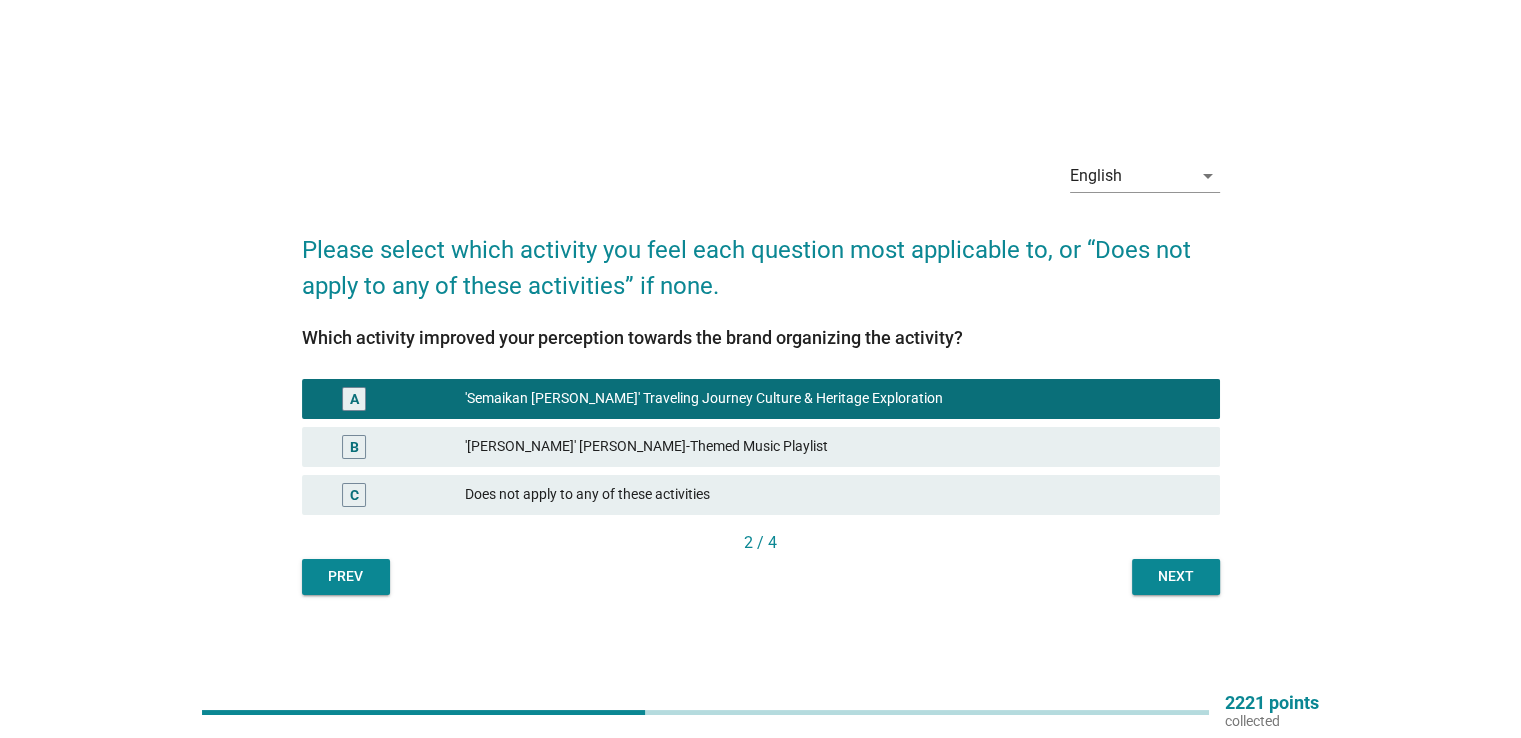 click on "Next" at bounding box center [1176, 576] 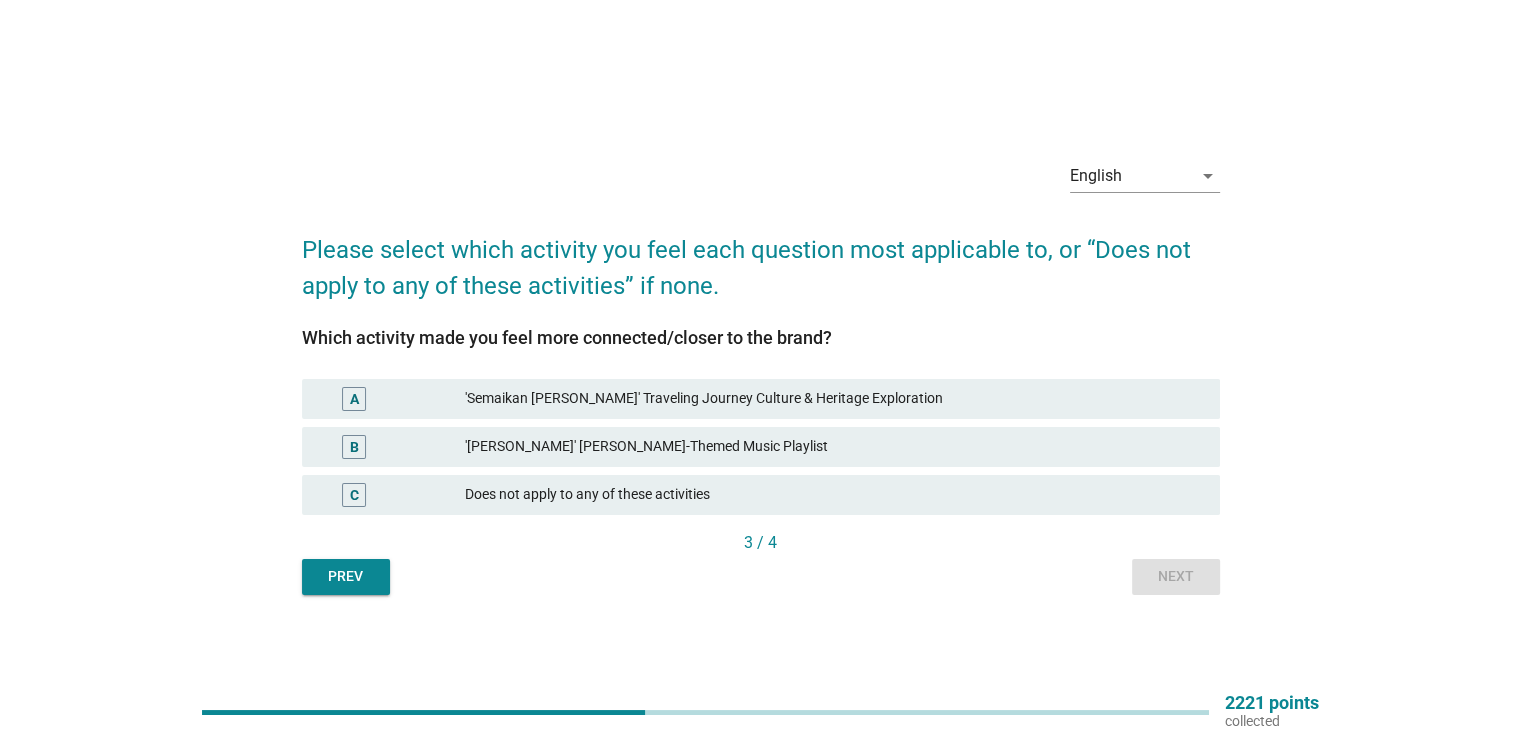 click on "'[PERSON_NAME]' [PERSON_NAME]-Themed Music Playlist" at bounding box center [834, 447] 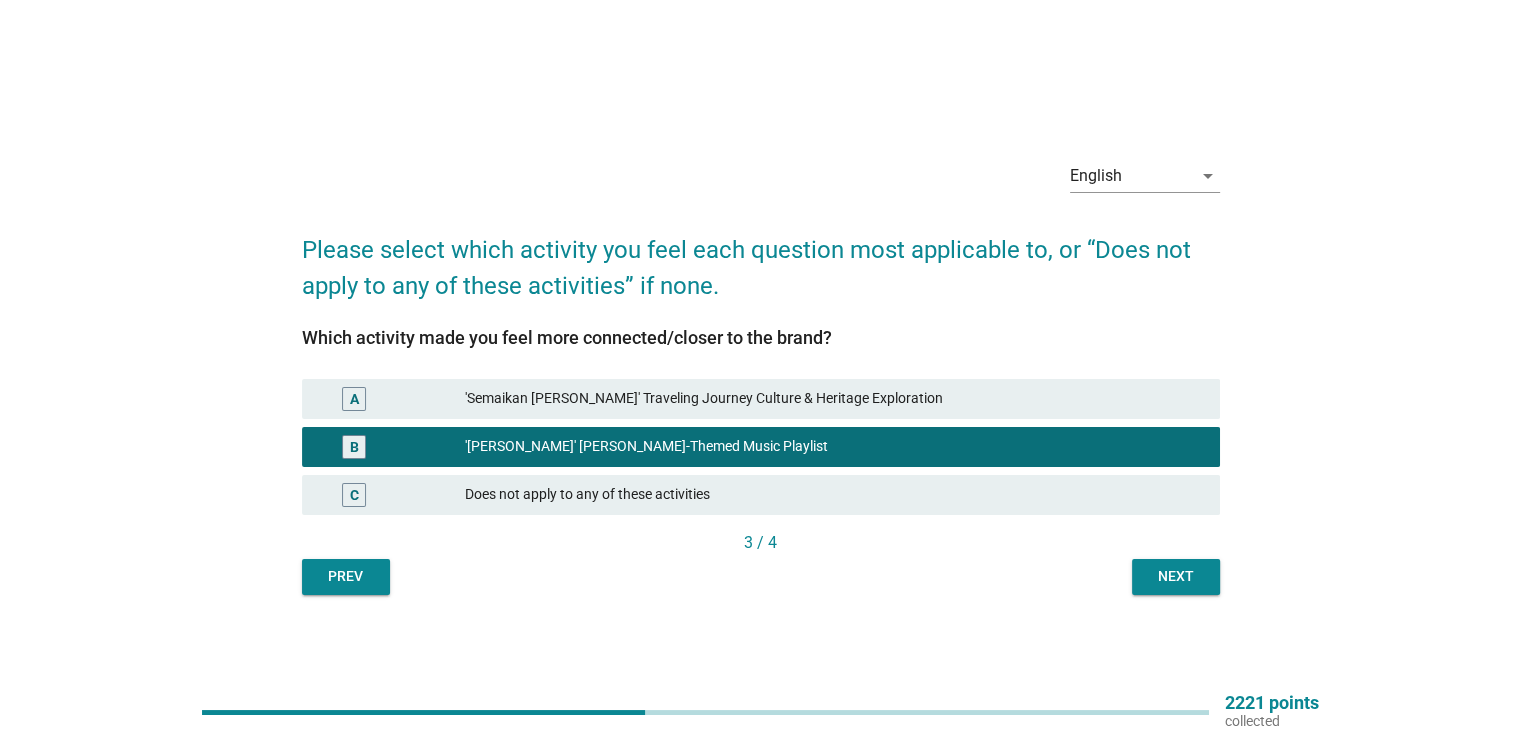 click on "Next" at bounding box center [1176, 576] 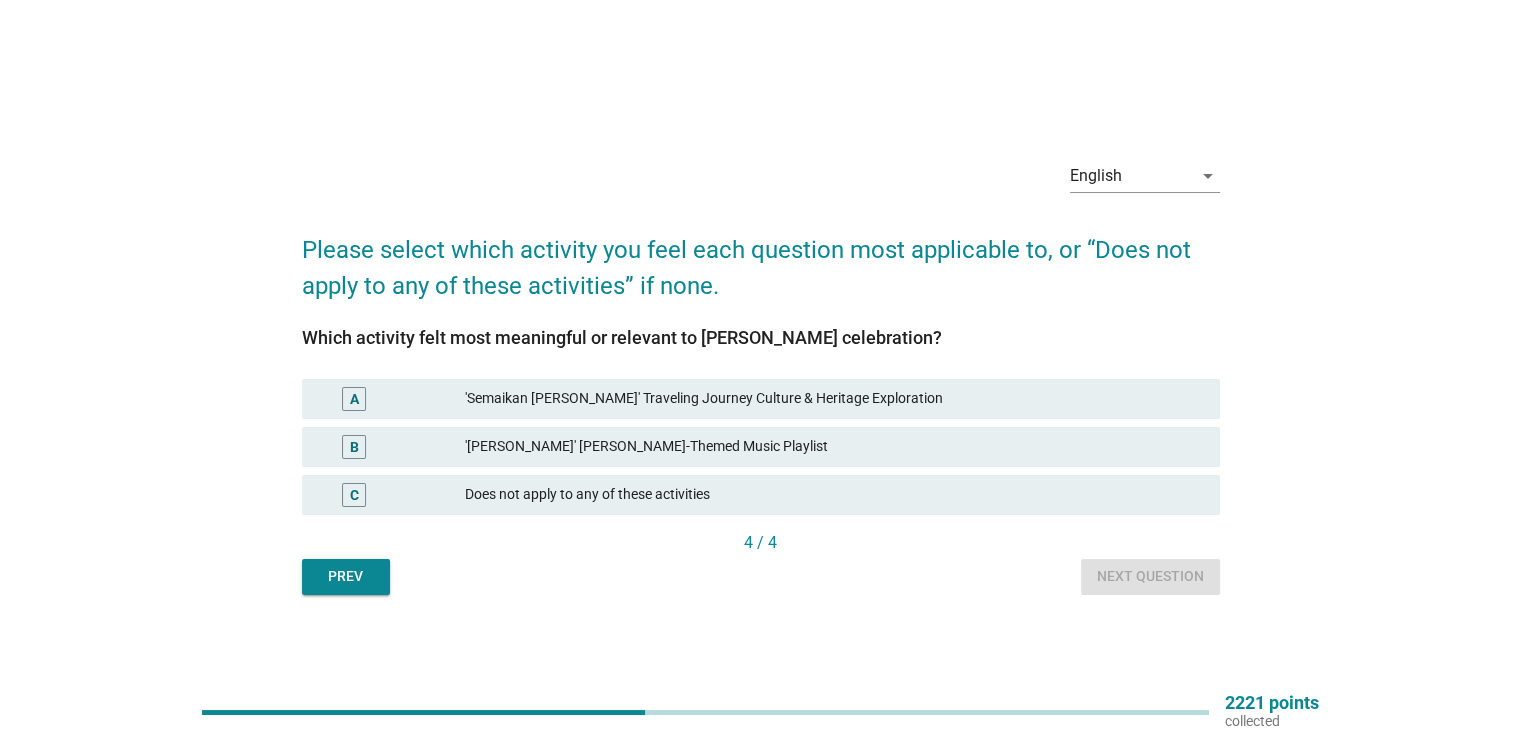 click on "B   '[PERSON_NAME]' [PERSON_NAME]-Themed Music Playlist" at bounding box center [761, 447] 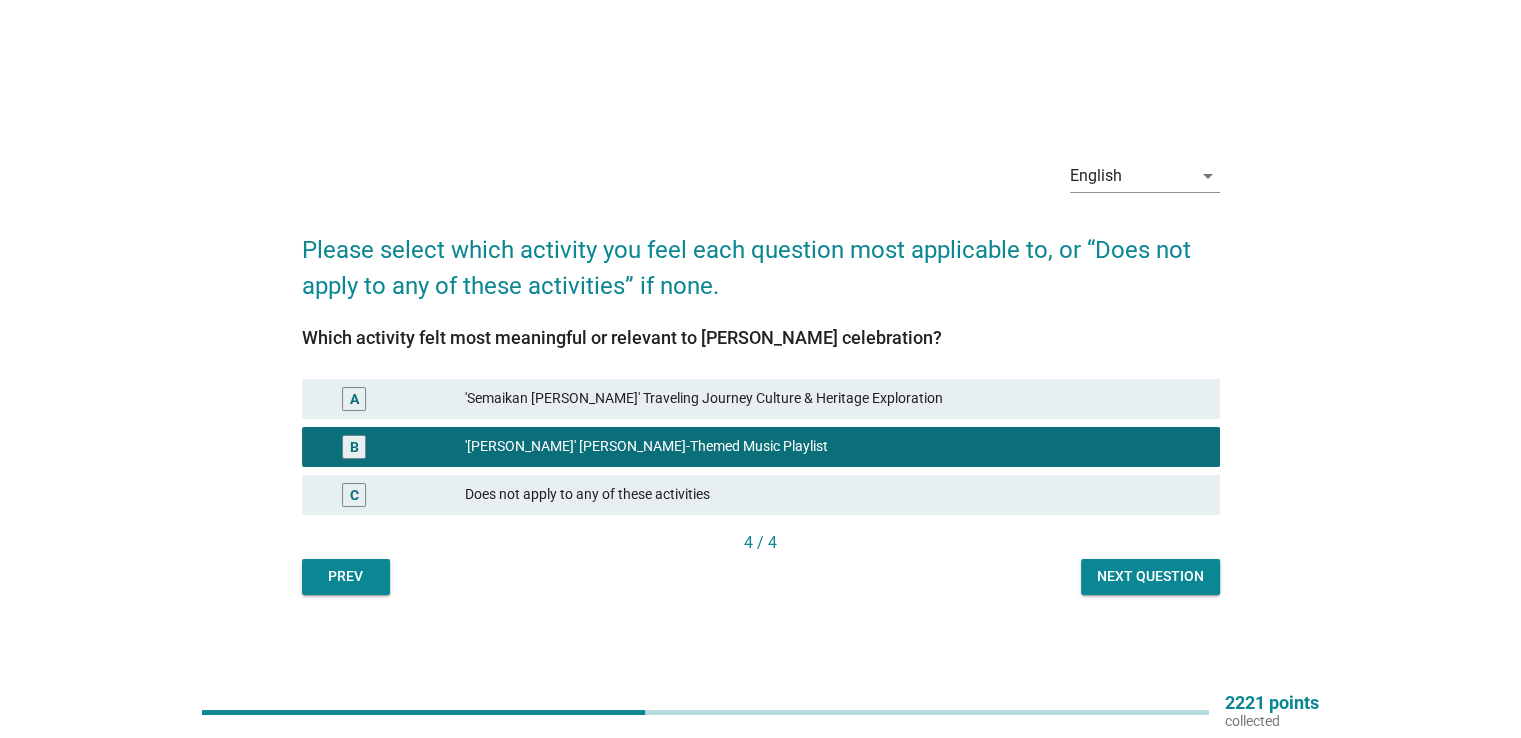 click on "Next question" at bounding box center (1150, 577) 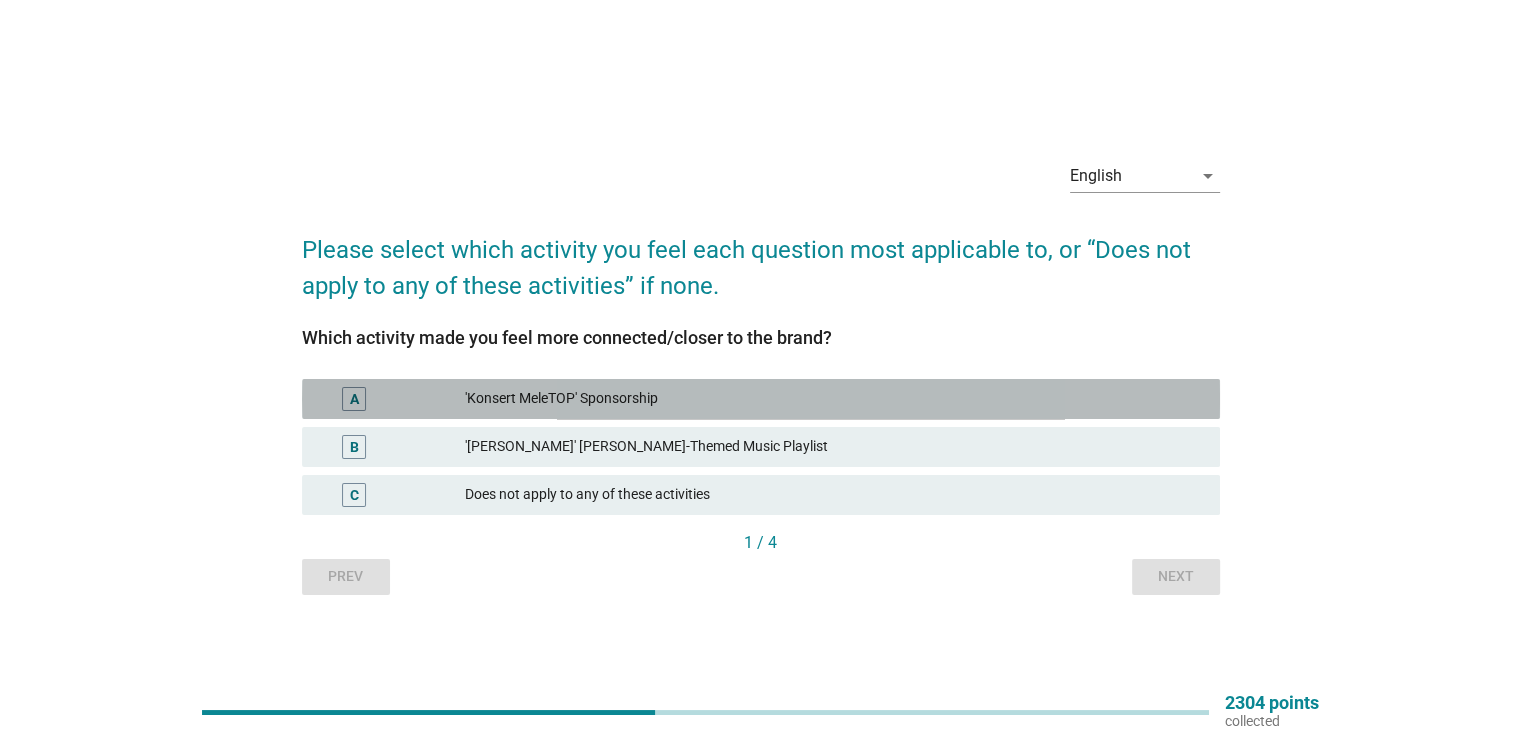 click on "'Konsert MeleTOP' Sponsorship" at bounding box center [834, 399] 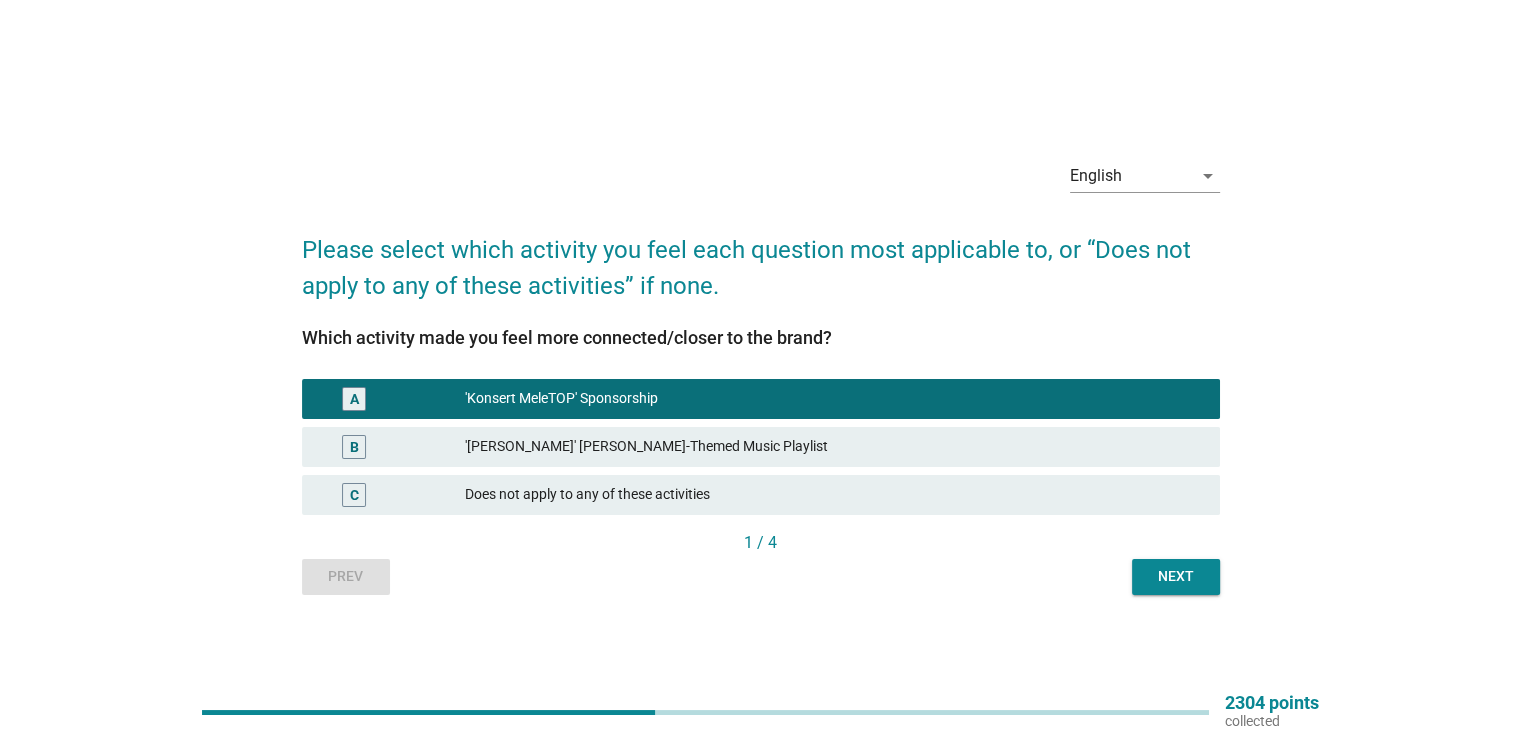 click on "Next" at bounding box center (1176, 576) 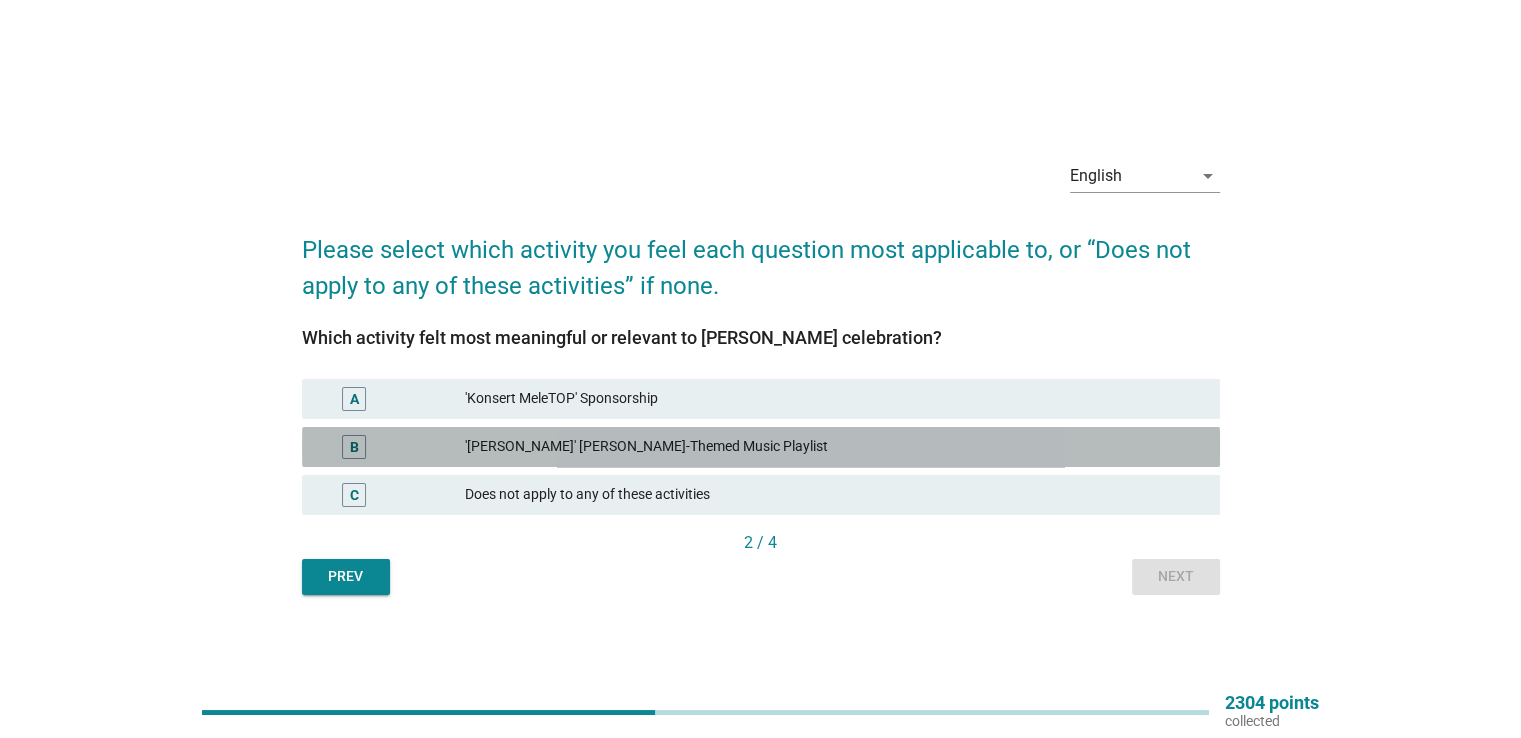 click on "'[PERSON_NAME]' [PERSON_NAME]-Themed Music Playlist" at bounding box center (834, 447) 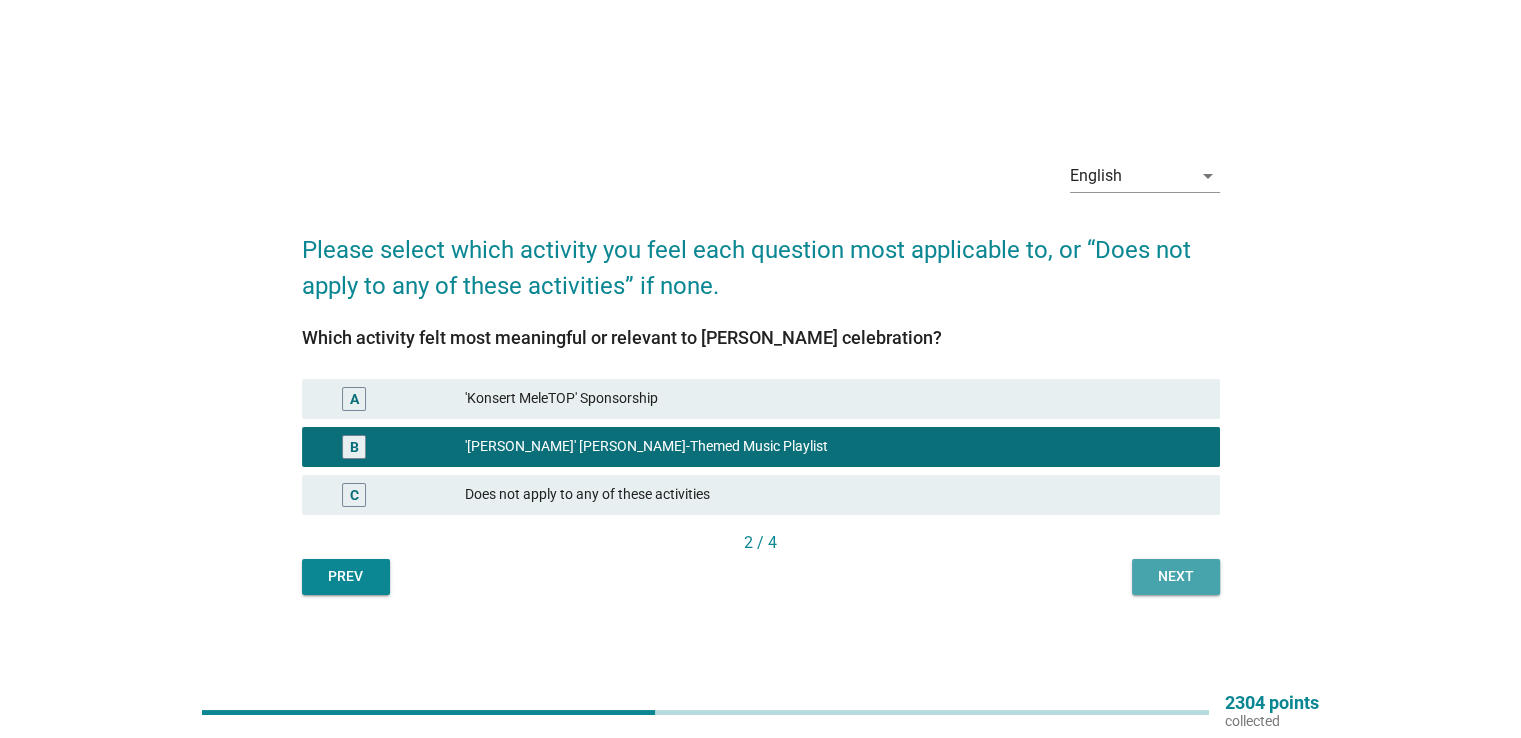 click on "Next" at bounding box center (1176, 576) 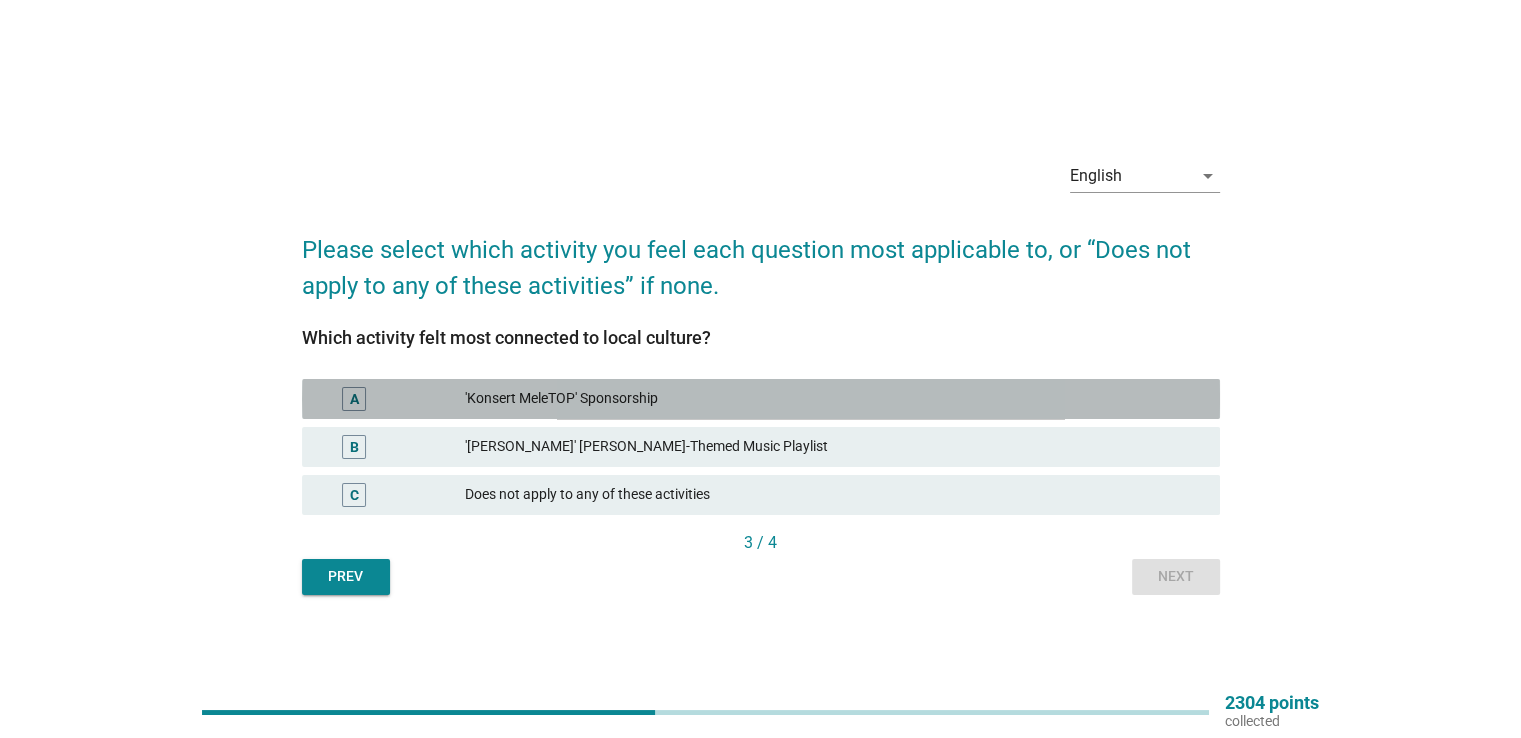 click on "'Konsert MeleTOP' Sponsorship" at bounding box center (834, 399) 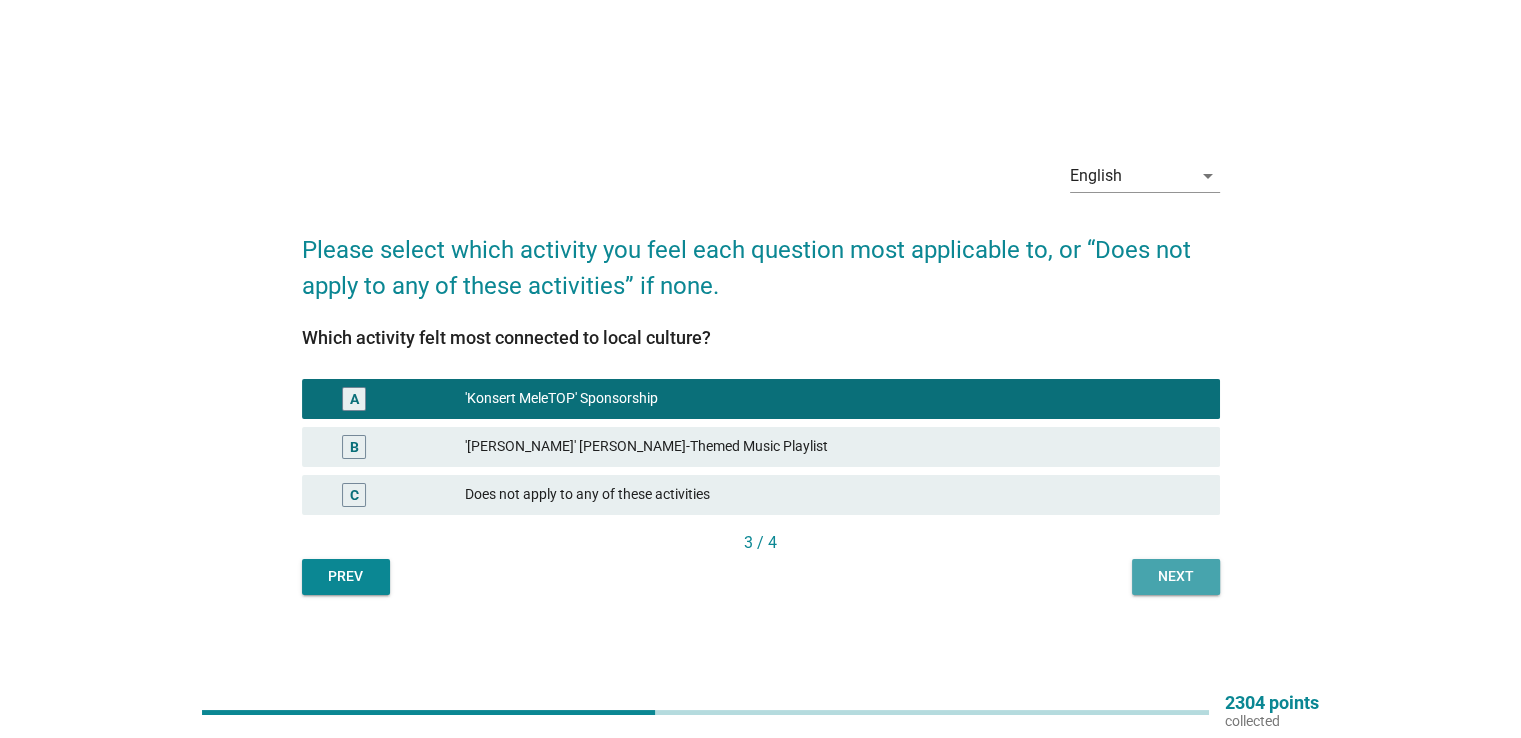 click on "Next" at bounding box center (1176, 576) 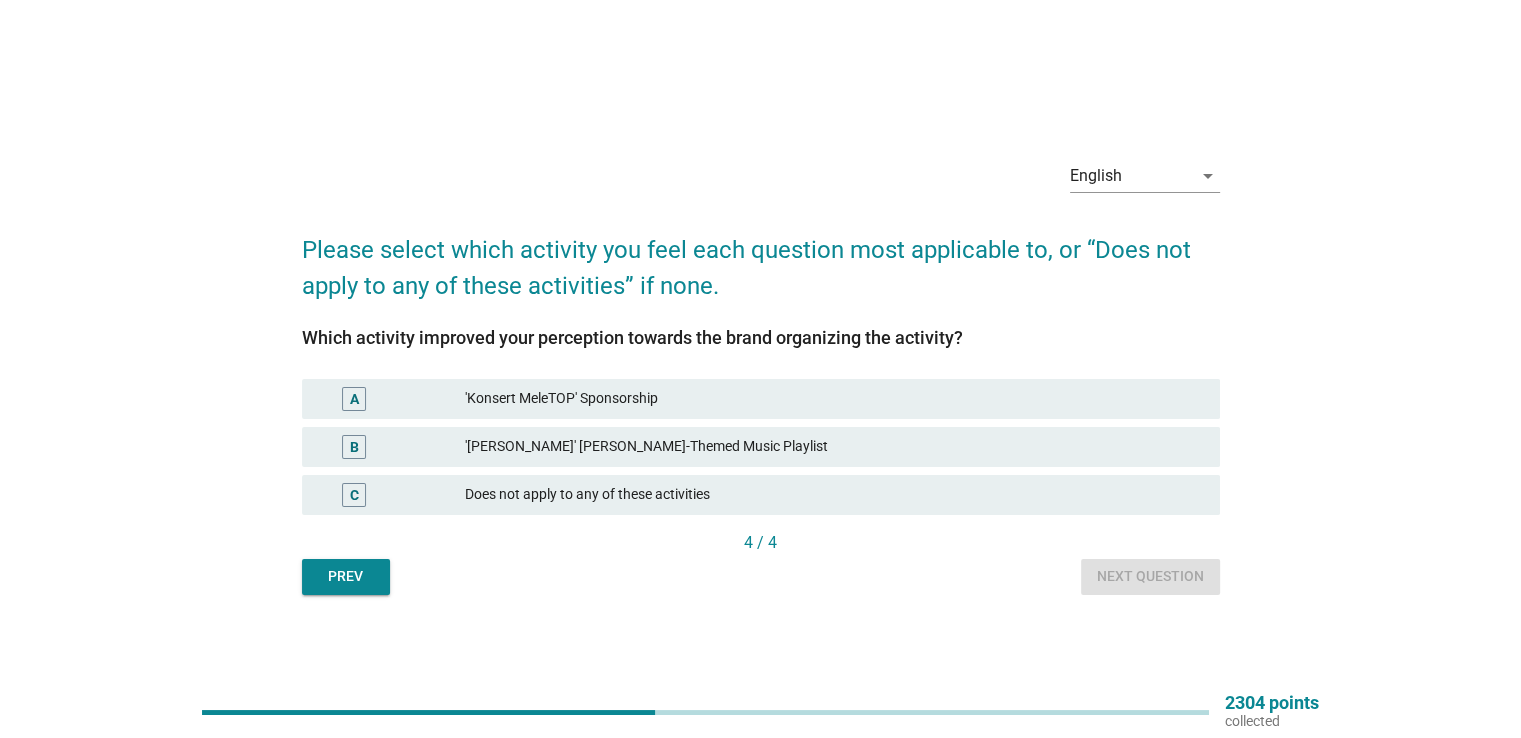 click on "'[PERSON_NAME]' [PERSON_NAME]-Themed Music Playlist" at bounding box center (834, 447) 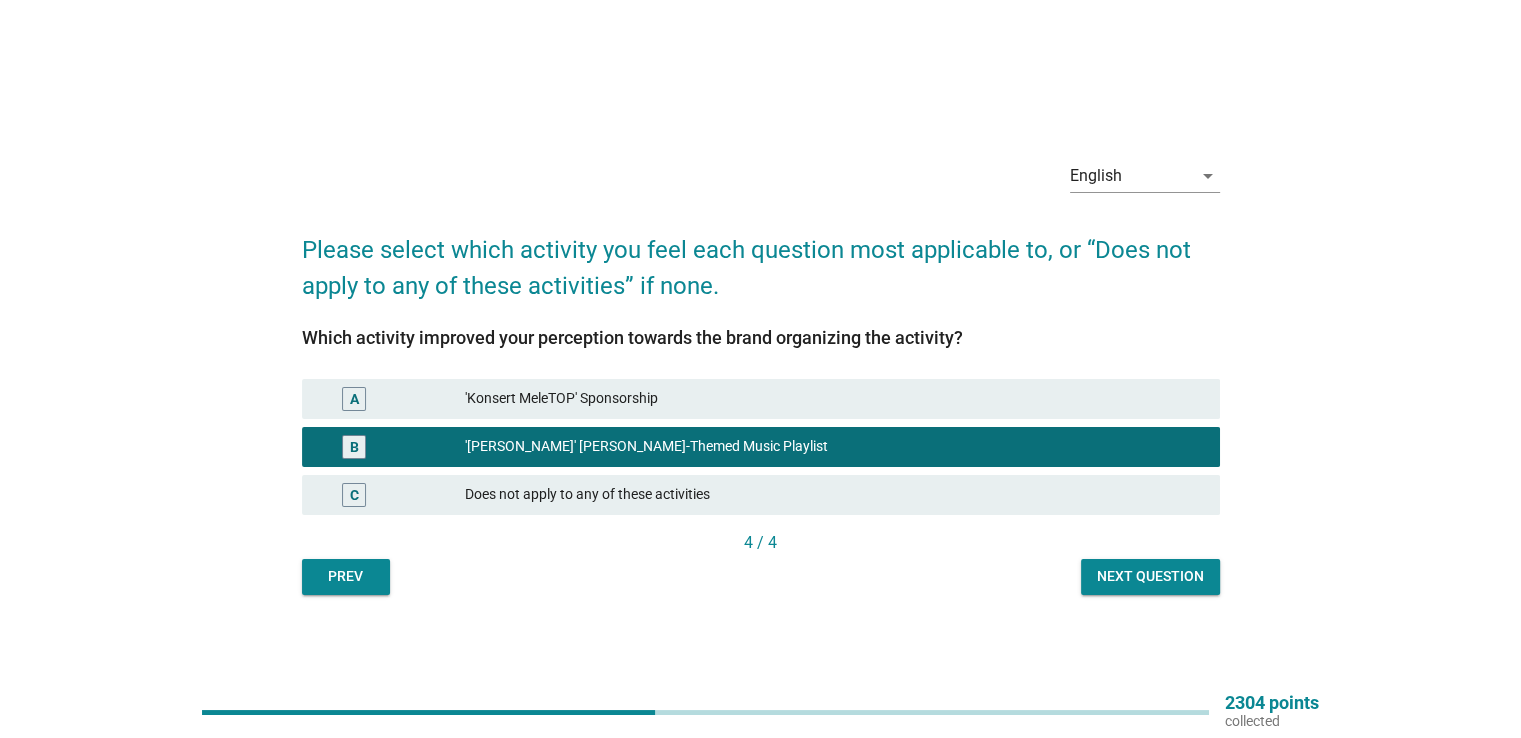 click on "'Konsert MeleTOP' Sponsorship" at bounding box center (834, 399) 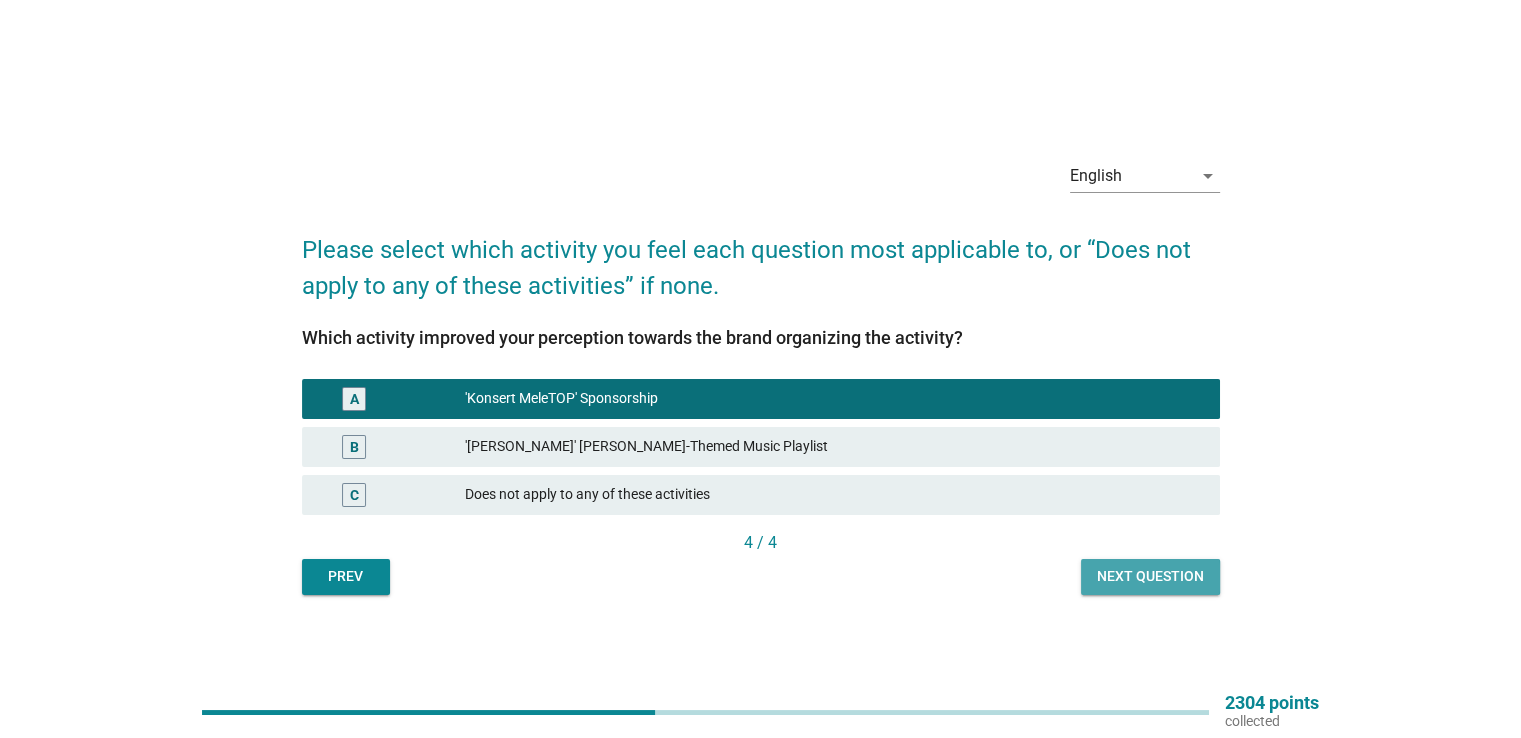 click on "Next question" at bounding box center (1150, 576) 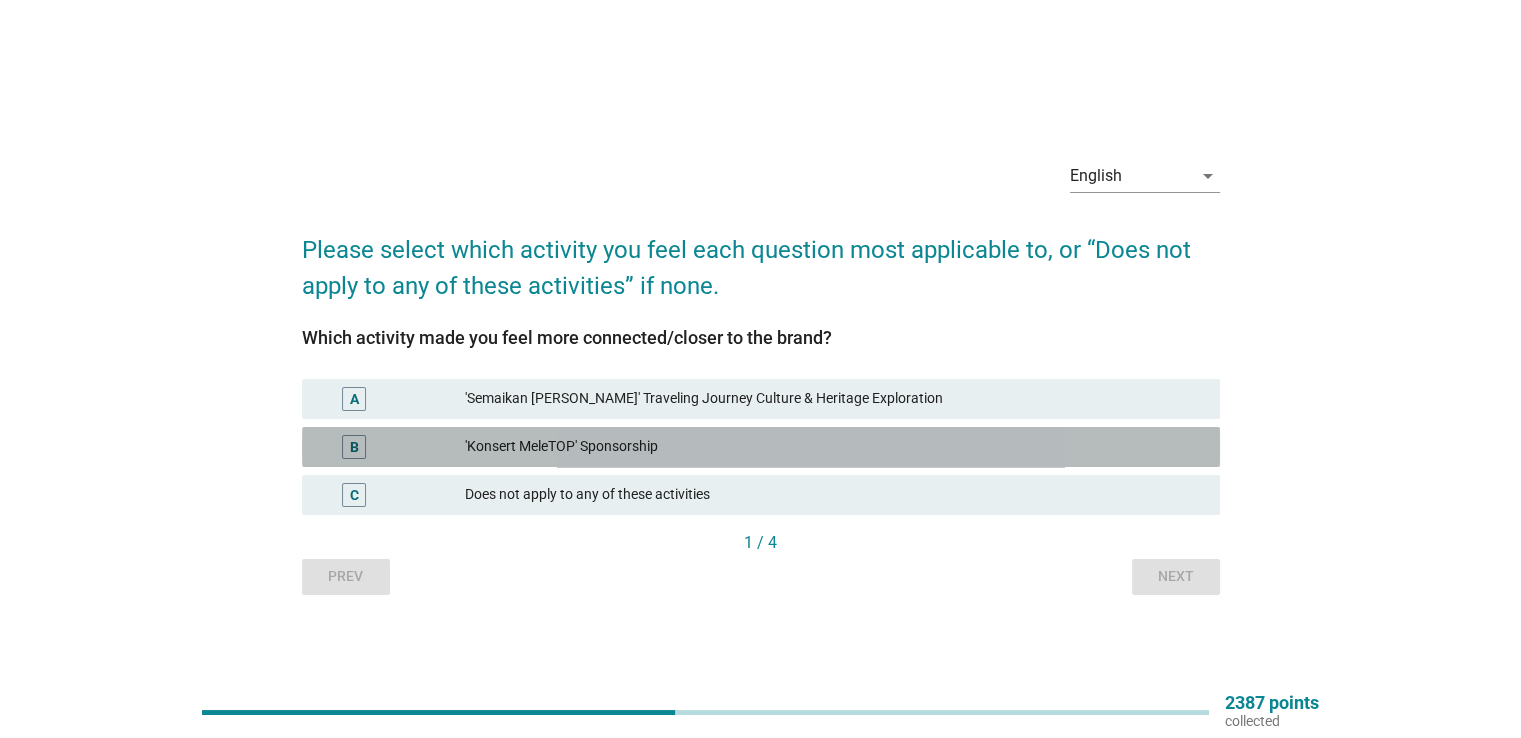drag, startPoint x: 615, startPoint y: 436, endPoint x: 629, endPoint y: 441, distance: 14.866069 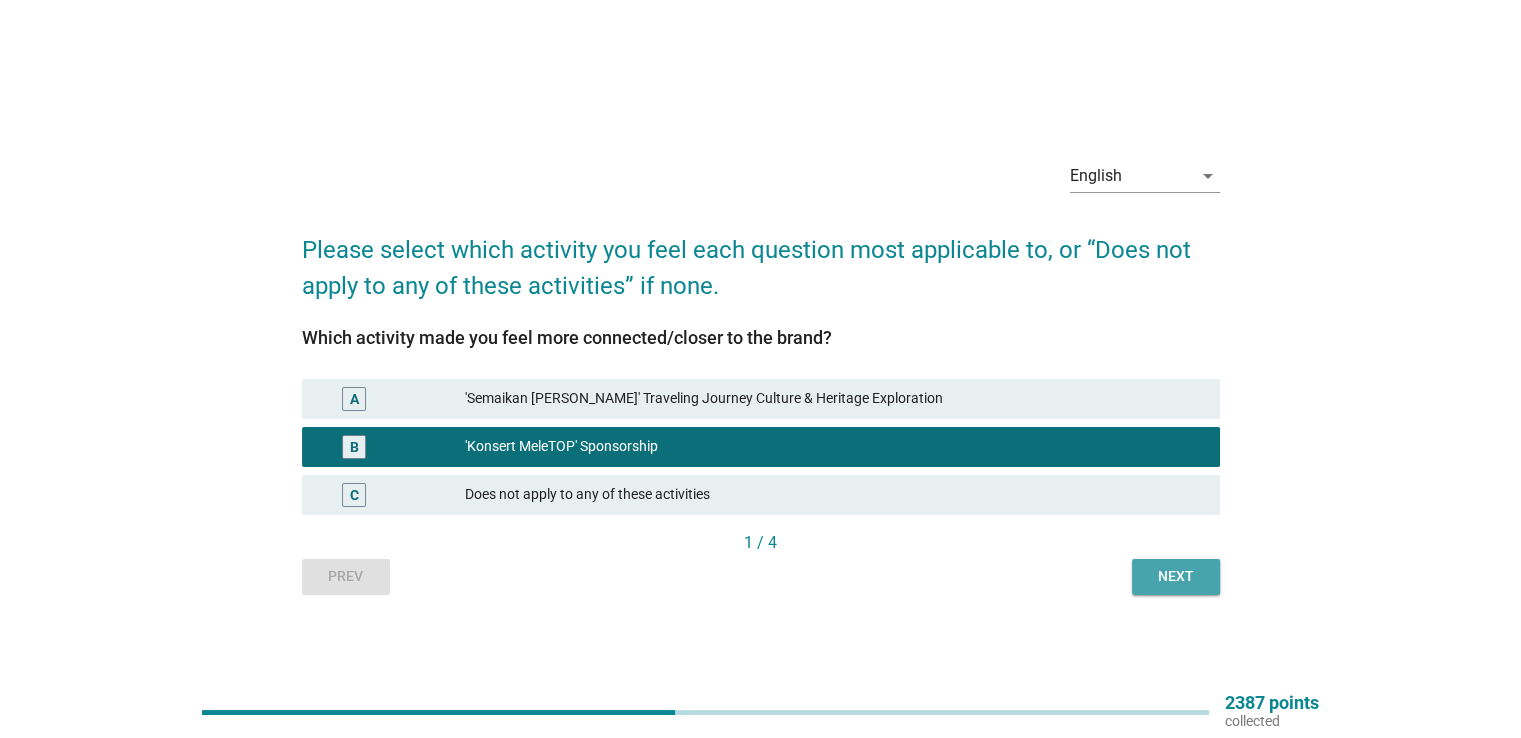 click on "Next" at bounding box center [1176, 576] 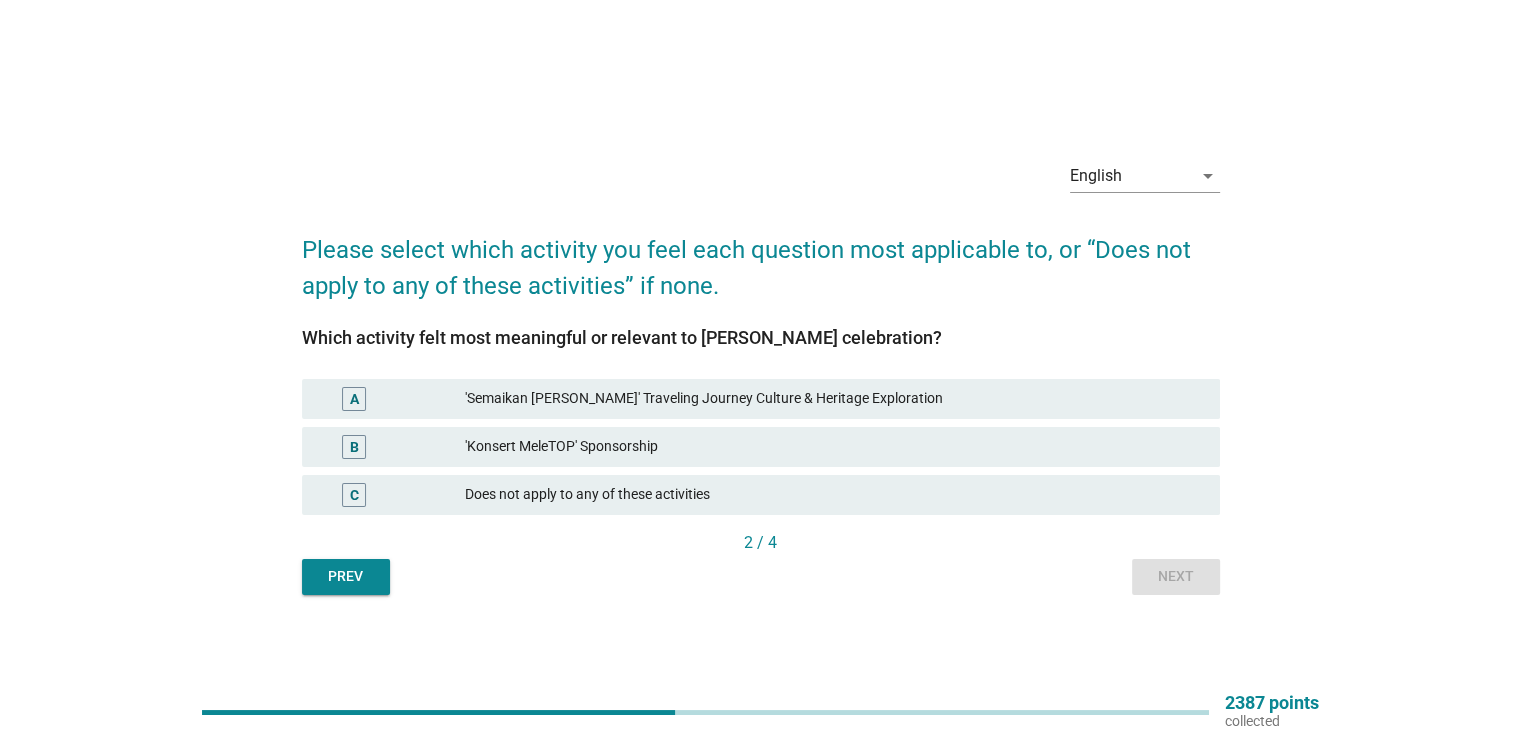 click on "'Semaikan [PERSON_NAME]' Traveling Journey Culture & Heritage Exploration" at bounding box center [834, 399] 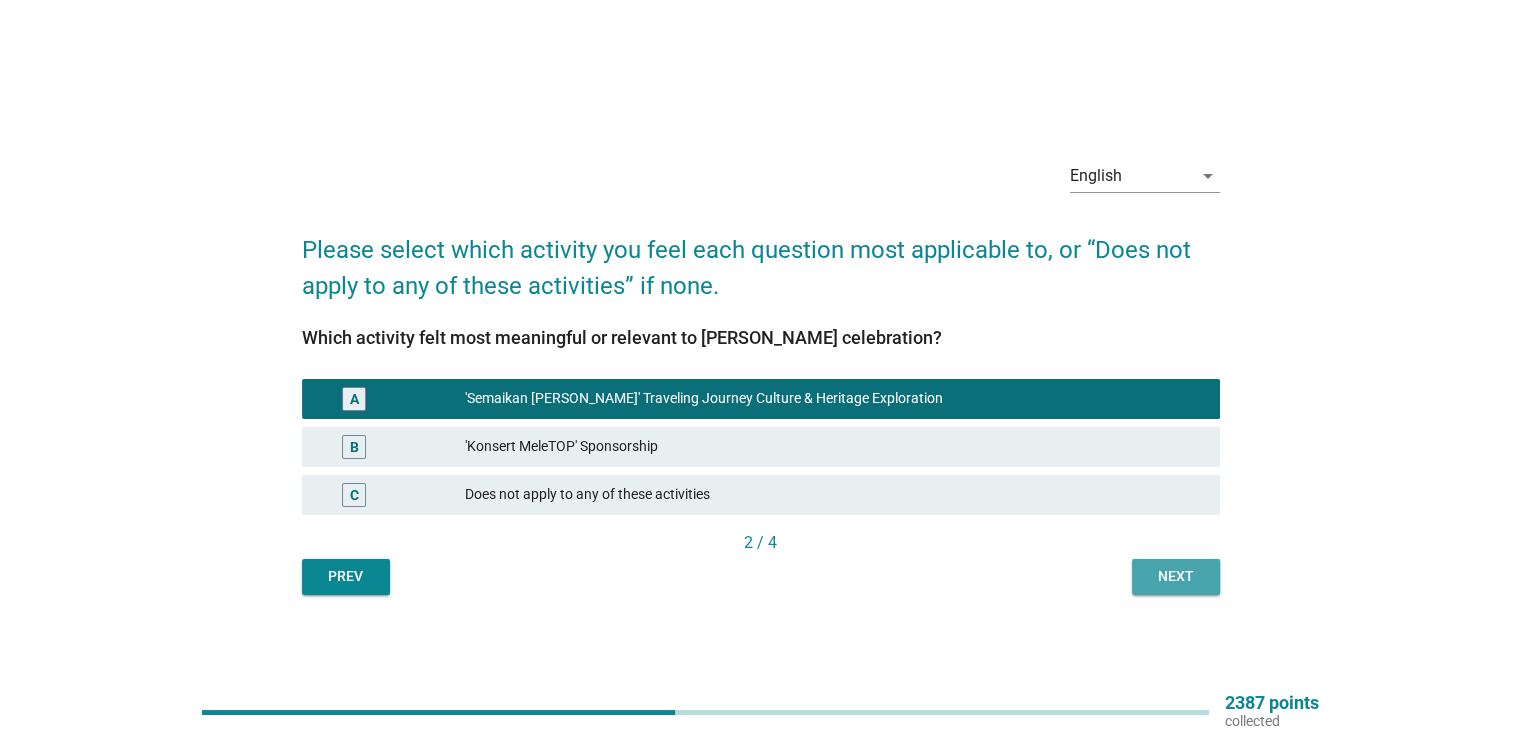 click on "Next" at bounding box center (1176, 576) 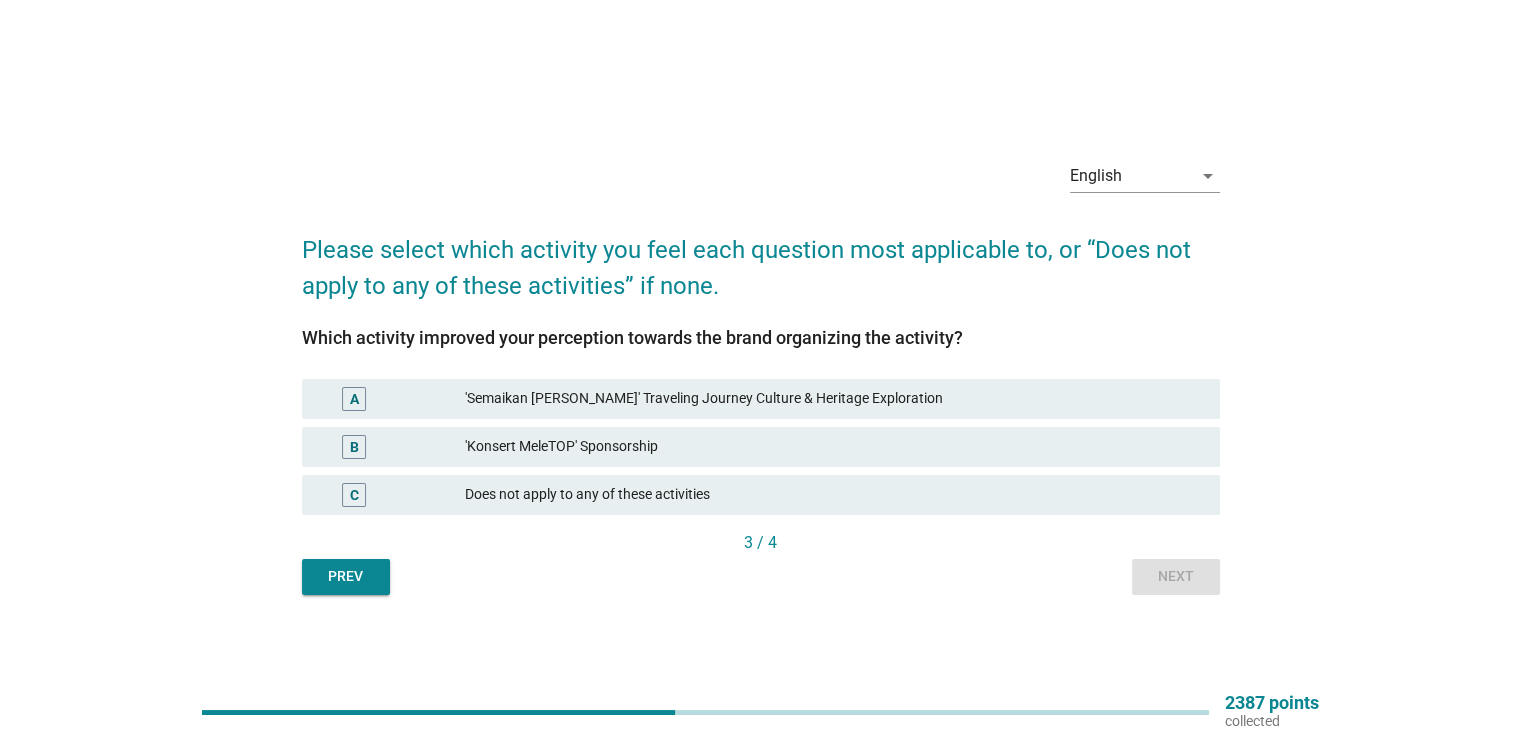 click on "'Semaikan [PERSON_NAME]' Traveling Journey Culture & Heritage Exploration" at bounding box center (834, 399) 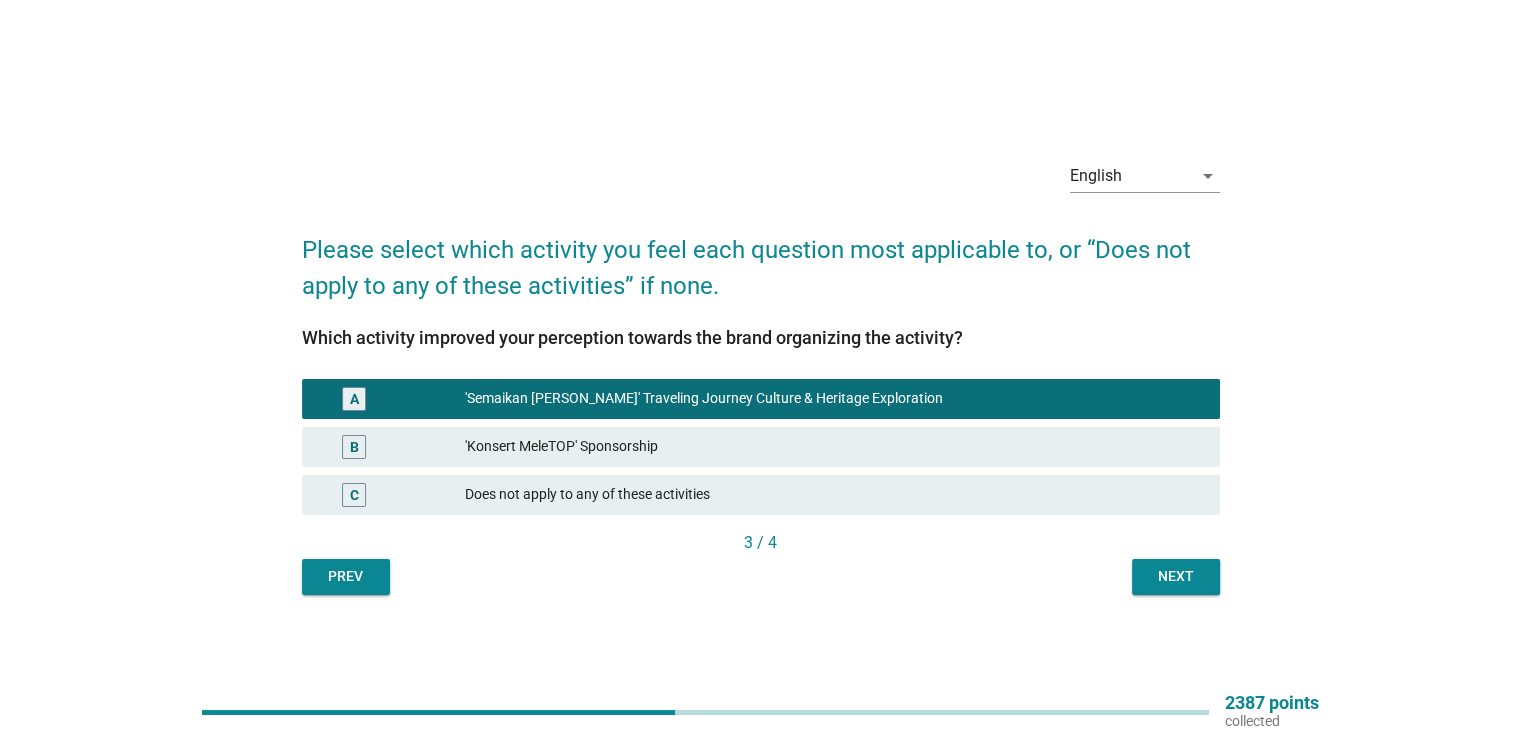 click on "Next" at bounding box center [1176, 576] 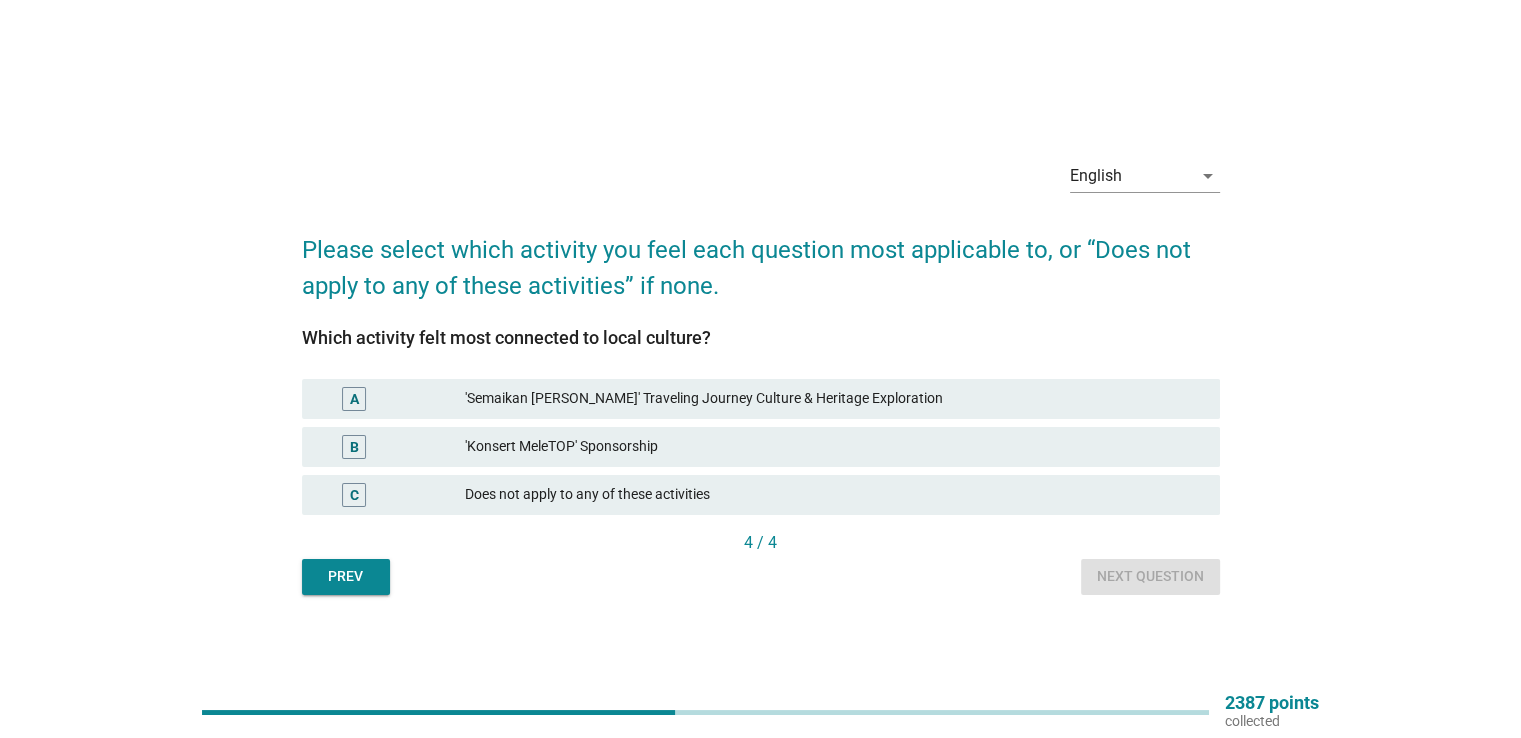 click on "'Konsert MeleTOP' Sponsorship" at bounding box center [834, 447] 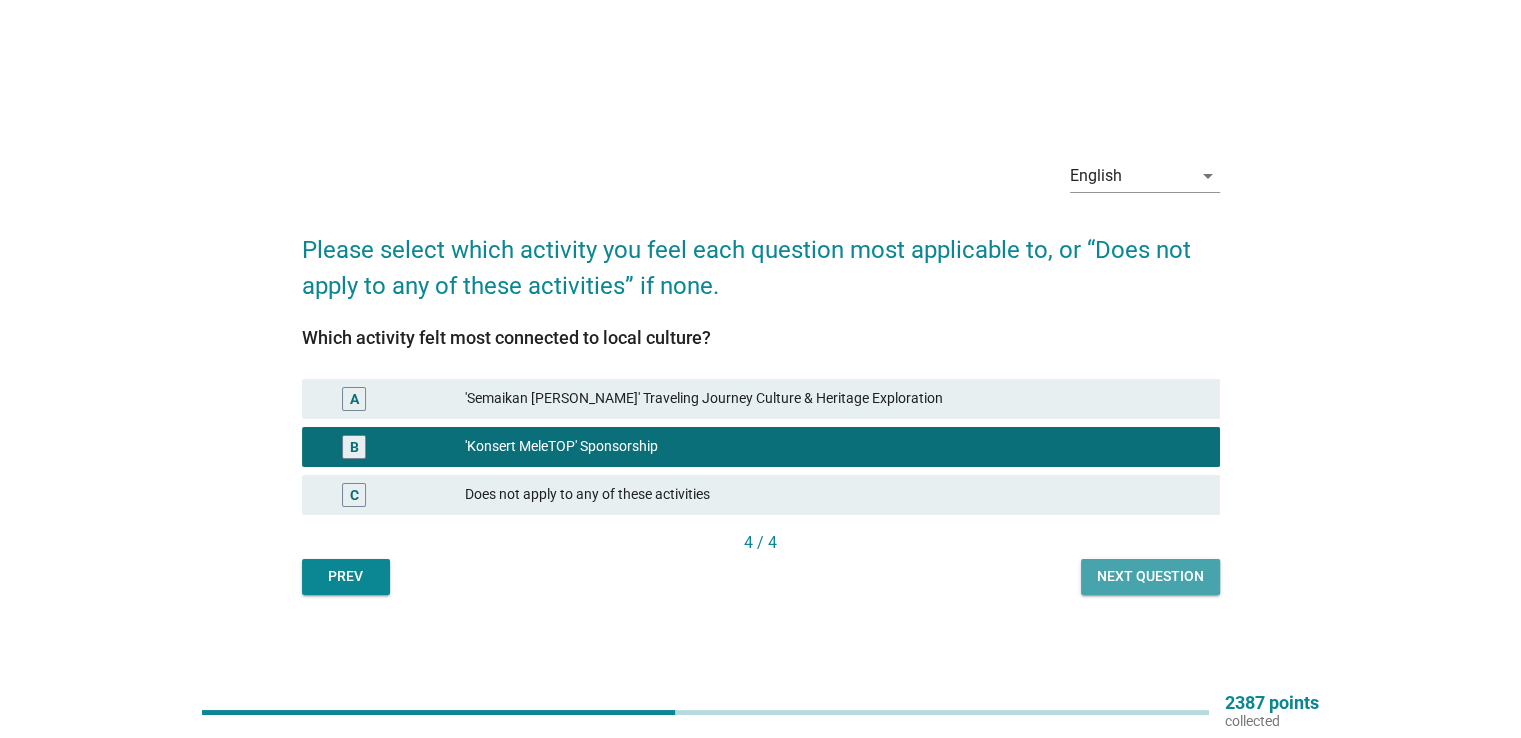 click on "Next question" at bounding box center [1150, 576] 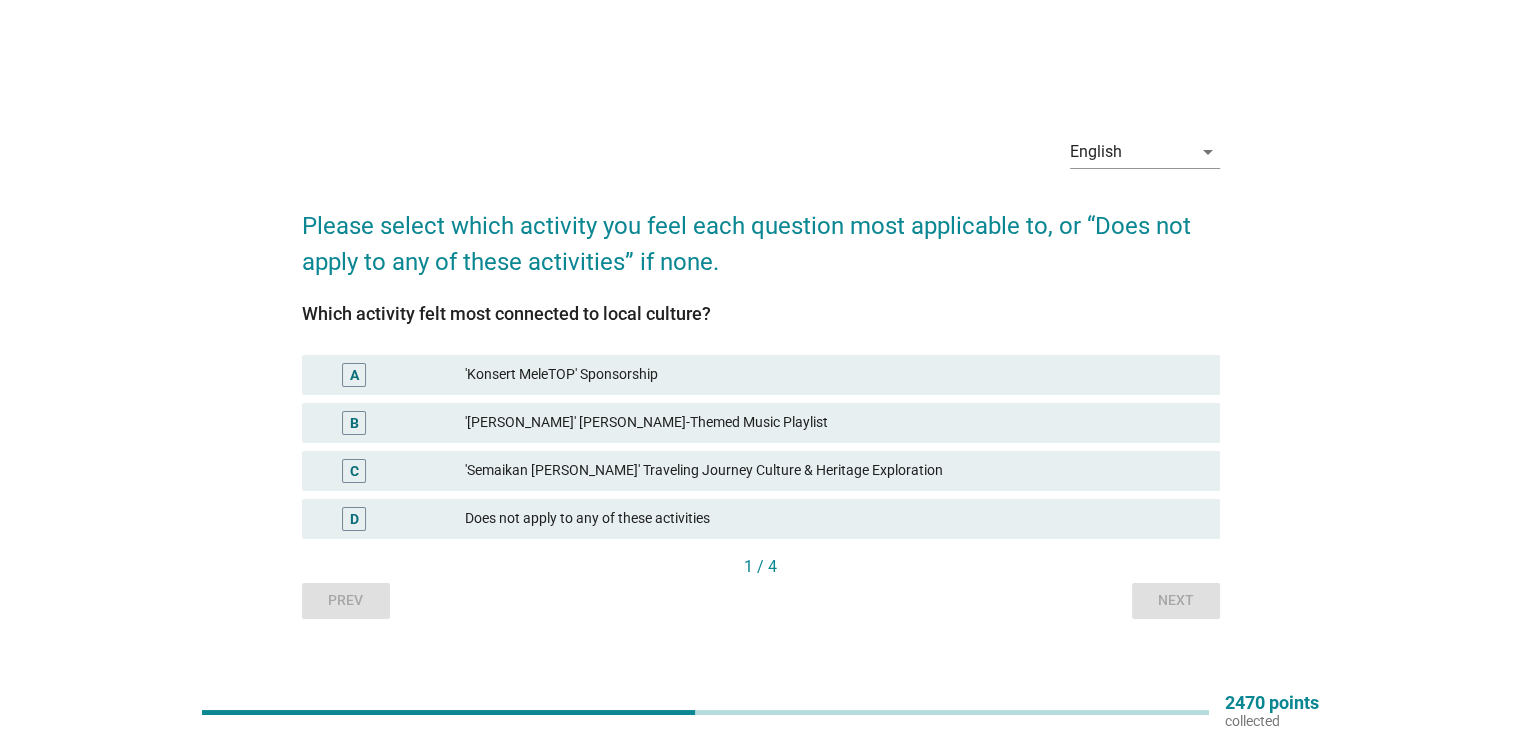 click on "C   'Semaikan [PERSON_NAME]' Traveling Journey Culture & Heritage Exploration" at bounding box center [761, 471] 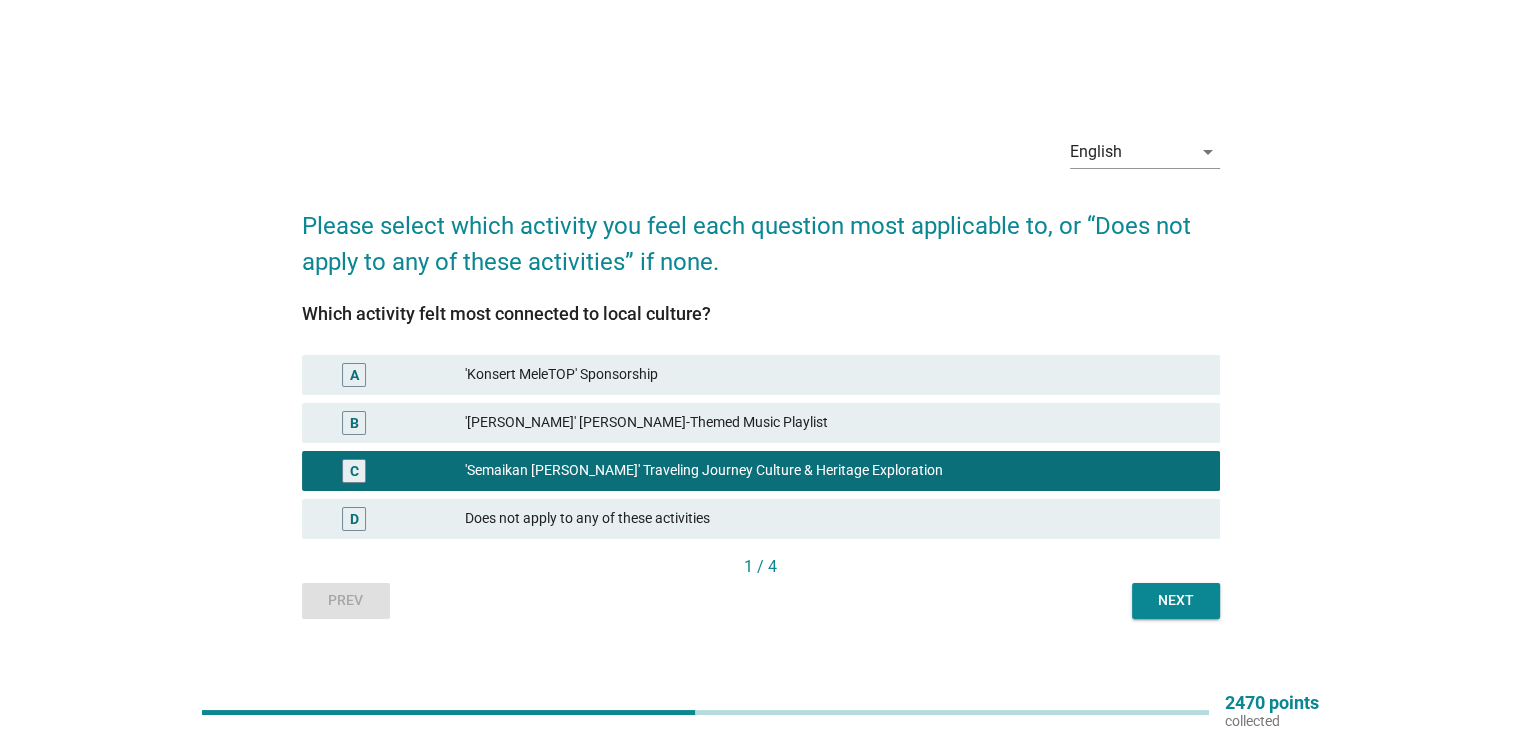 click on "Next" at bounding box center (1176, 600) 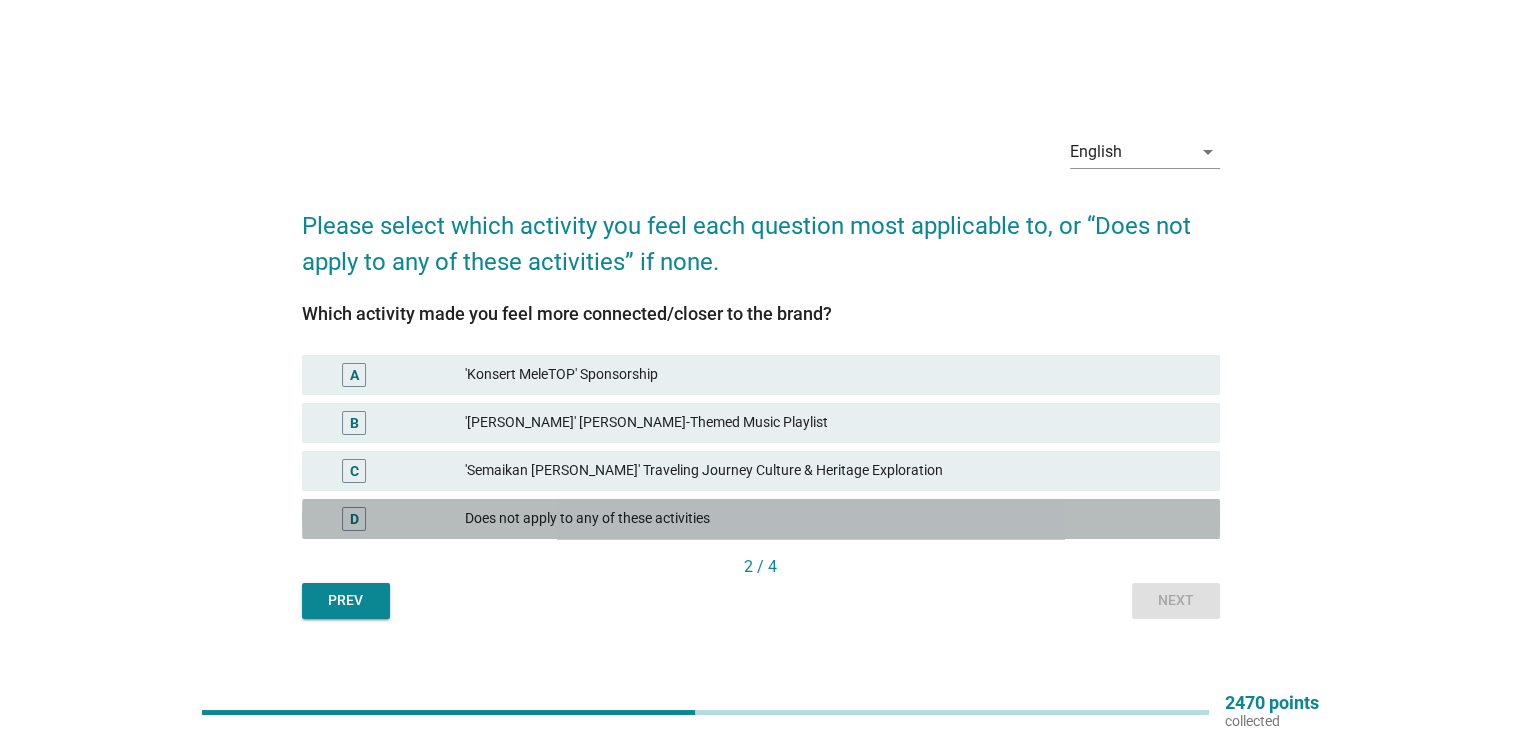 click on "Does not apply to any of these activities" at bounding box center (834, 519) 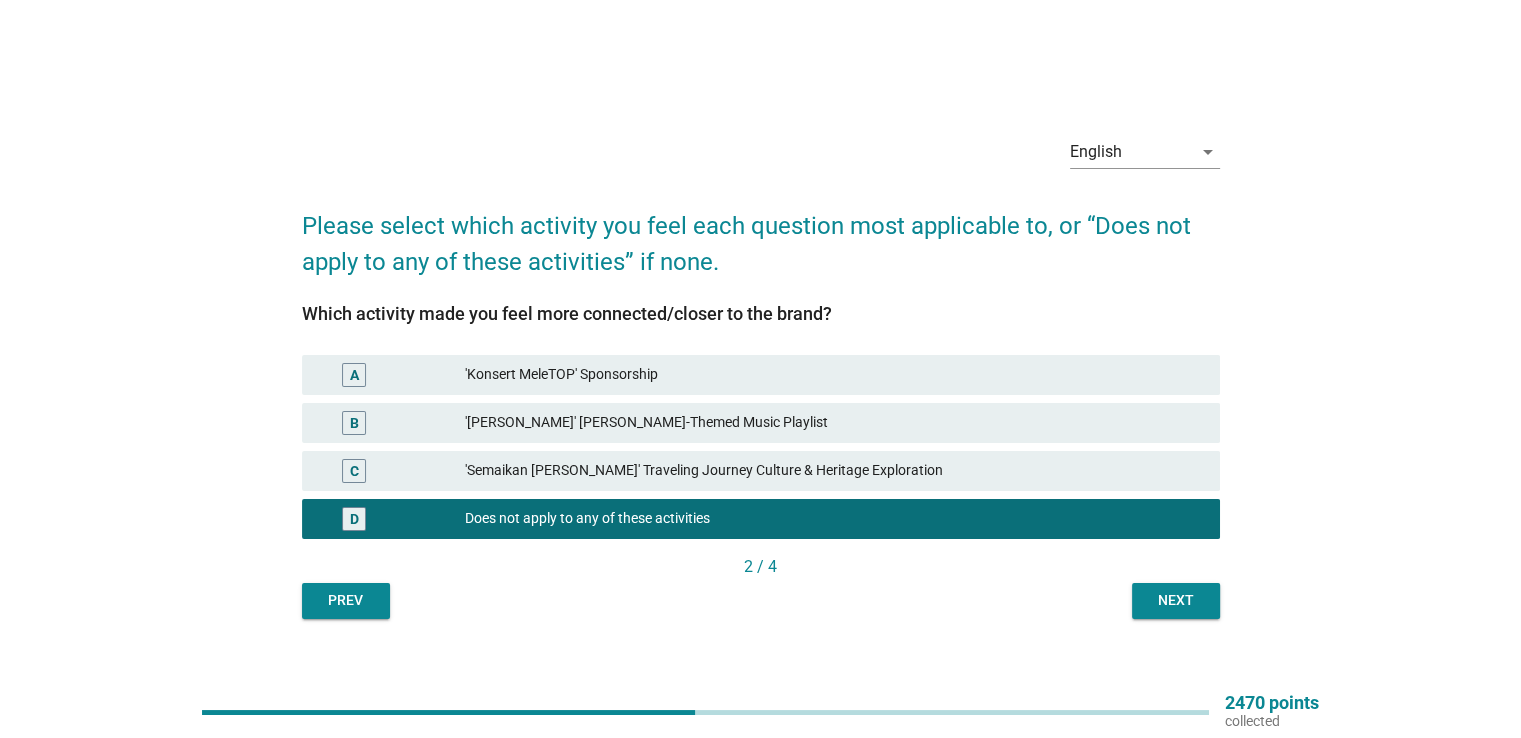 click on "Next" at bounding box center (1176, 600) 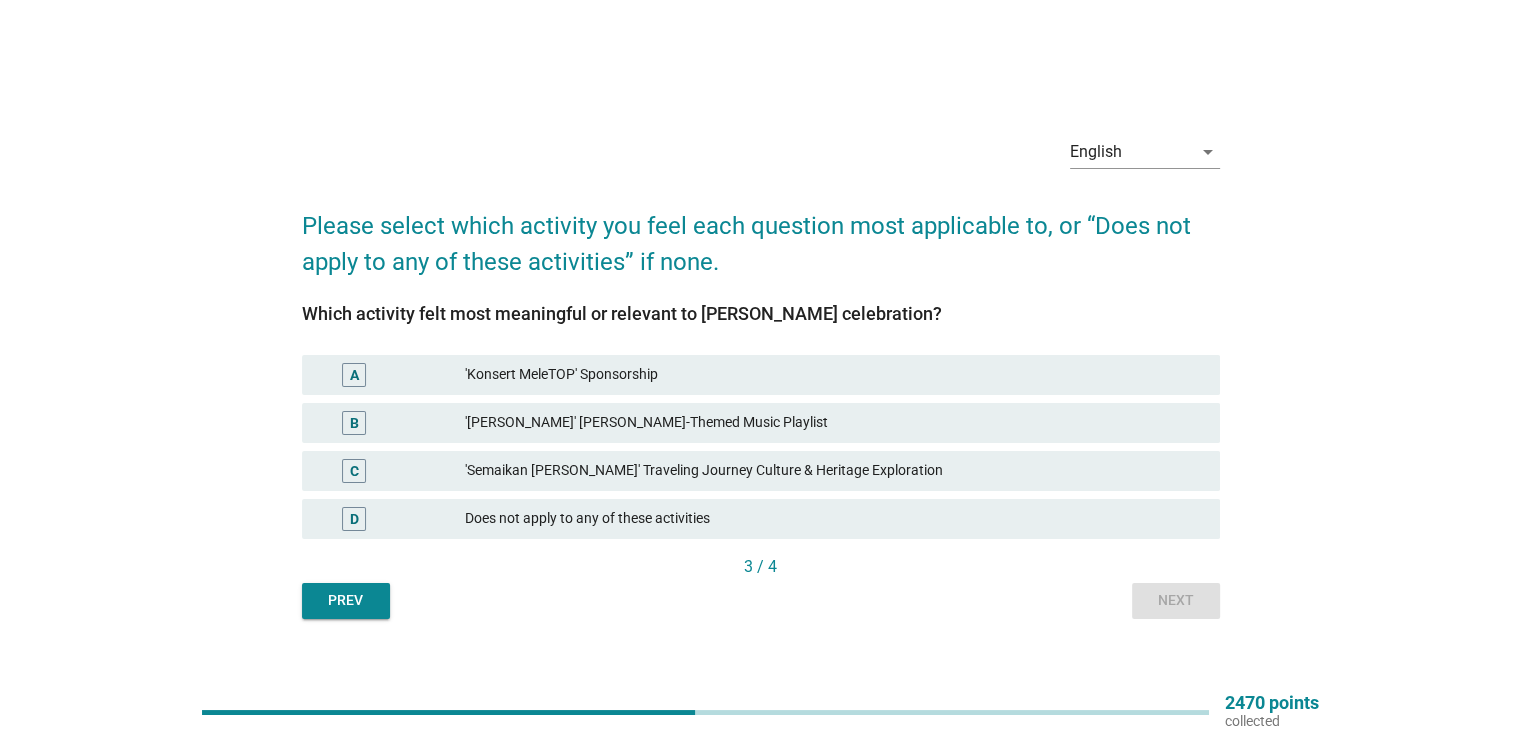 click on "'Semaikan [PERSON_NAME]' Traveling Journey Culture & Heritage Exploration" at bounding box center (834, 471) 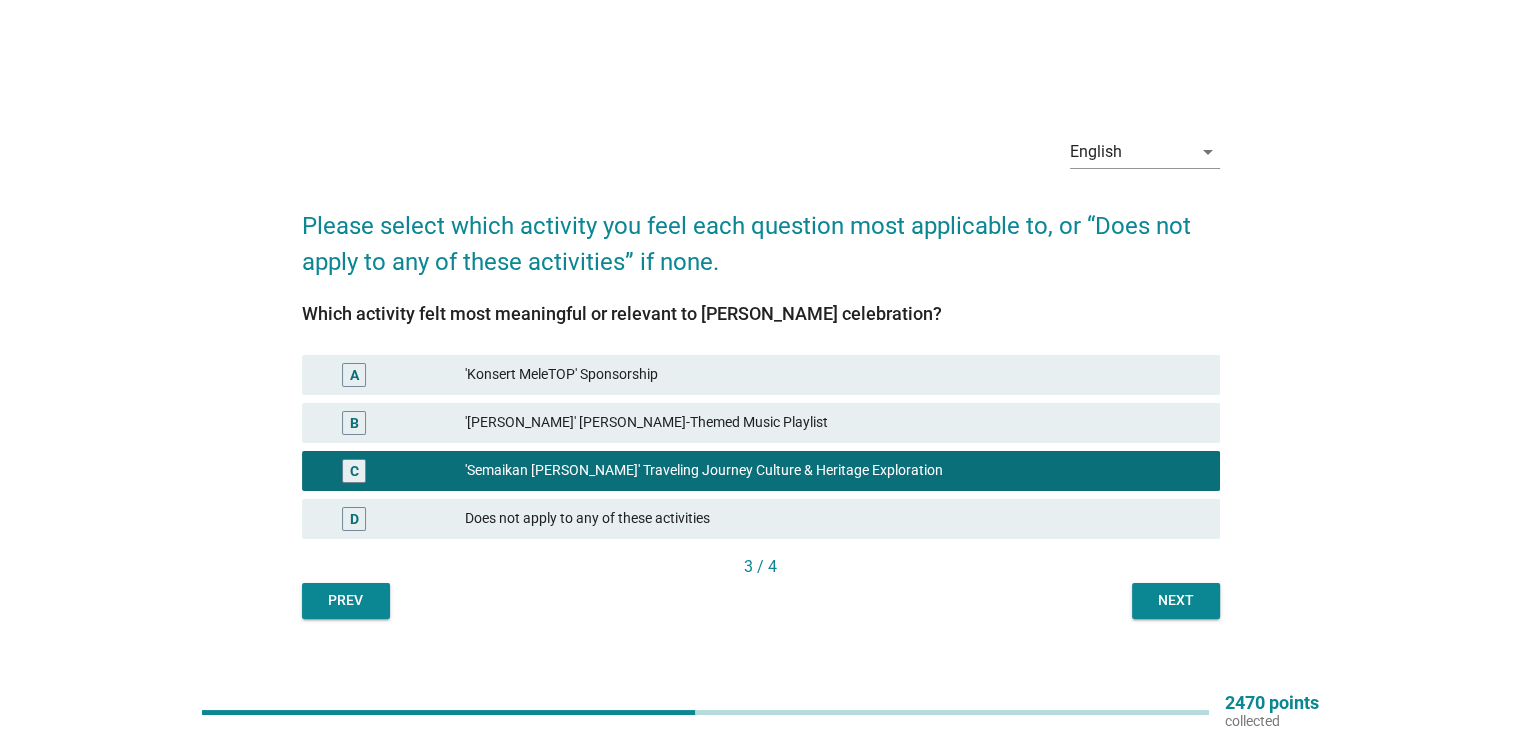 click on "Next" at bounding box center (1176, 600) 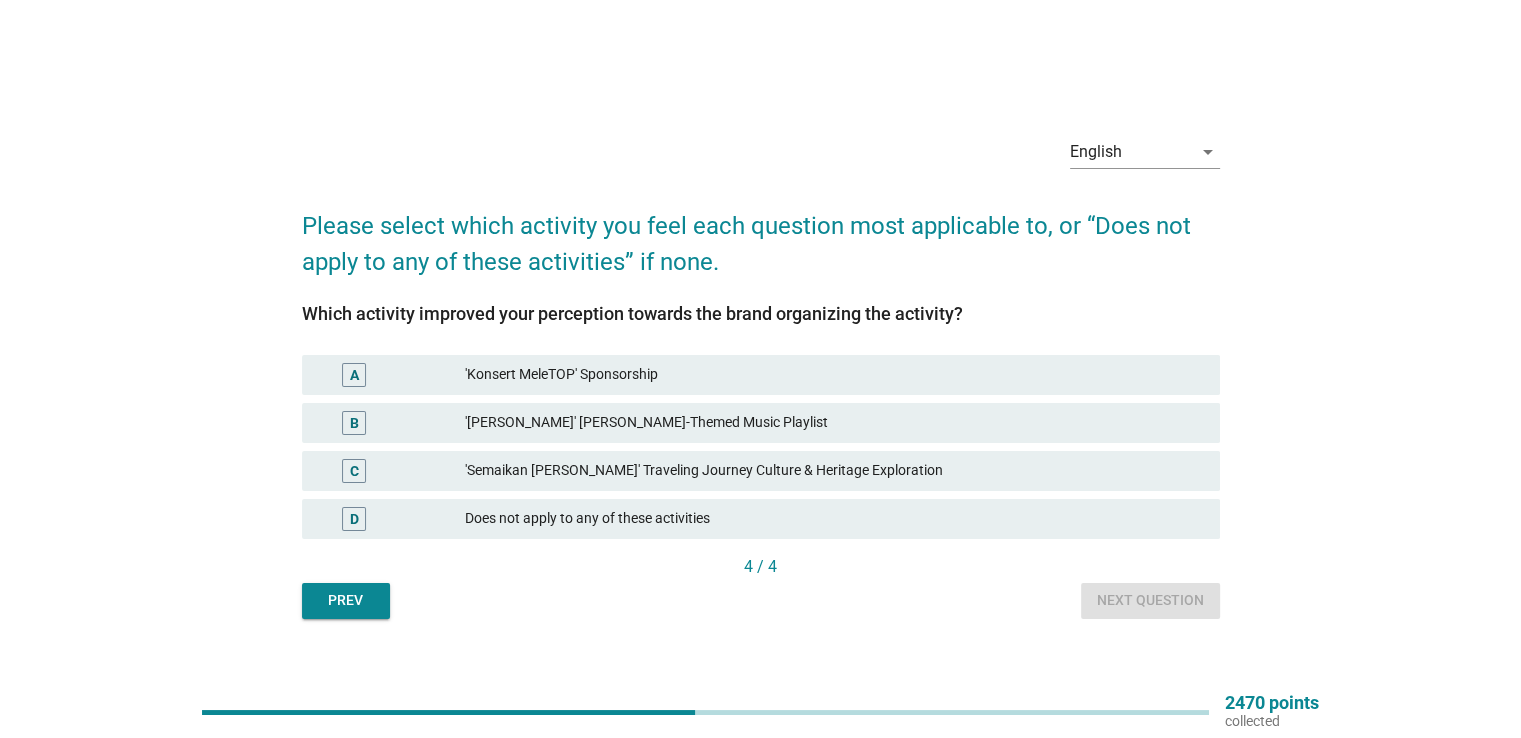 click on "'[PERSON_NAME]' [PERSON_NAME]-Themed Music Playlist" at bounding box center [834, 423] 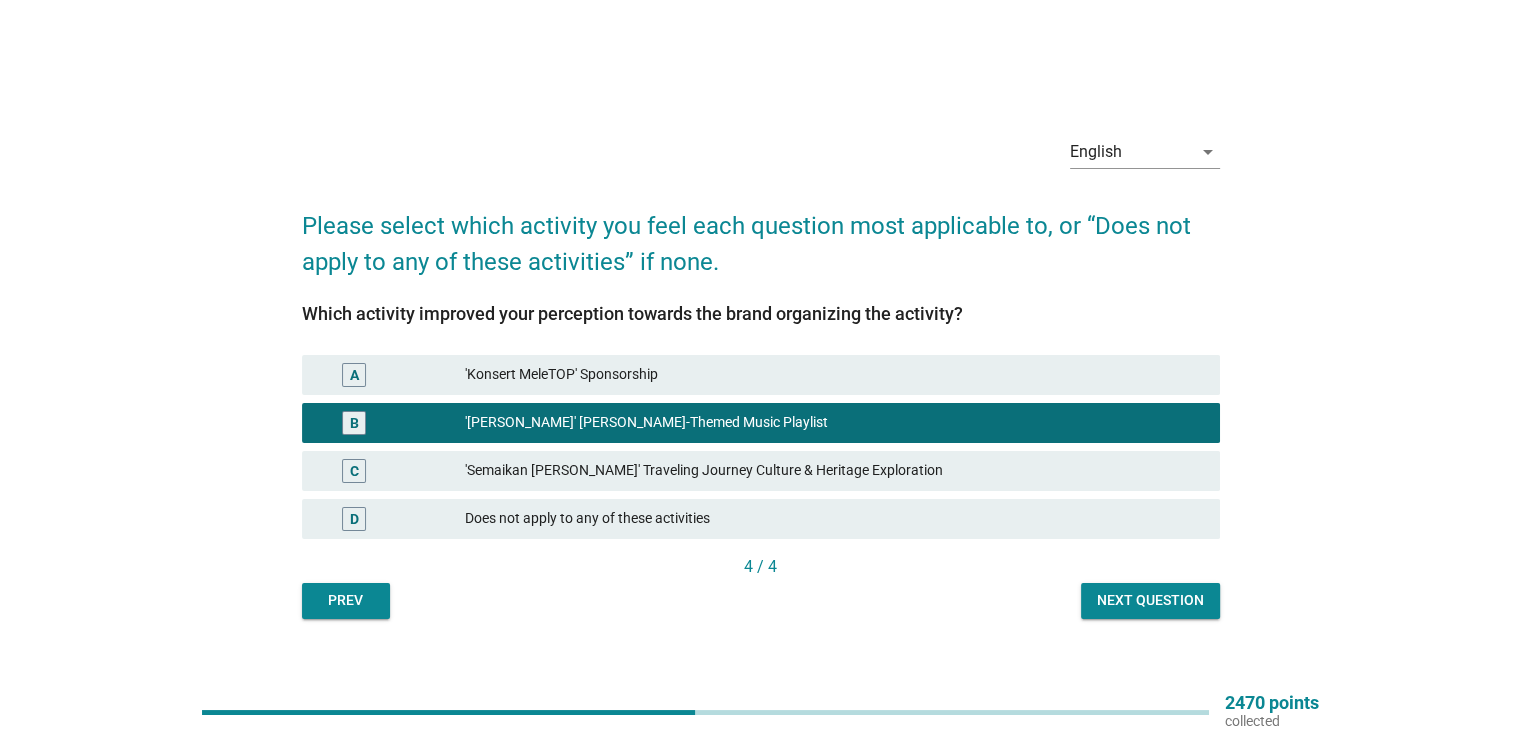 click on "Next question" at bounding box center (1150, 600) 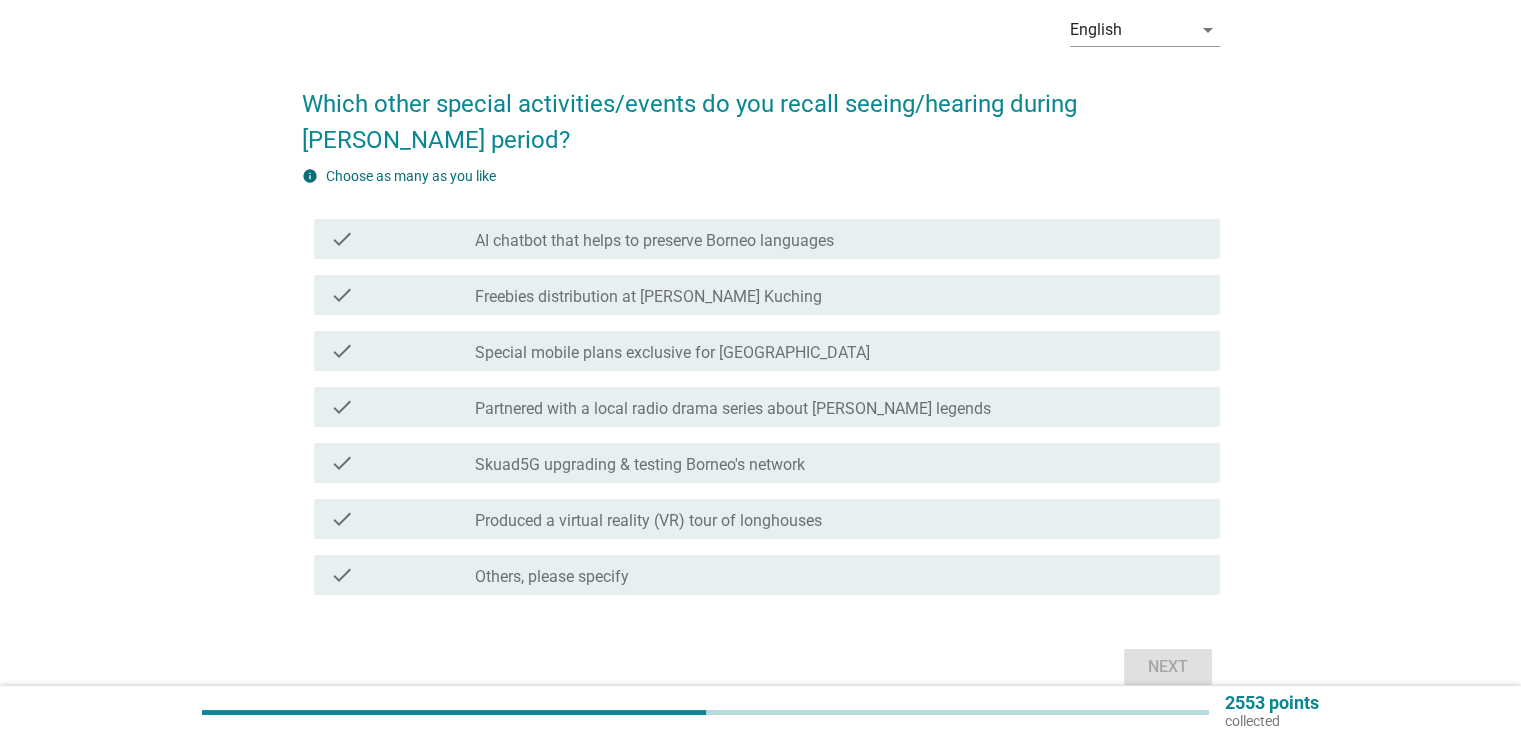 scroll, scrollTop: 100, scrollLeft: 0, axis: vertical 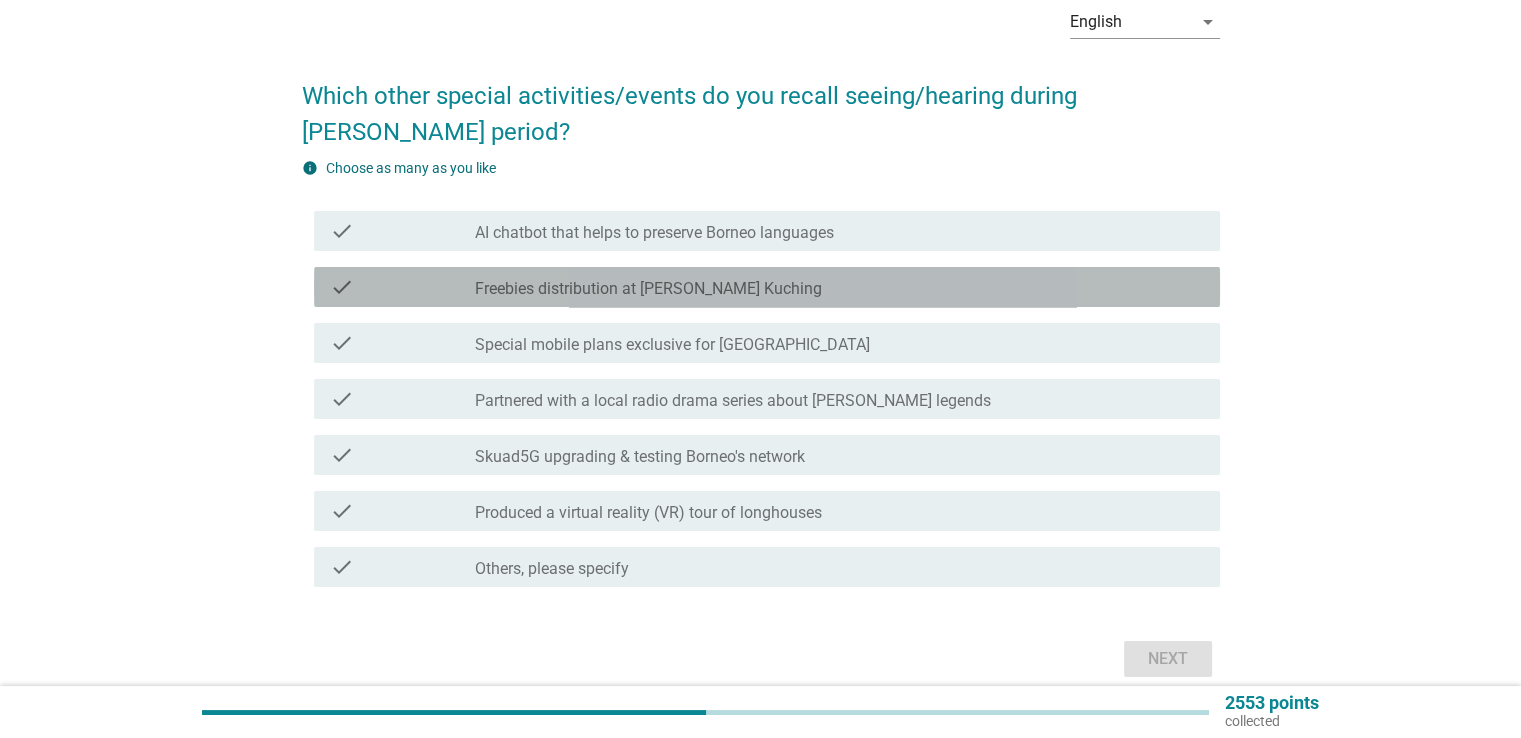 click on "Freebies distribution at [PERSON_NAME] Kuching" at bounding box center (648, 289) 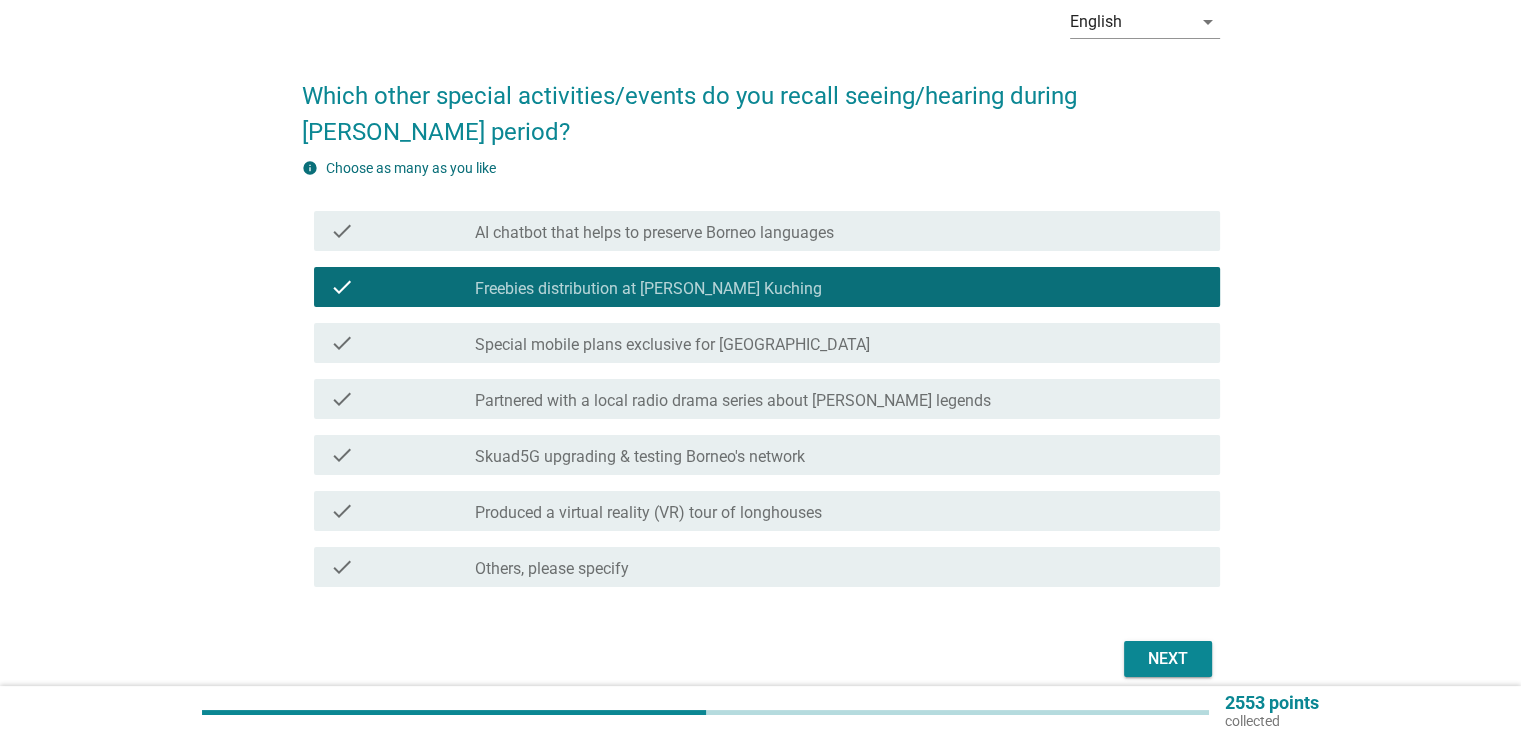 click on "check     check_box_outline_blank Skuad5G upgrading & testing Borneo's network" at bounding box center (767, 455) 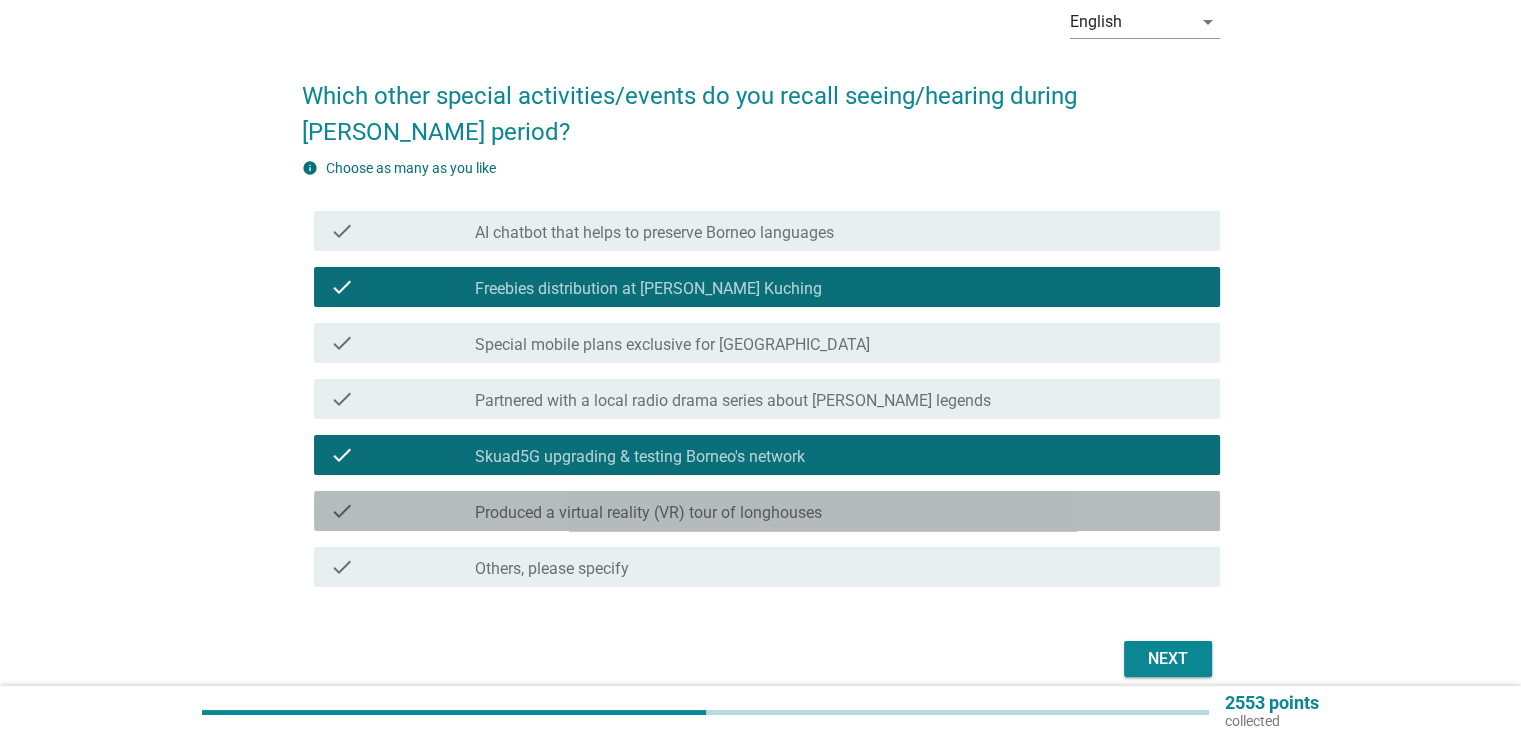 click on "check_box_outline_blank Produced a virtual reality (VR) tour of longhouses" at bounding box center [839, 511] 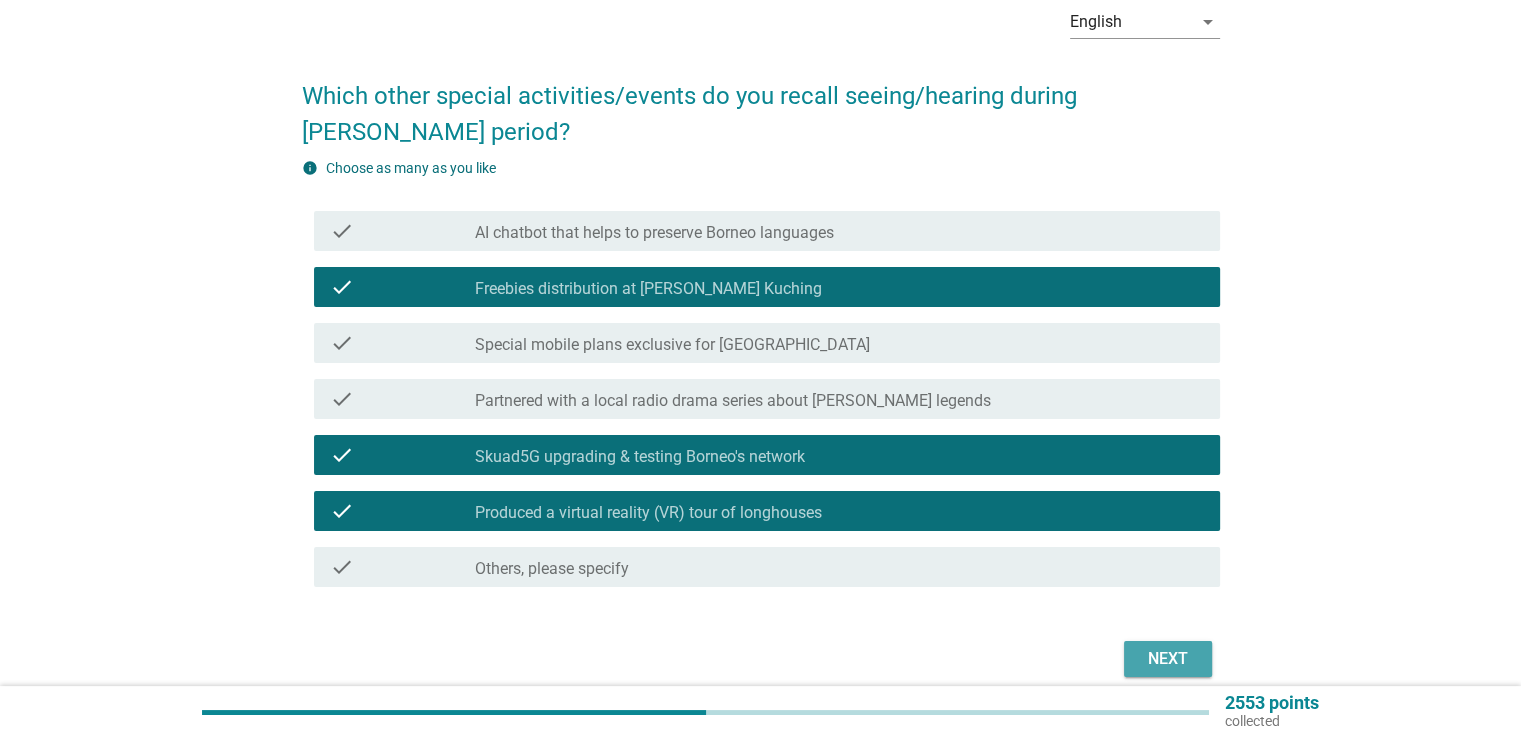 click on "Next" at bounding box center [1168, 659] 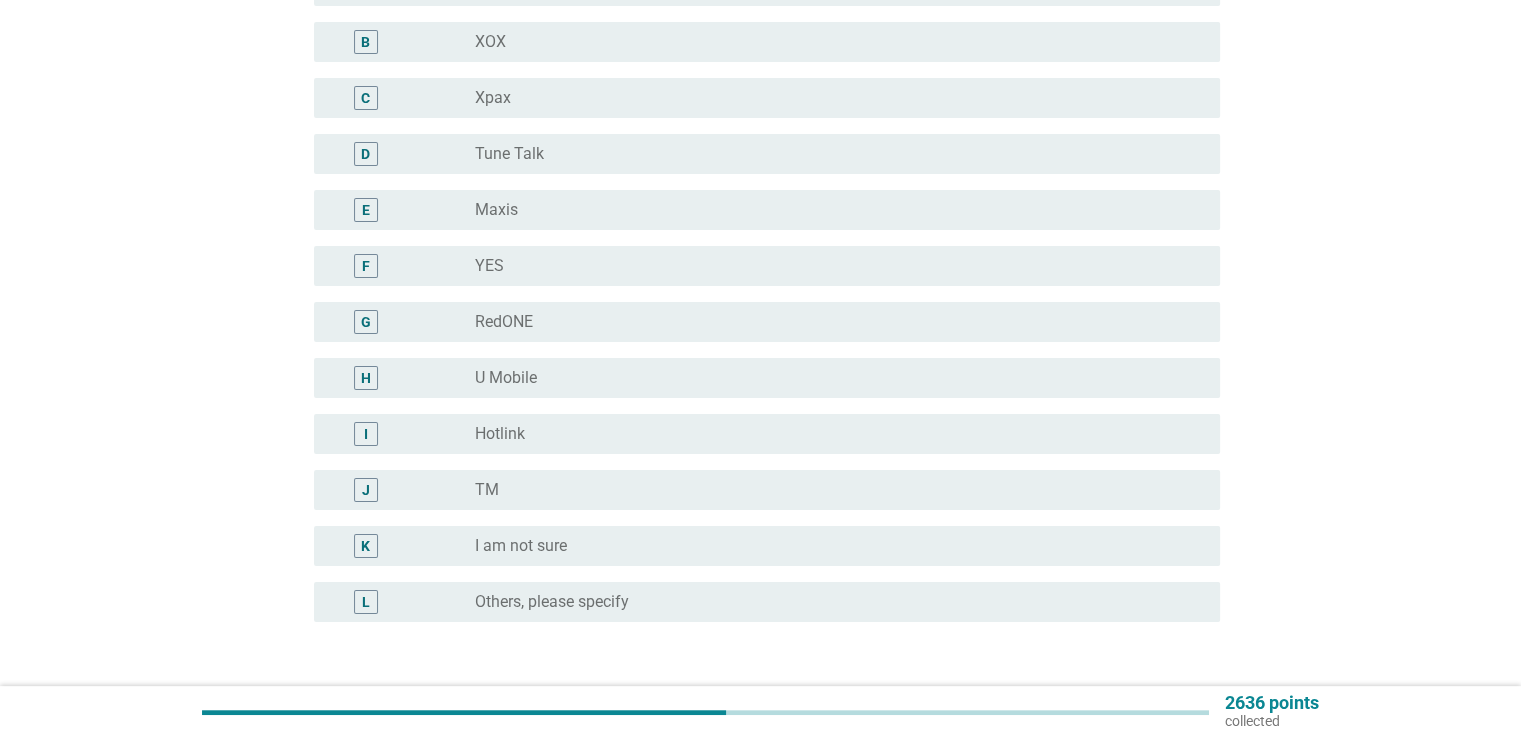 scroll, scrollTop: 400, scrollLeft: 0, axis: vertical 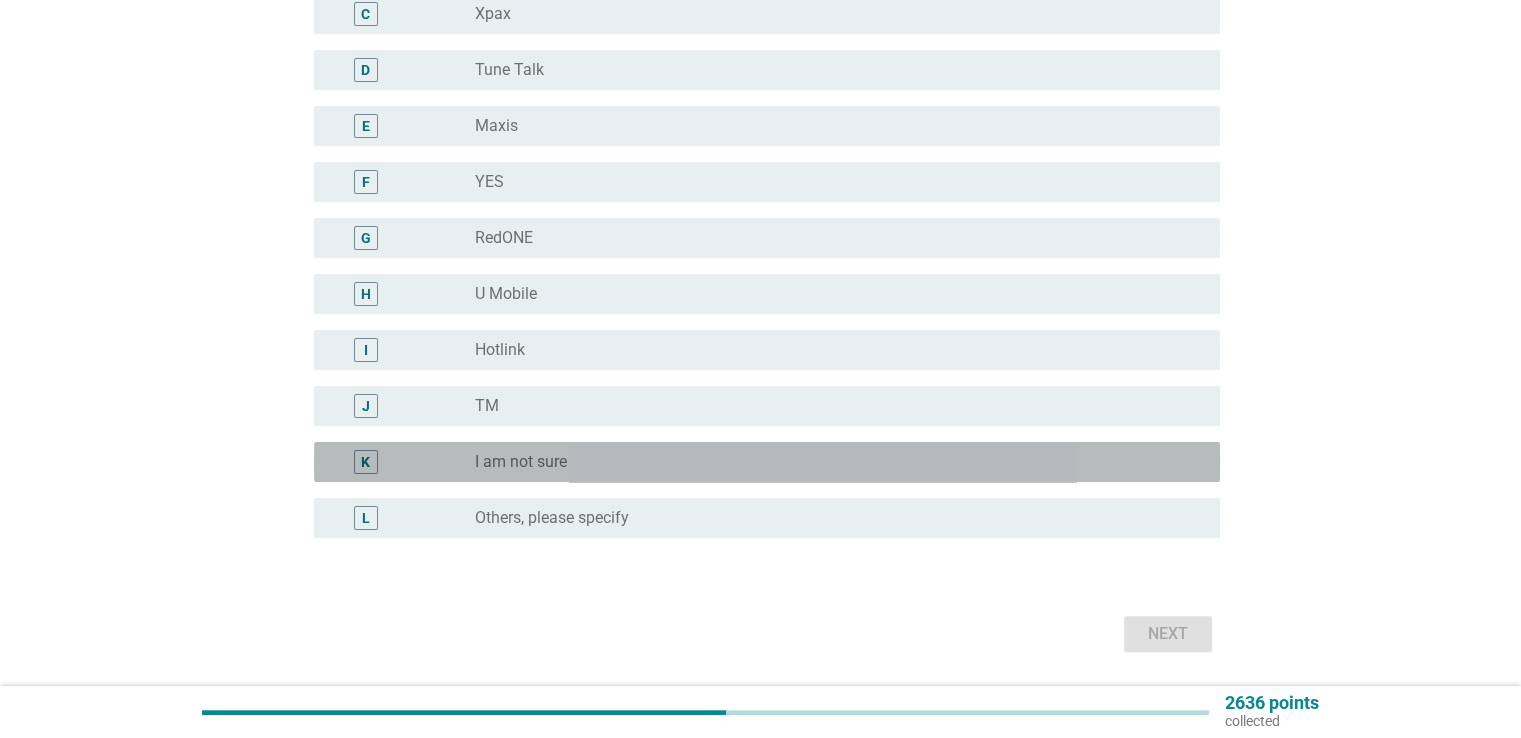 click on "K     radio_button_unchecked I am not sure" at bounding box center (767, 462) 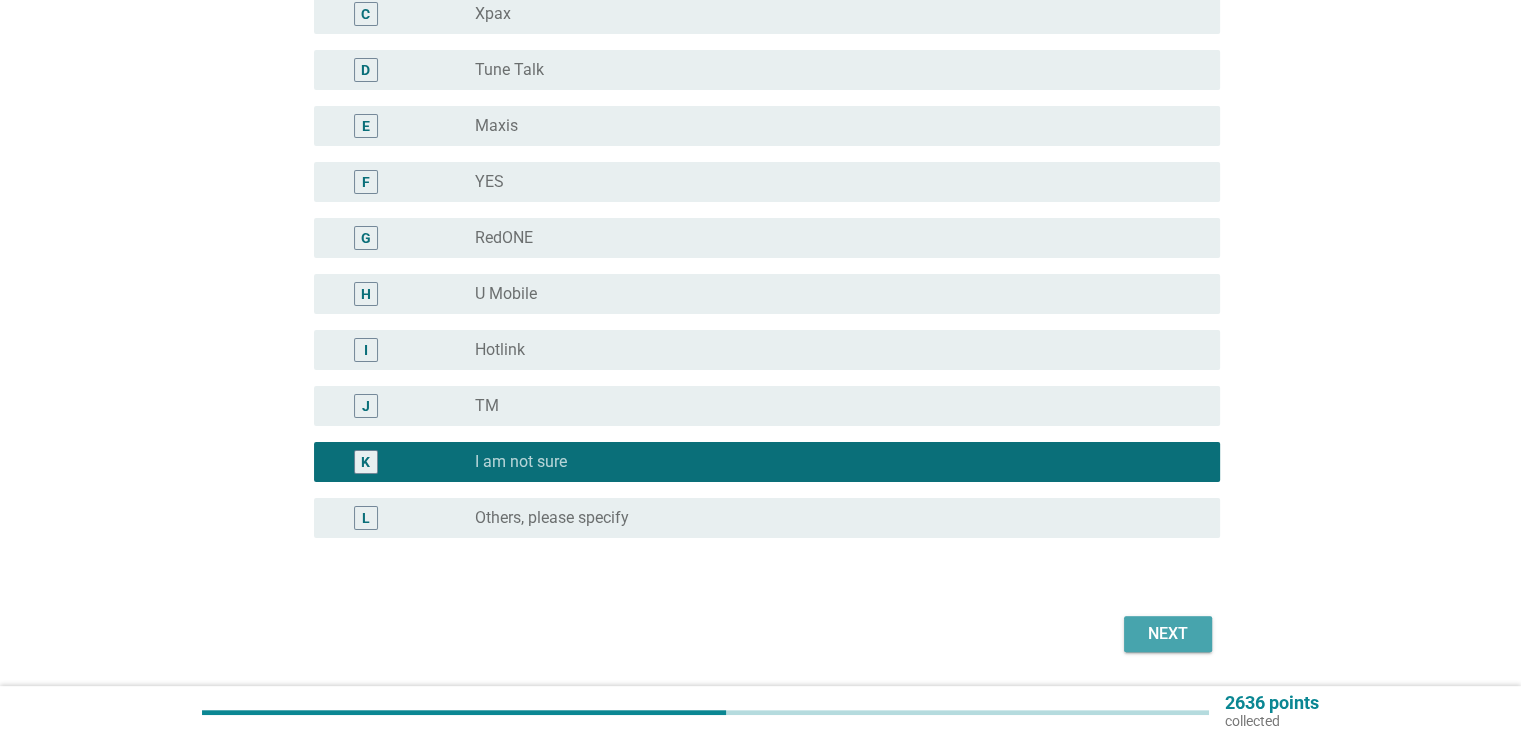 click on "Next" at bounding box center (1168, 634) 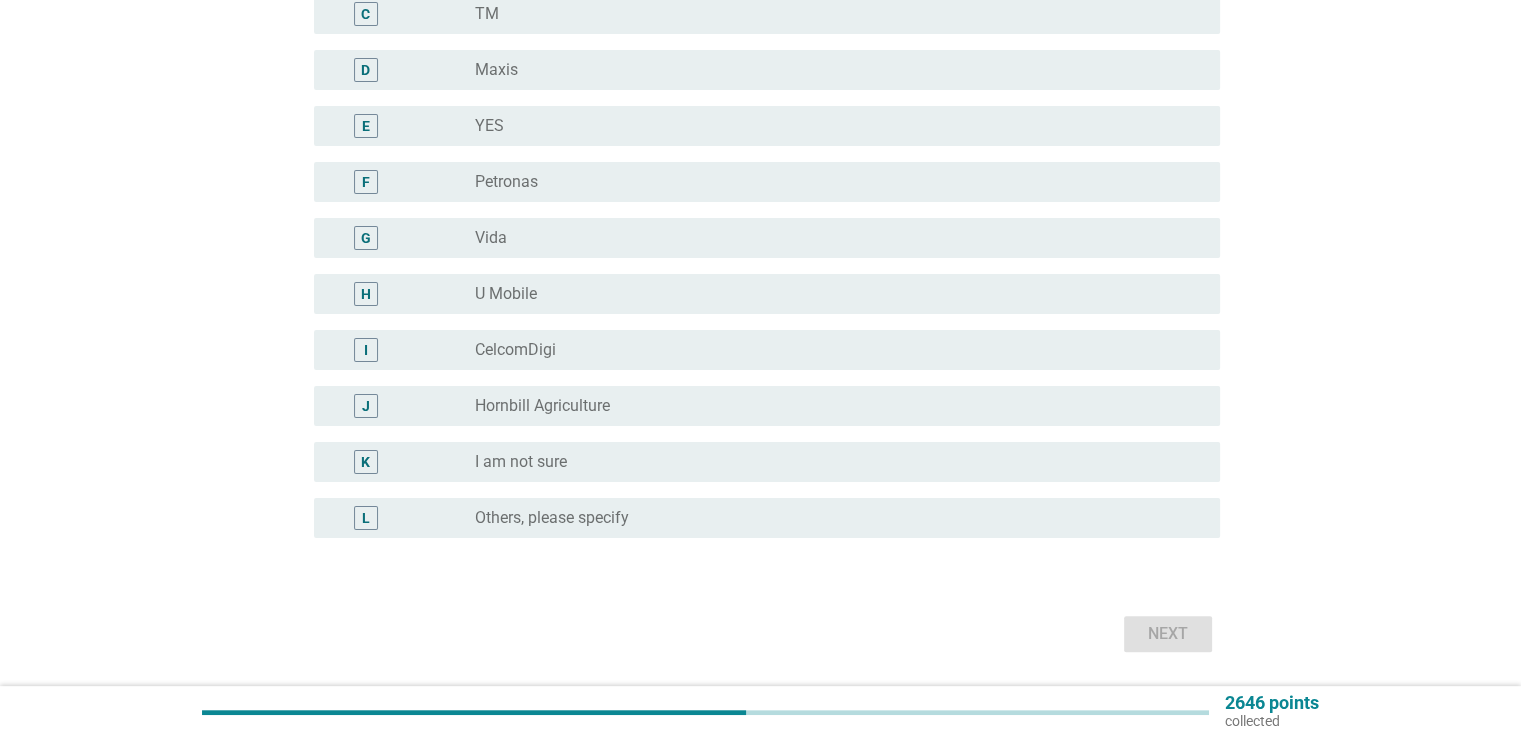 scroll, scrollTop: 0, scrollLeft: 0, axis: both 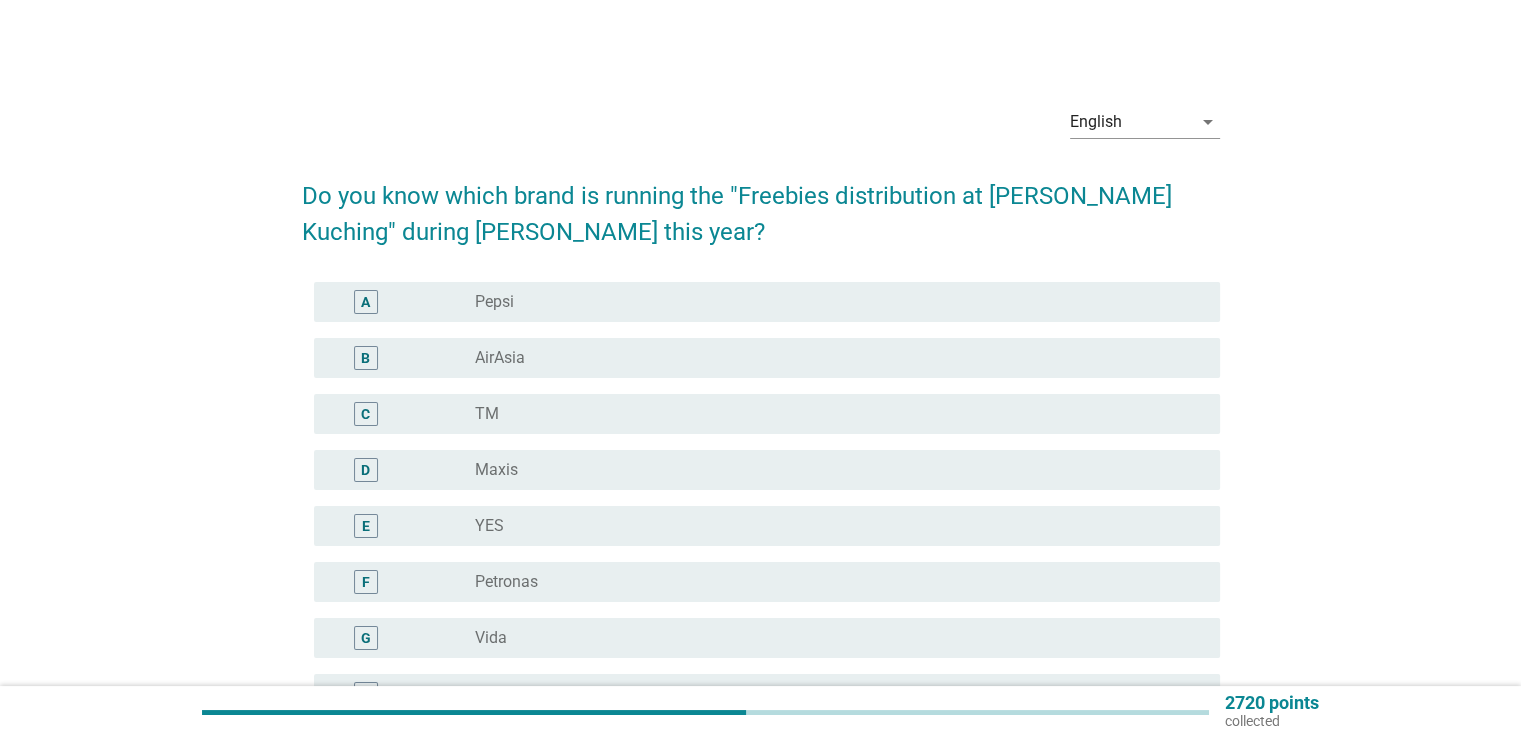 click on "radio_button_unchecked Petronas" at bounding box center [831, 582] 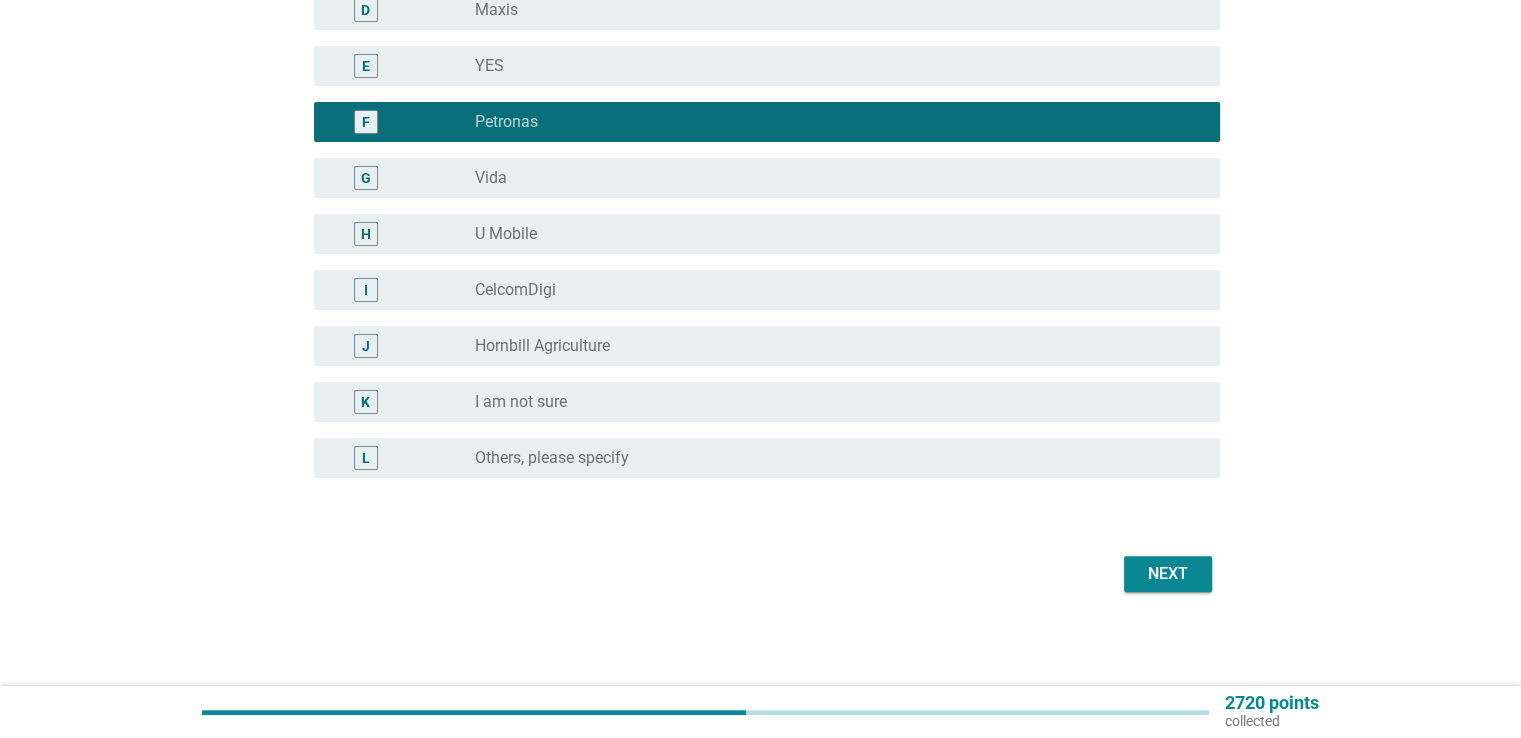 scroll, scrollTop: 462, scrollLeft: 0, axis: vertical 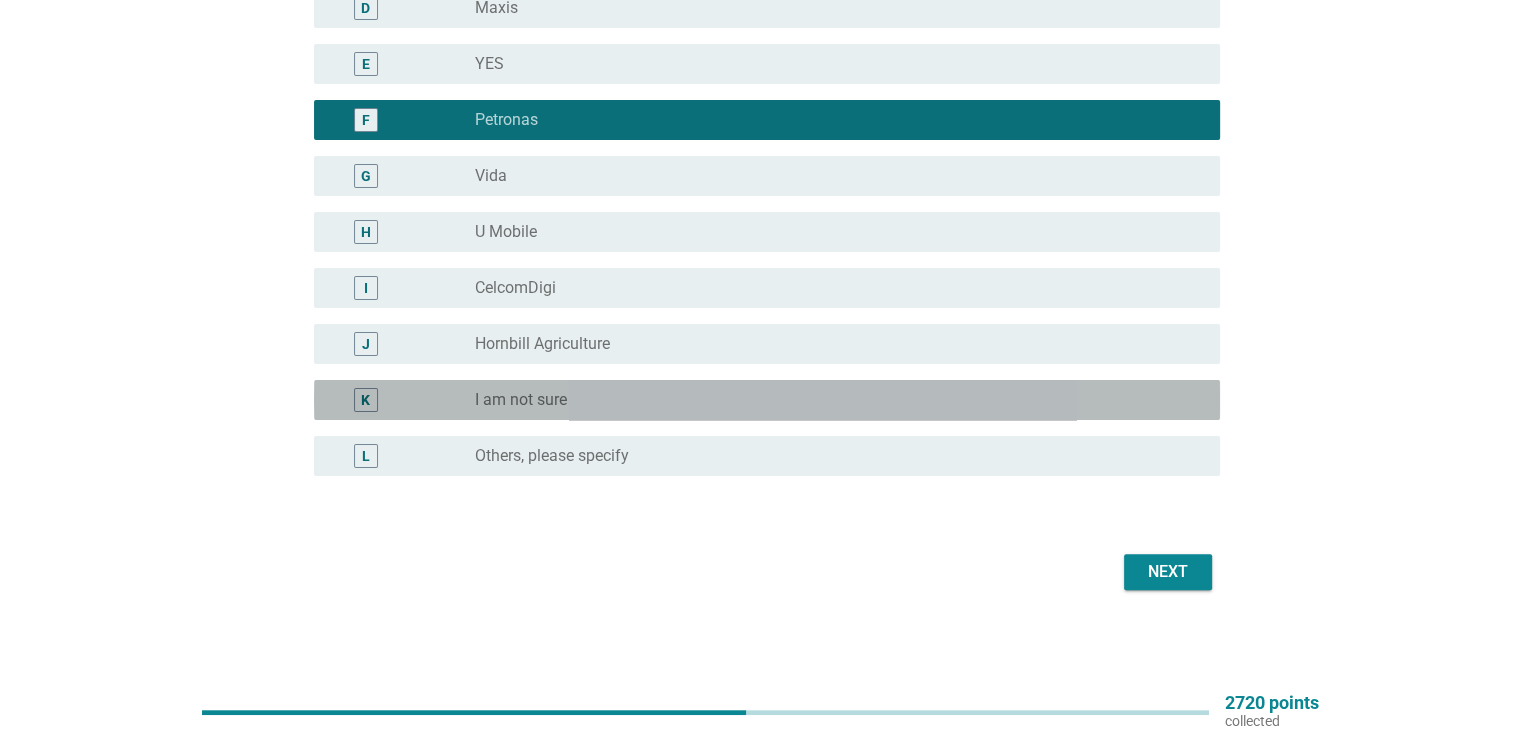 click on "radio_button_unchecked I am not sure" at bounding box center [839, 400] 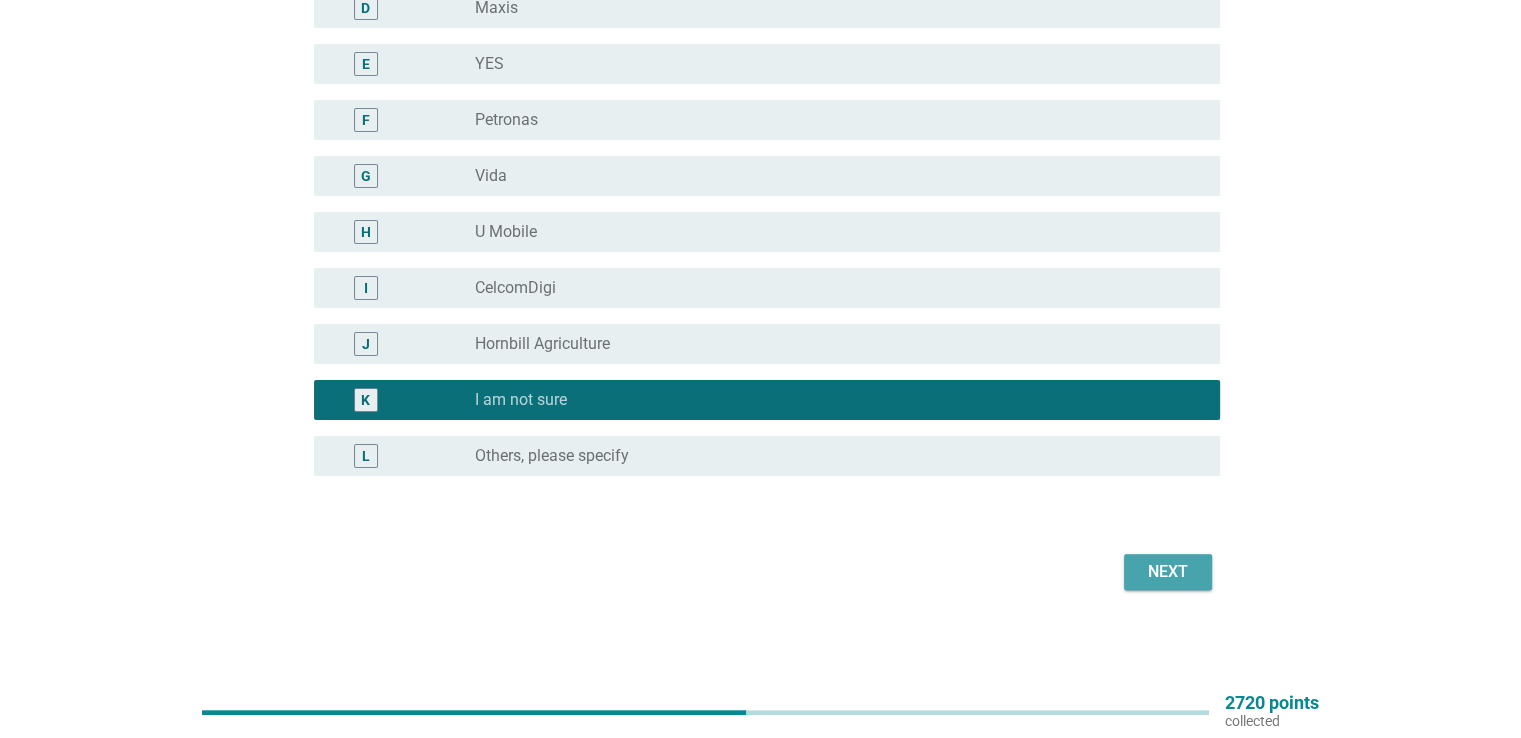 click on "Next" at bounding box center (1168, 572) 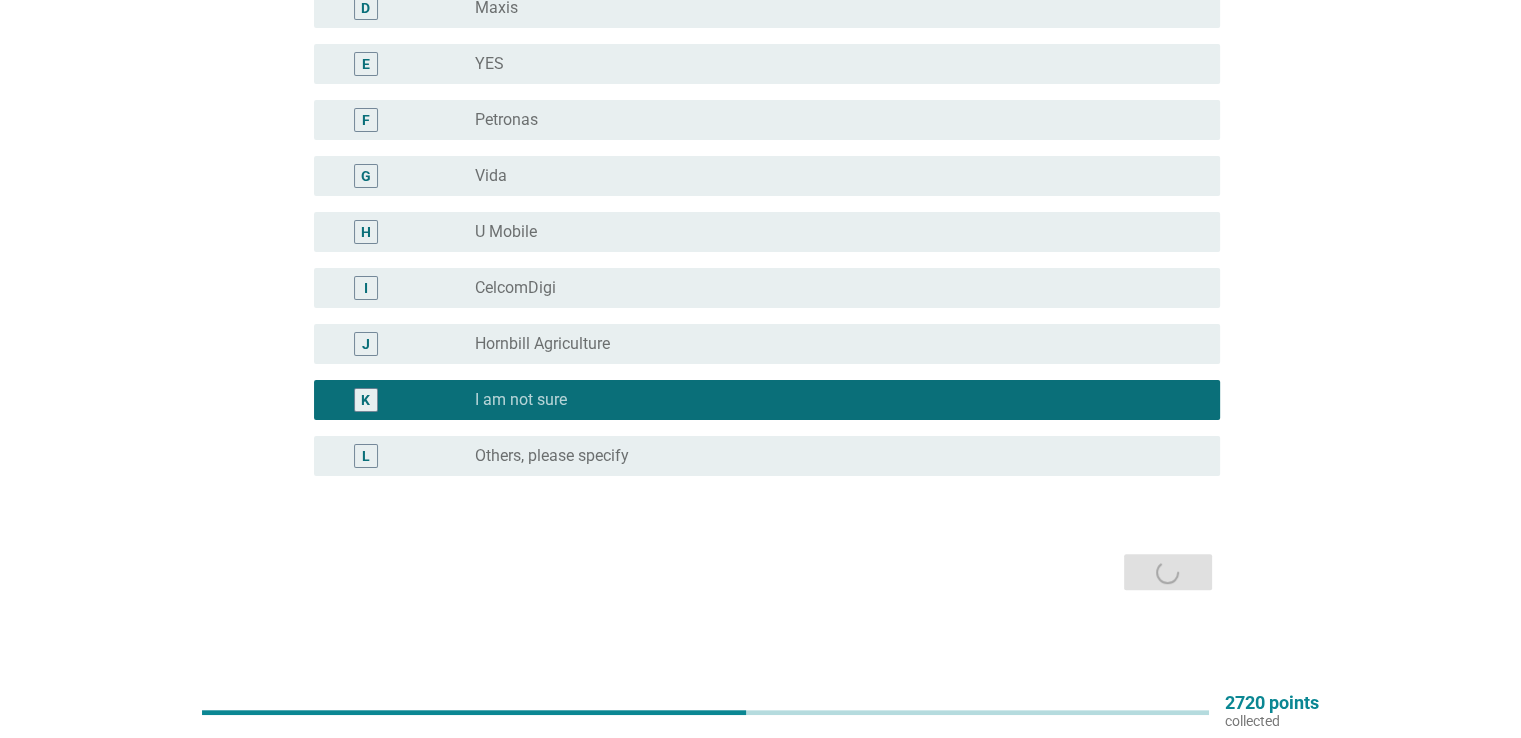 scroll, scrollTop: 0, scrollLeft: 0, axis: both 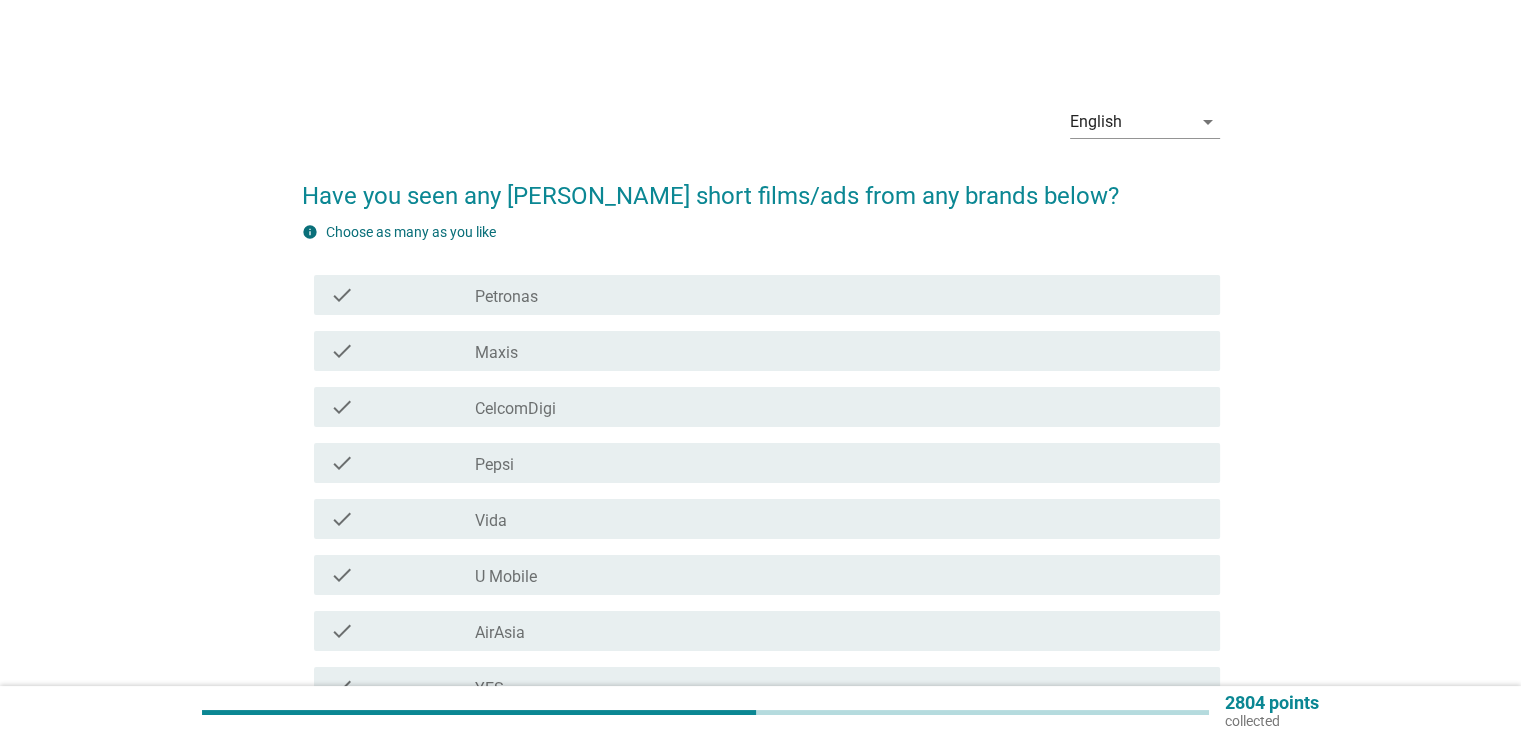 click on "check     check_box_outline_blank CelcomDigi" at bounding box center [767, 407] 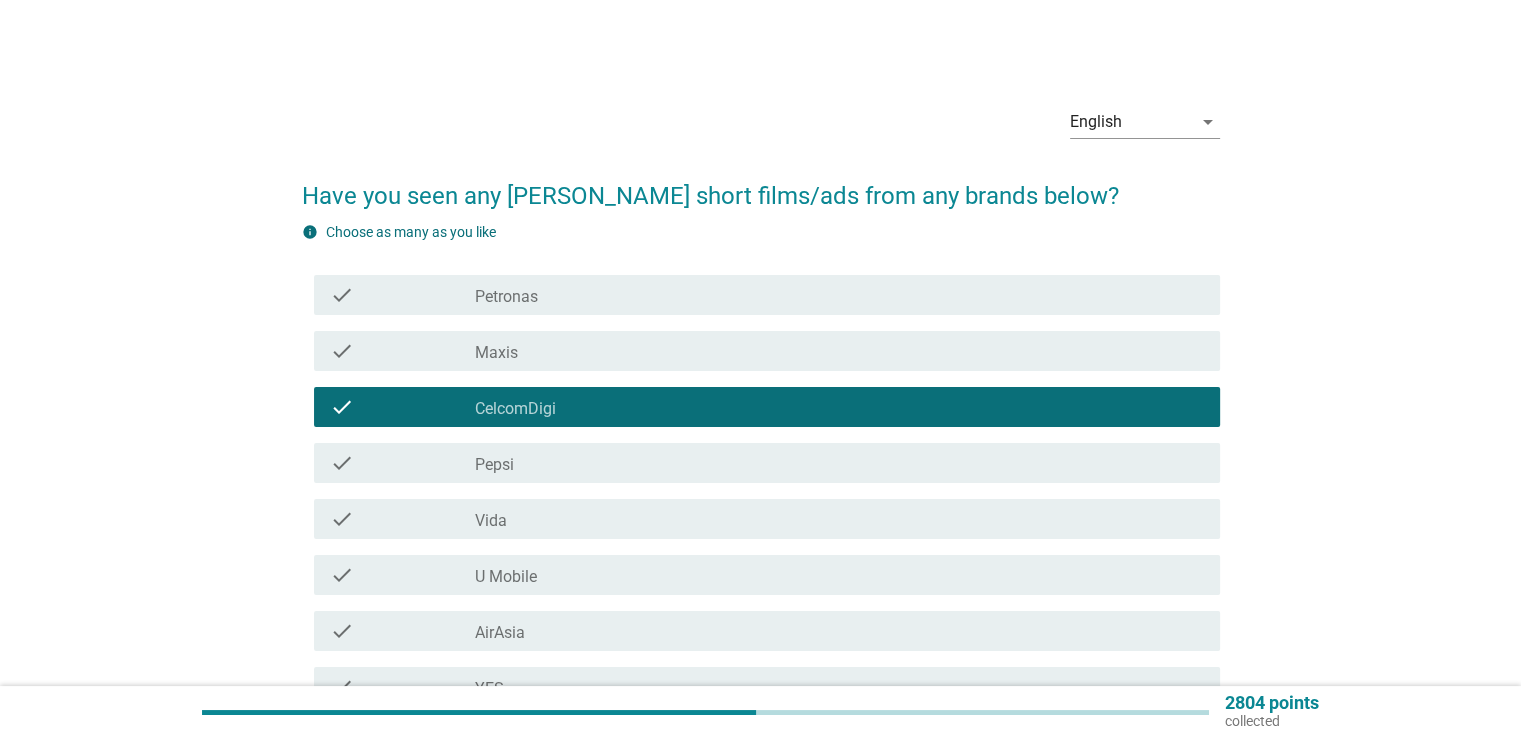 click on "check     check_box_outline_blank U Mobile" at bounding box center [767, 575] 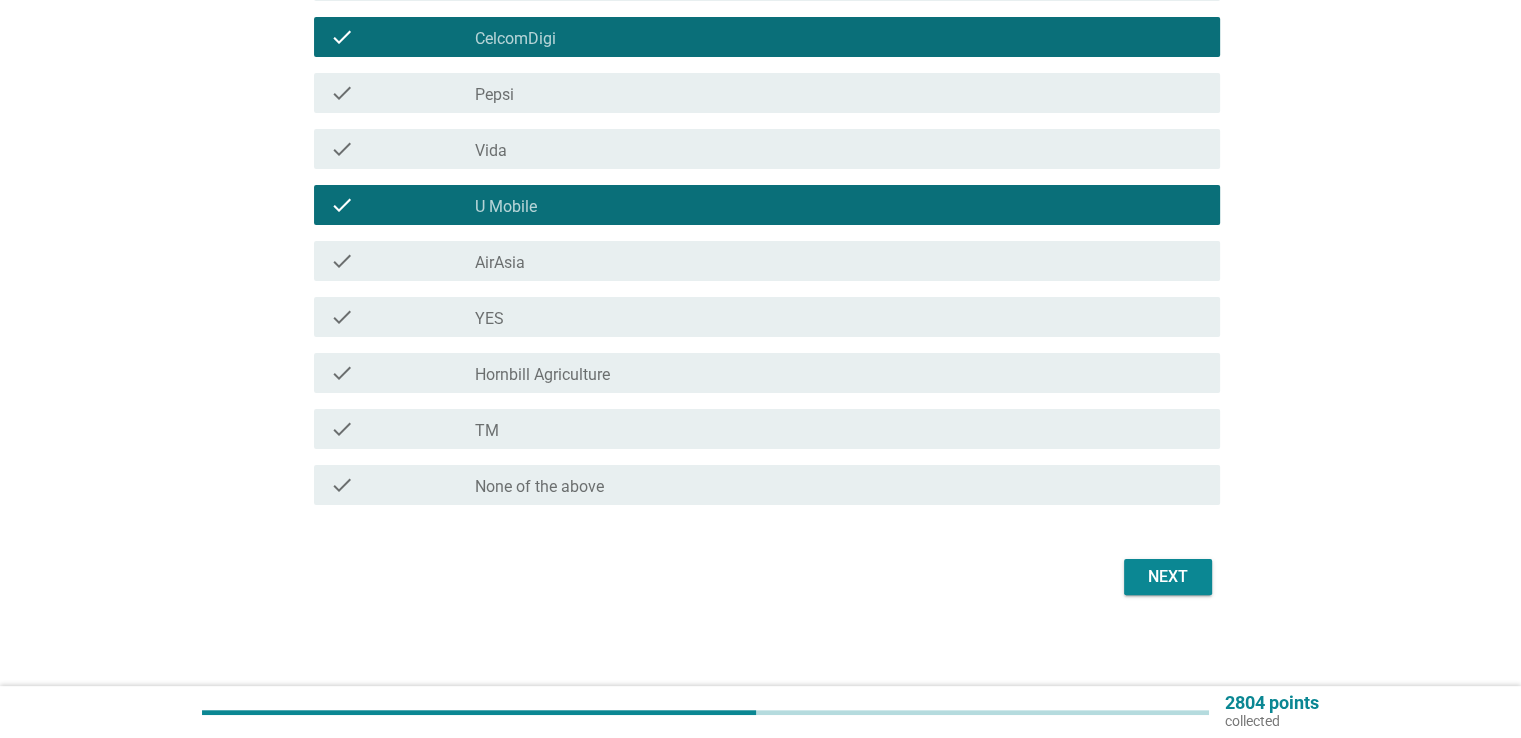 scroll, scrollTop: 375, scrollLeft: 0, axis: vertical 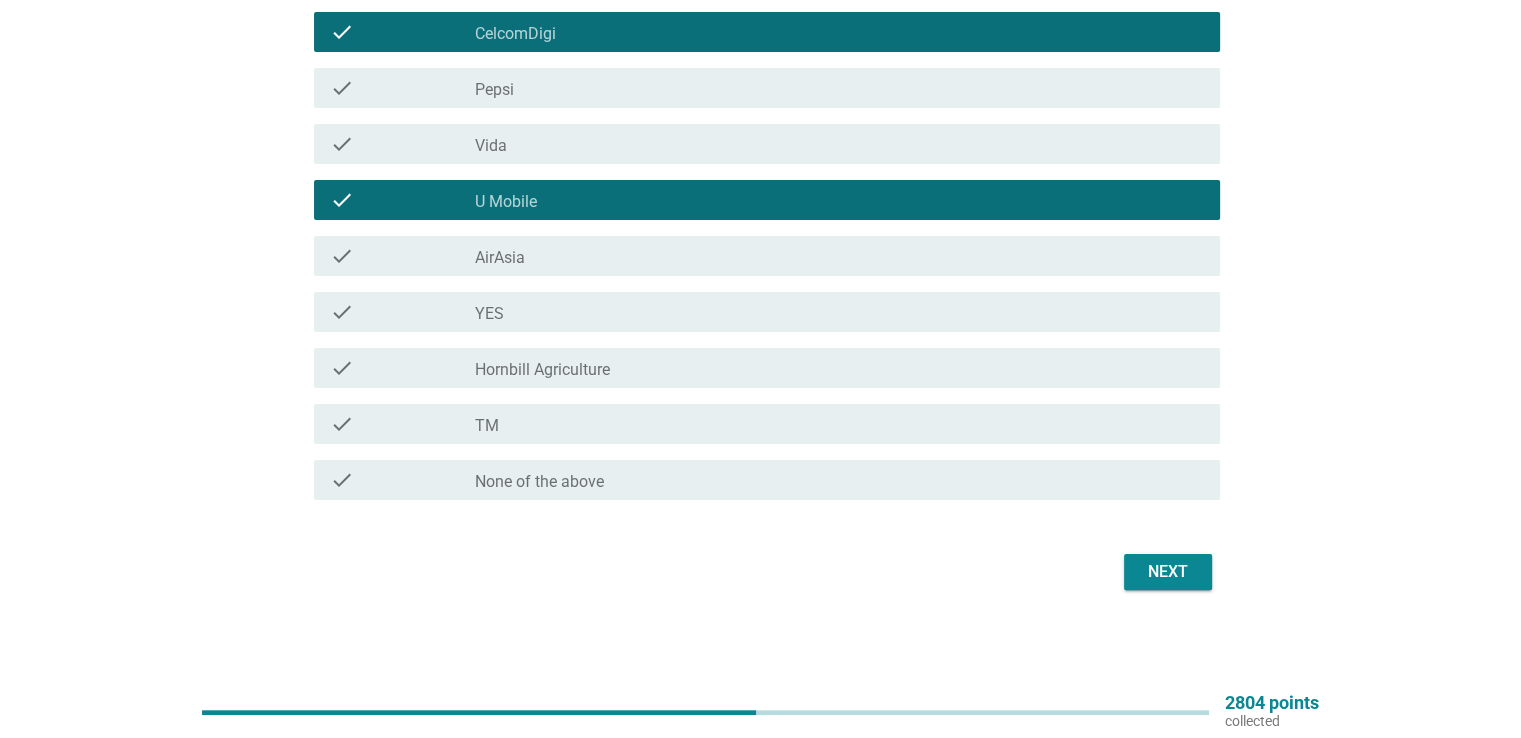 click on "Next" at bounding box center [1168, 572] 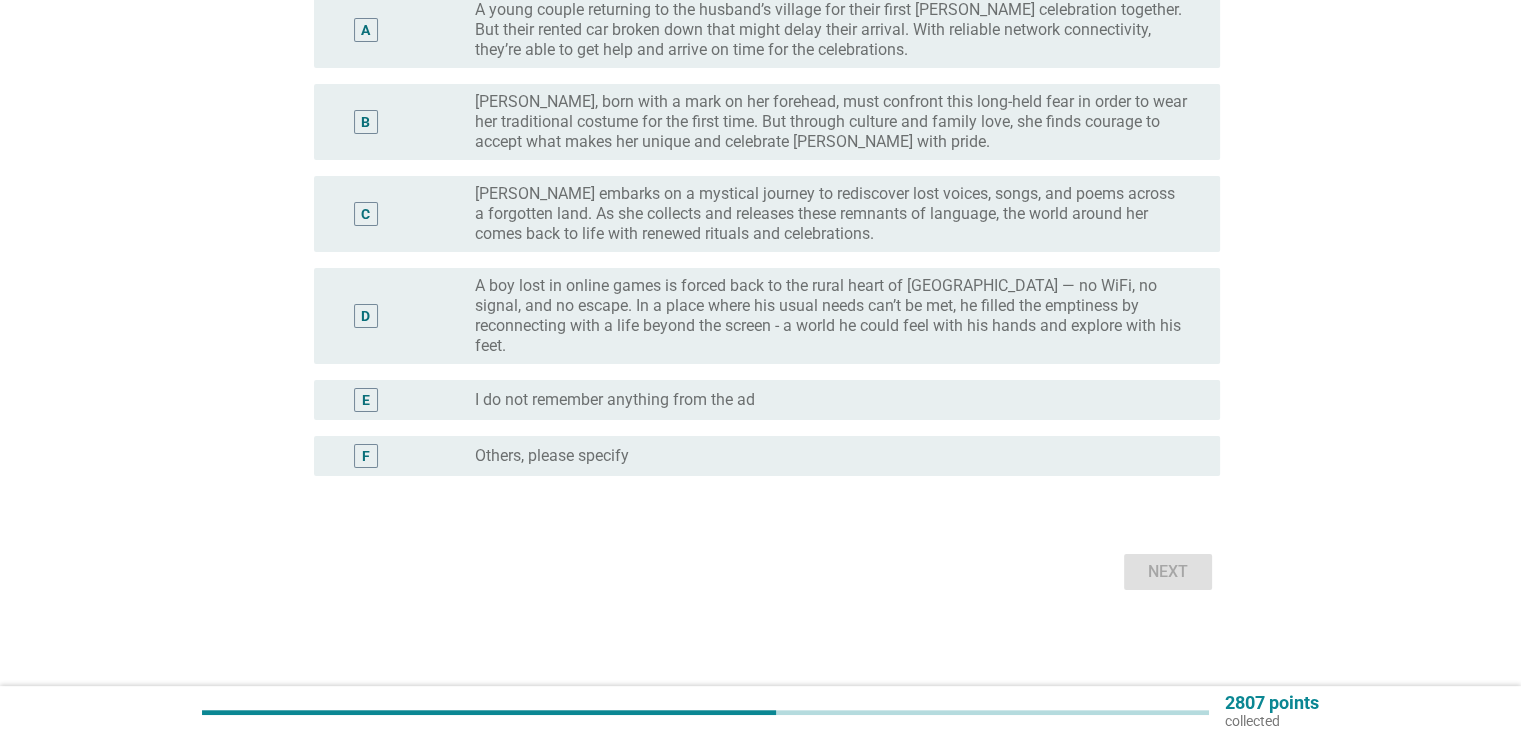scroll, scrollTop: 0, scrollLeft: 0, axis: both 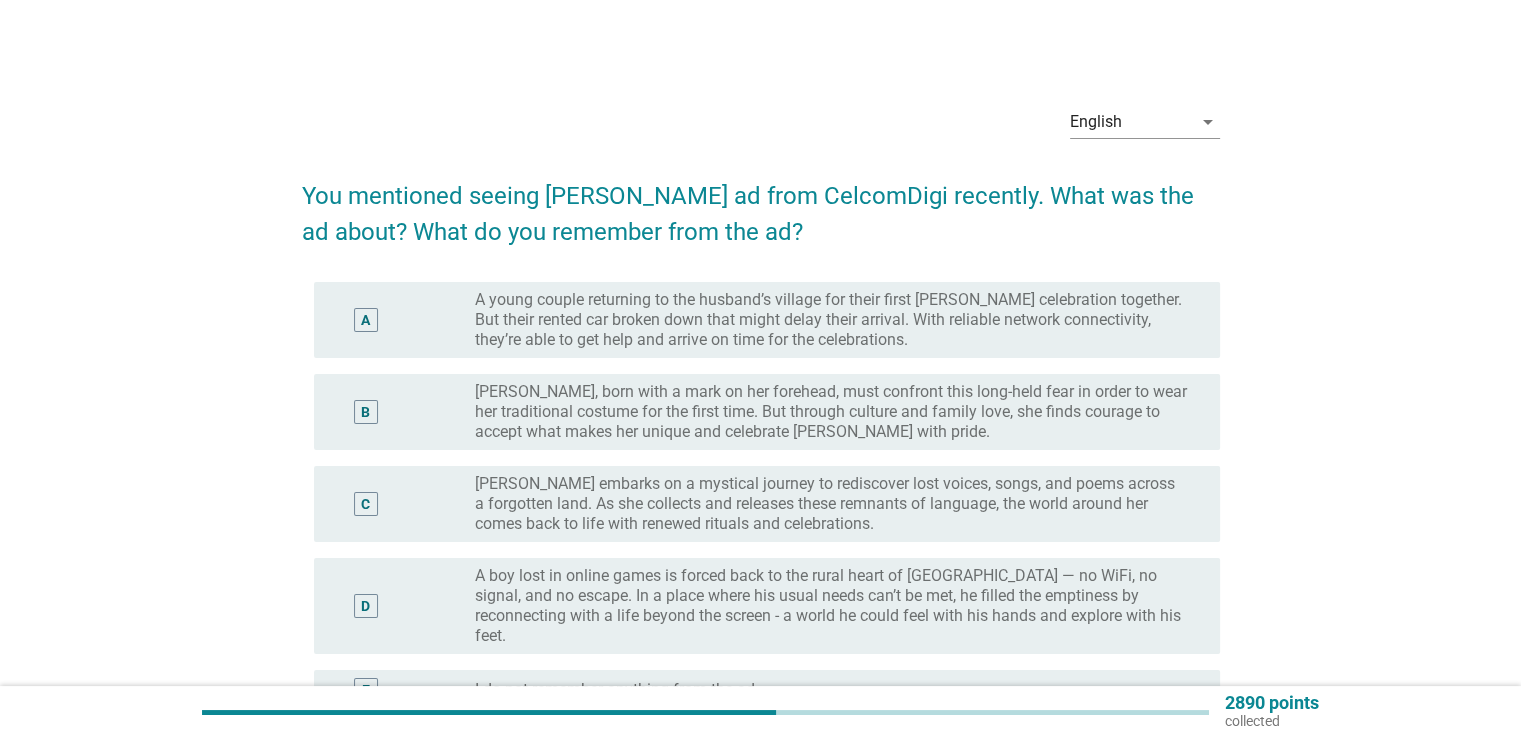click on "A young couple returning to the husband’s village for their first [PERSON_NAME] celebration together. But their rented car broken down that might delay their arrival. With reliable network connectivity, they’re able to get help and arrive on time for the celebrations." at bounding box center (831, 320) 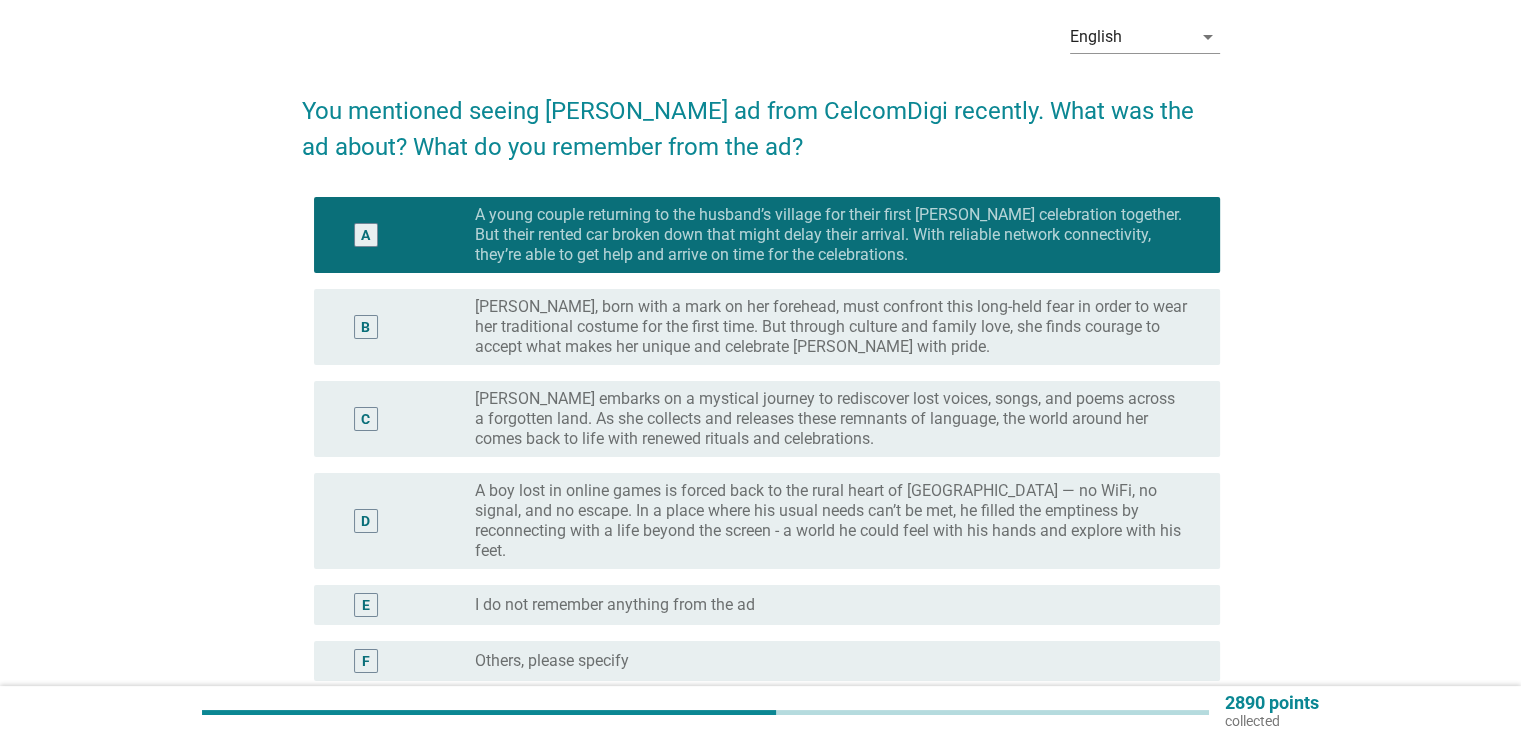 scroll, scrollTop: 200, scrollLeft: 0, axis: vertical 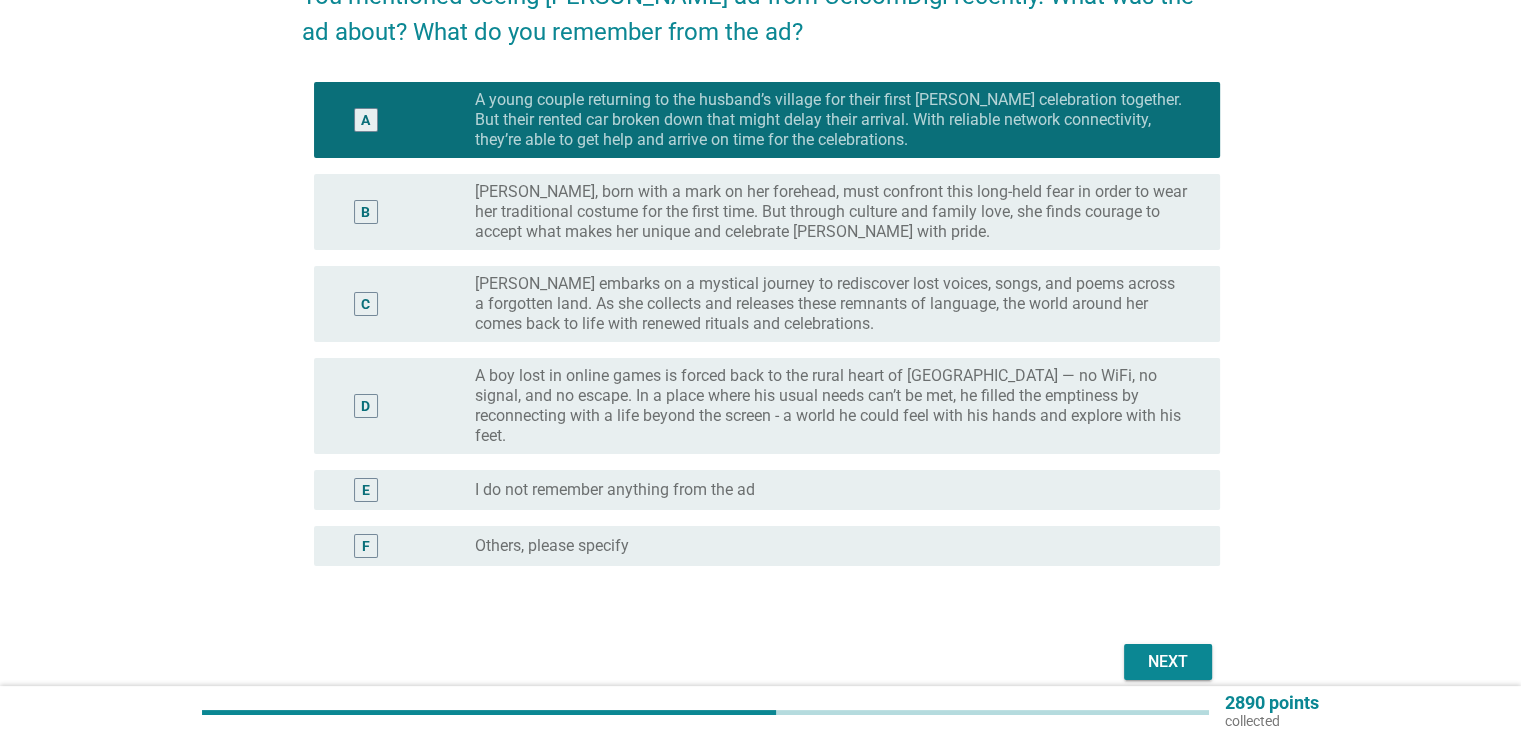 click on "[PERSON_NAME] embarks on a mystical journey to rediscover lost voices, songs, and poems across a forgotten land. As she collects and releases these remnants of language, the world around her comes back to life with renewed rituals and celebrations." at bounding box center (831, 304) 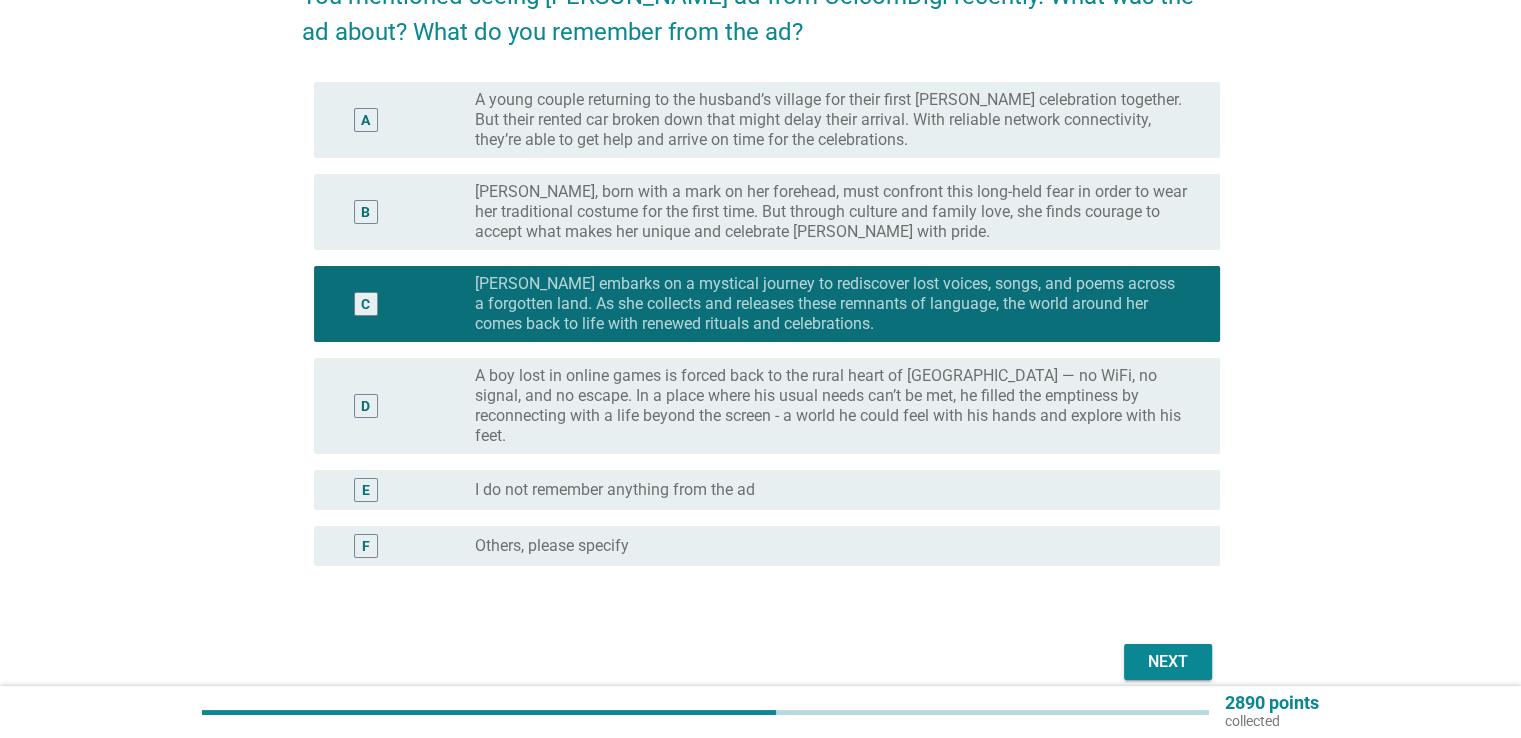 click on "Next" at bounding box center [1168, 662] 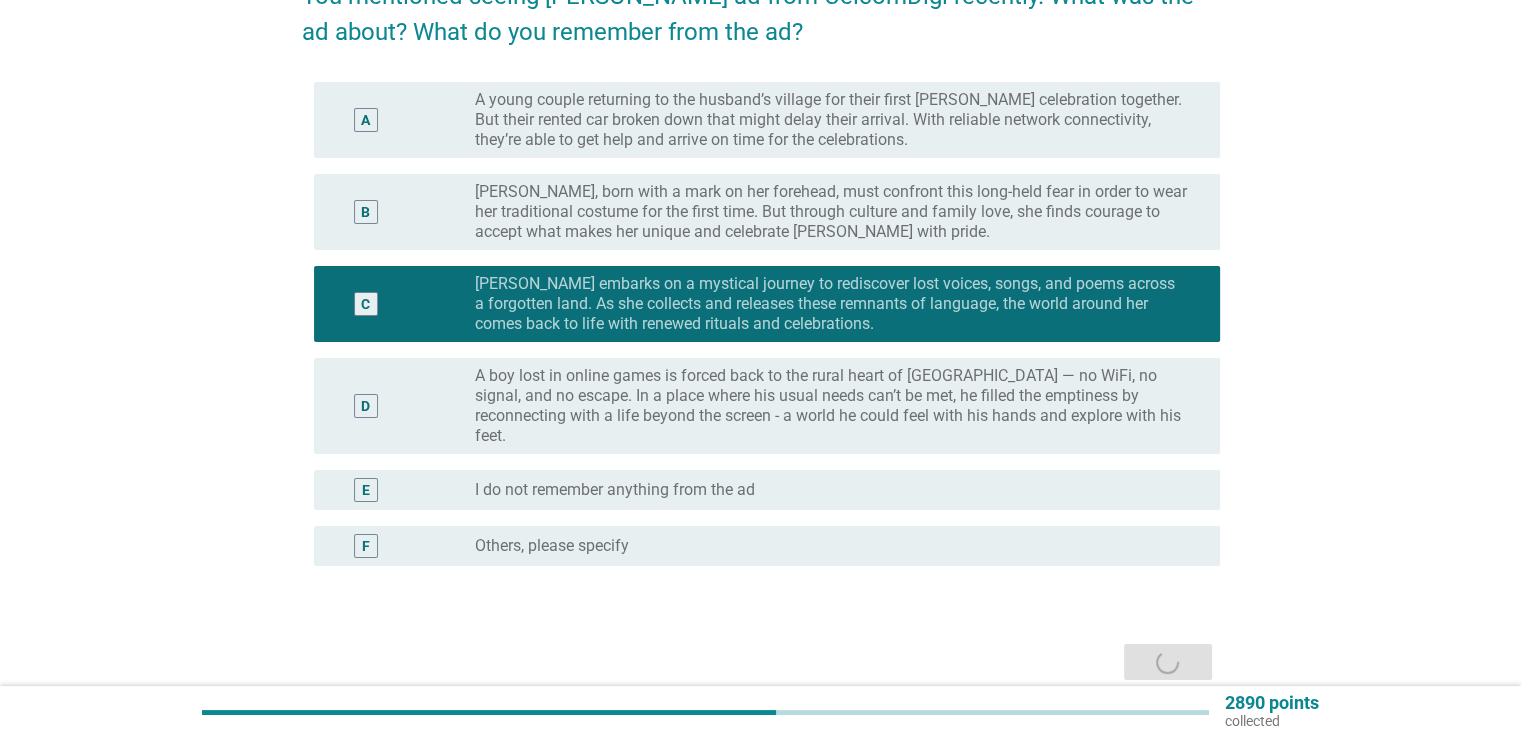 scroll, scrollTop: 0, scrollLeft: 0, axis: both 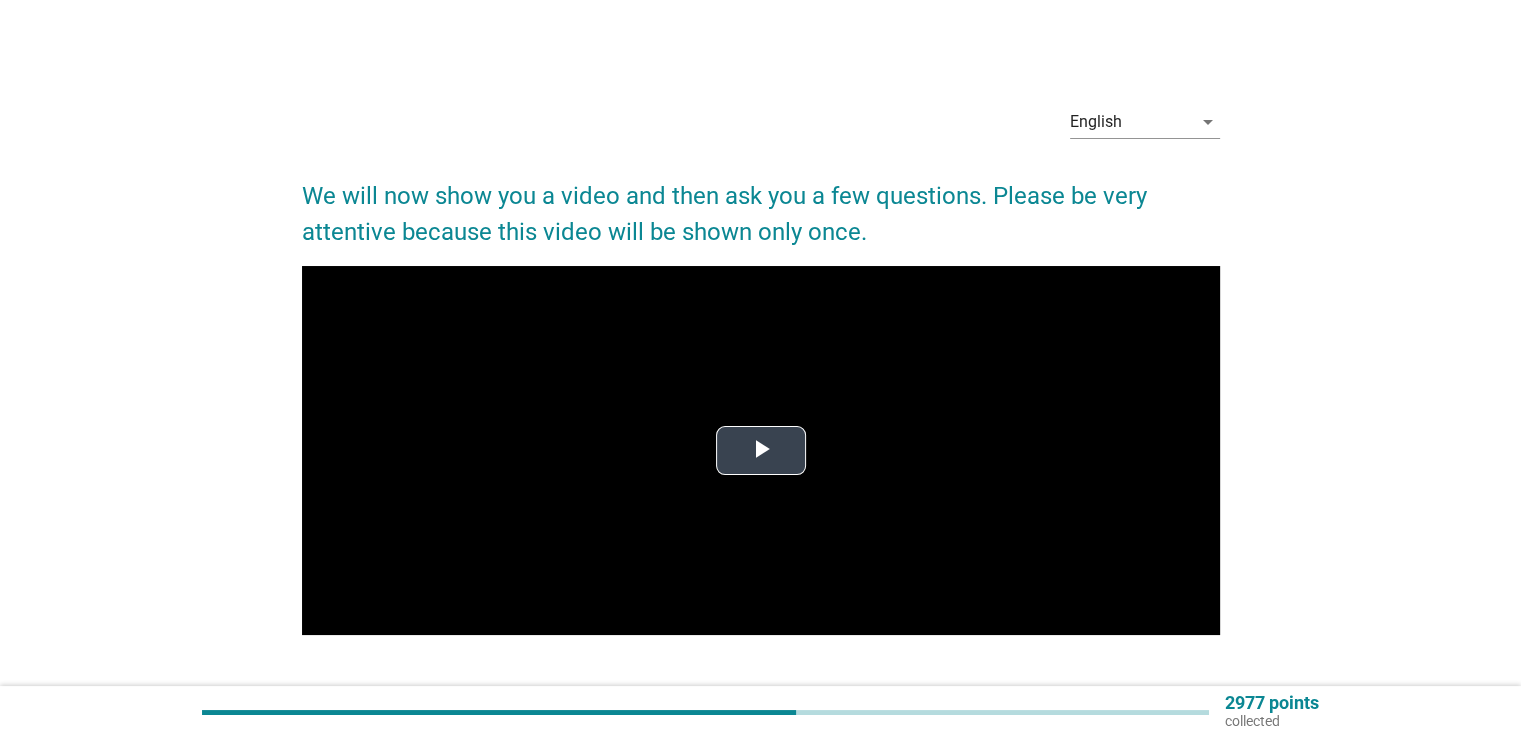 click at bounding box center (761, 451) 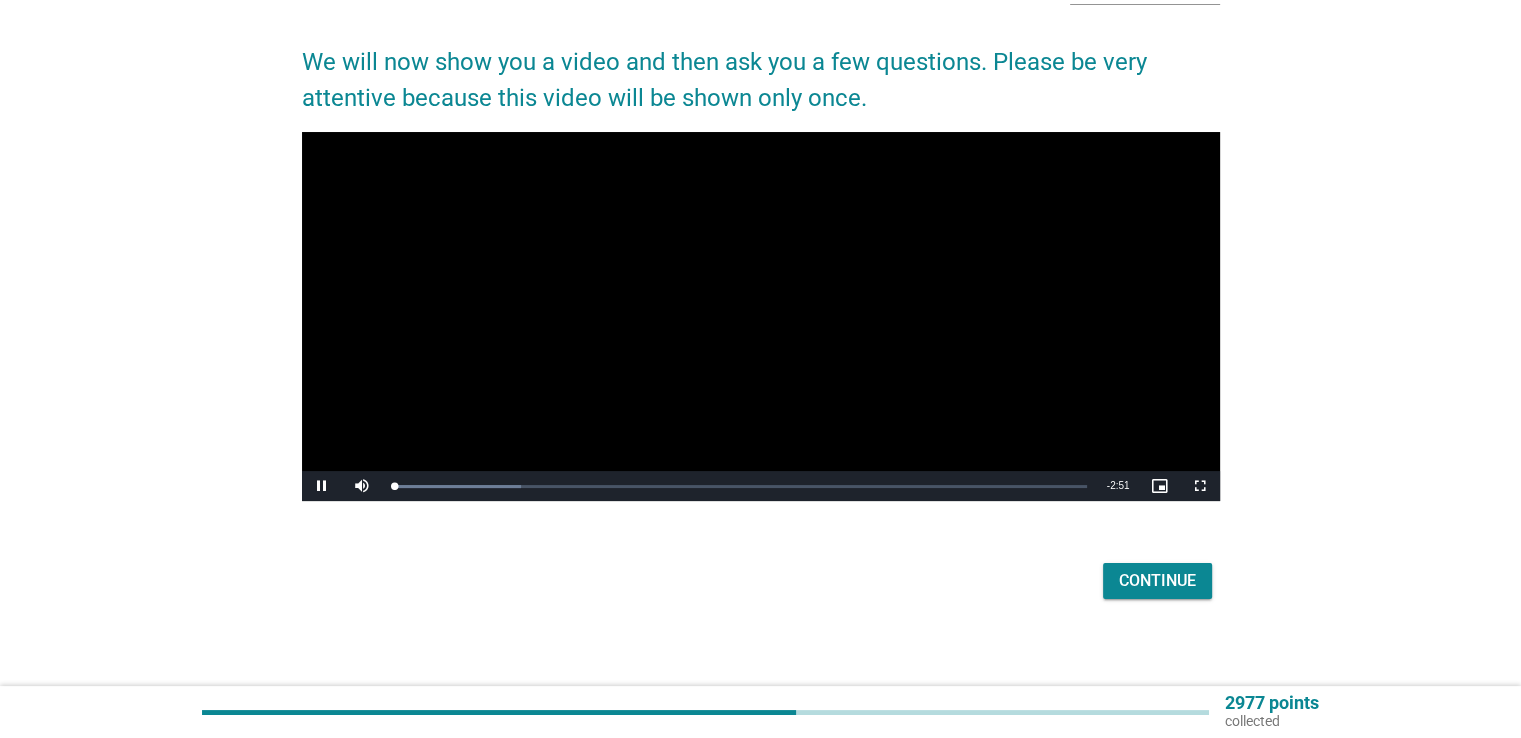 scroll, scrollTop: 143, scrollLeft: 0, axis: vertical 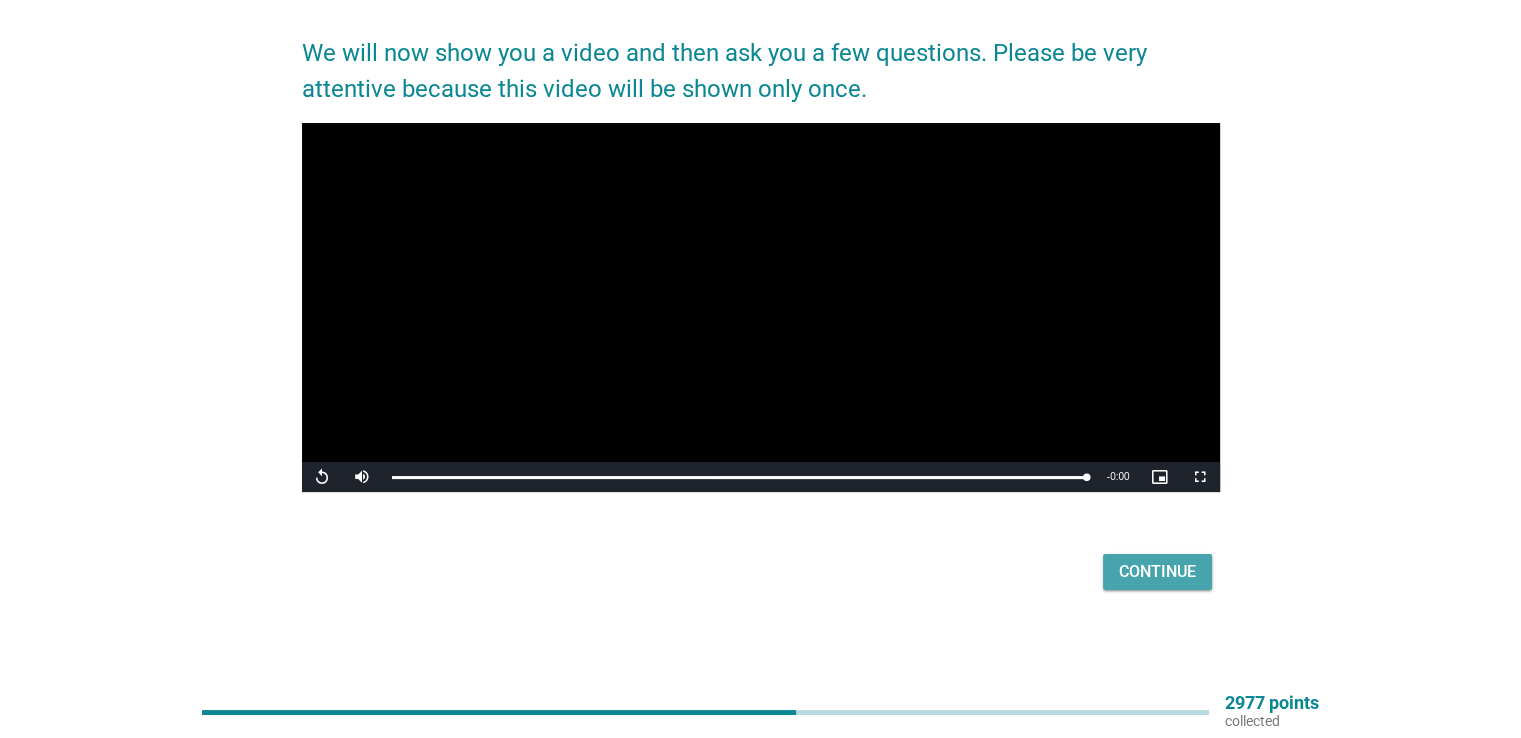 click on "Continue" at bounding box center (1157, 572) 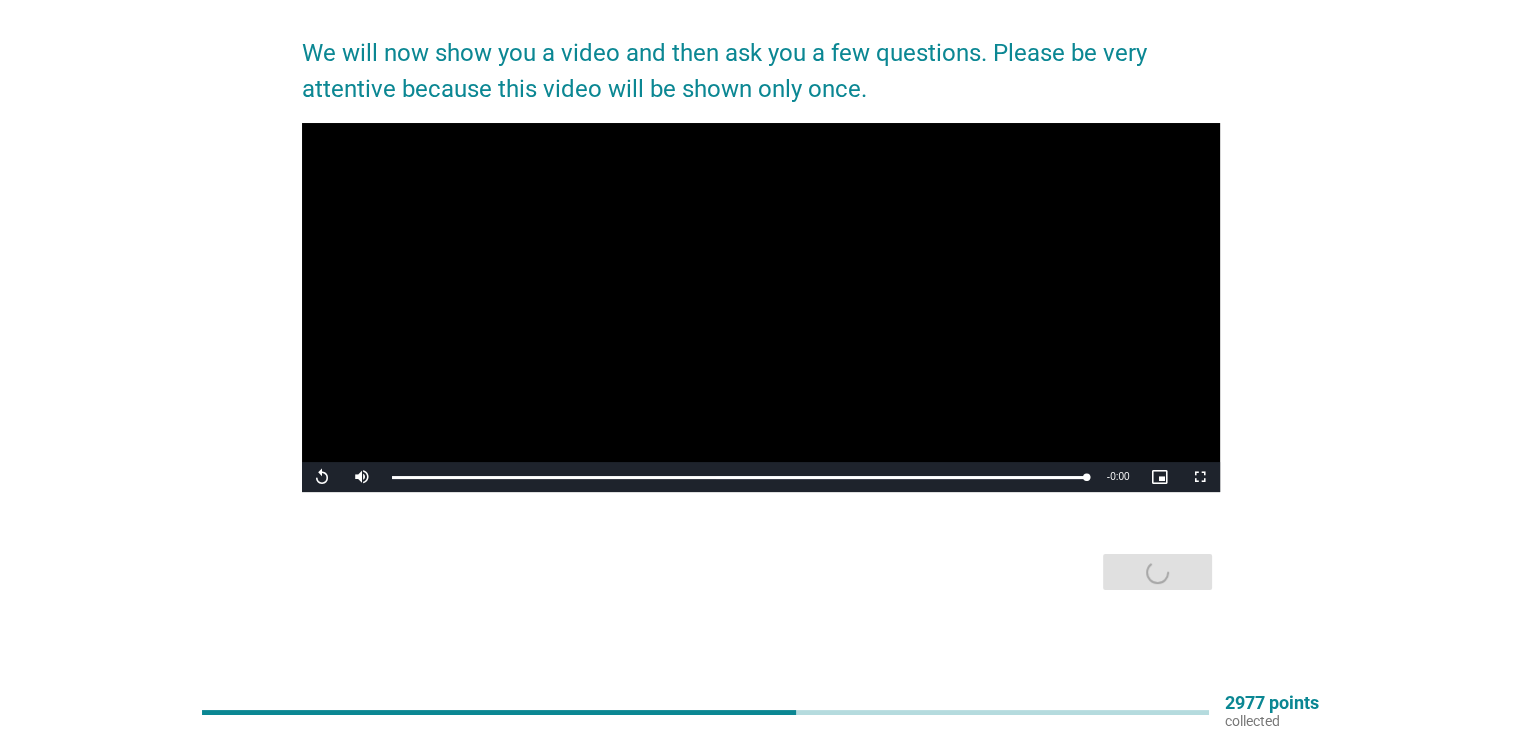 scroll, scrollTop: 0, scrollLeft: 0, axis: both 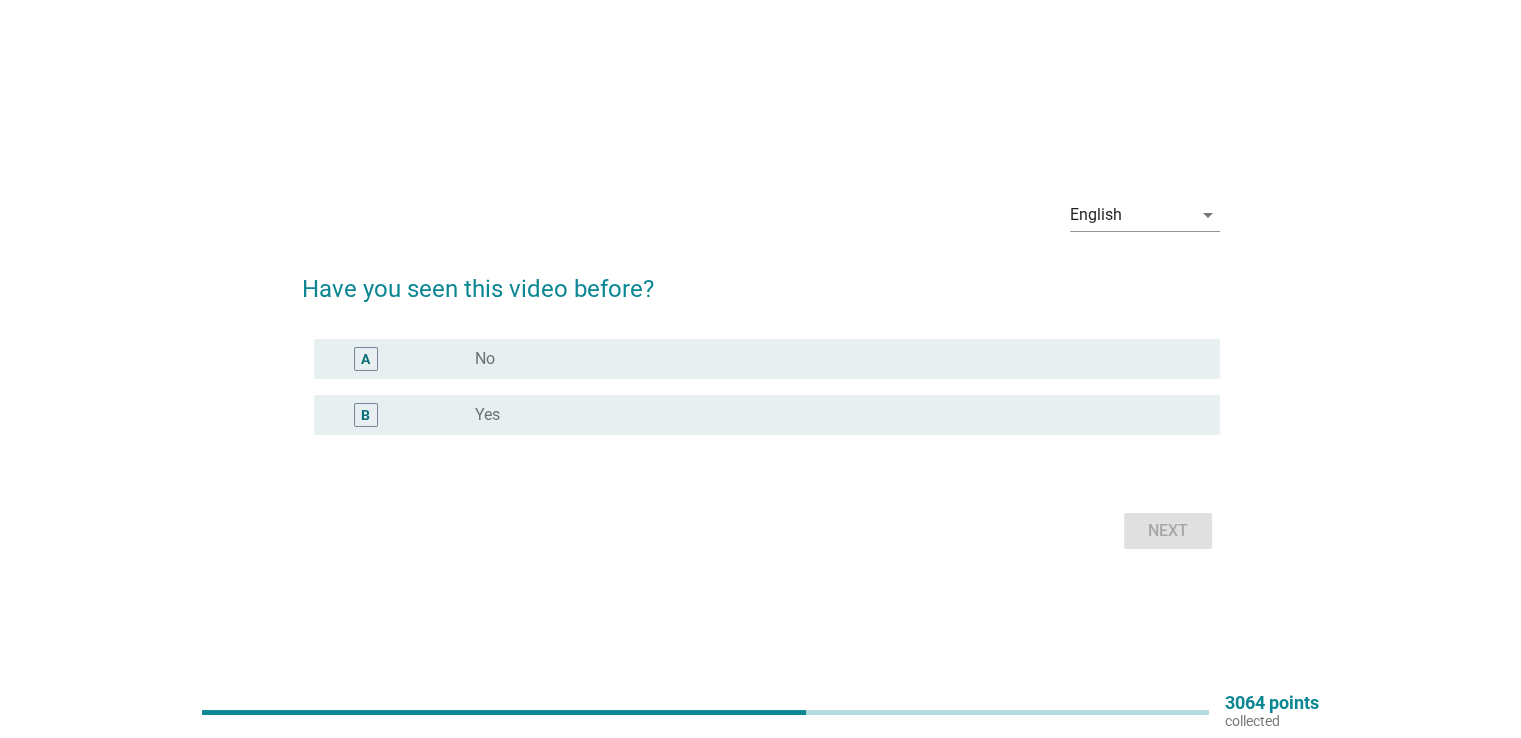 click on "radio_button_unchecked Yes" at bounding box center [831, 415] 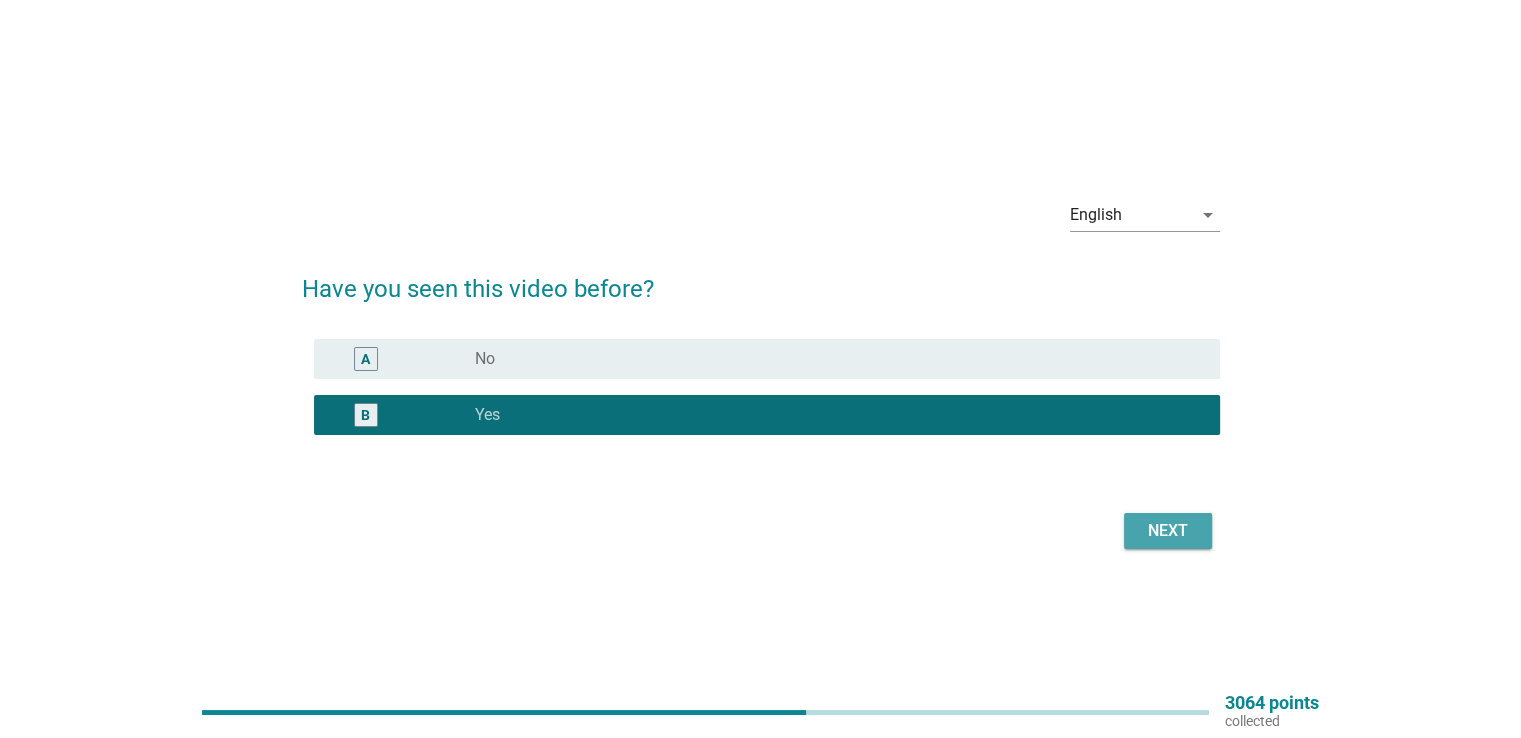 click on "Next" at bounding box center (1168, 531) 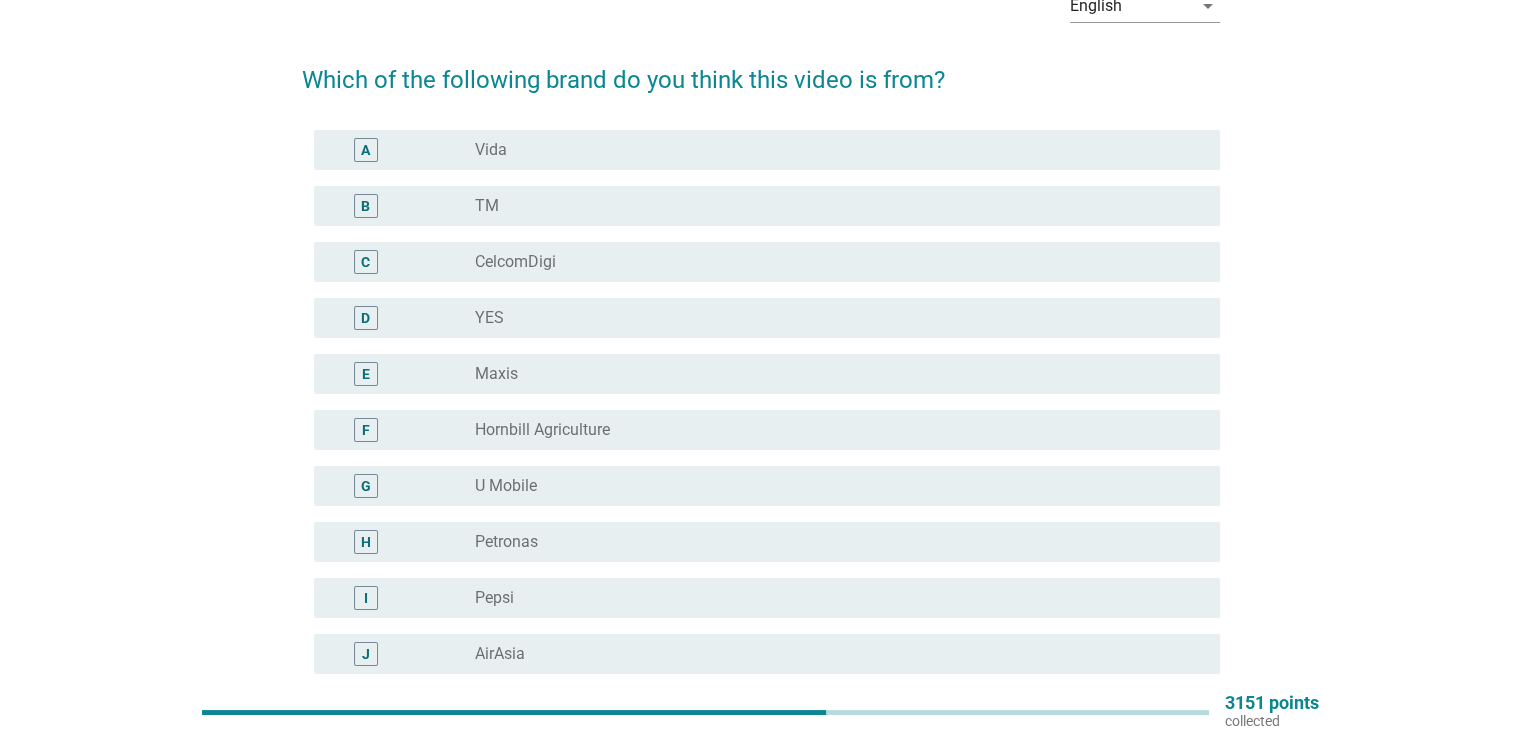 scroll, scrollTop: 100, scrollLeft: 0, axis: vertical 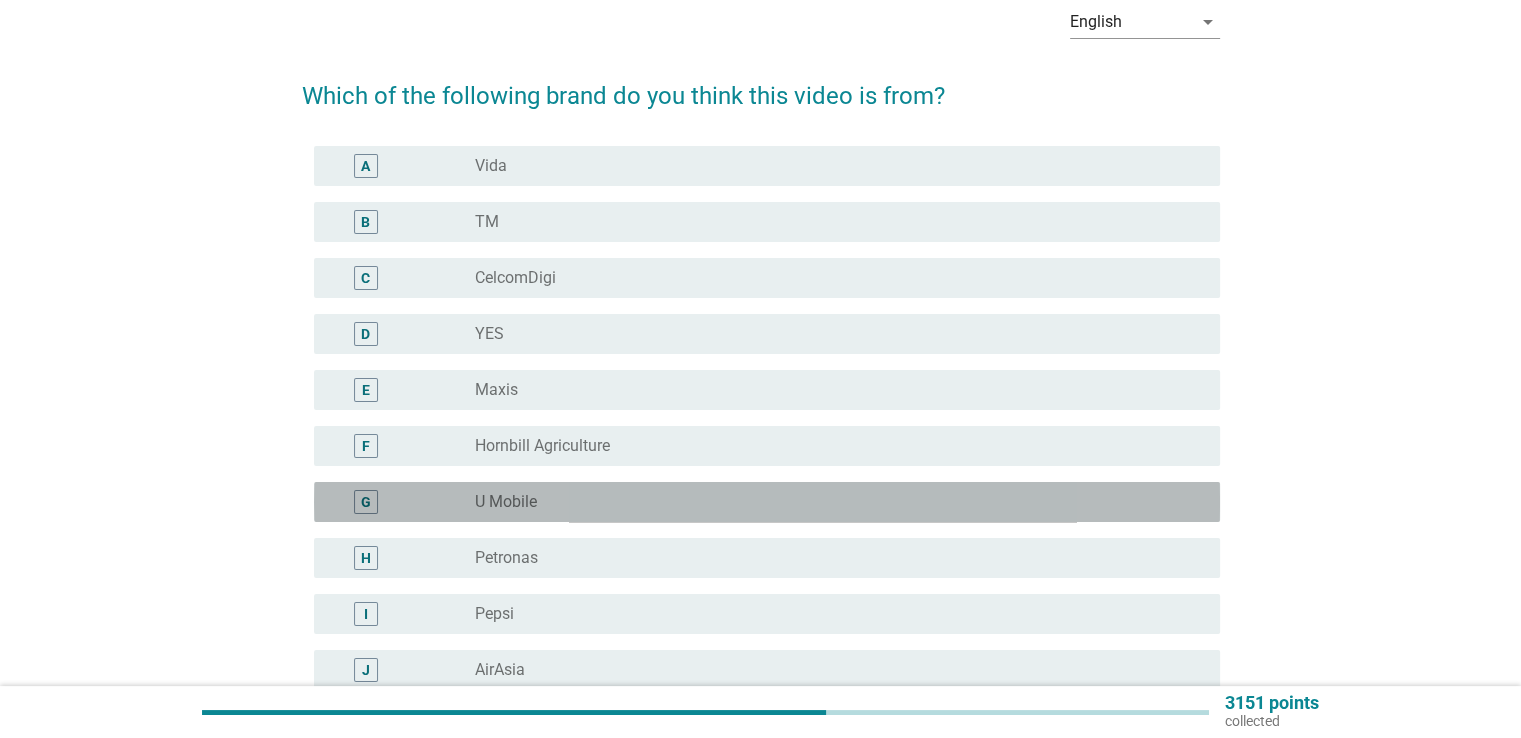 click on "radio_button_unchecked U Mobile" at bounding box center (839, 502) 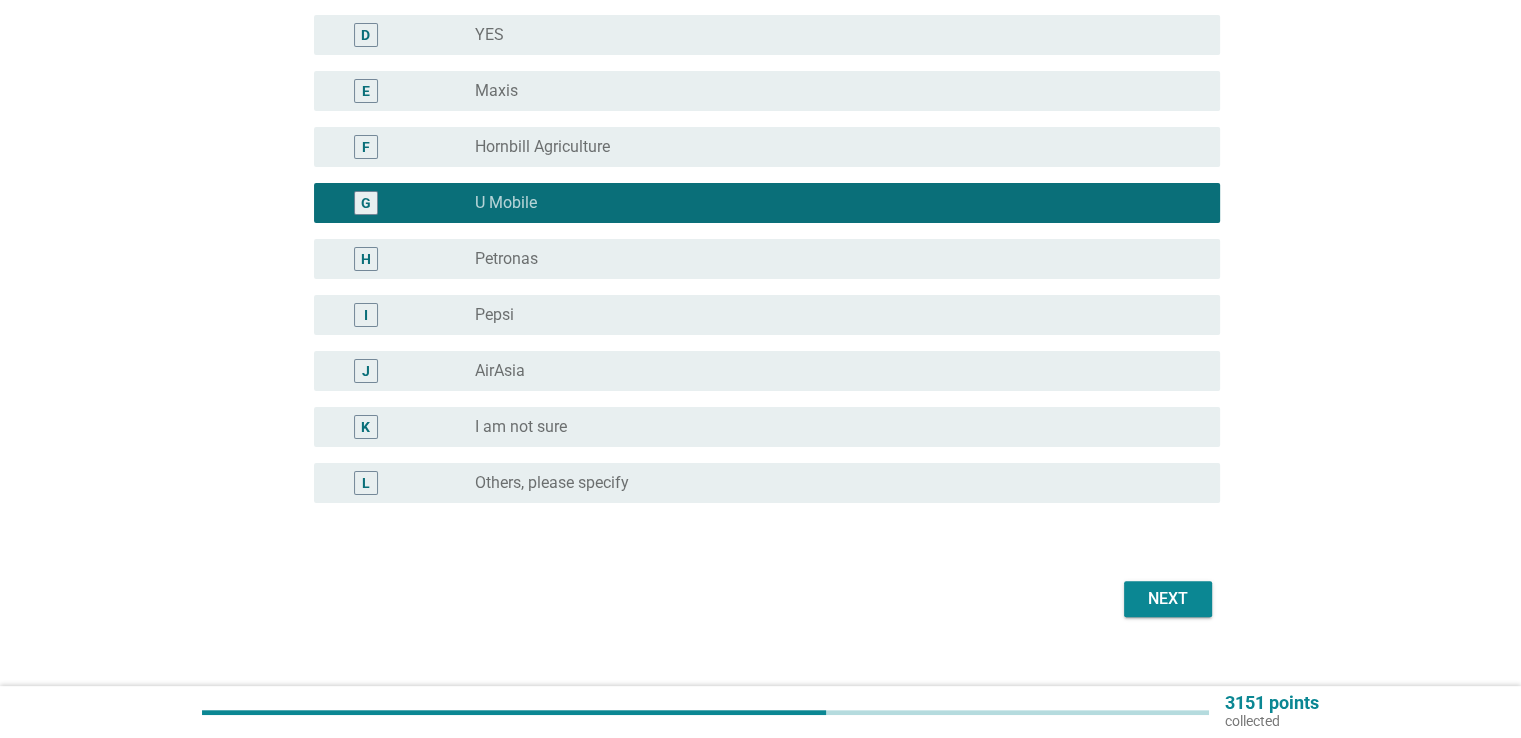 scroll, scrollTop: 426, scrollLeft: 0, axis: vertical 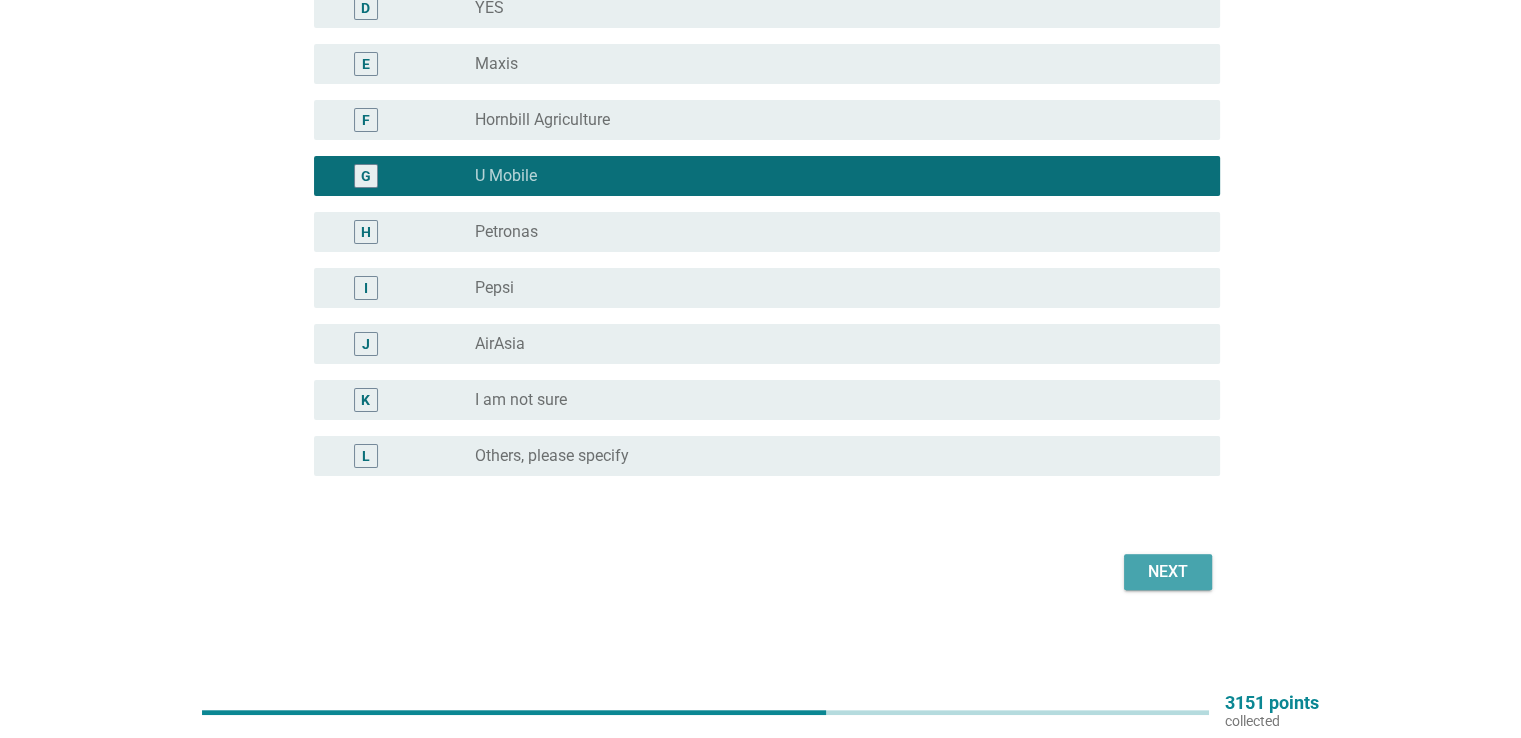 click on "Next" at bounding box center [1168, 572] 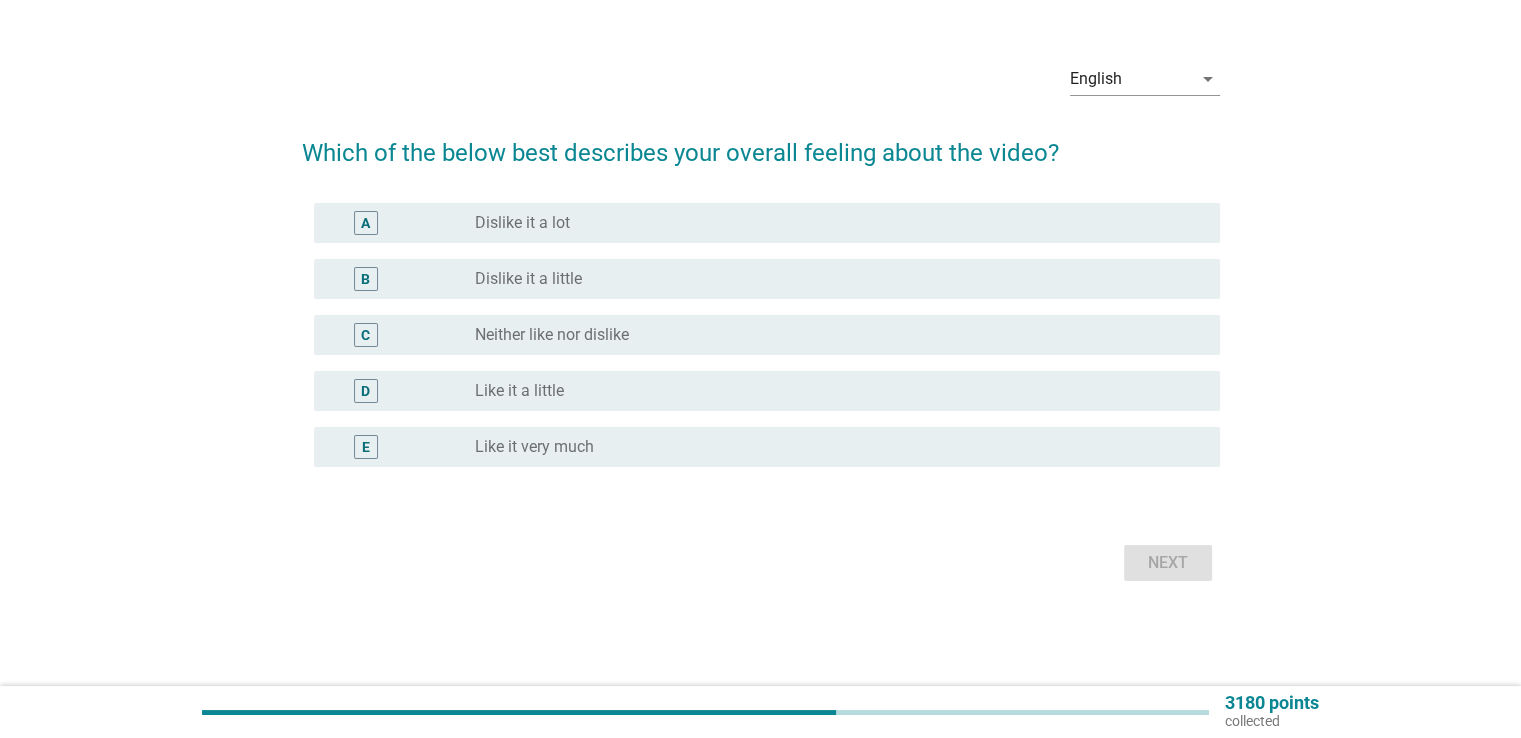 scroll, scrollTop: 0, scrollLeft: 0, axis: both 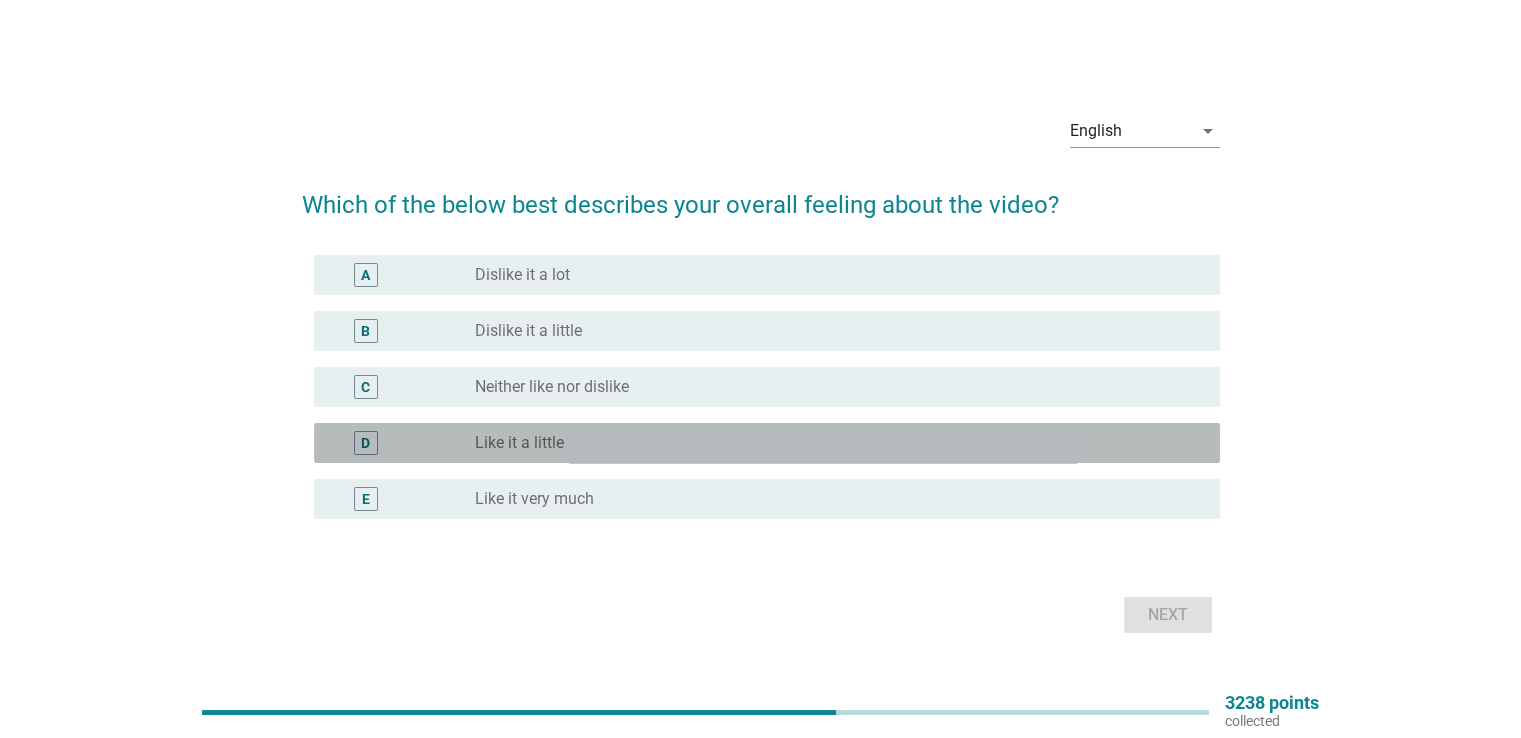 click on "radio_button_unchecked Like it a little" at bounding box center [831, 443] 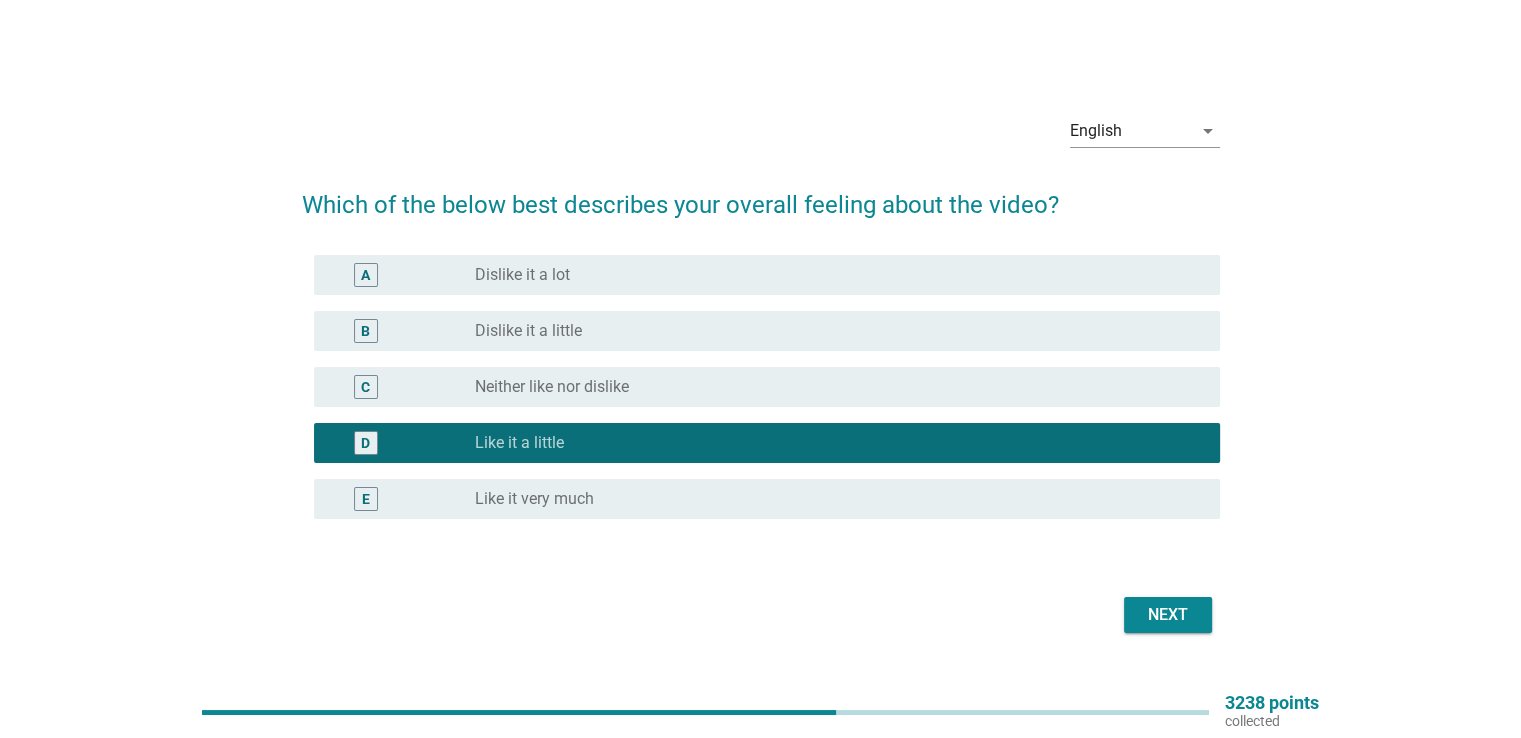 click on "Next" at bounding box center (1168, 615) 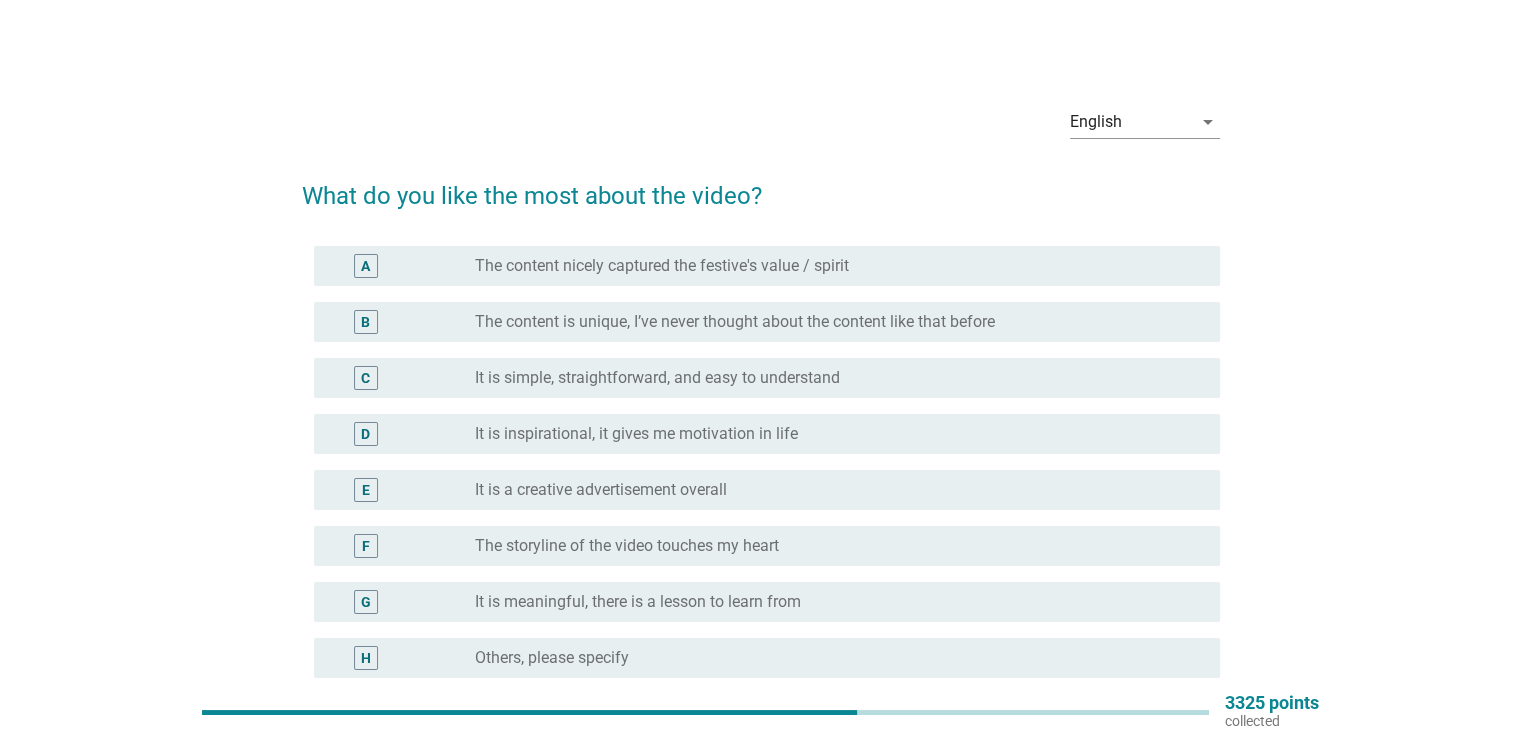 click on "The content is unique, I’ve never thought about the content like that before" at bounding box center [735, 322] 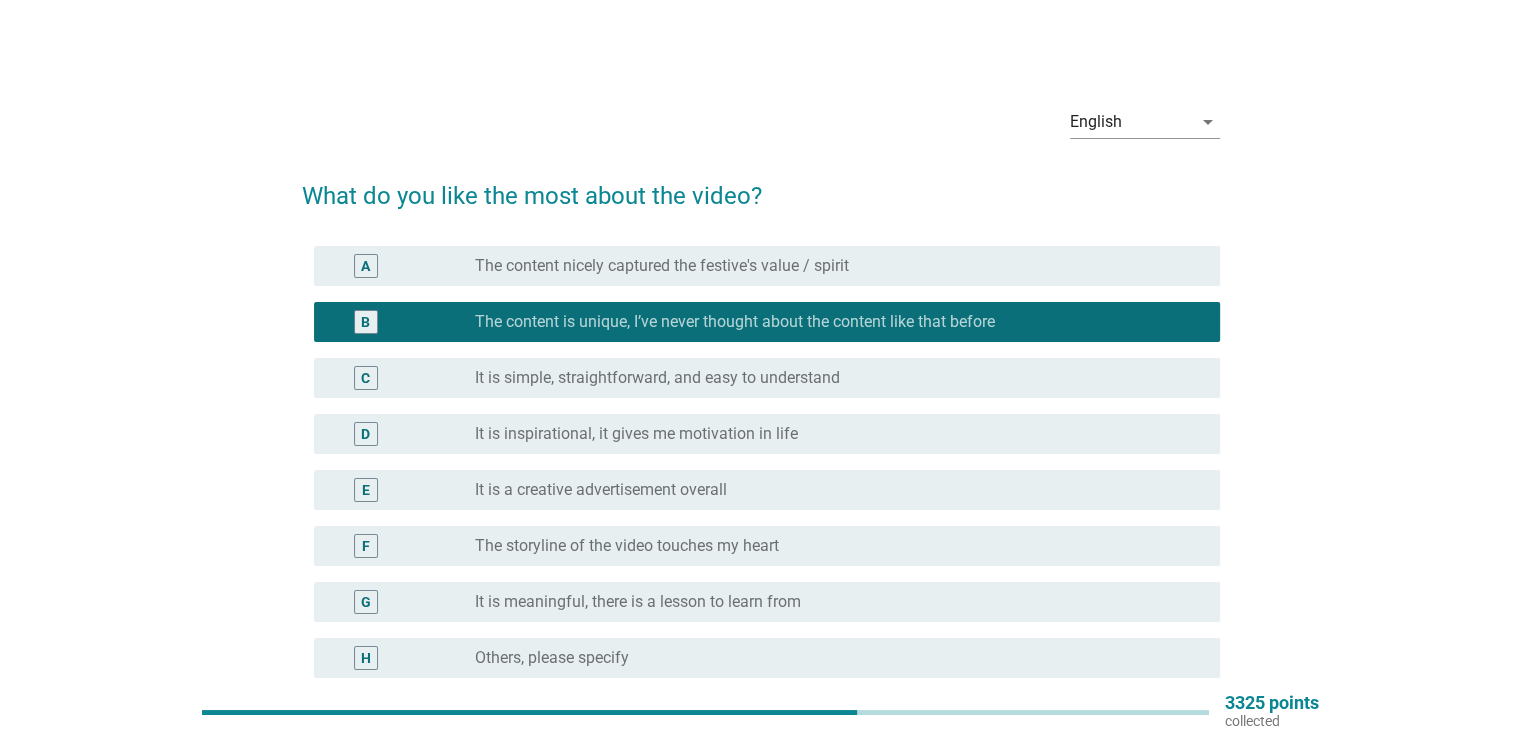 click on "It is inspirational, it gives me motivation in life" at bounding box center [636, 434] 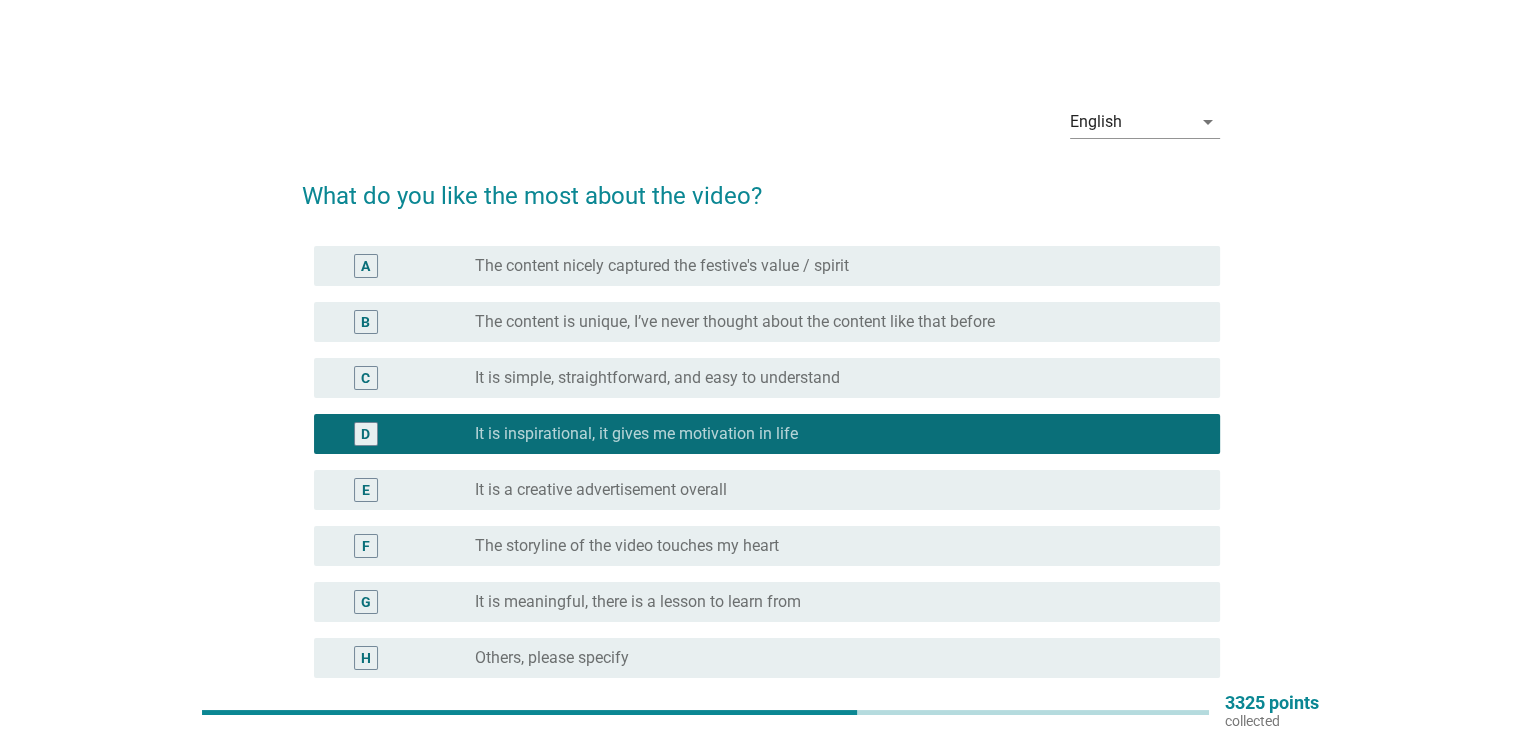 click on "The storyline of the video touches my heart" at bounding box center (627, 546) 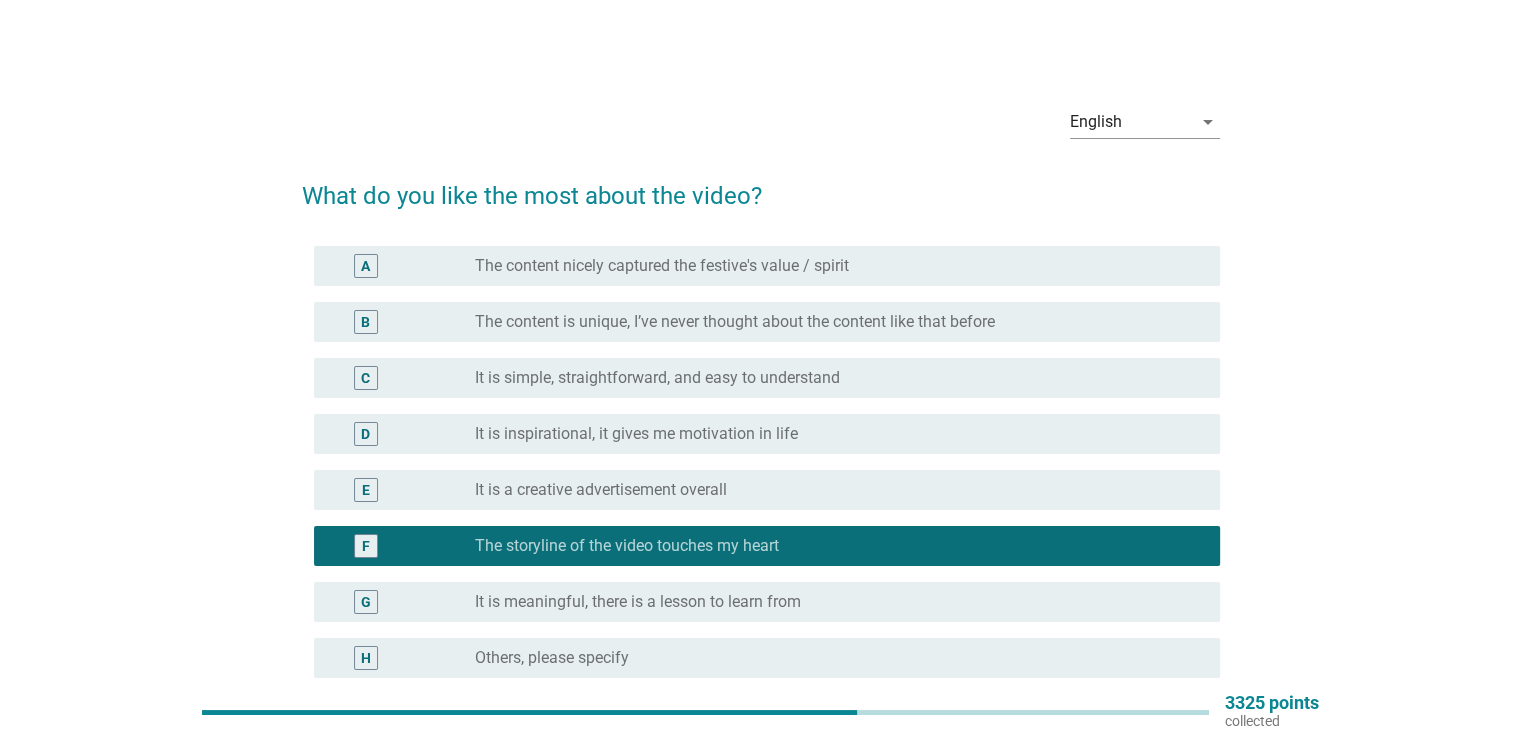 scroll, scrollTop: 202, scrollLeft: 0, axis: vertical 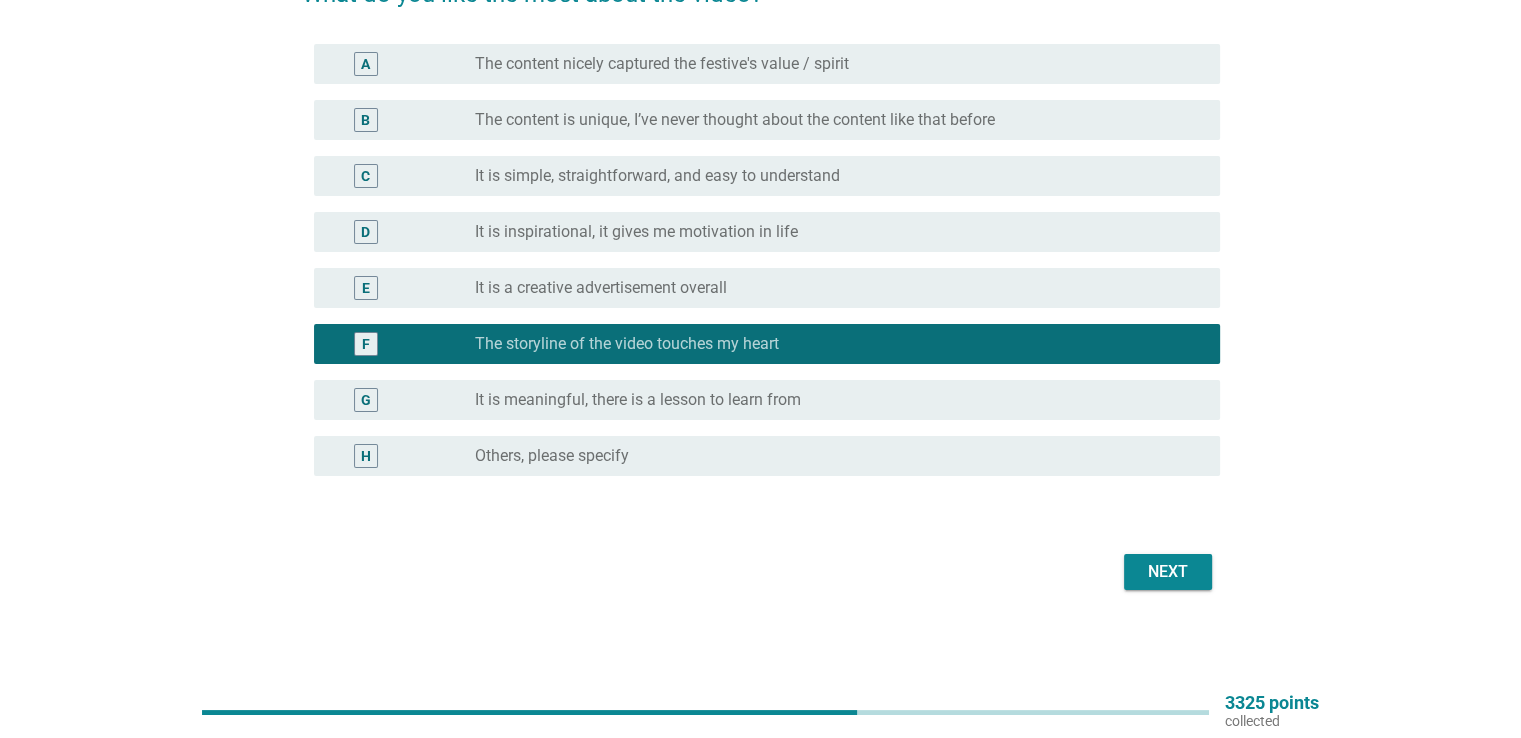click on "Next" at bounding box center [1168, 572] 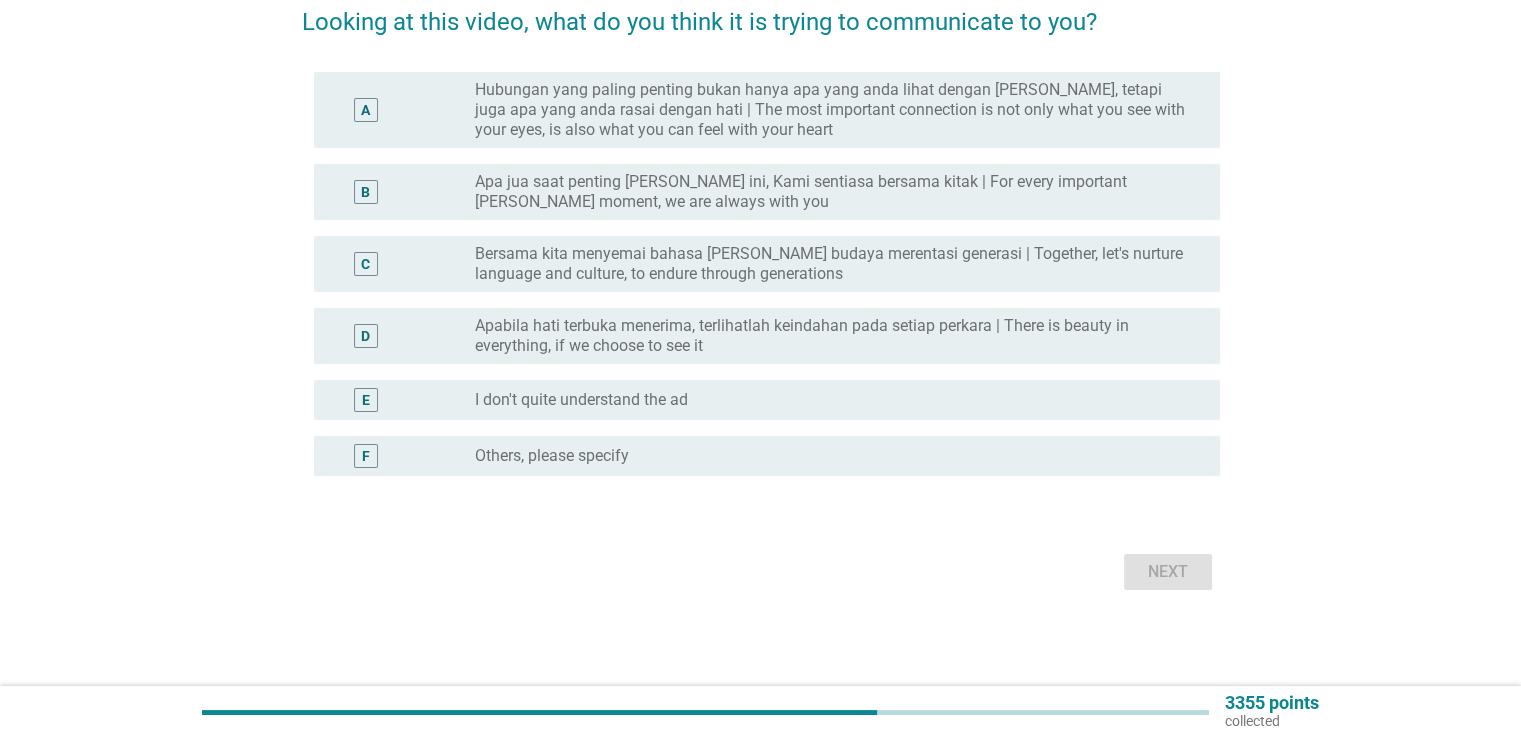 scroll, scrollTop: 0, scrollLeft: 0, axis: both 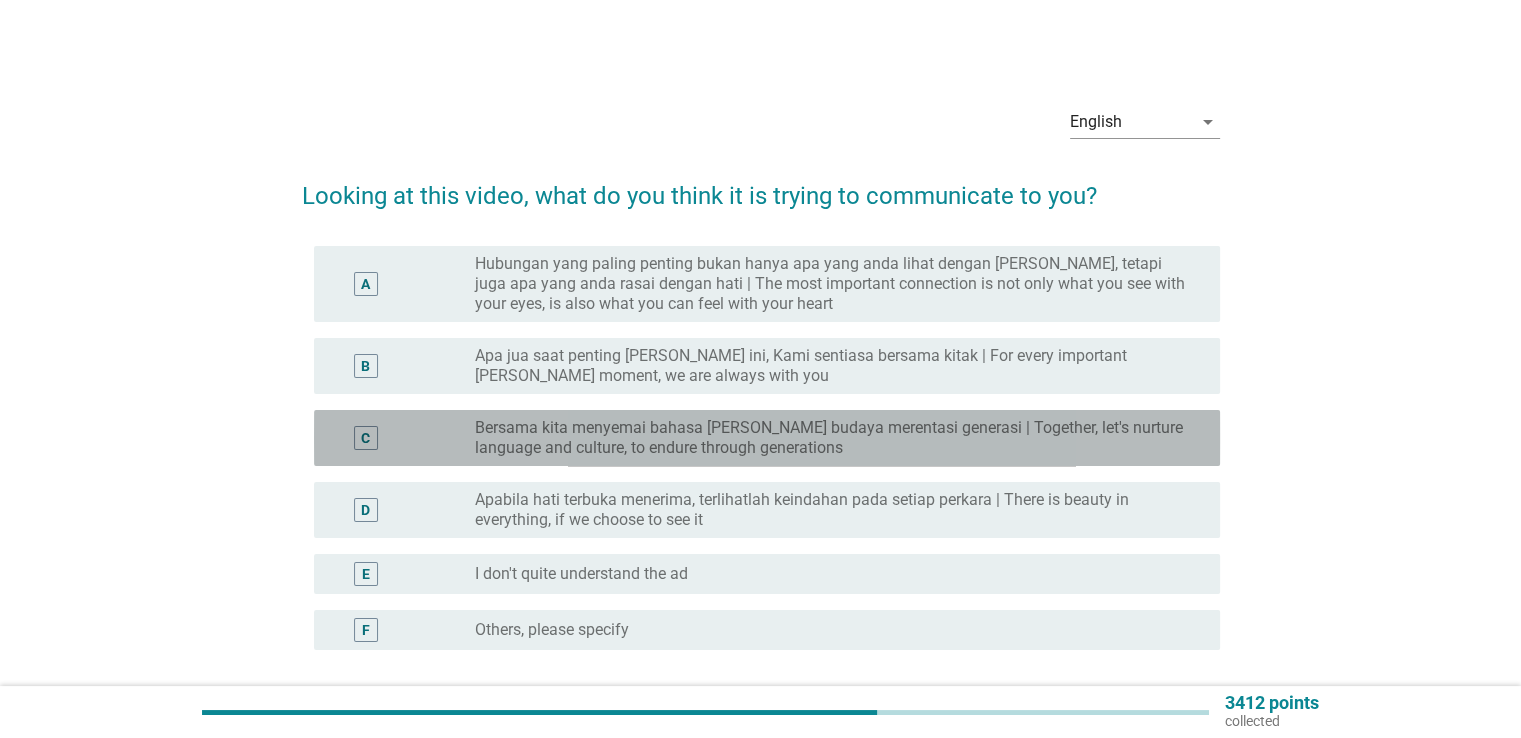 click on "Bersama kita menyemai bahasa [PERSON_NAME] budaya merentasi generasi | Together, let's nurture language and culture, to endure through generations" at bounding box center (831, 438) 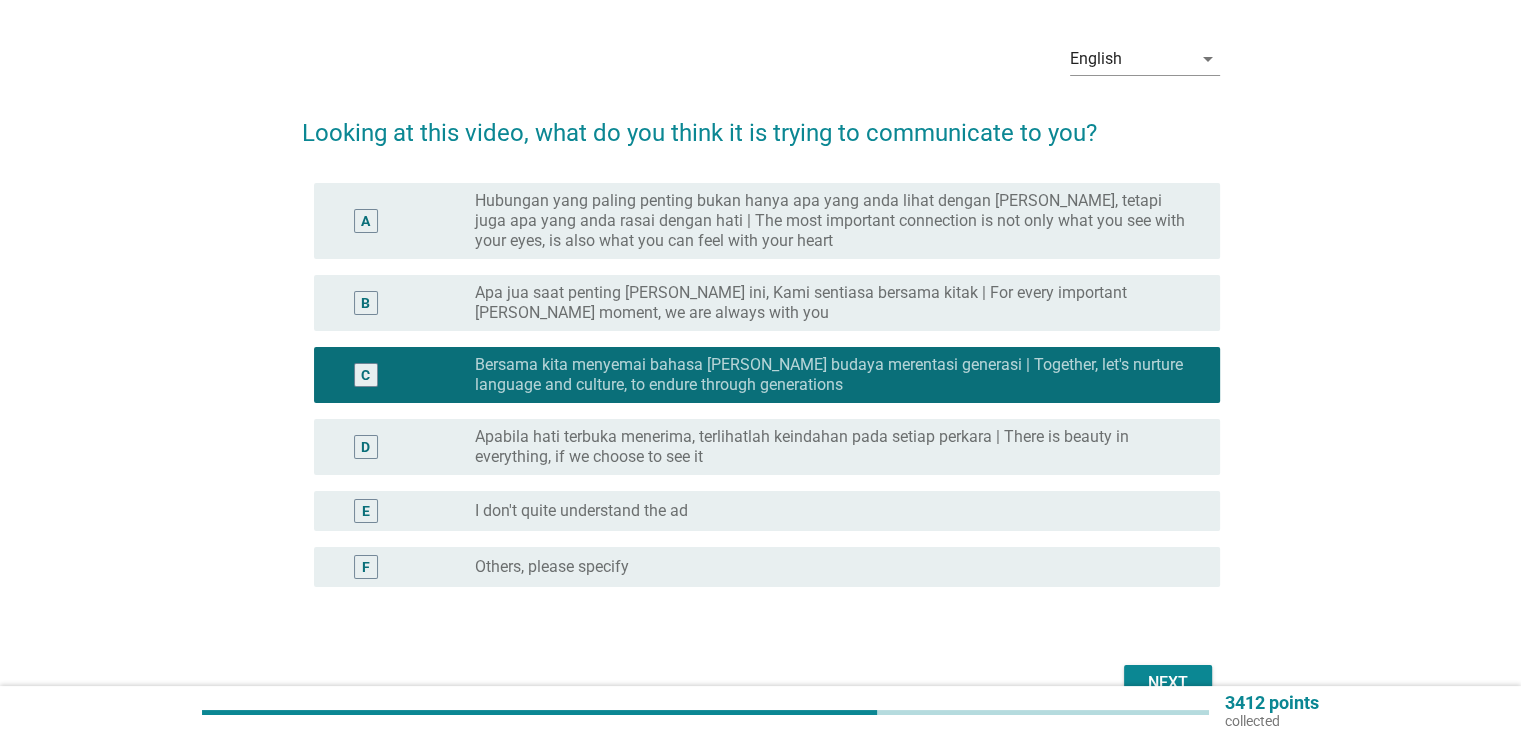 scroll, scrollTop: 174, scrollLeft: 0, axis: vertical 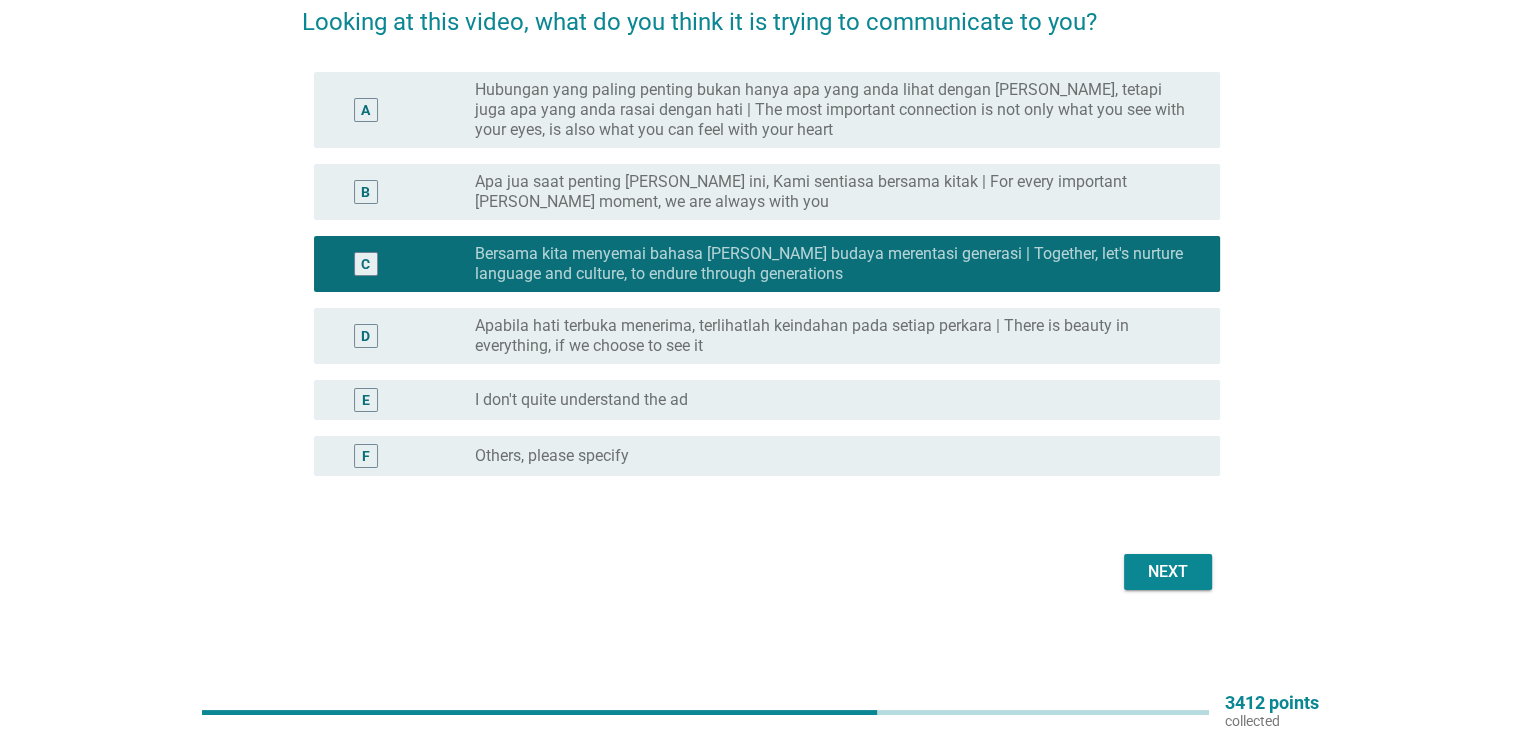 click on "Next" at bounding box center (1168, 572) 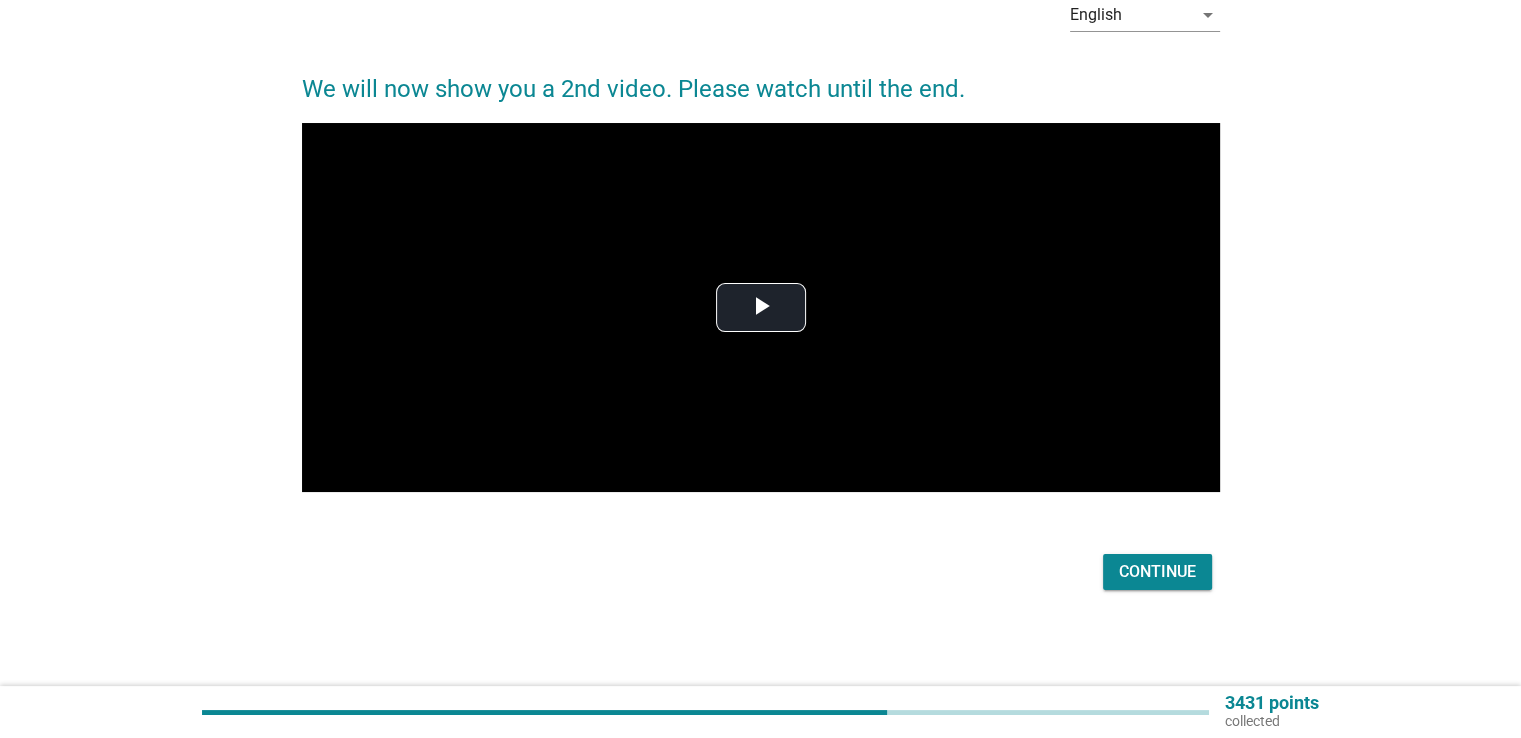 scroll, scrollTop: 0, scrollLeft: 0, axis: both 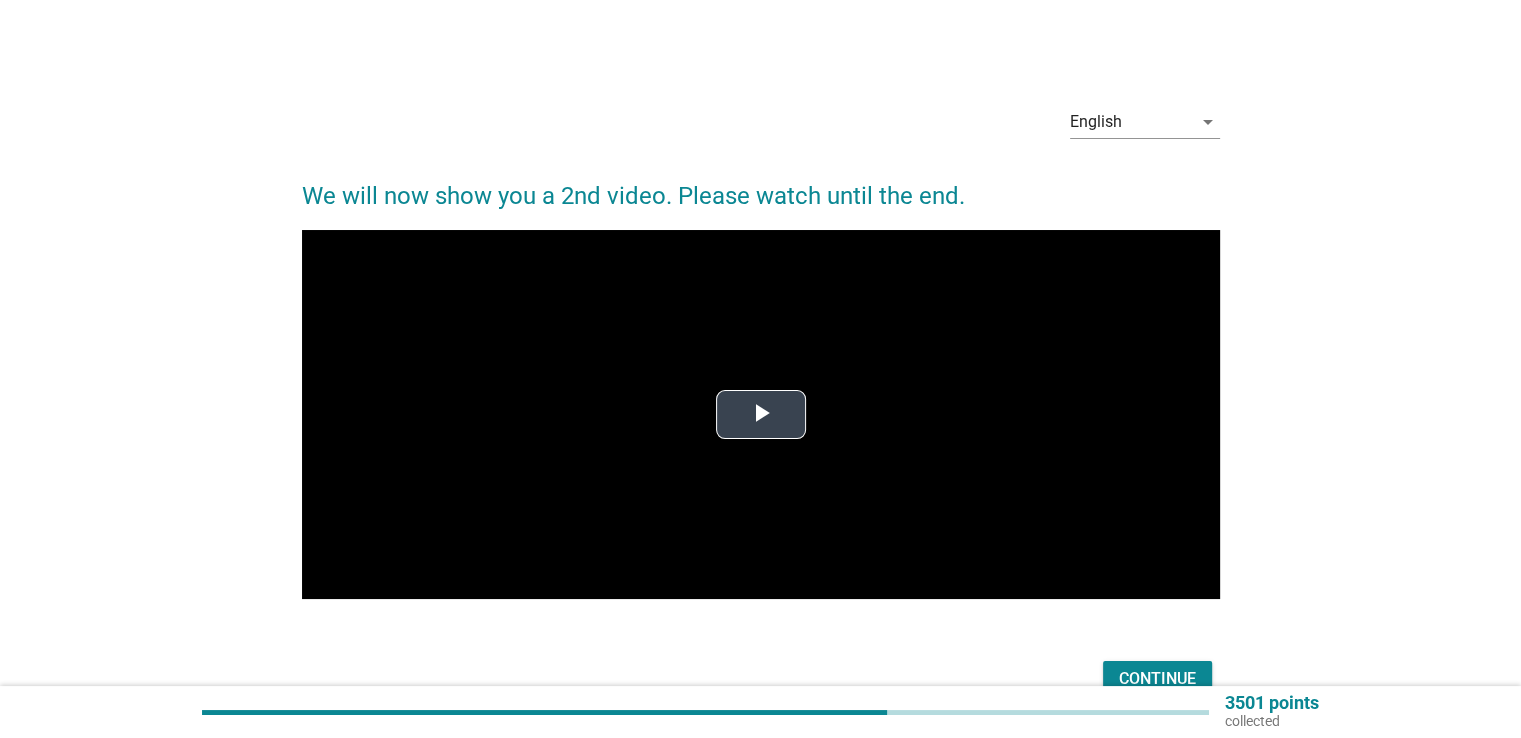 click at bounding box center (761, 415) 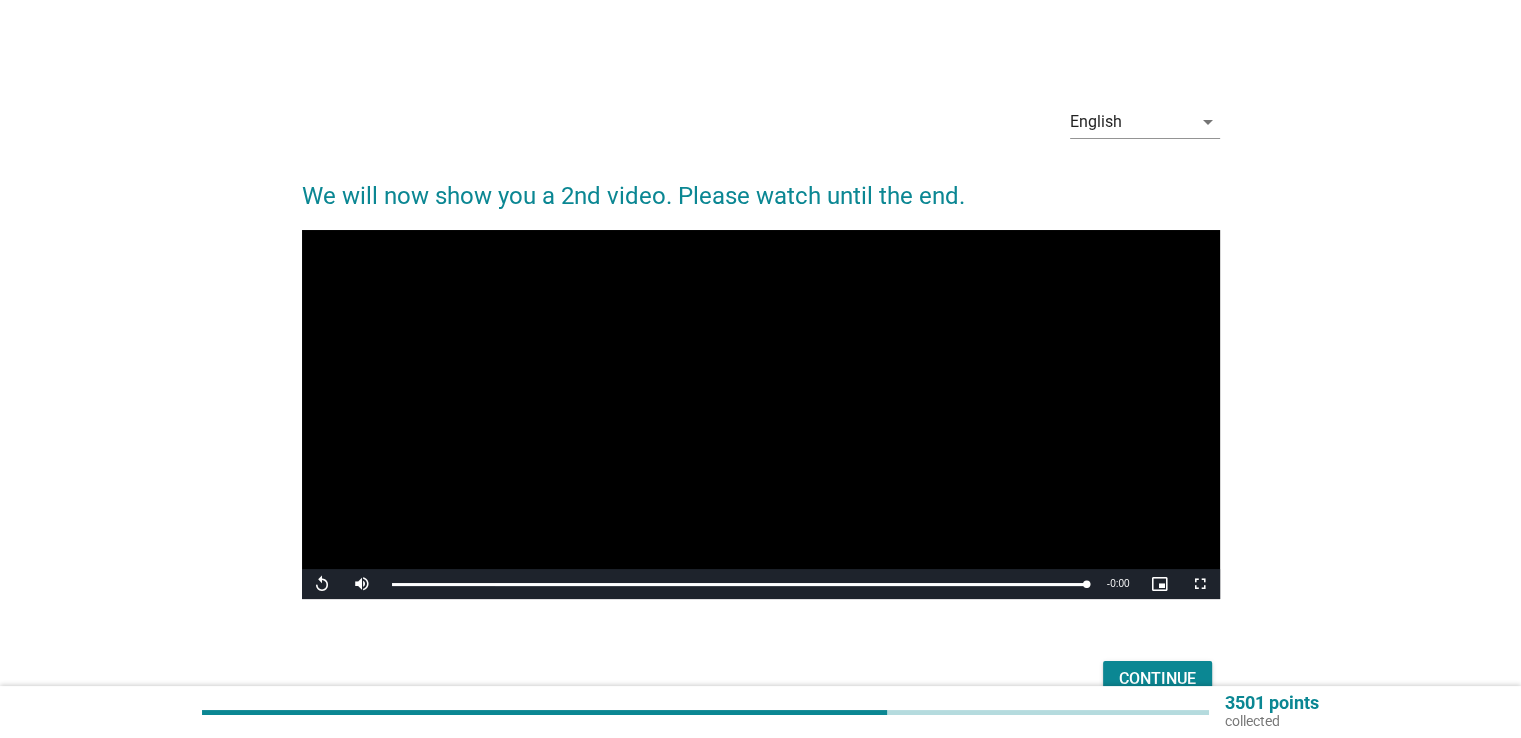 click on "Continue" at bounding box center [1157, 679] 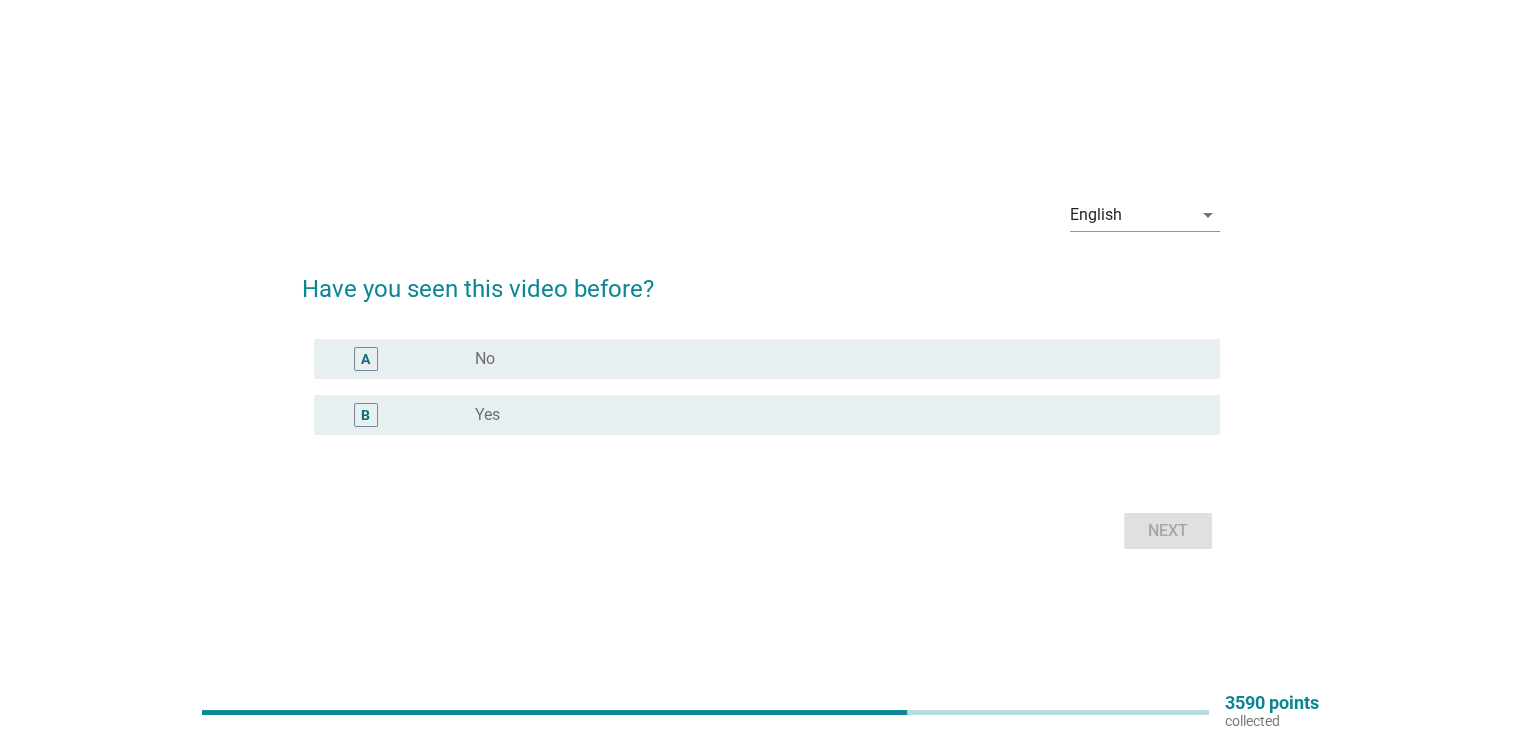 click on "radio_button_unchecked Yes" at bounding box center (831, 415) 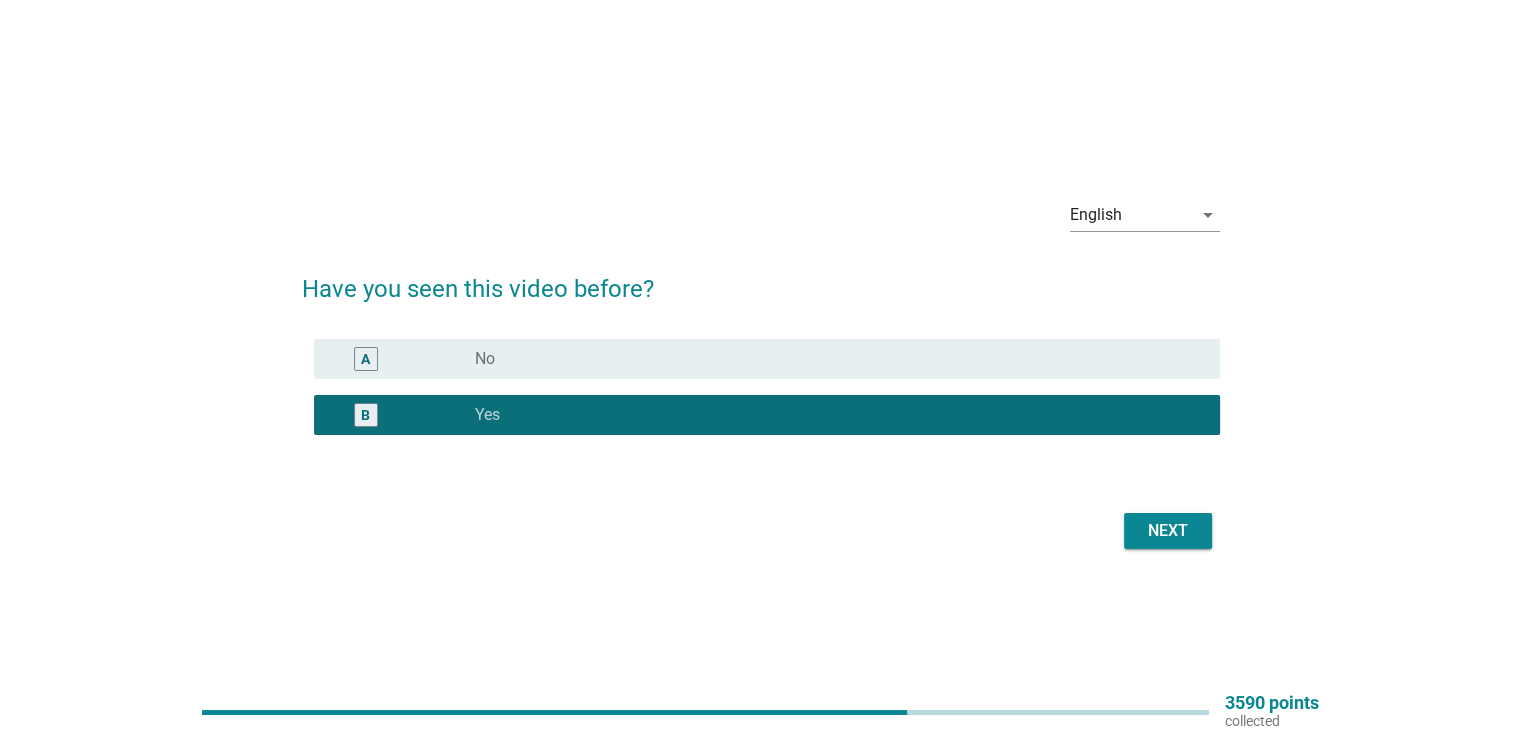 click on "Next" at bounding box center (1168, 531) 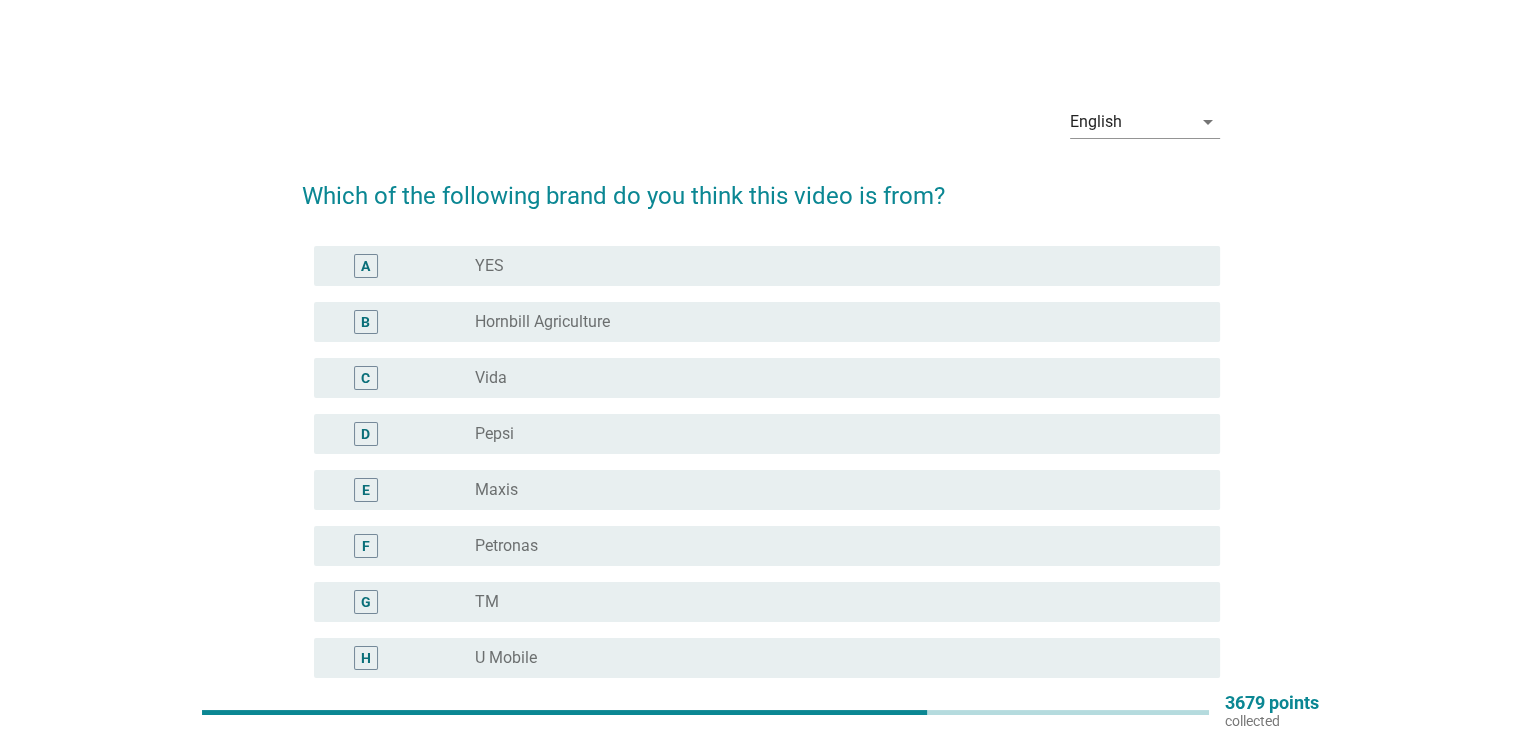 click on "radio_button_unchecked Maxis" at bounding box center [839, 490] 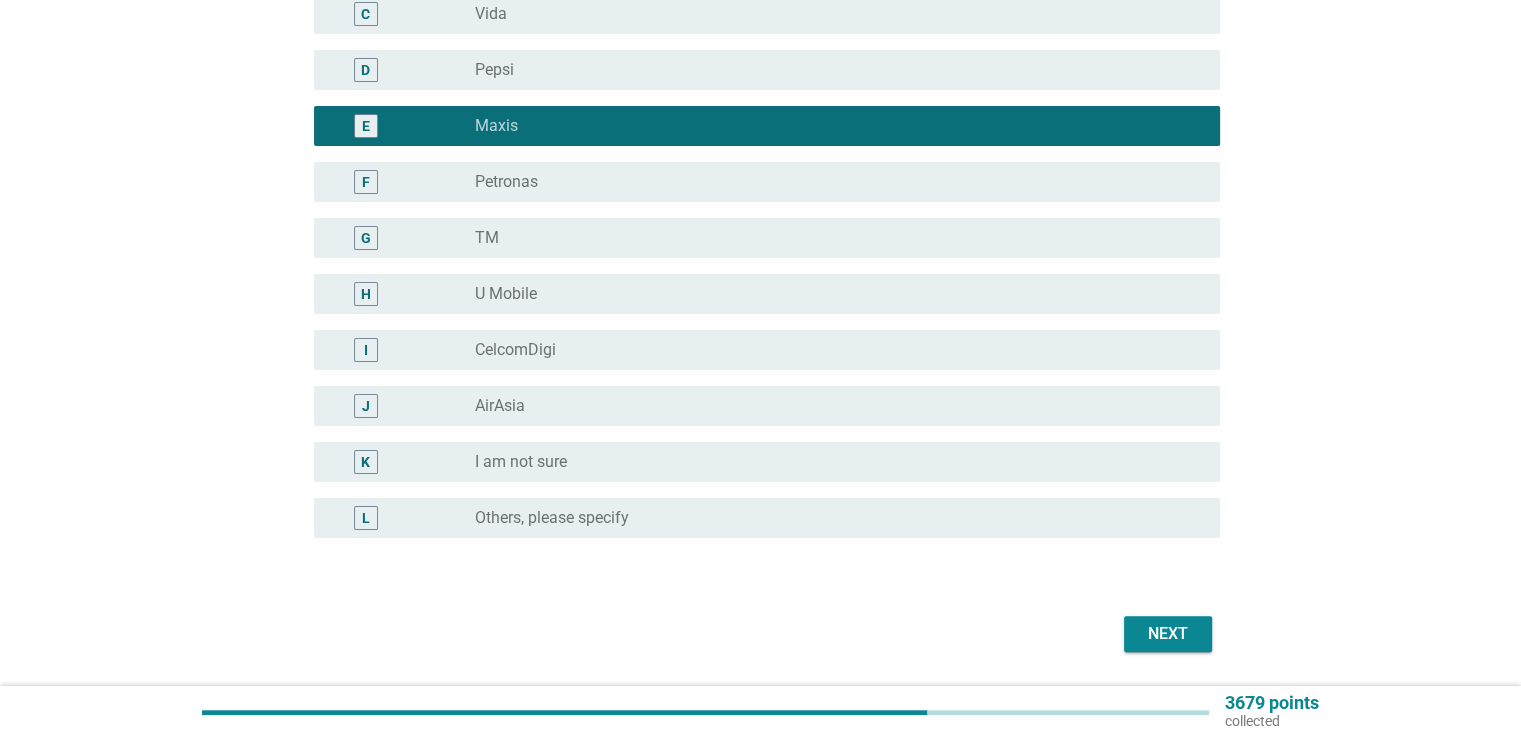 scroll, scrollTop: 426, scrollLeft: 0, axis: vertical 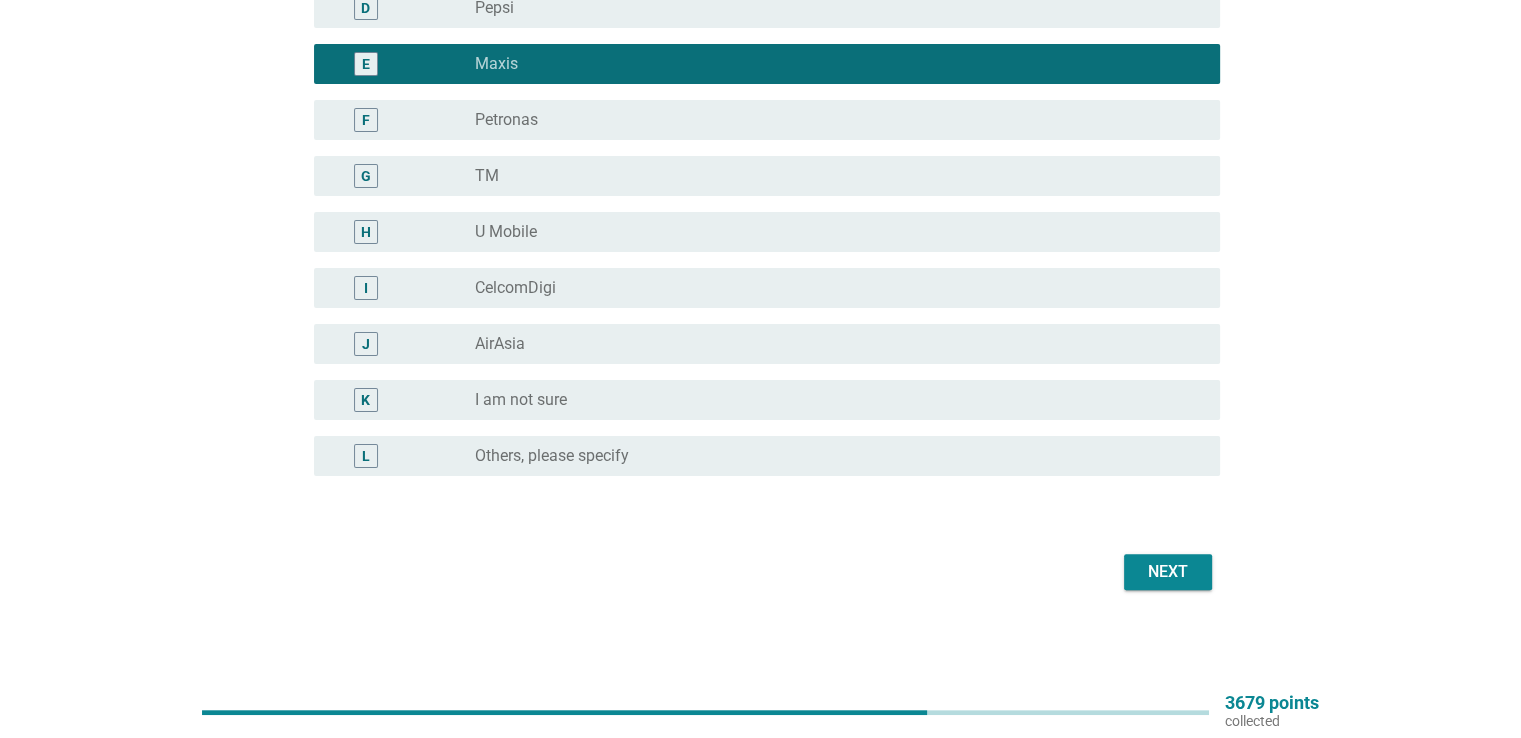 click on "Next" at bounding box center [1168, 572] 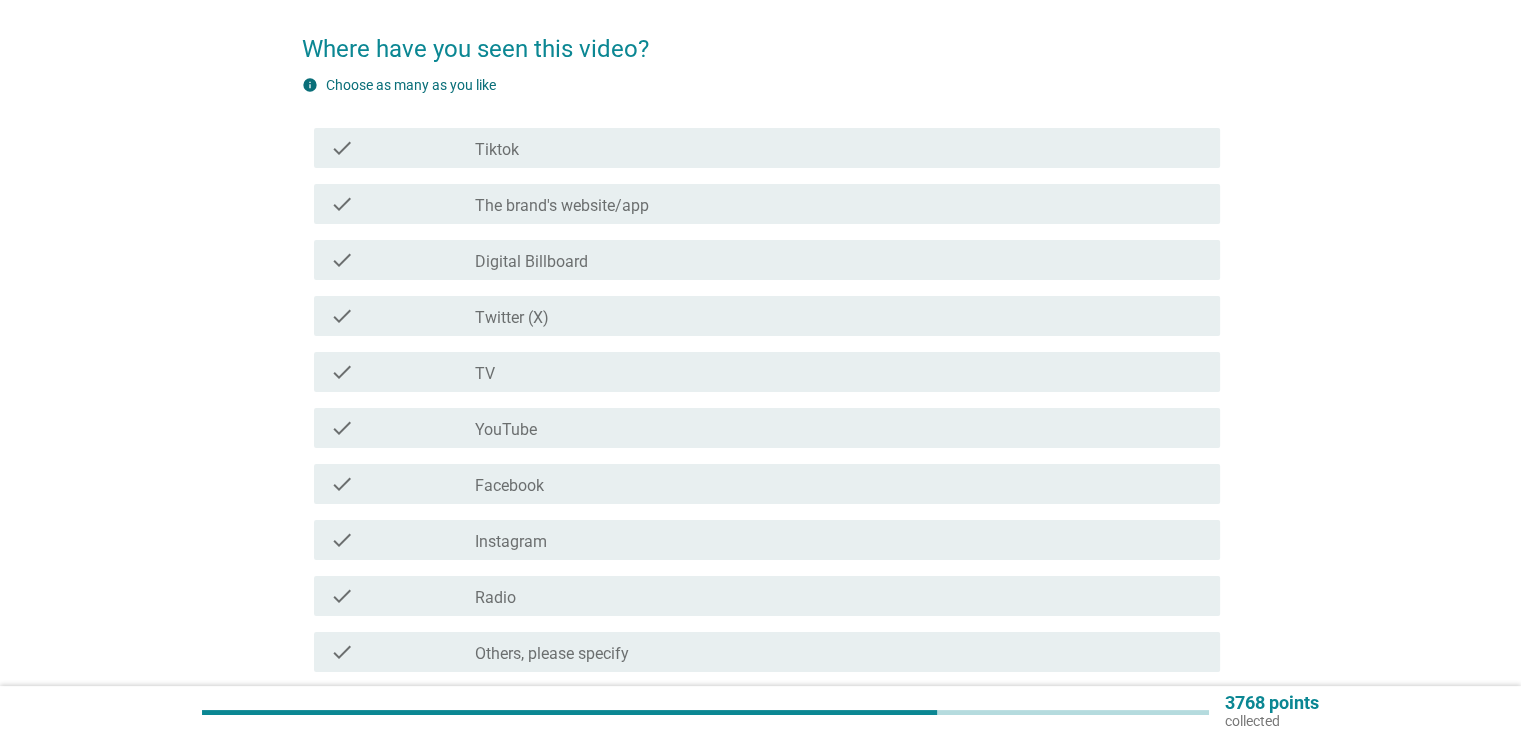 scroll, scrollTop: 200, scrollLeft: 0, axis: vertical 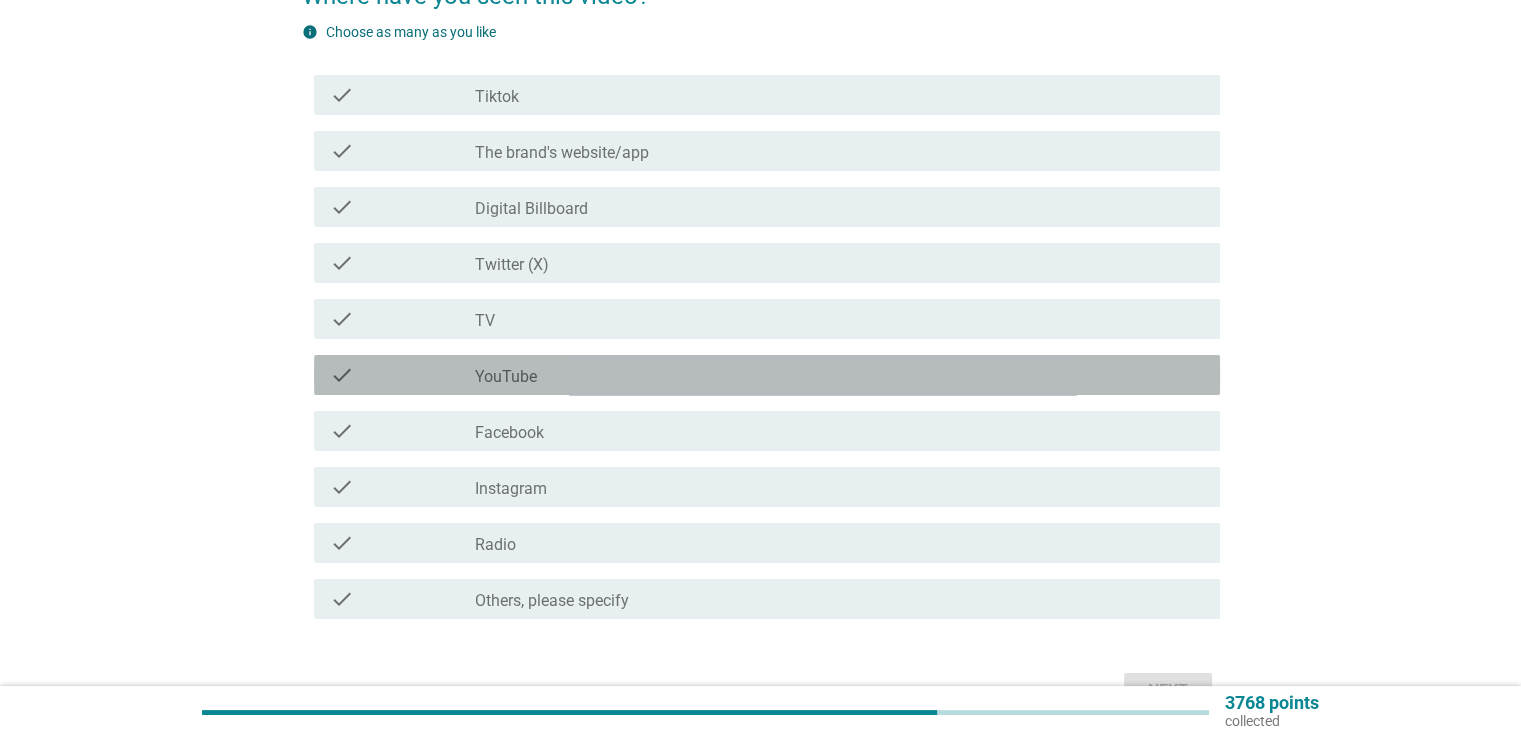 click on "check_box_outline_blank YouTube" at bounding box center (839, 375) 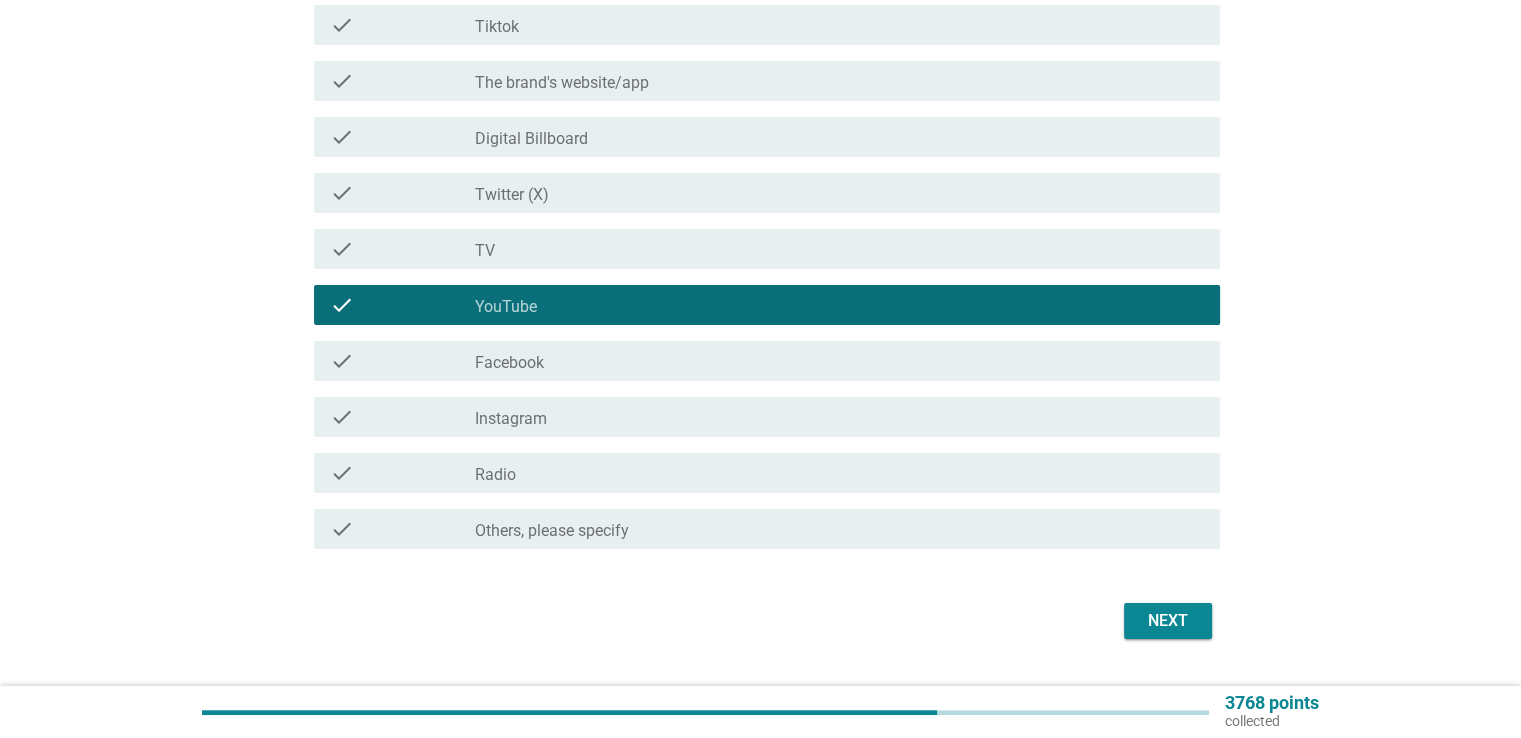 scroll, scrollTop: 319, scrollLeft: 0, axis: vertical 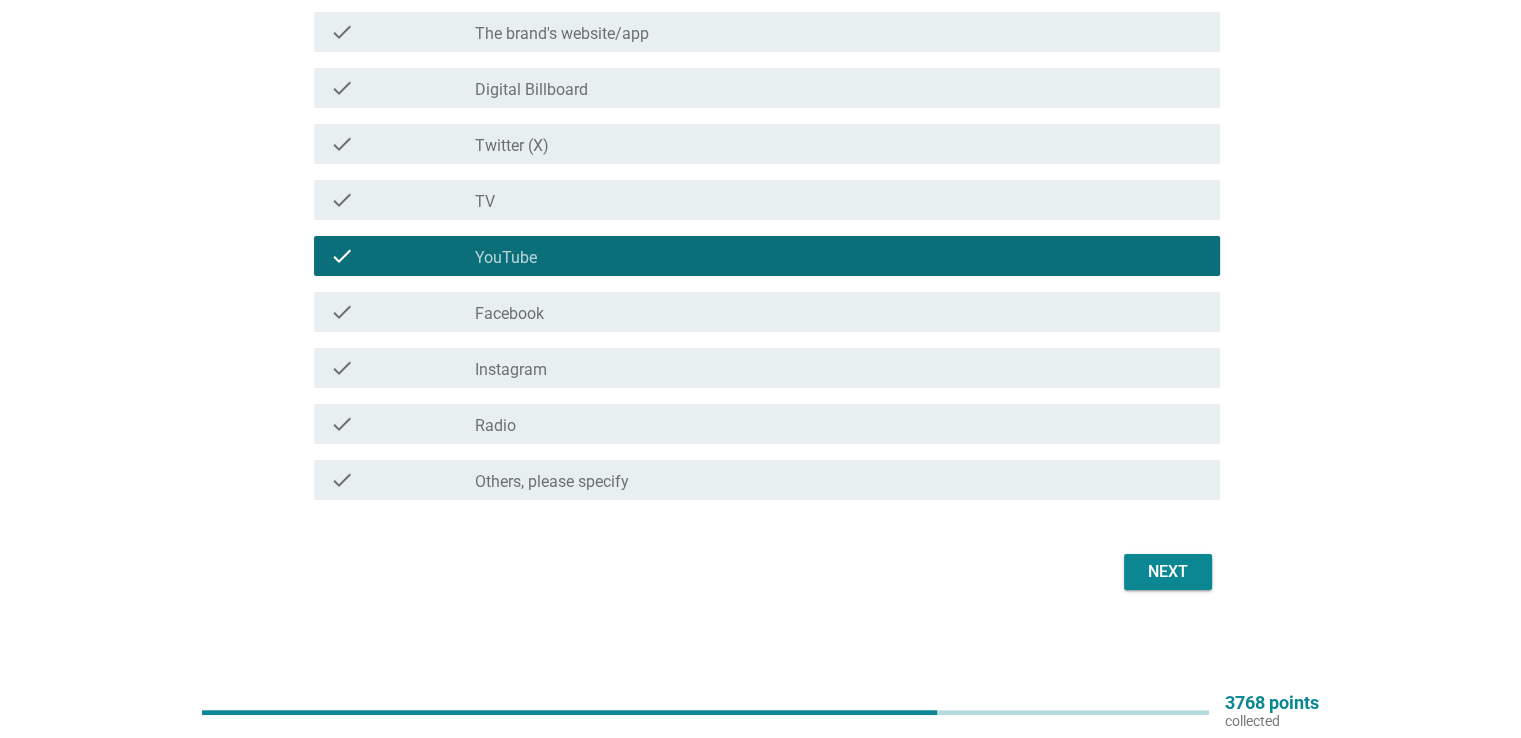 click on "Next" at bounding box center [1168, 572] 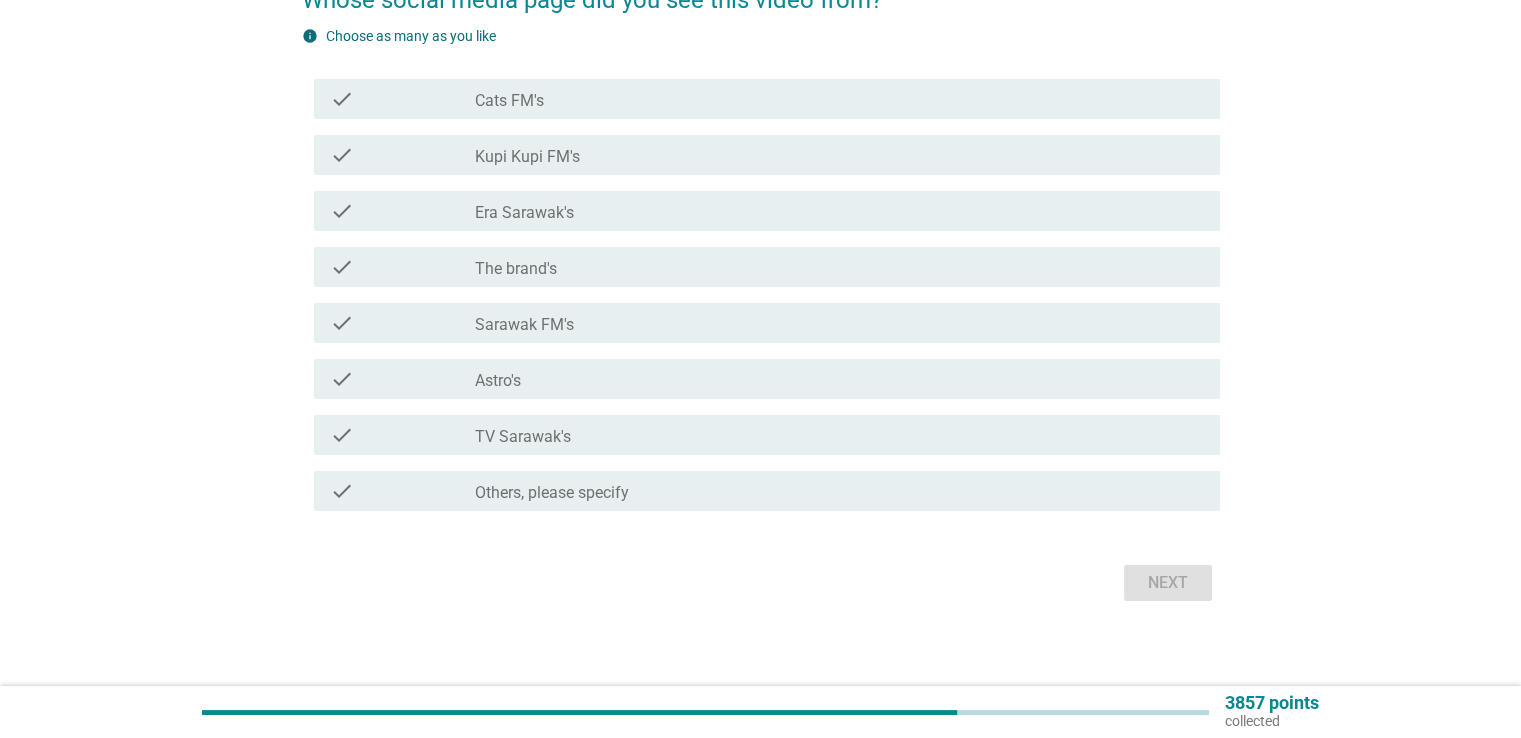 scroll, scrollTop: 200, scrollLeft: 0, axis: vertical 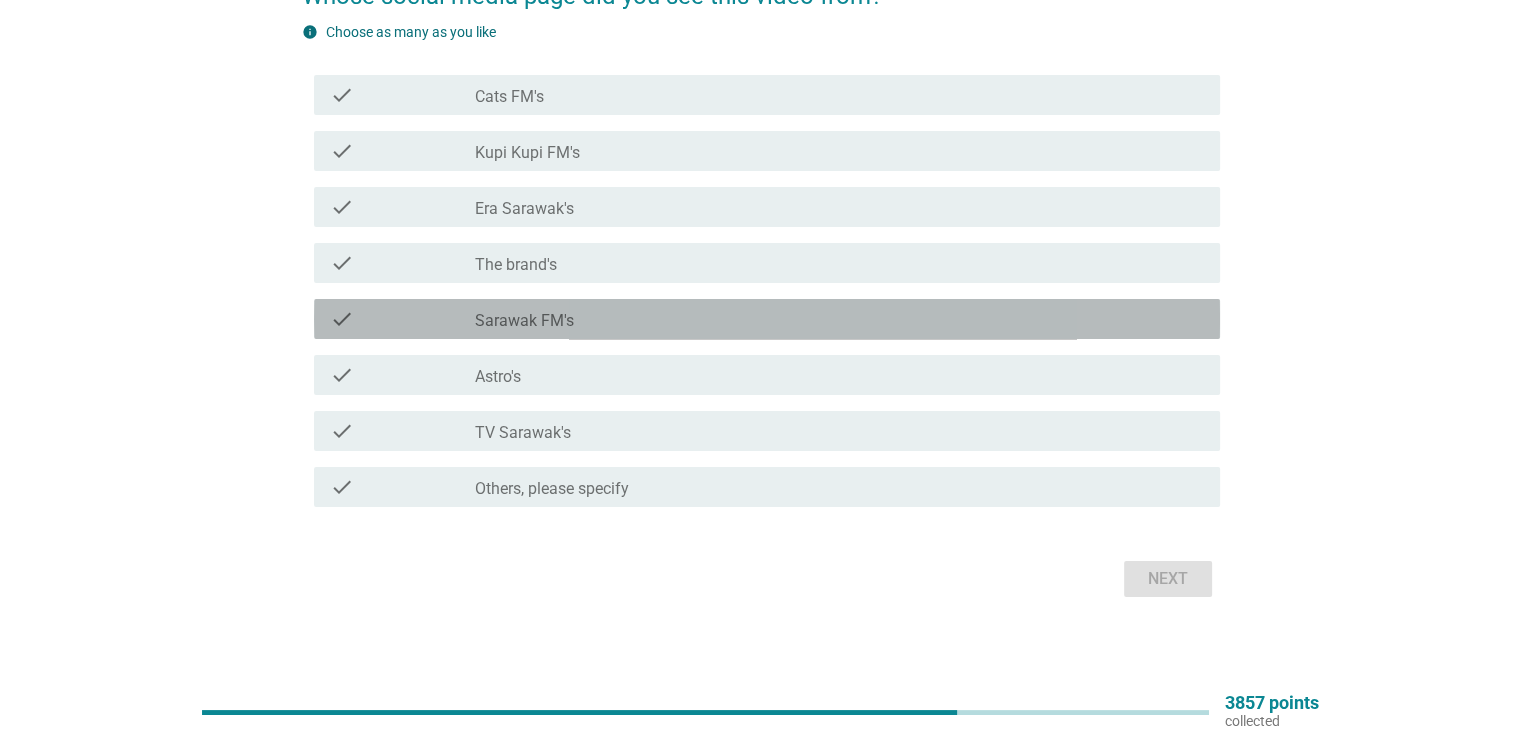 click on "check_box_outline_blank Sarawak FM's" at bounding box center [839, 319] 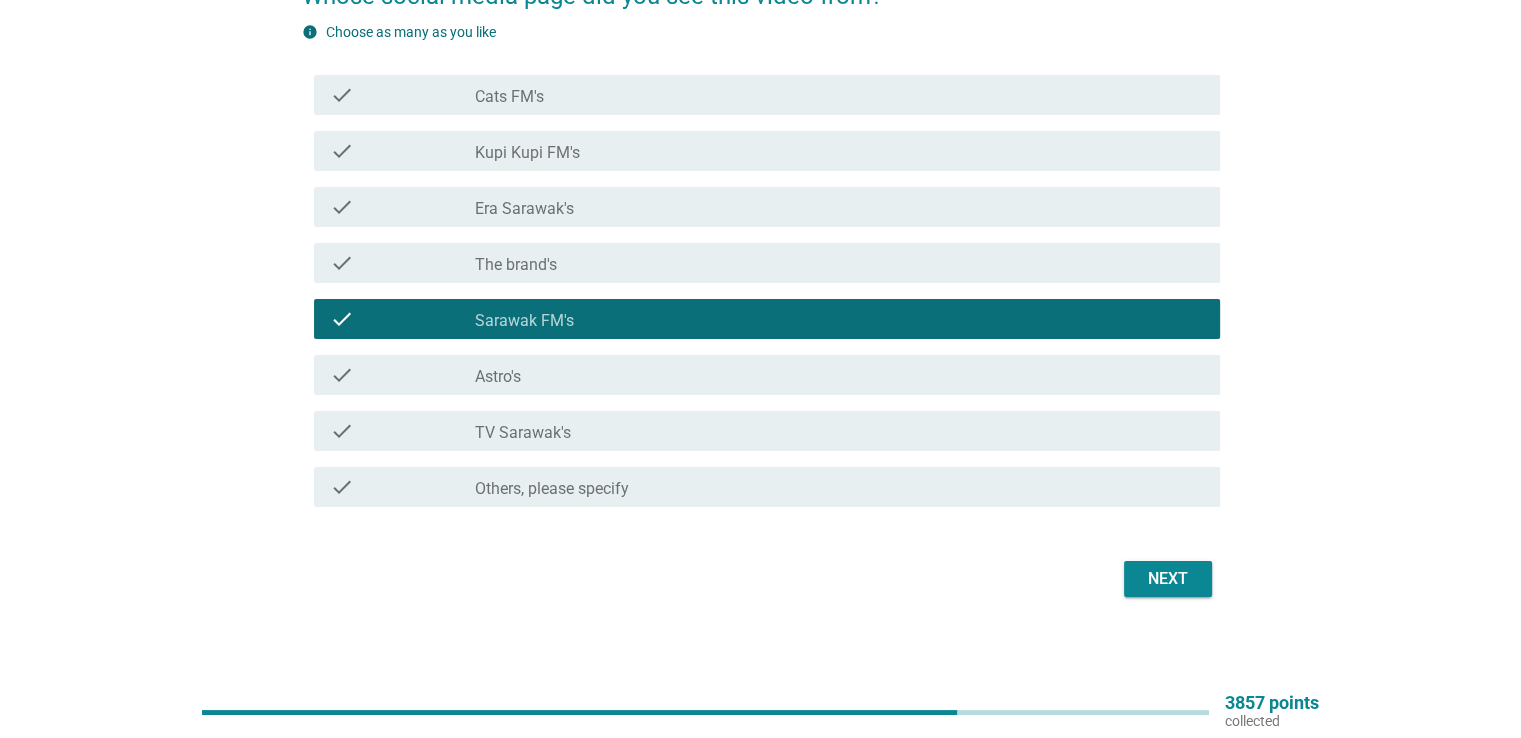 click on "Next" at bounding box center (1168, 579) 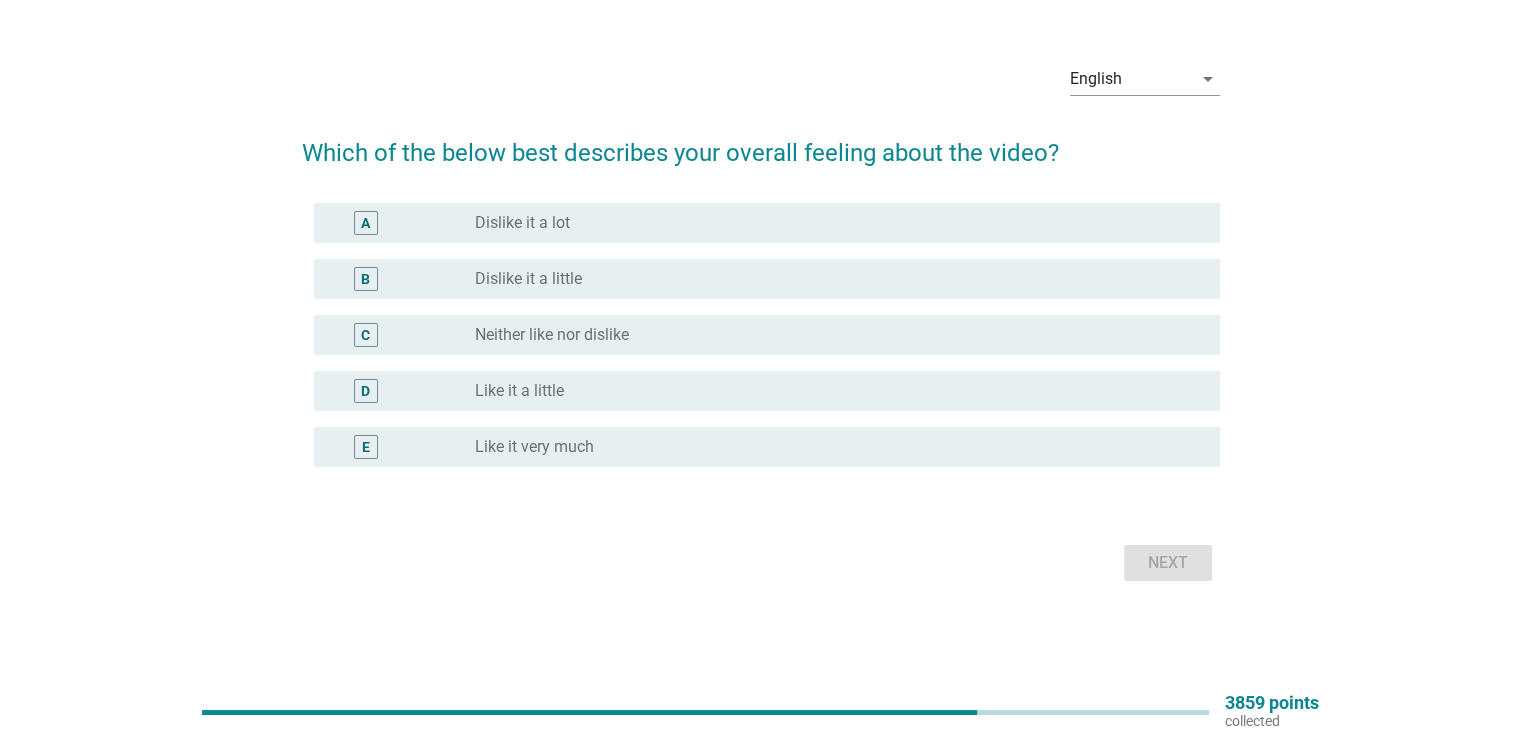 scroll, scrollTop: 0, scrollLeft: 0, axis: both 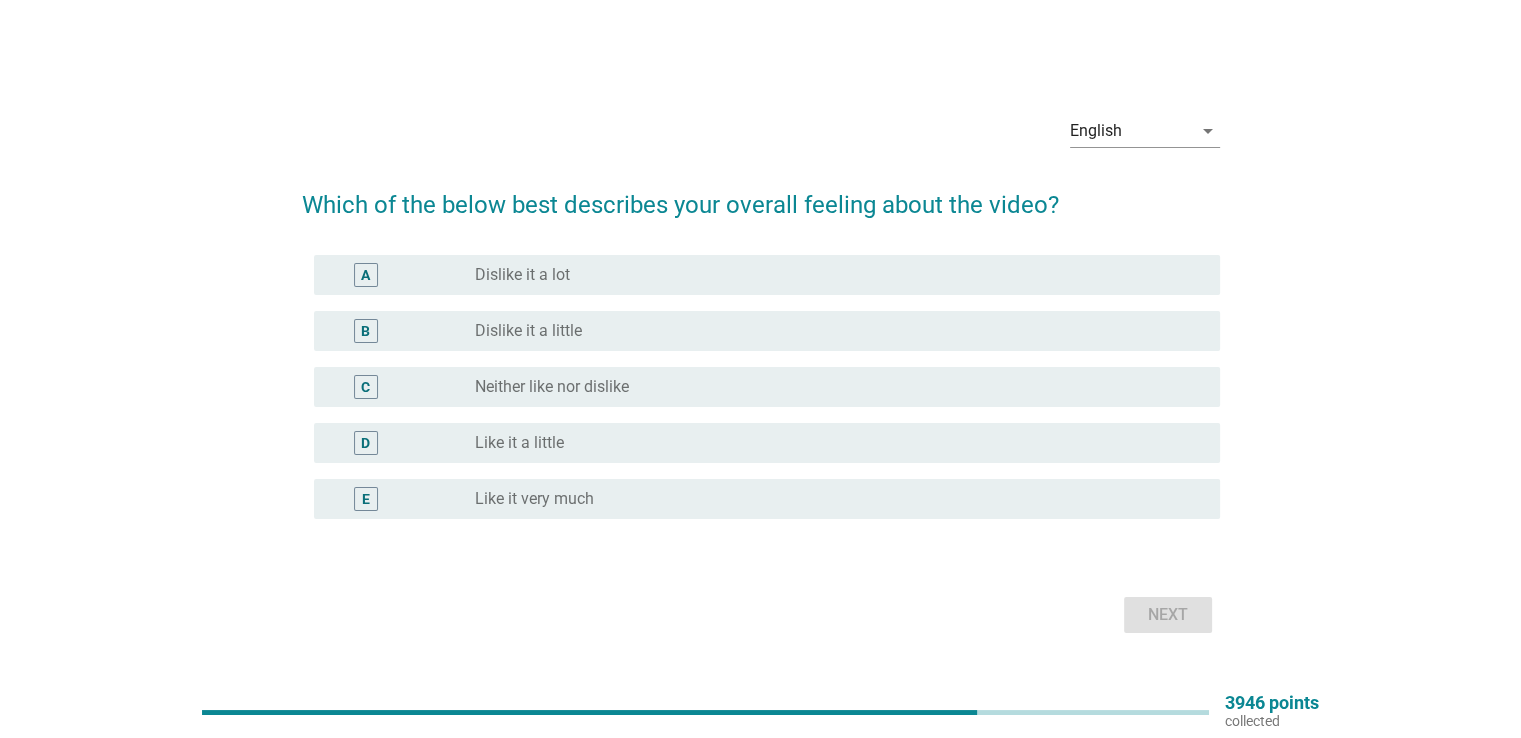 click on "radio_button_unchecked Like it very much" at bounding box center [831, 499] 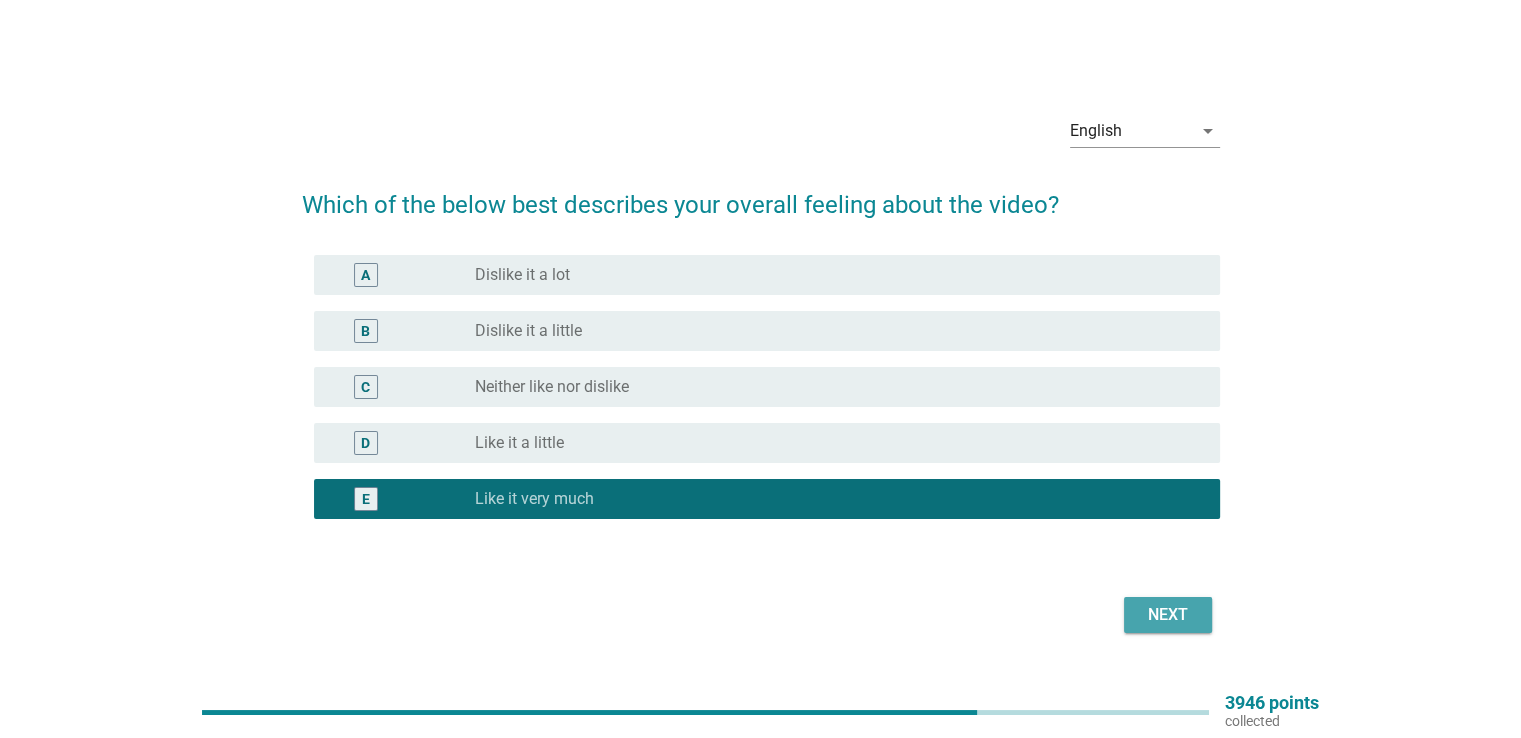 click on "Next" at bounding box center [1168, 615] 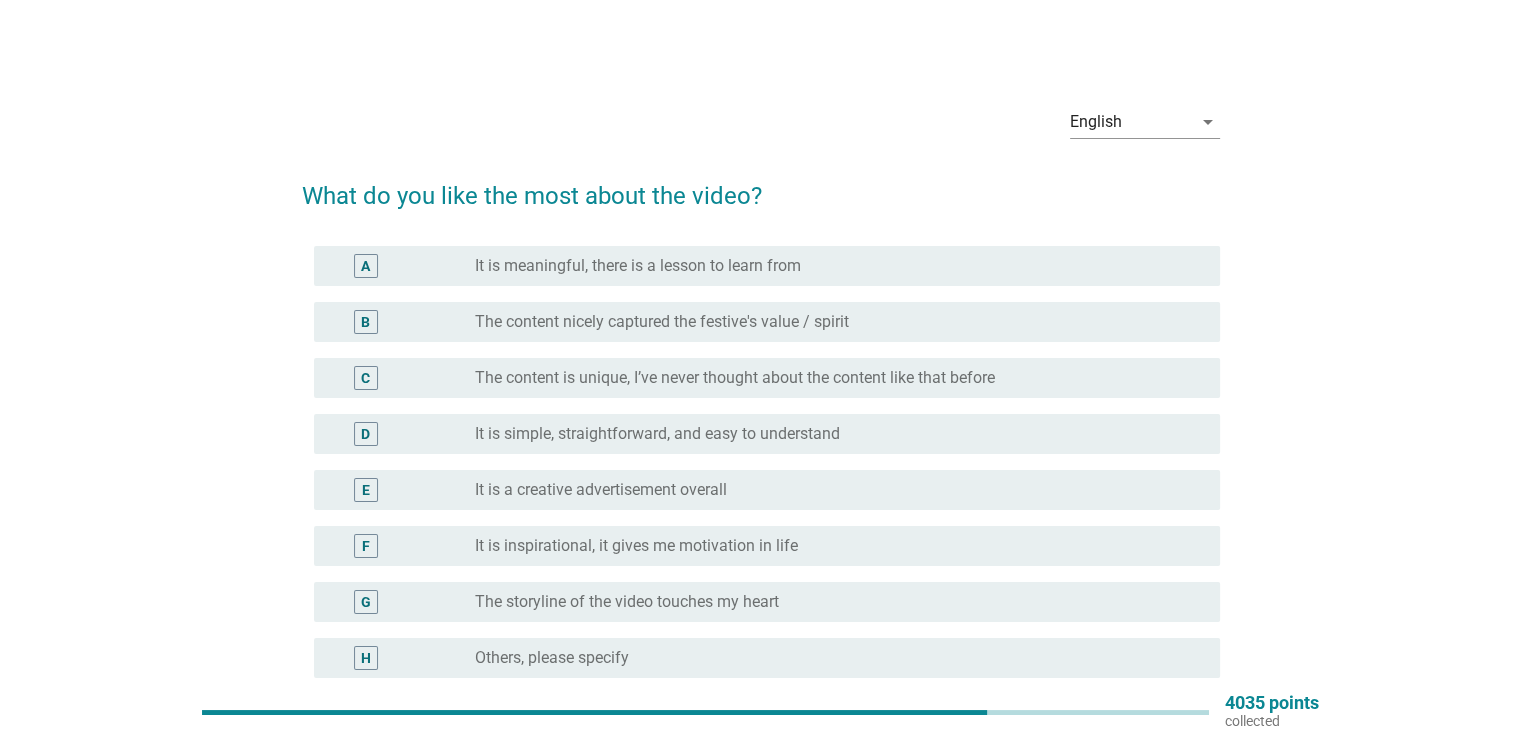click on "It is inspirational, it gives me motivation in life" at bounding box center [636, 546] 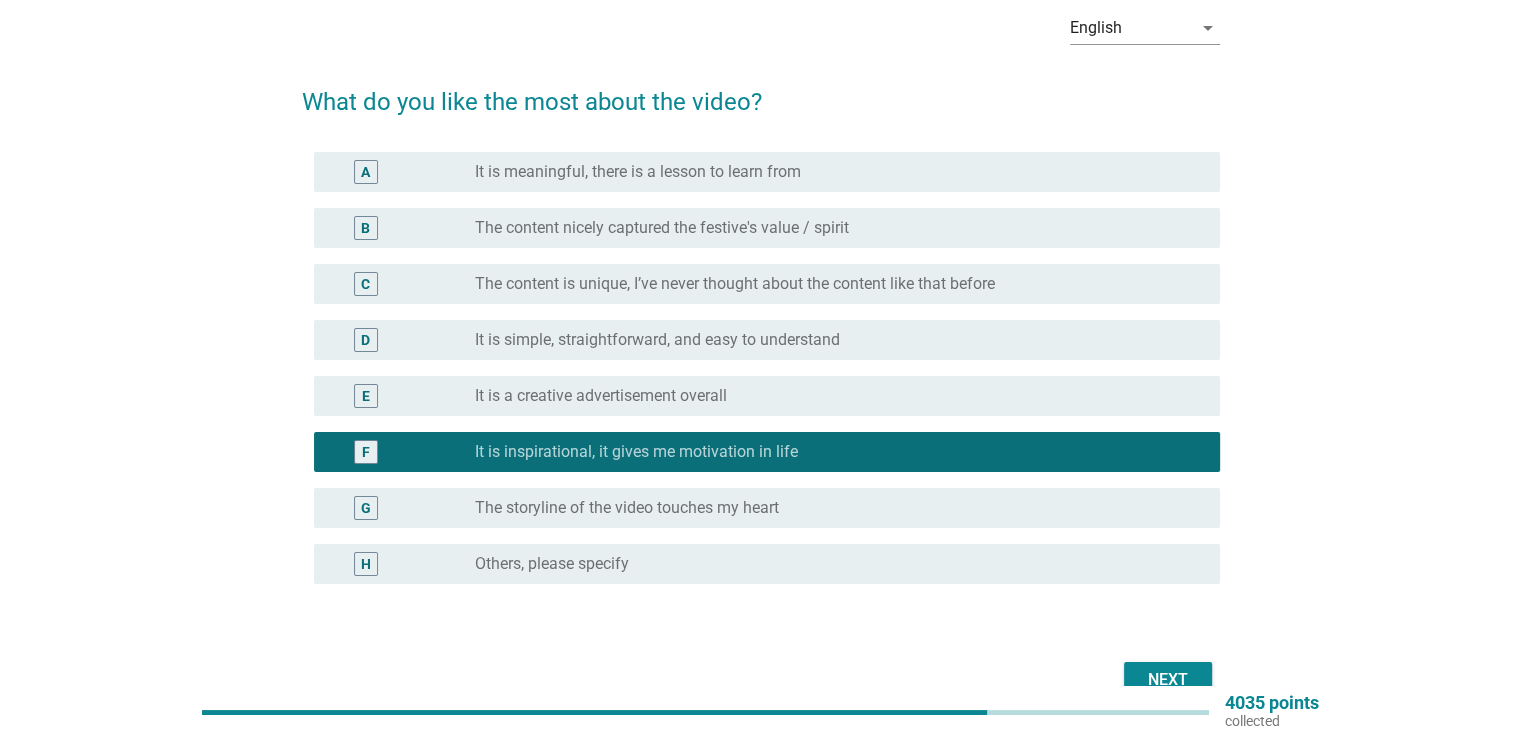 scroll, scrollTop: 202, scrollLeft: 0, axis: vertical 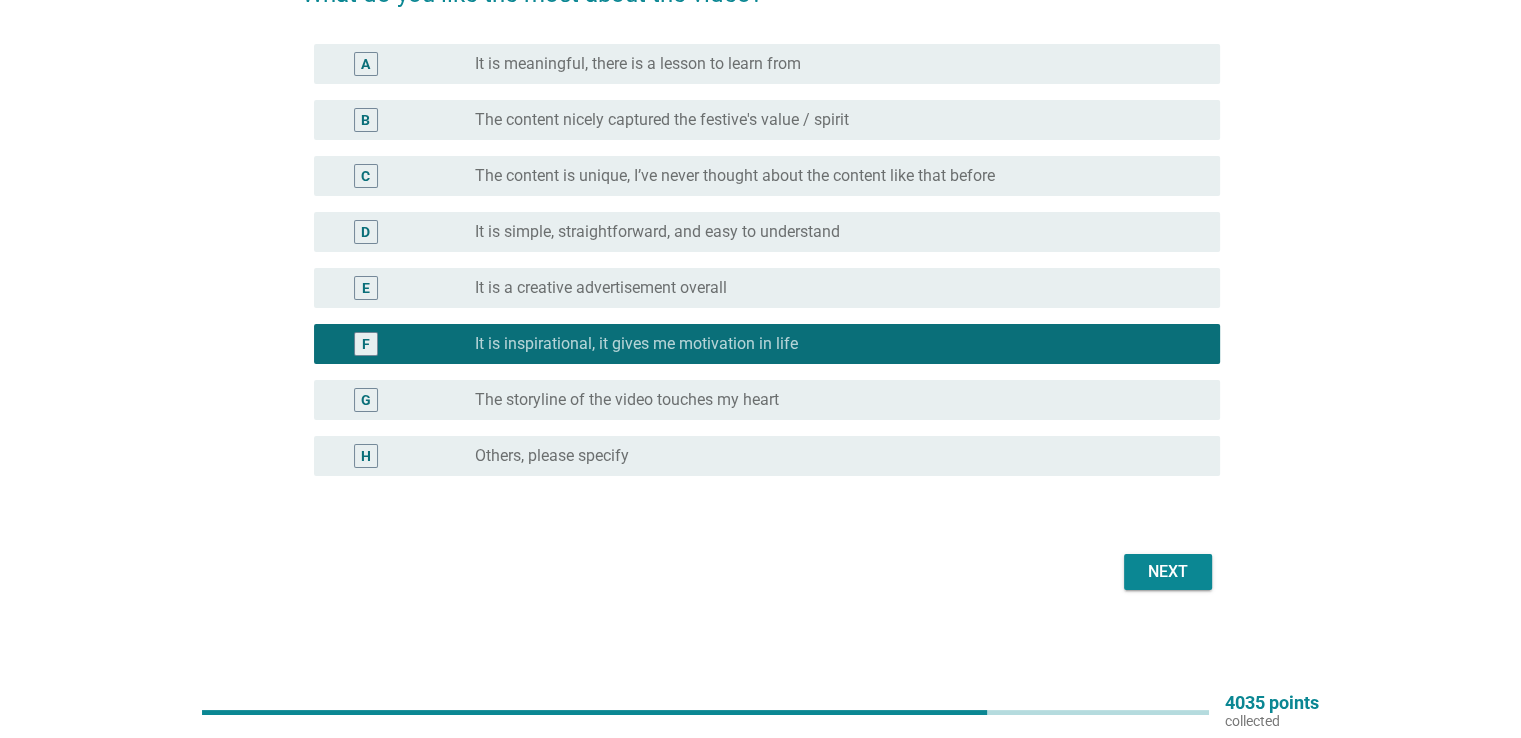 click on "Next" at bounding box center [1168, 572] 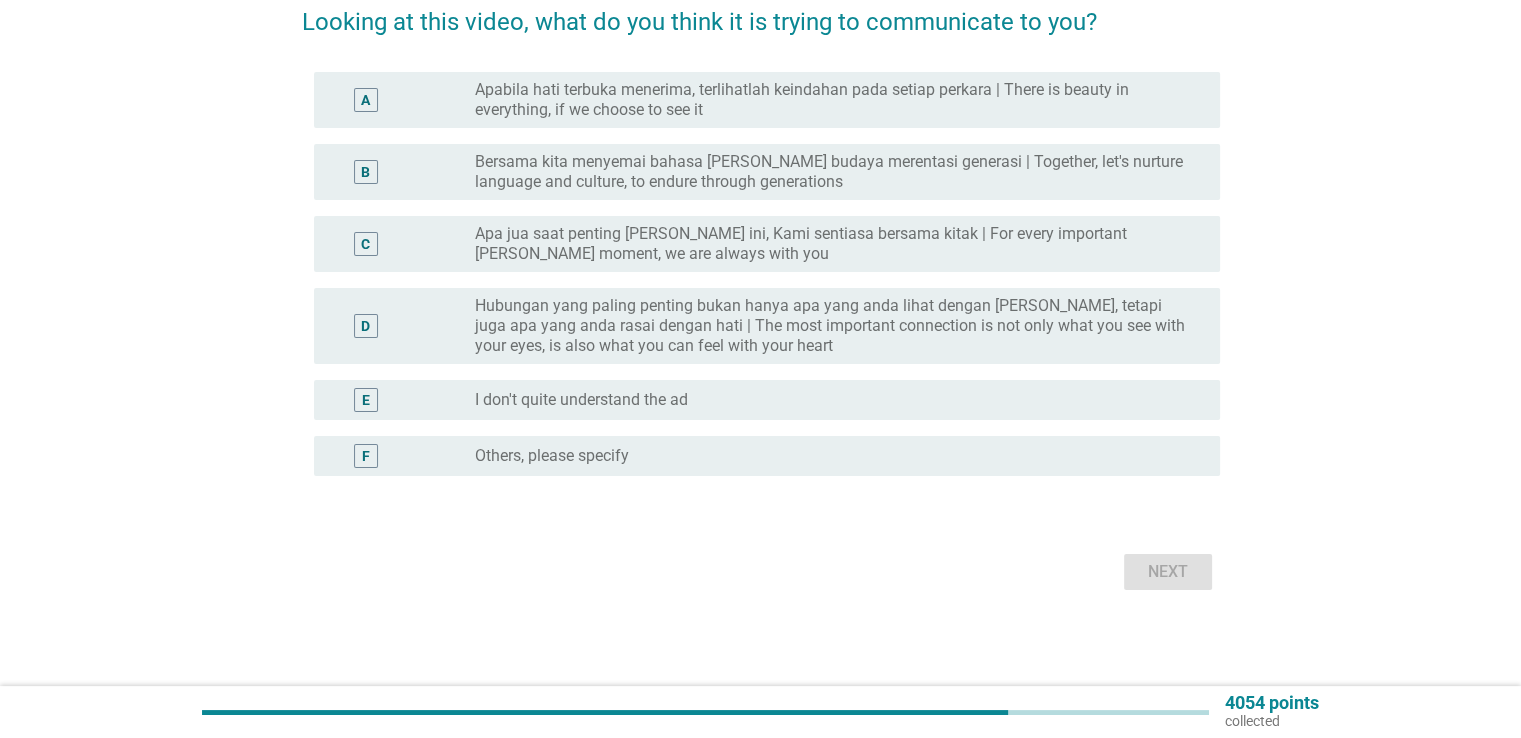 scroll, scrollTop: 0, scrollLeft: 0, axis: both 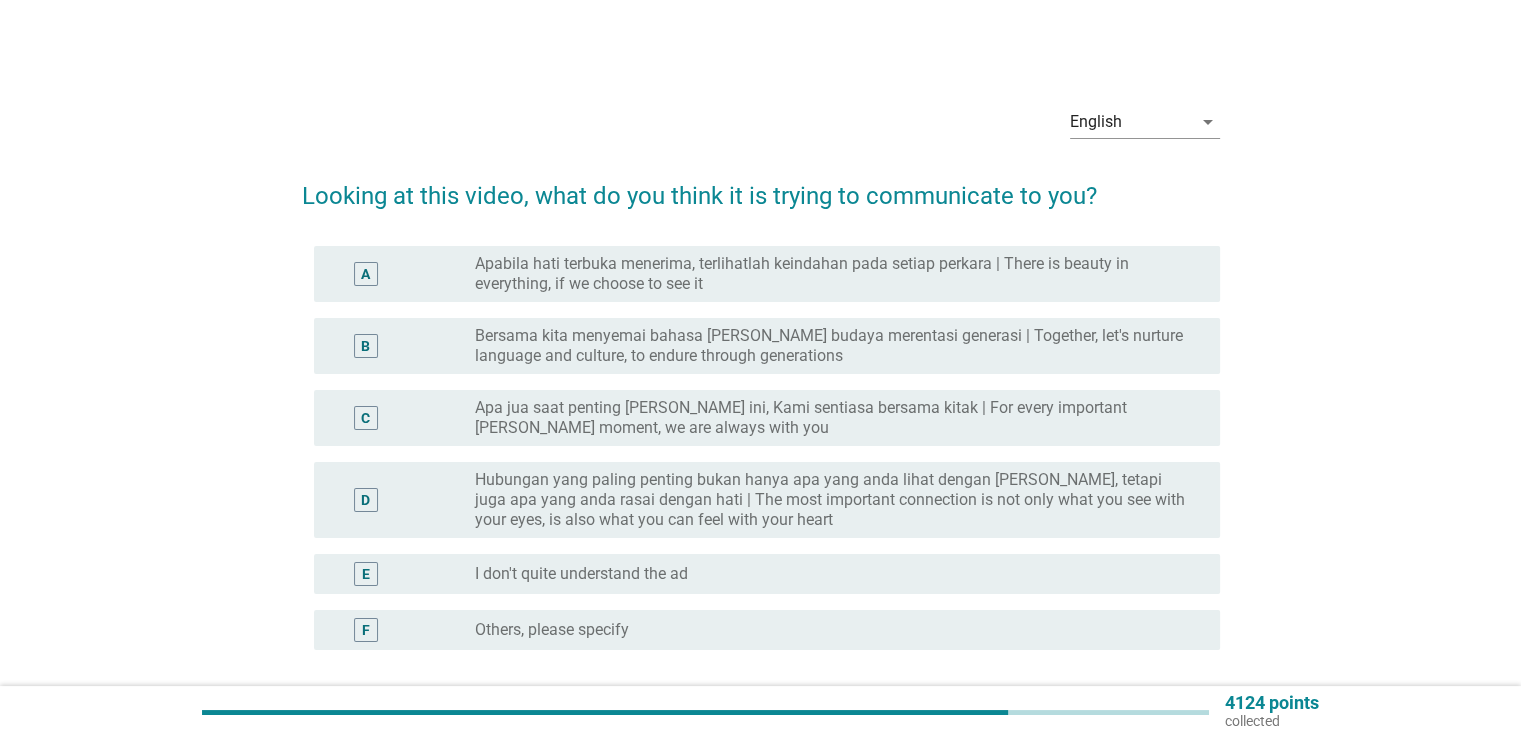 click on "Apa jua saat penting [PERSON_NAME] ini, Kami sentiasa bersama kitak | For every important [PERSON_NAME] moment, we are always with you" at bounding box center (831, 418) 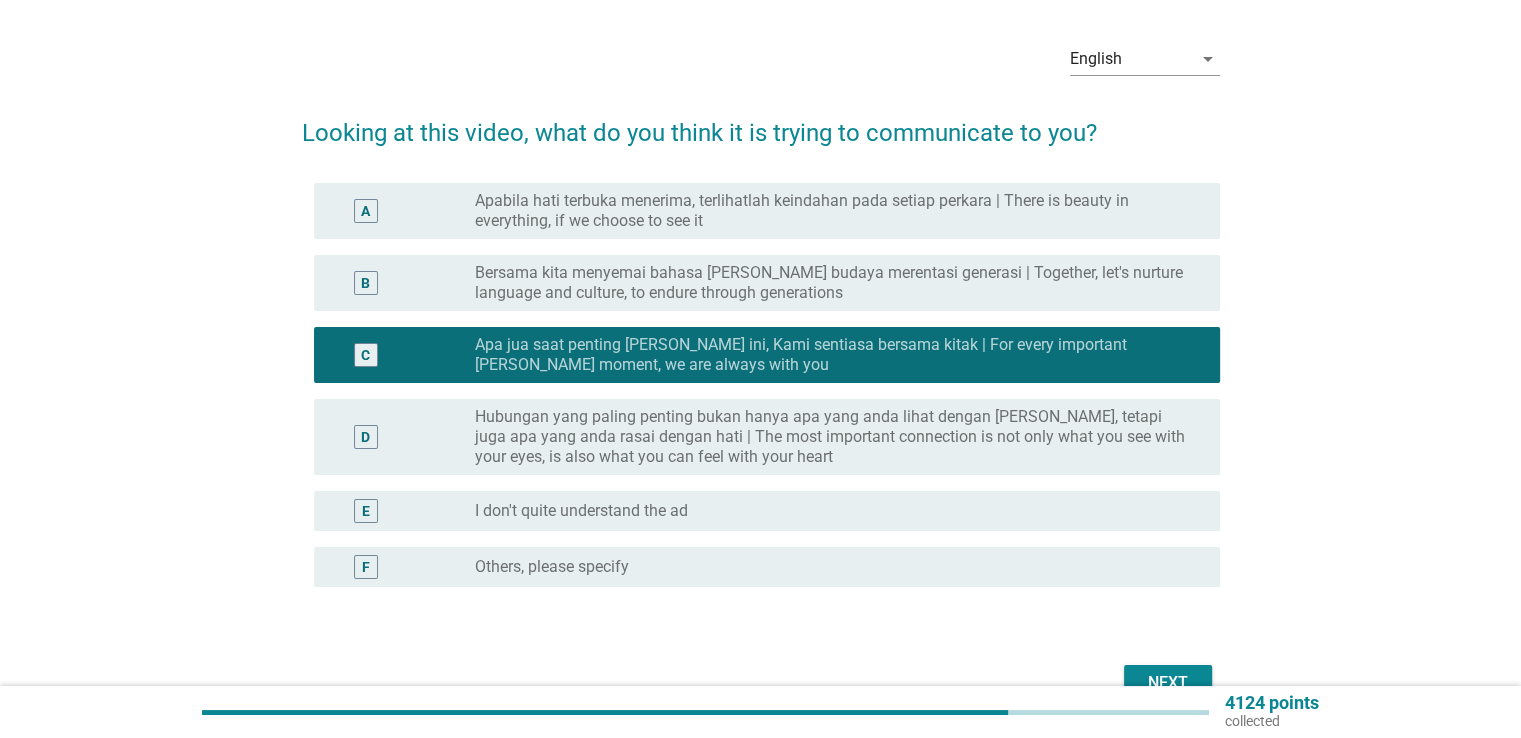 scroll, scrollTop: 174, scrollLeft: 0, axis: vertical 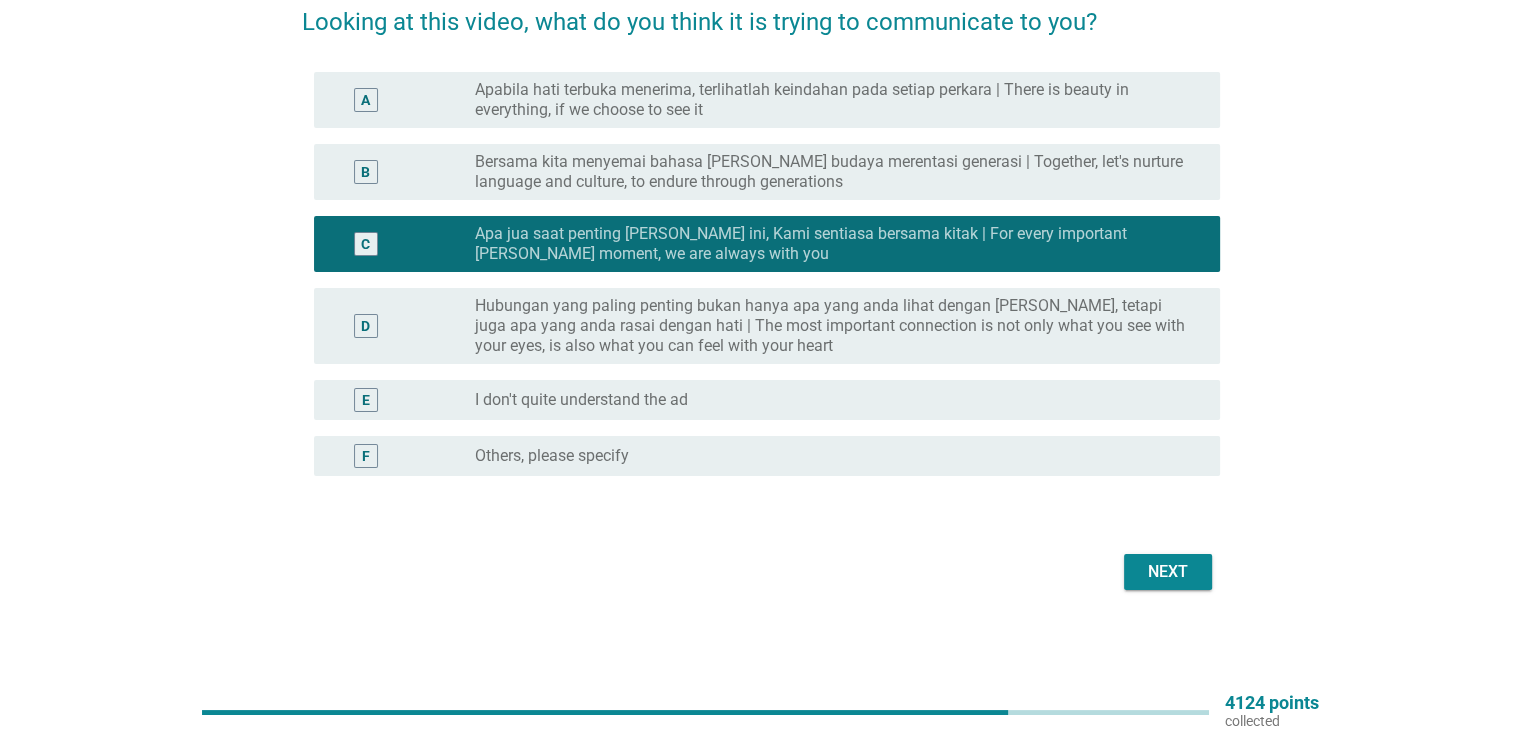 click on "Next" at bounding box center [1168, 572] 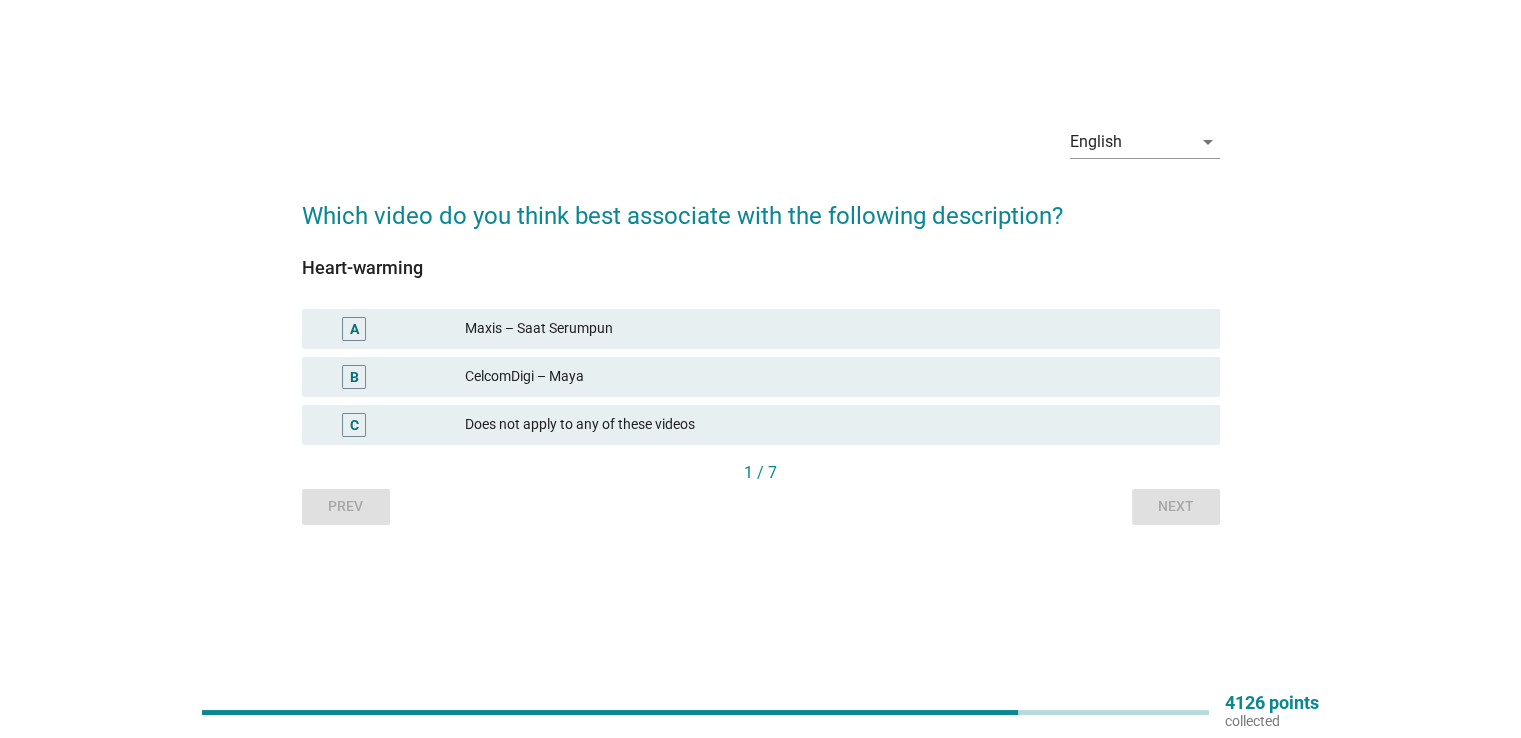 scroll, scrollTop: 0, scrollLeft: 0, axis: both 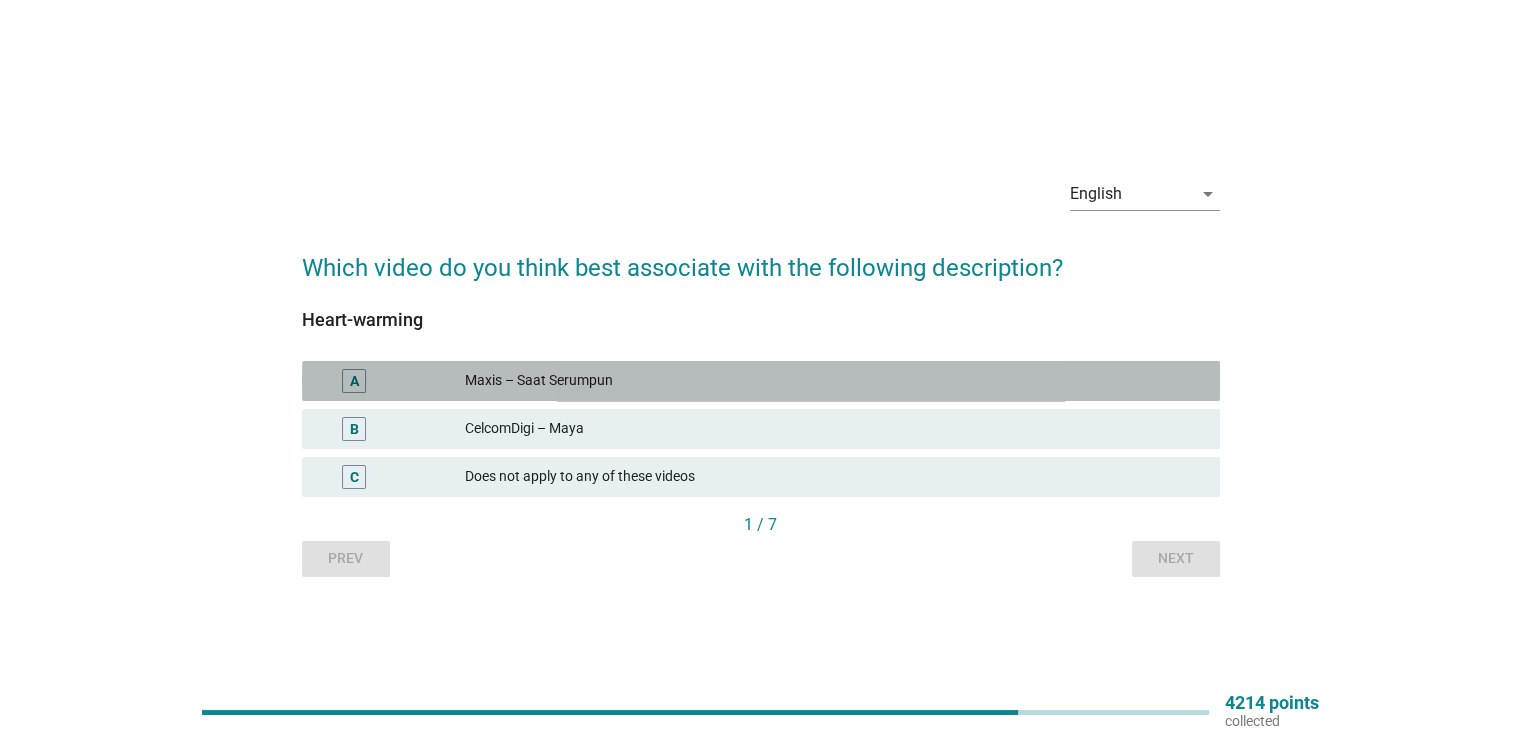 click on "Maxis – Saat Serumpun" at bounding box center (834, 381) 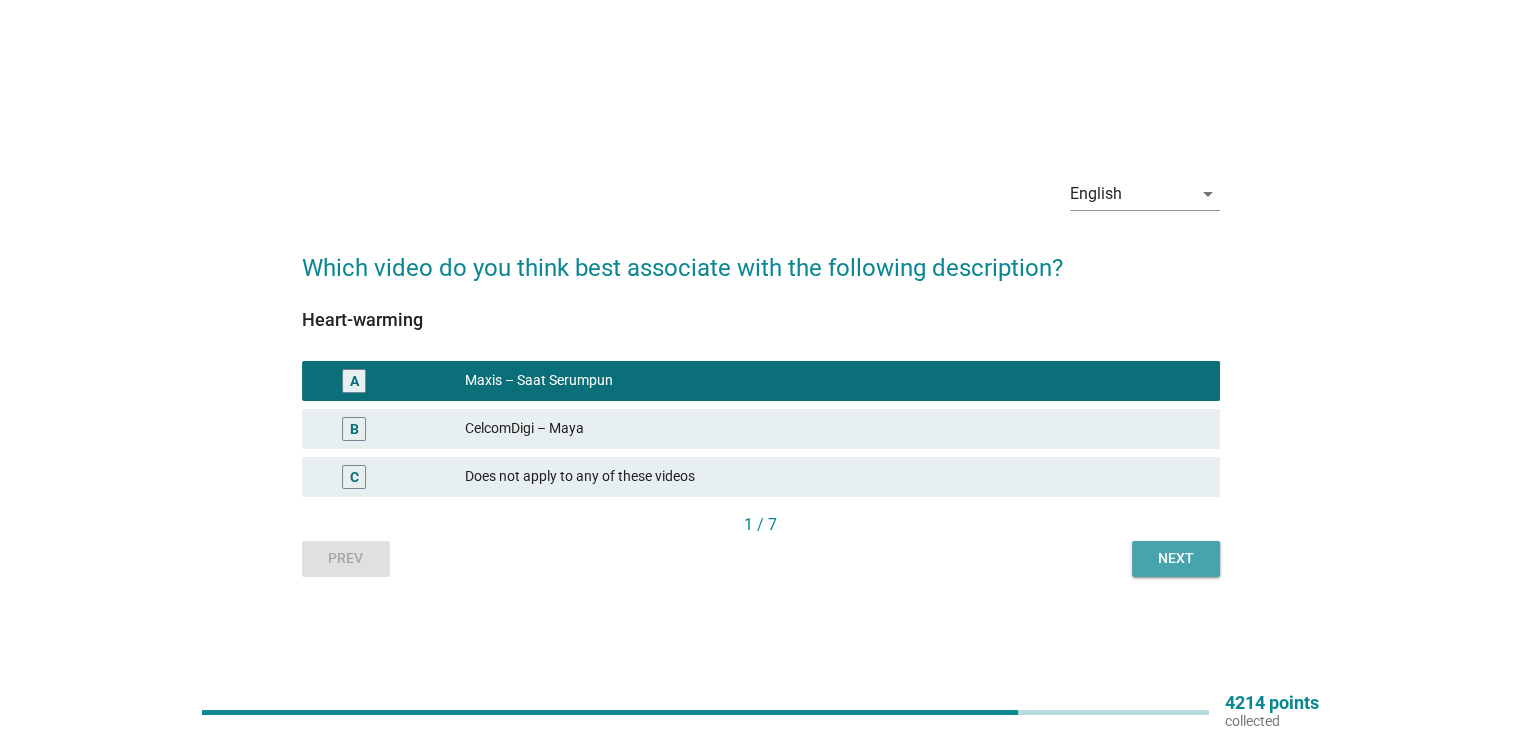 click on "Next" at bounding box center (1176, 558) 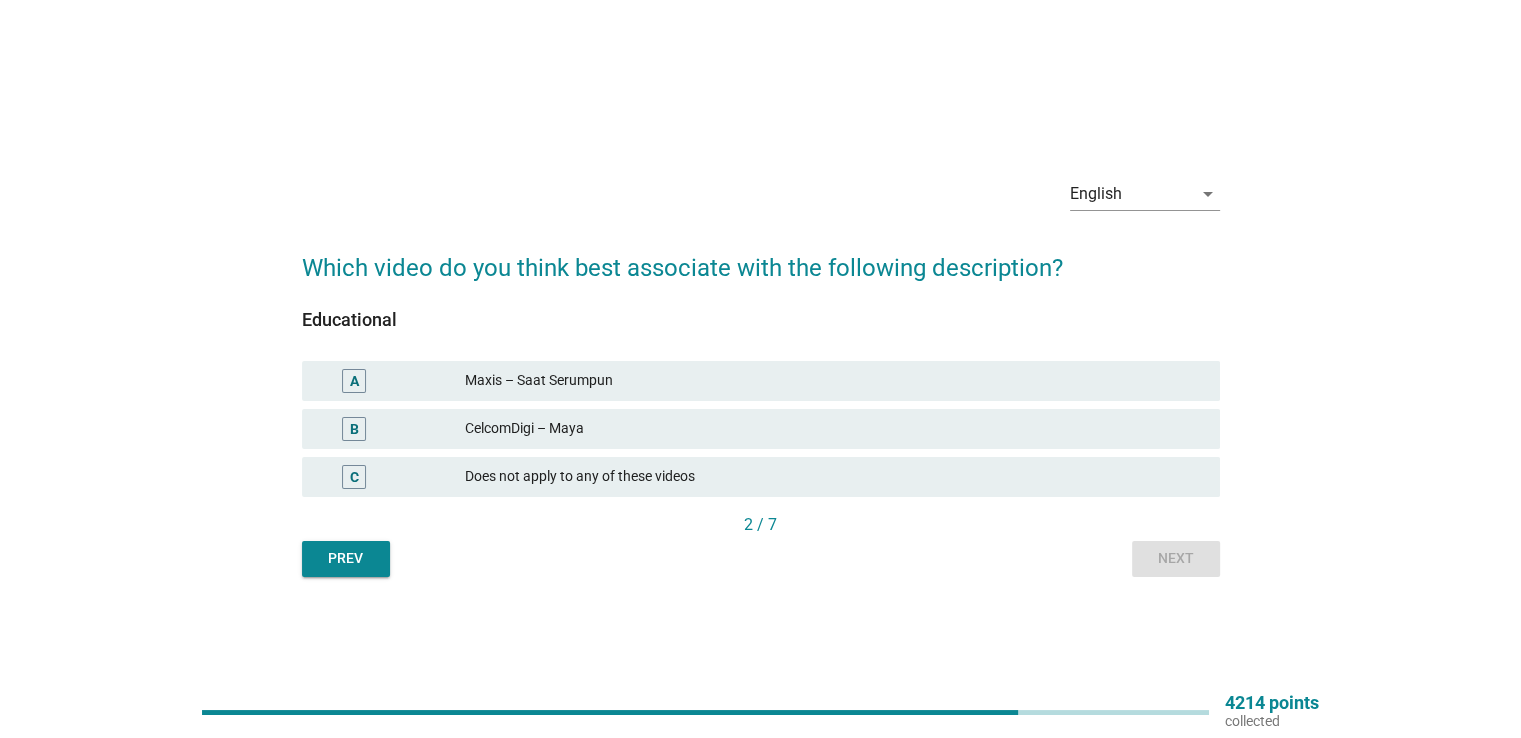 click on "Maxis – Saat Serumpun" at bounding box center (834, 381) 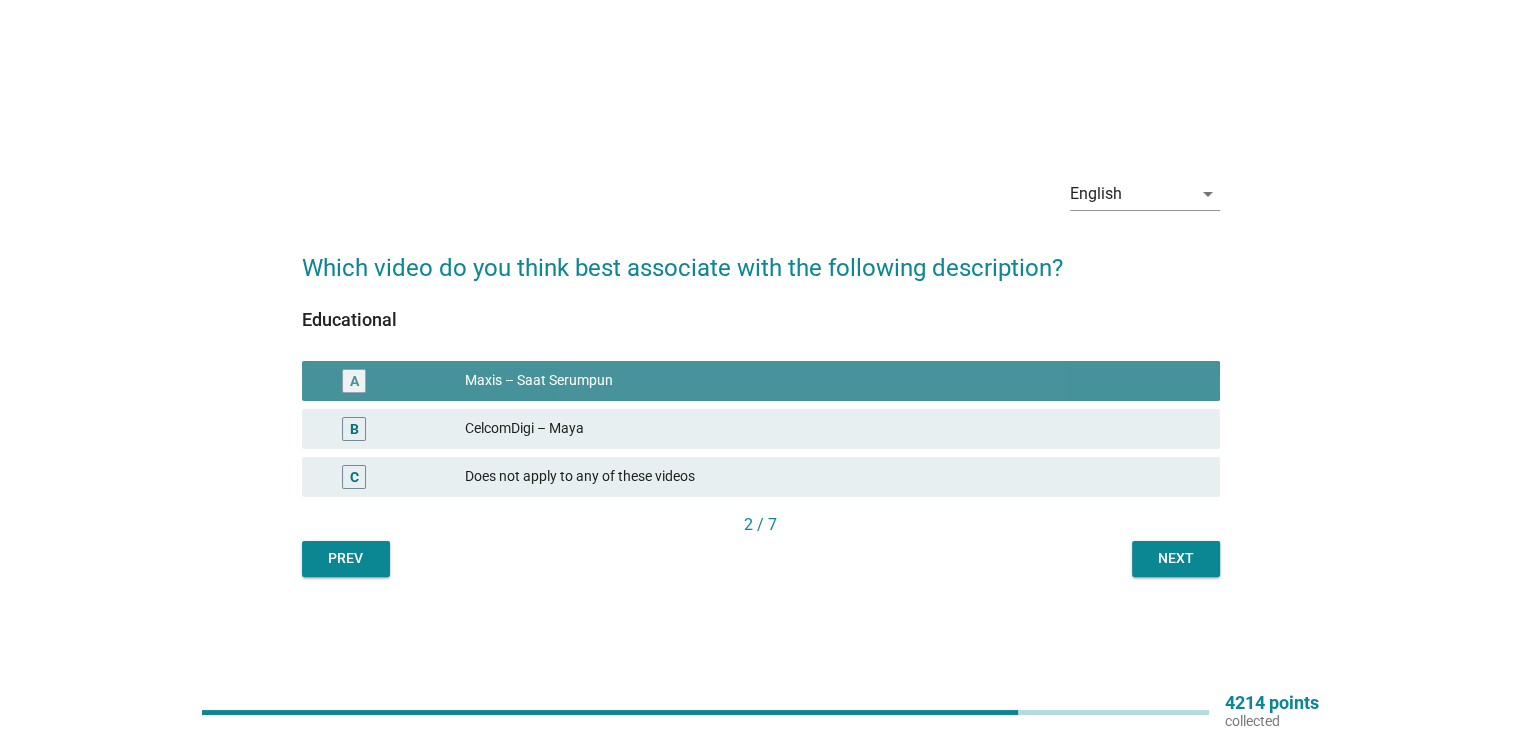click on "CelcomDigi – Maya" at bounding box center (834, 429) 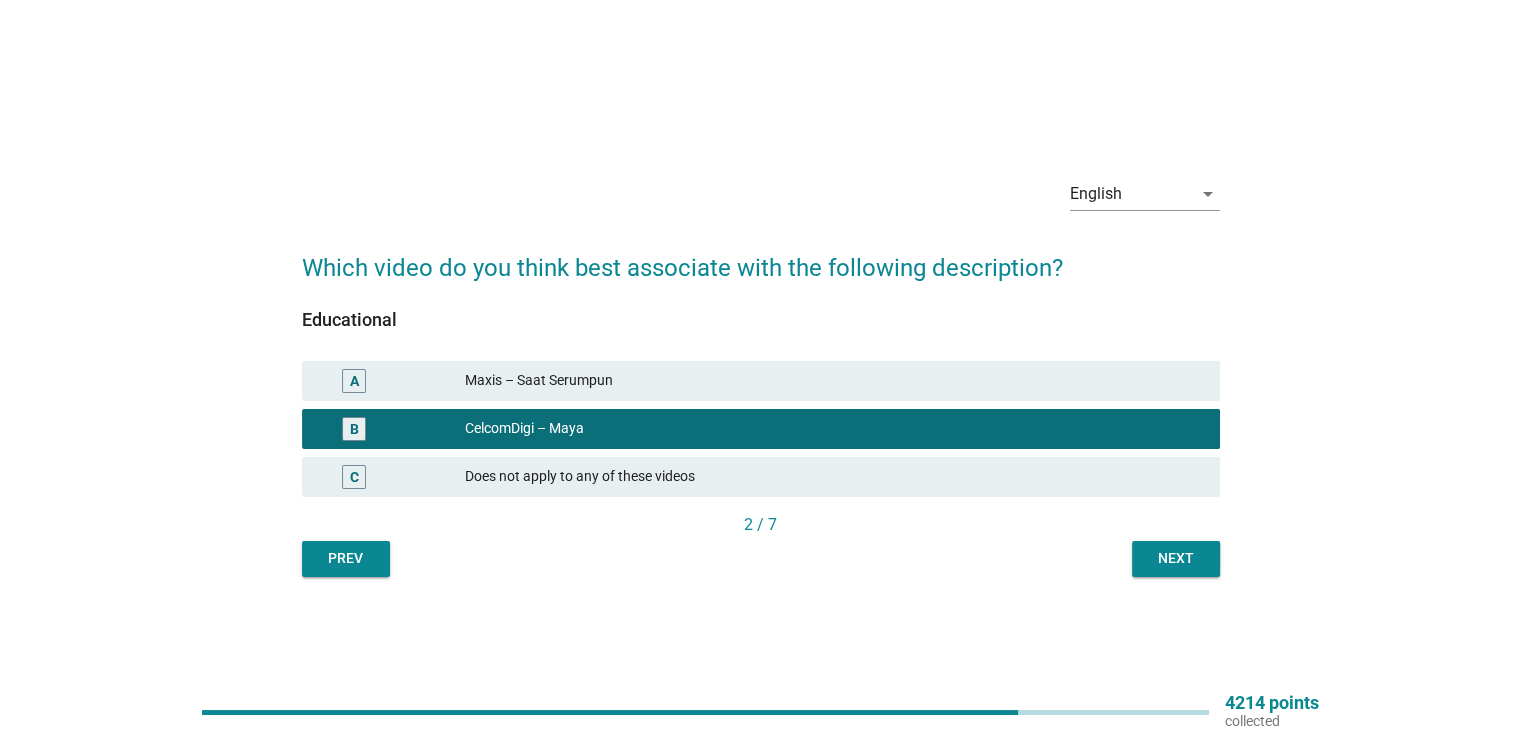 click on "Next" at bounding box center (1176, 558) 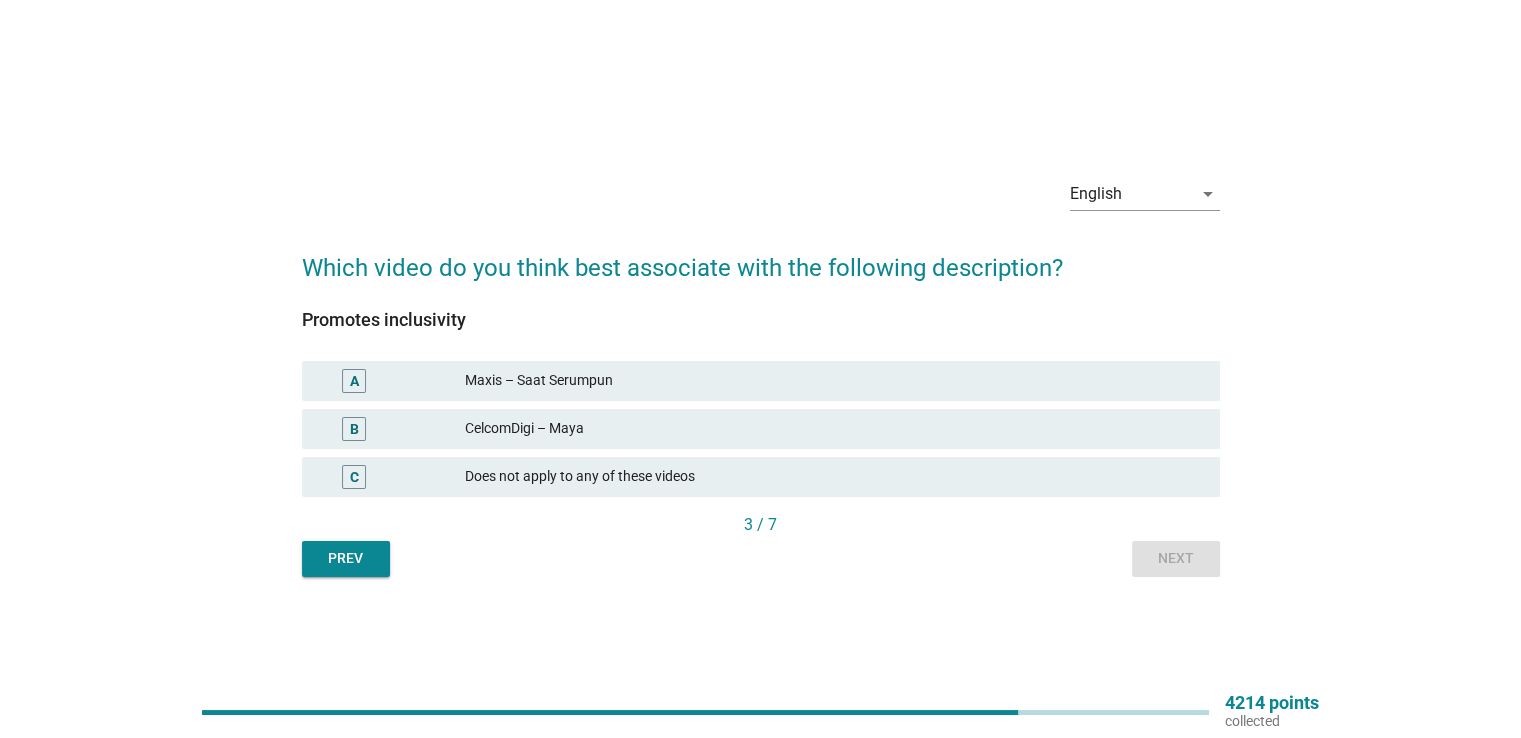 click on "Maxis – Saat Serumpun" at bounding box center (834, 381) 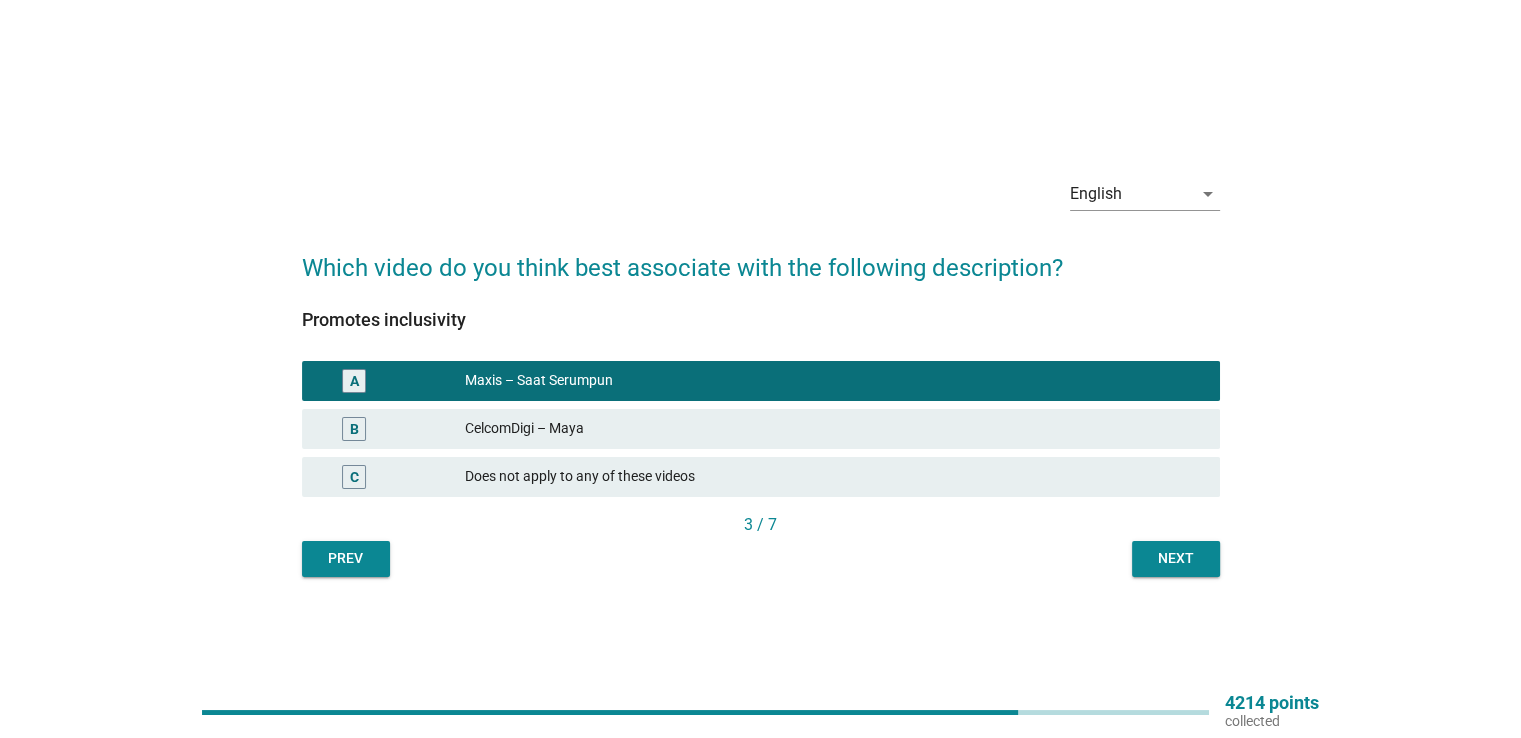 click on "Next" at bounding box center (1176, 559) 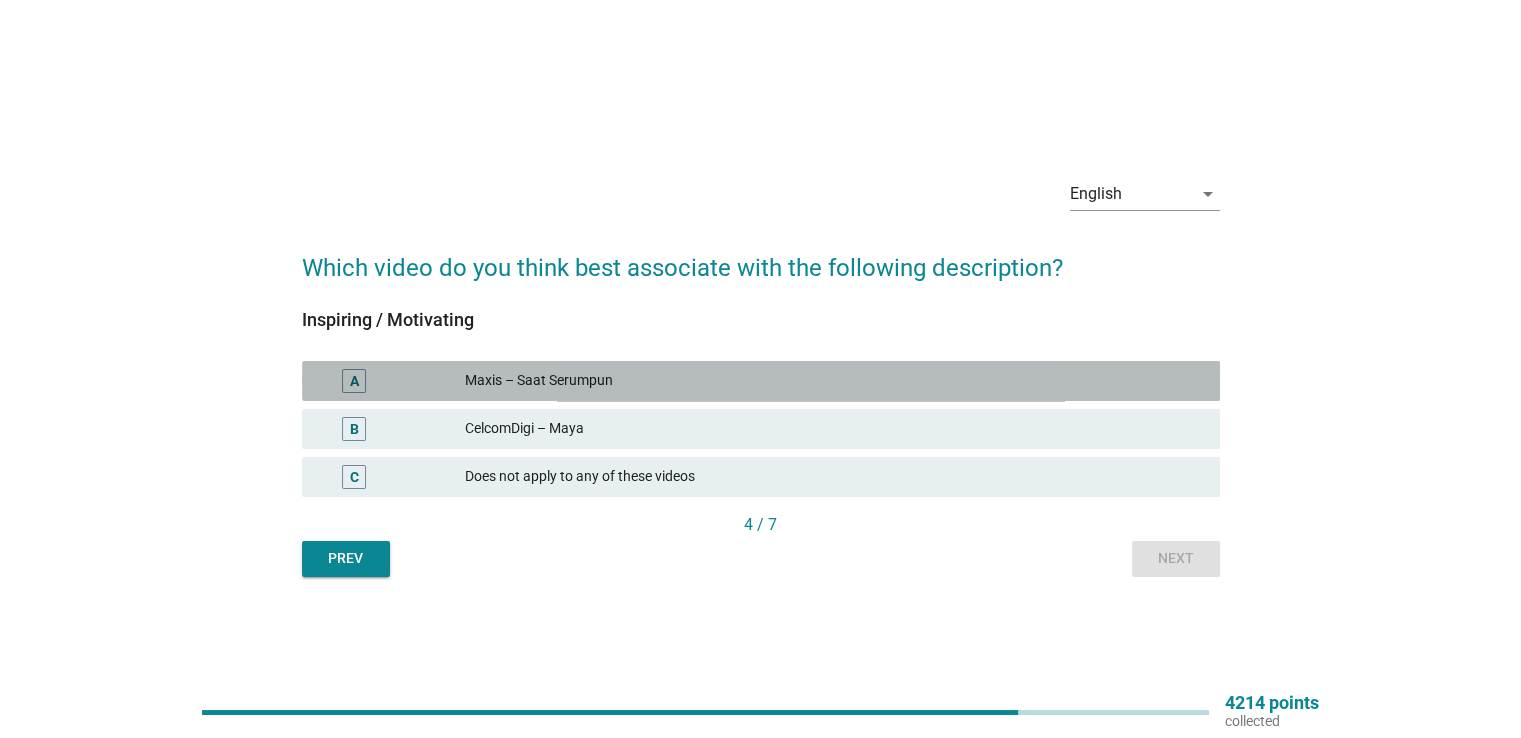 click on "Maxis – Saat Serumpun" at bounding box center [834, 381] 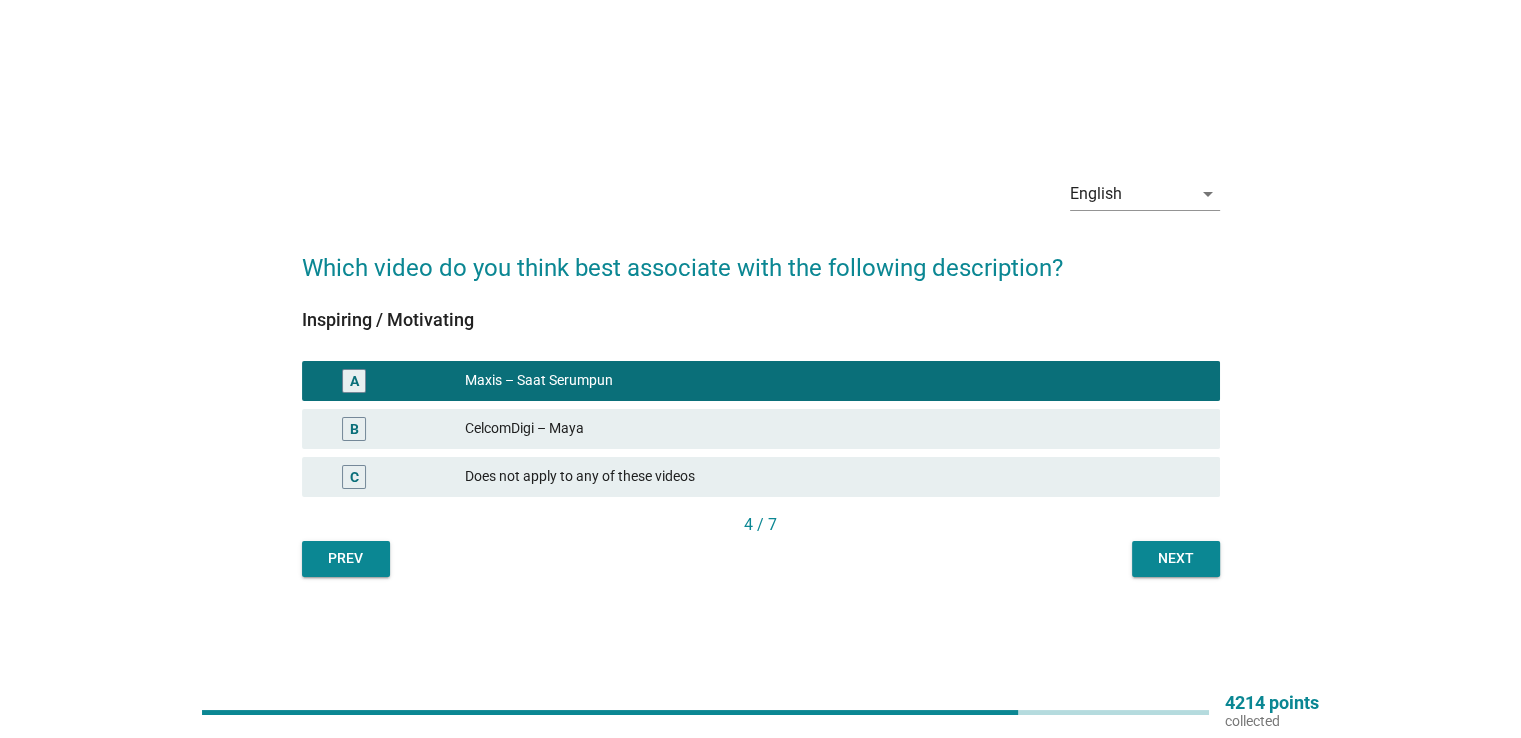 click on "Next" at bounding box center [1176, 558] 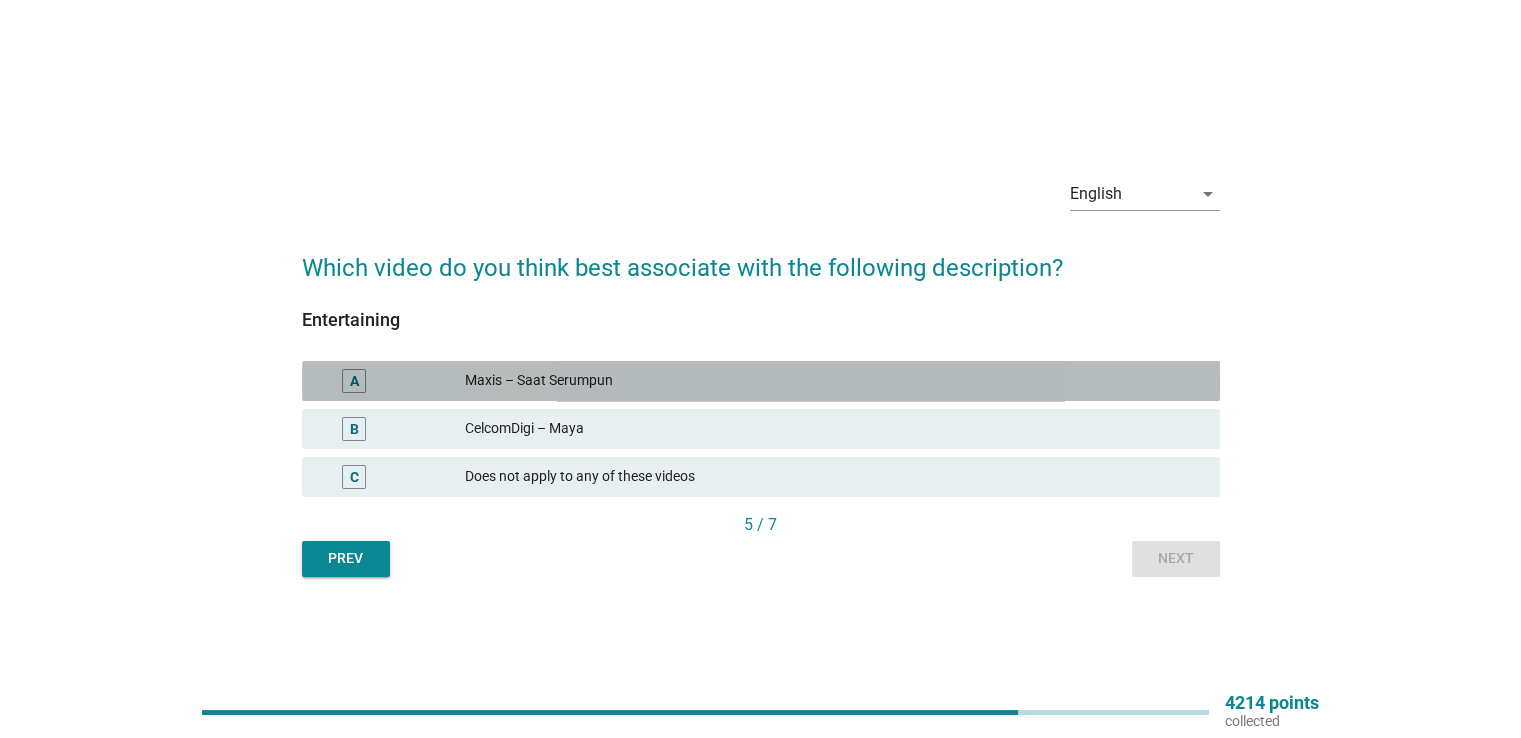 click on "A   Maxis – Saat Serumpun" at bounding box center [761, 381] 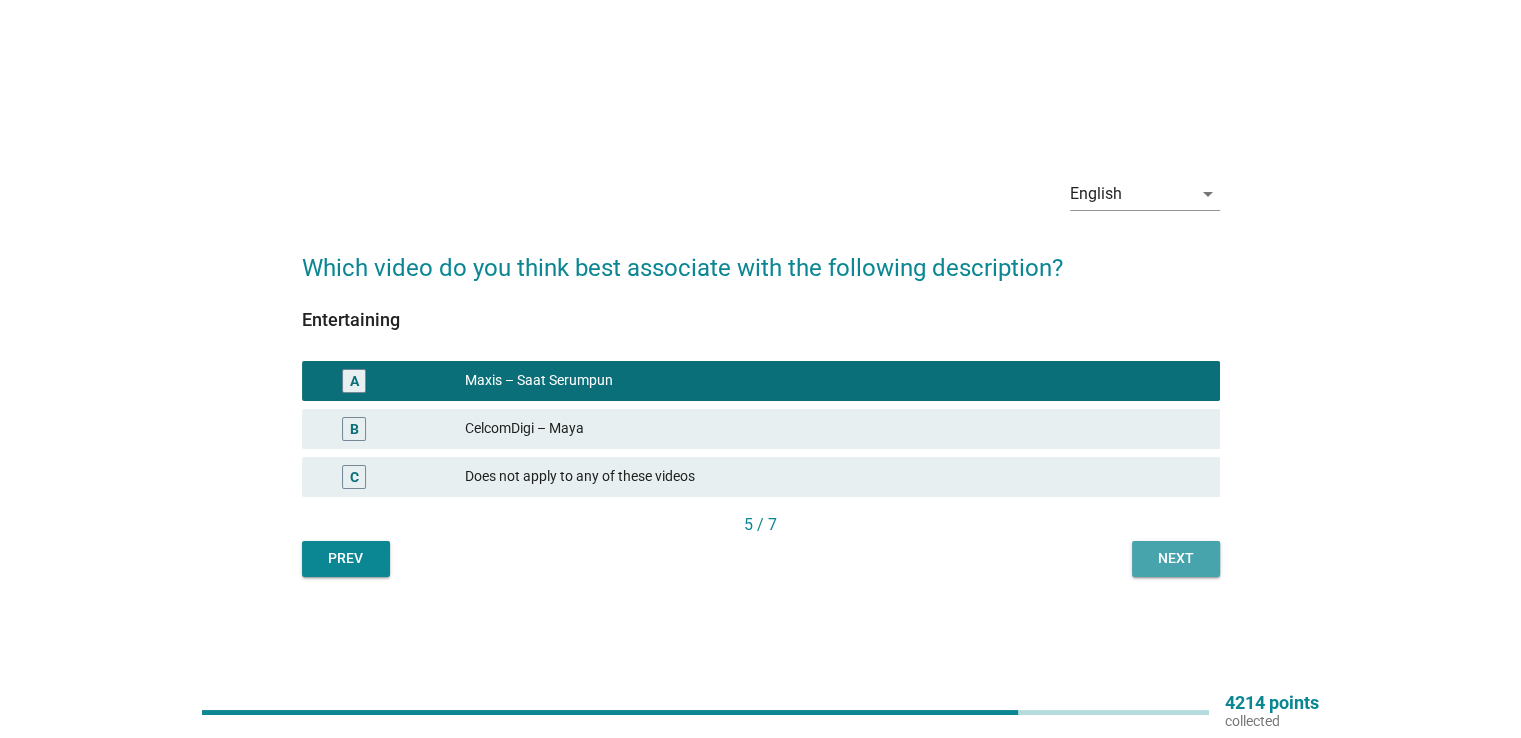 click on "Next" at bounding box center [1176, 558] 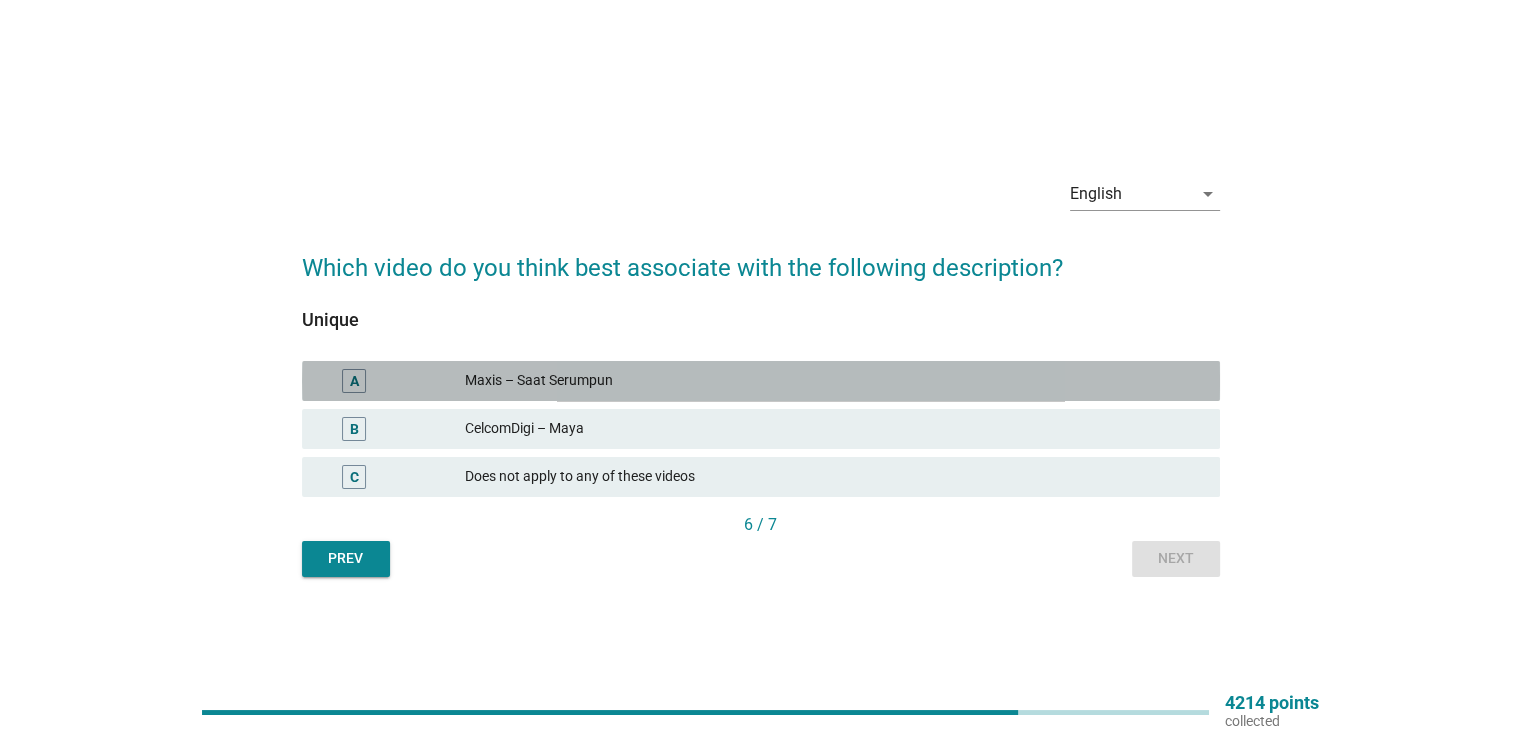 click on "Maxis – Saat Serumpun" at bounding box center [834, 381] 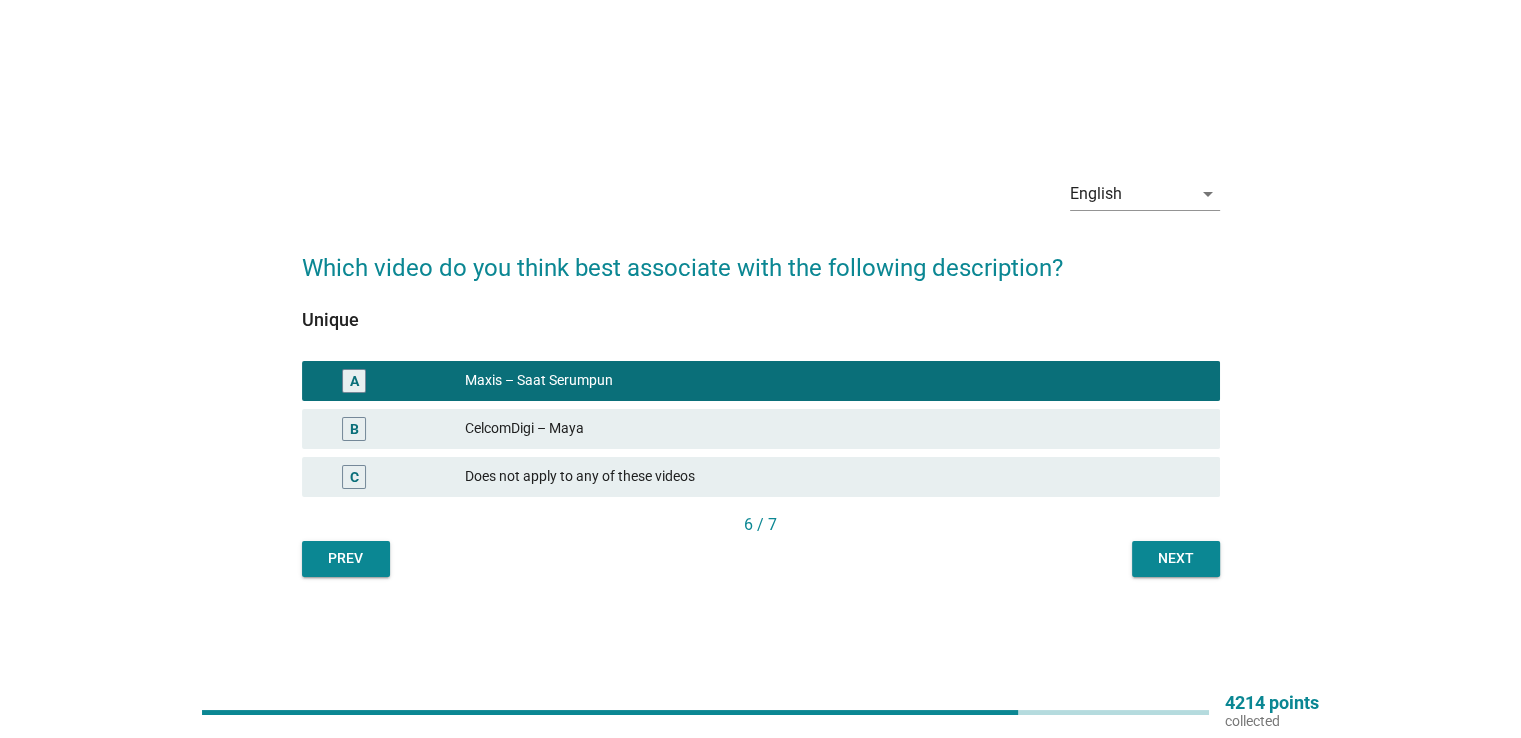 click on "Next" at bounding box center (1176, 558) 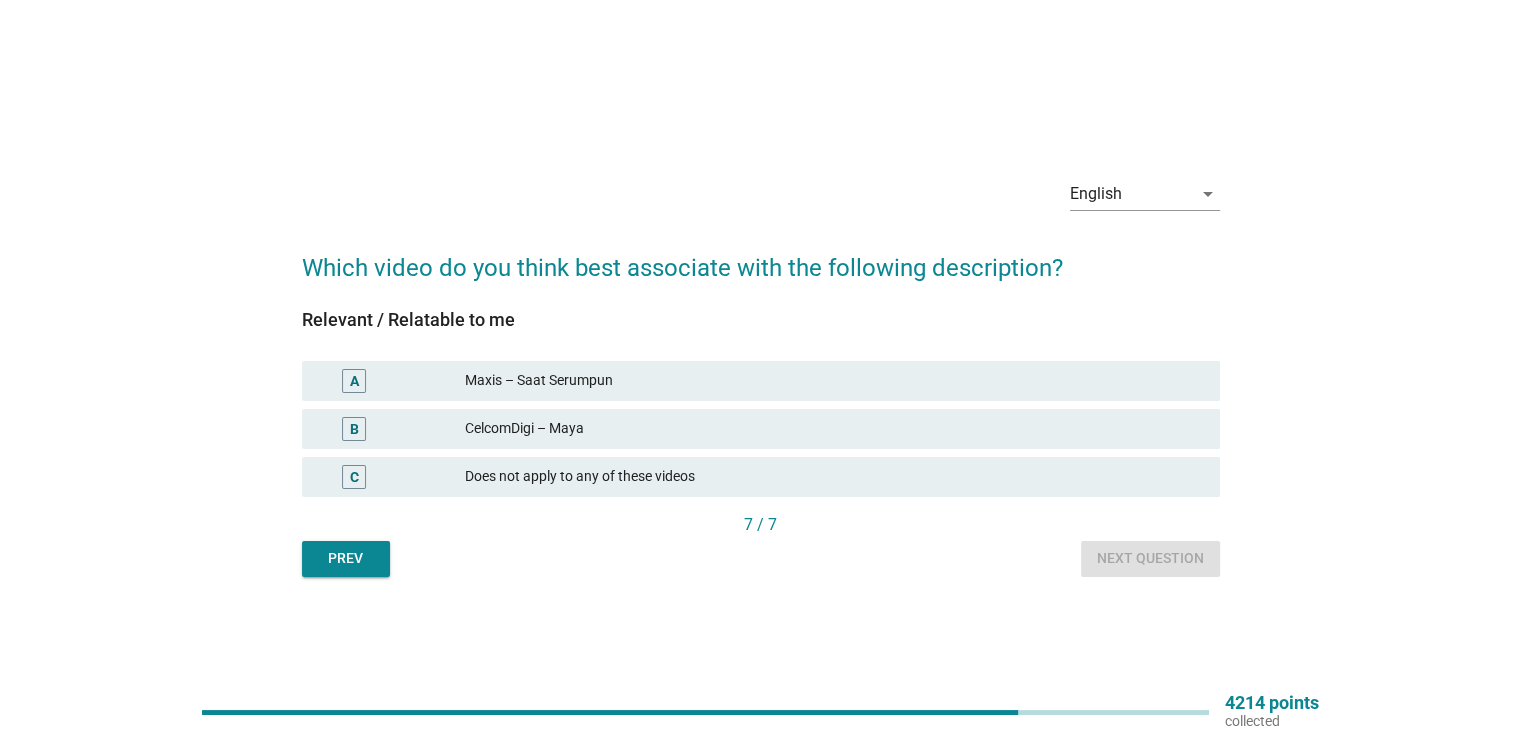 click on "Maxis – Saat Serumpun" at bounding box center [834, 381] 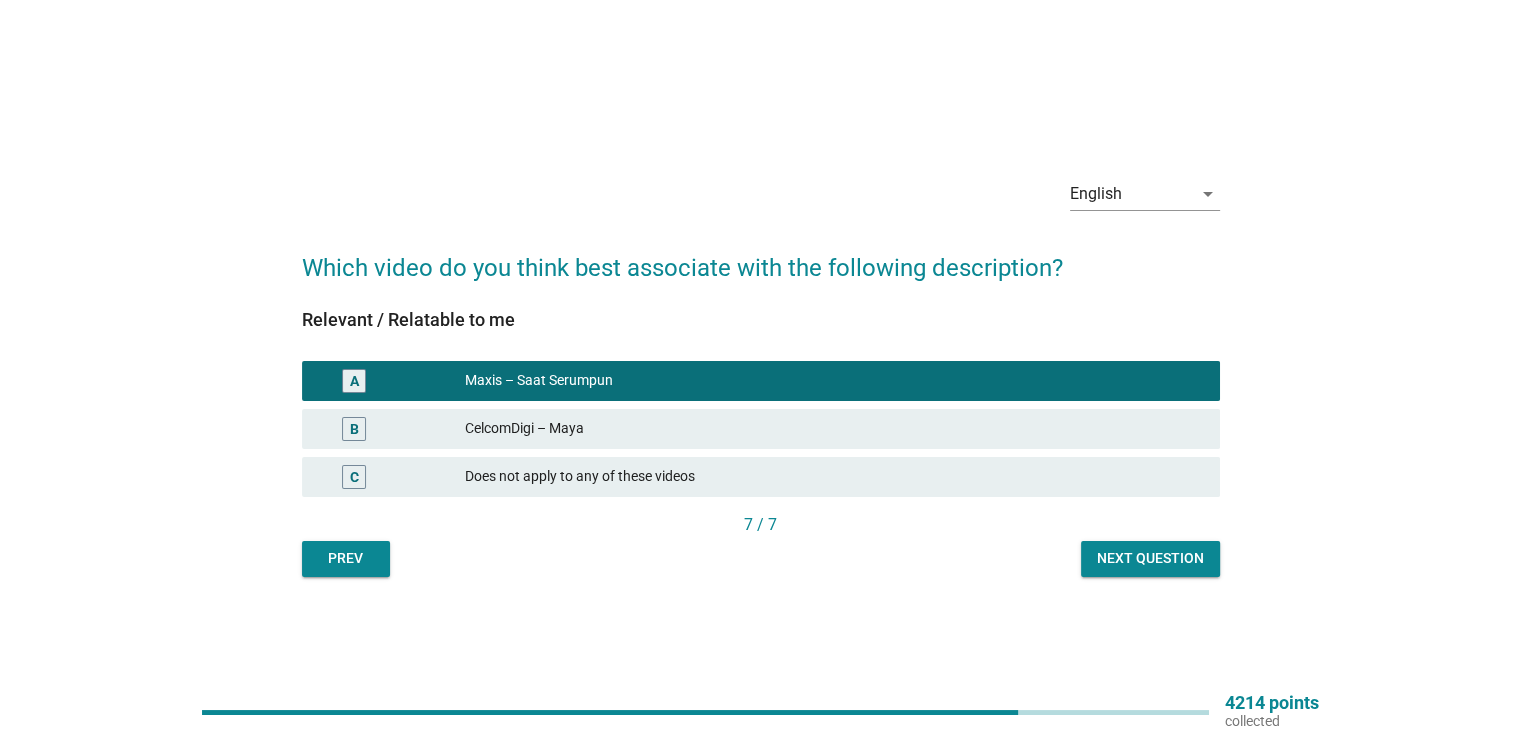 click on "Next question" at bounding box center [1150, 559] 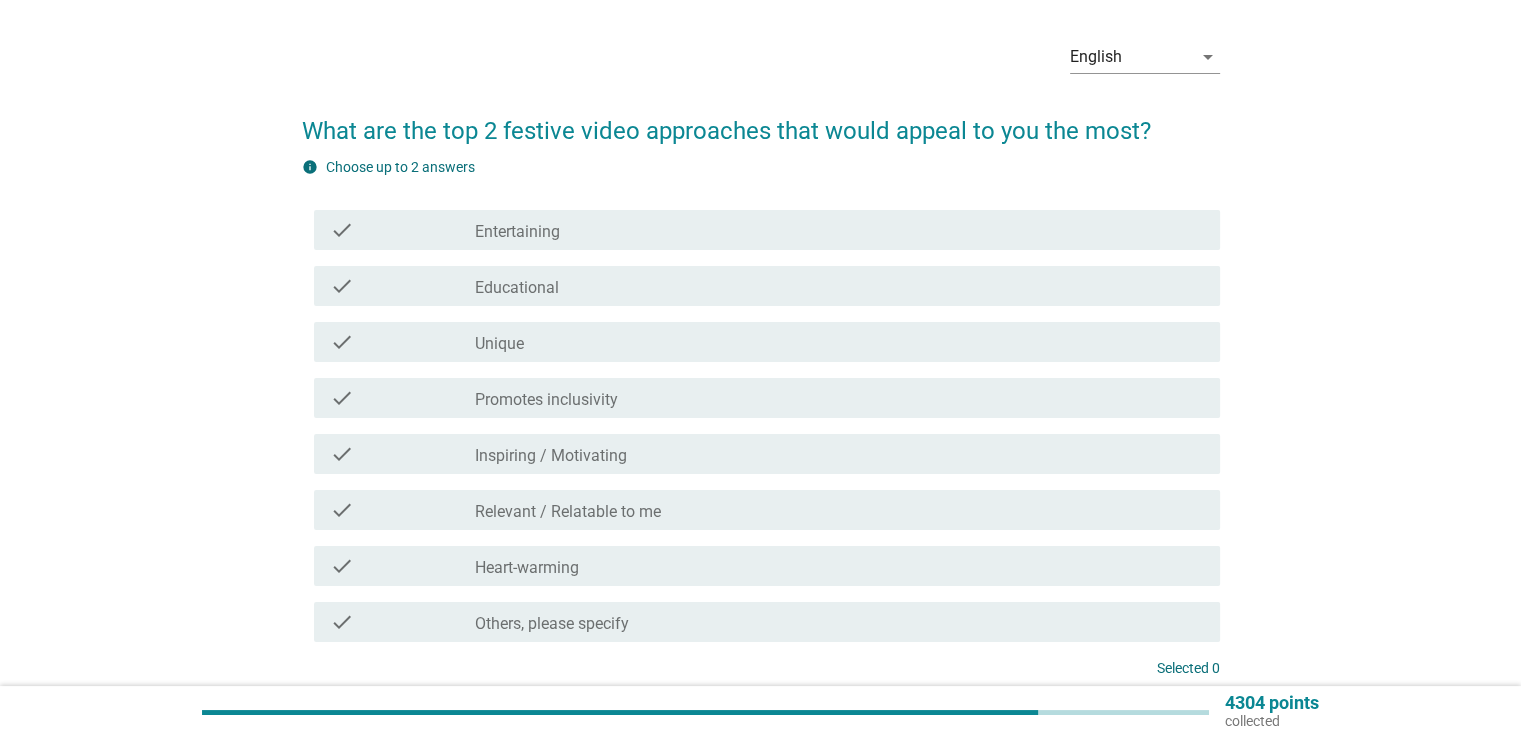 scroll, scrollTop: 100, scrollLeft: 0, axis: vertical 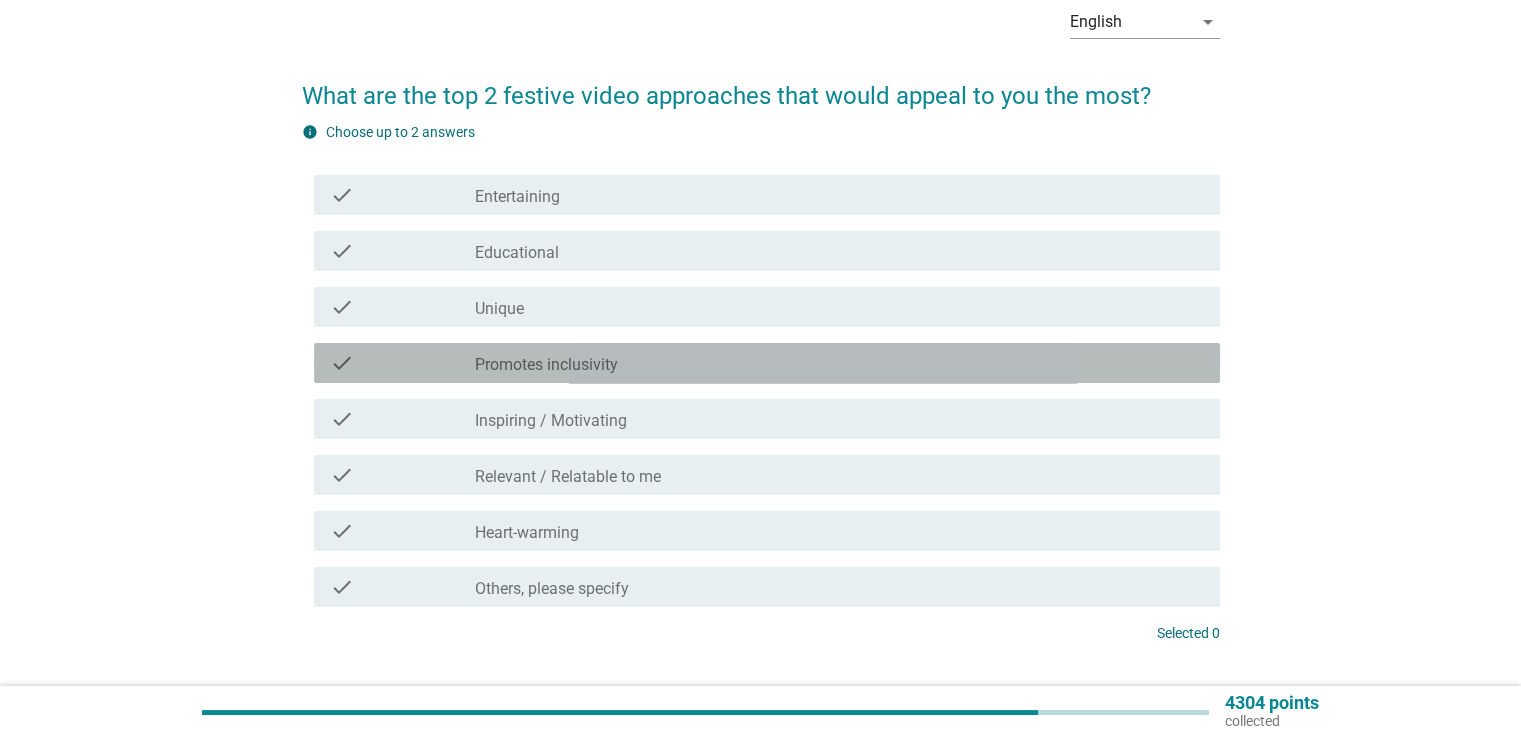 click on "check_box_outline_blank Promotes inclusivity" at bounding box center (839, 363) 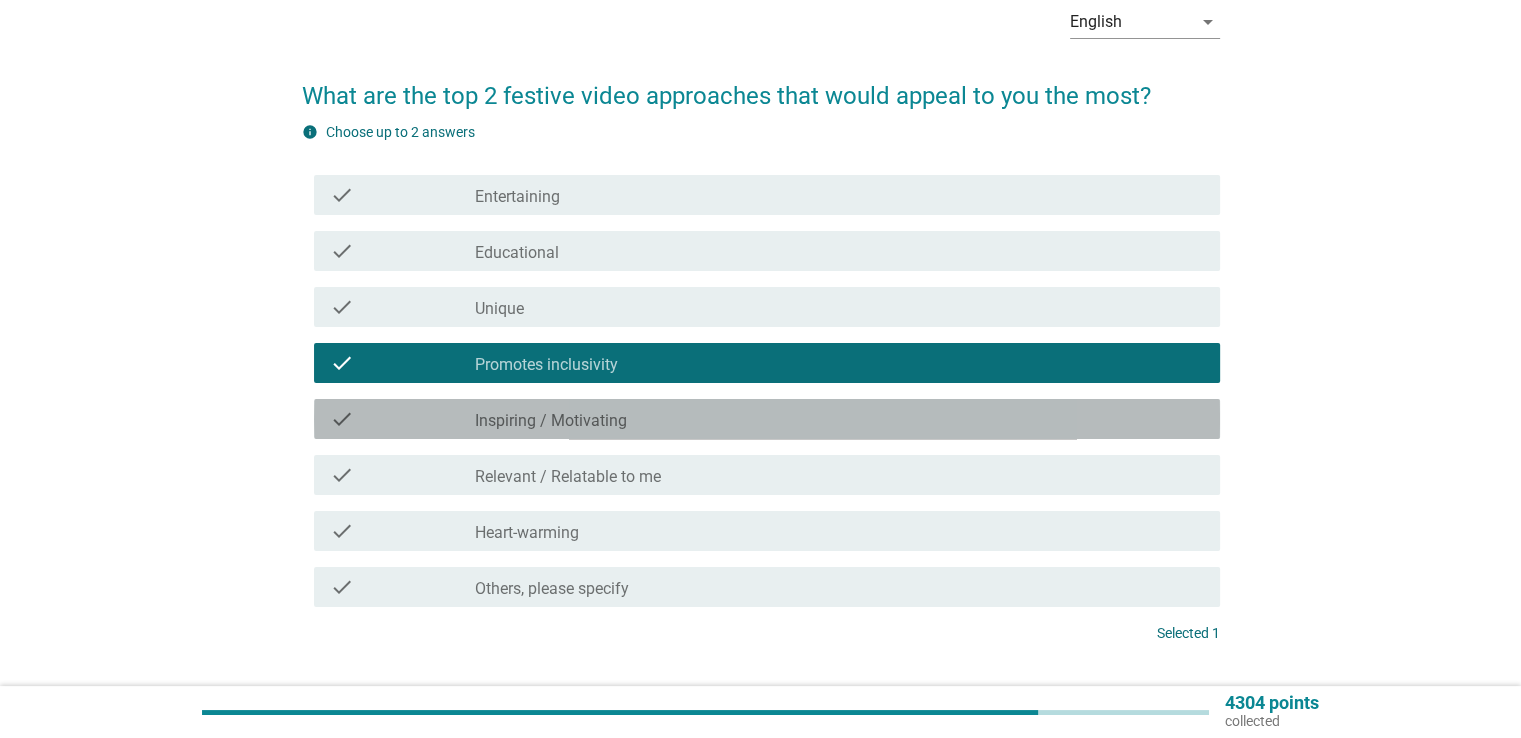 click on "Inspiring / Motivating" at bounding box center (551, 421) 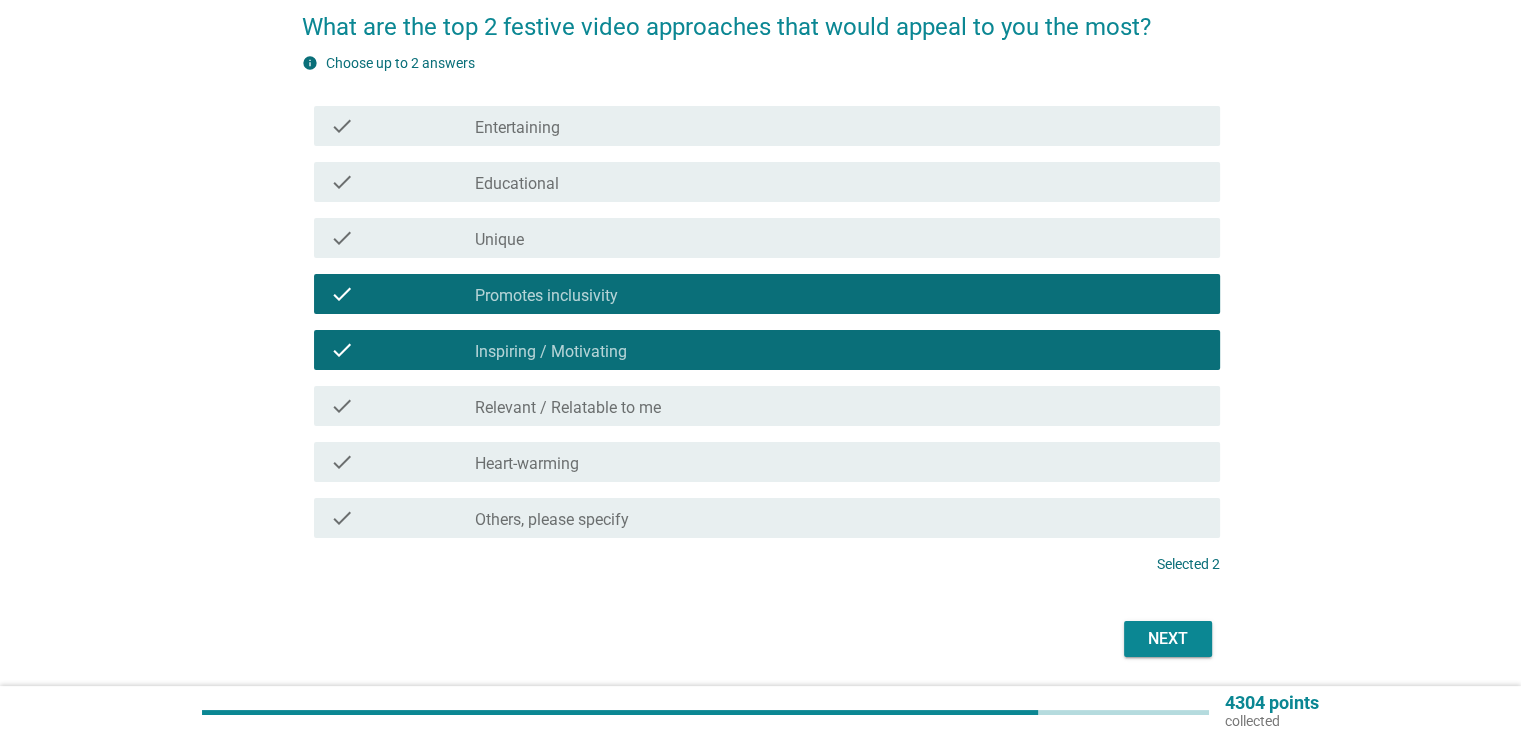 scroll, scrollTop: 200, scrollLeft: 0, axis: vertical 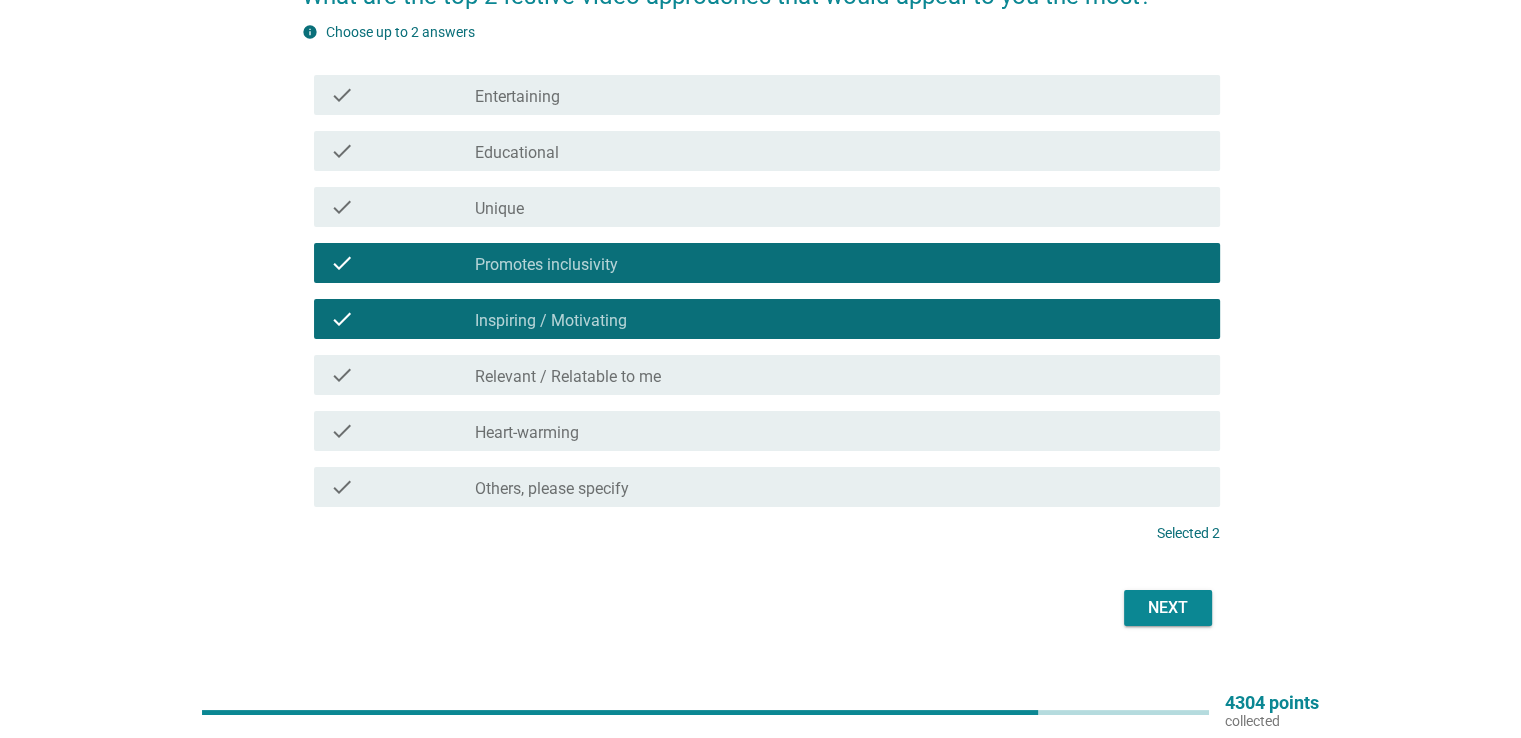 click on "Next" at bounding box center [1168, 608] 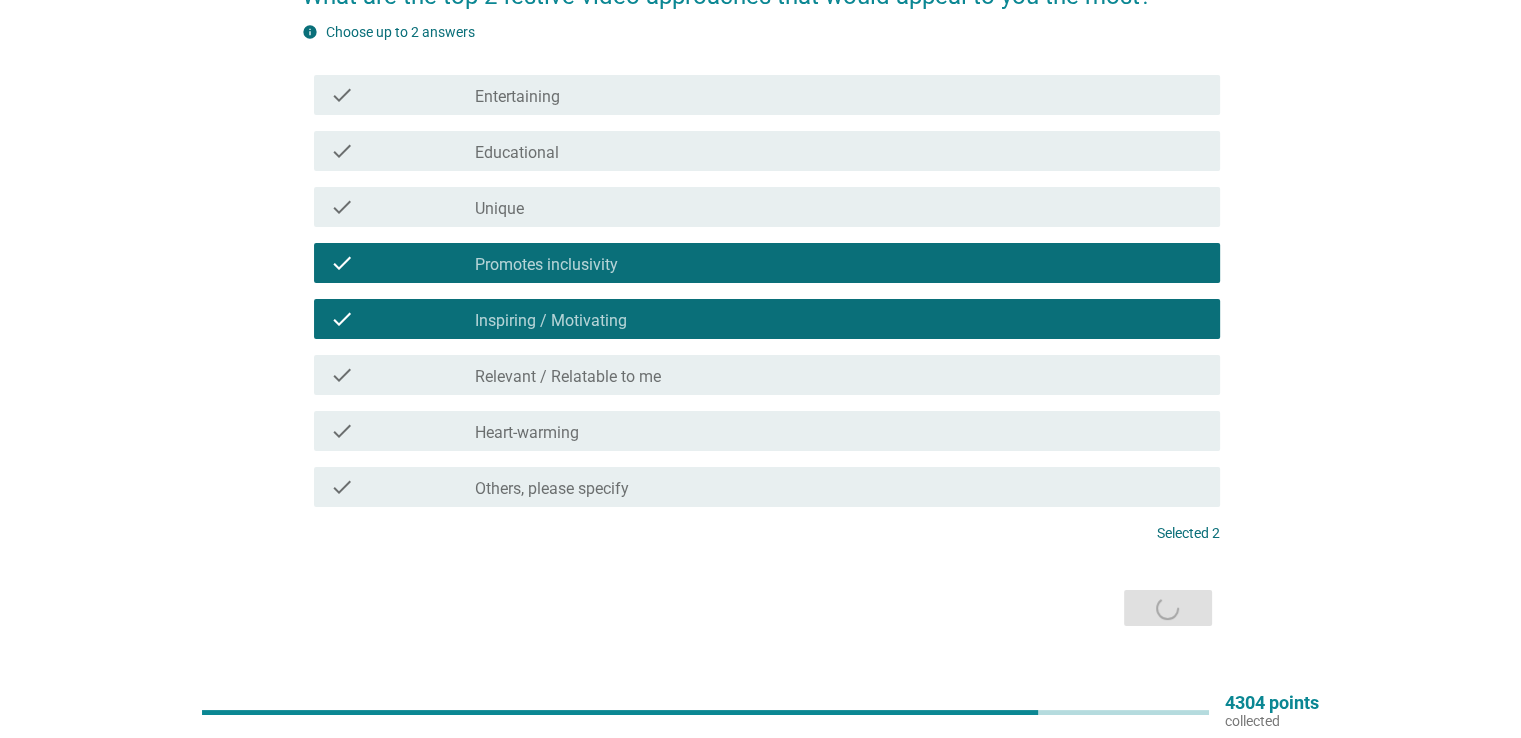 scroll, scrollTop: 0, scrollLeft: 0, axis: both 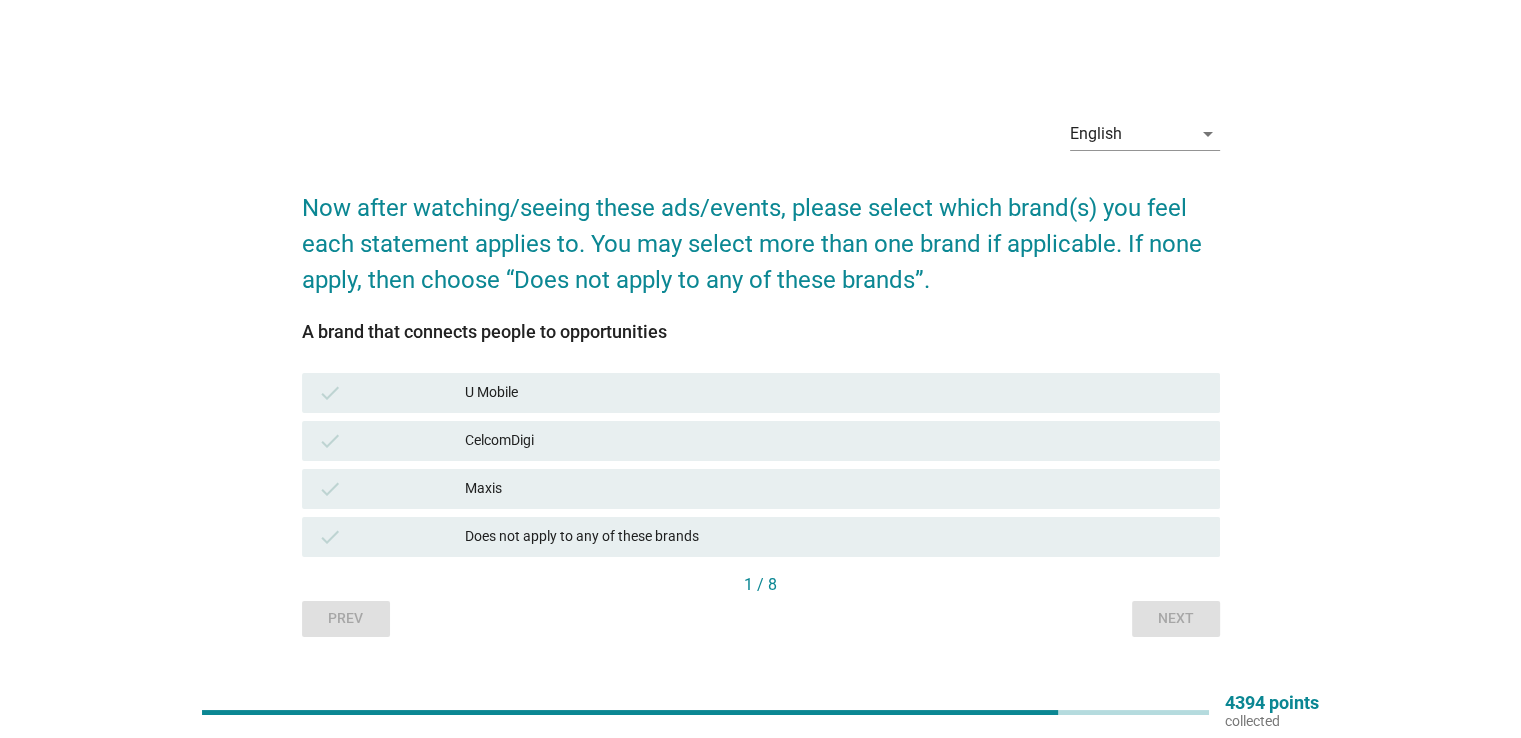 click on "Maxis" at bounding box center (834, 489) 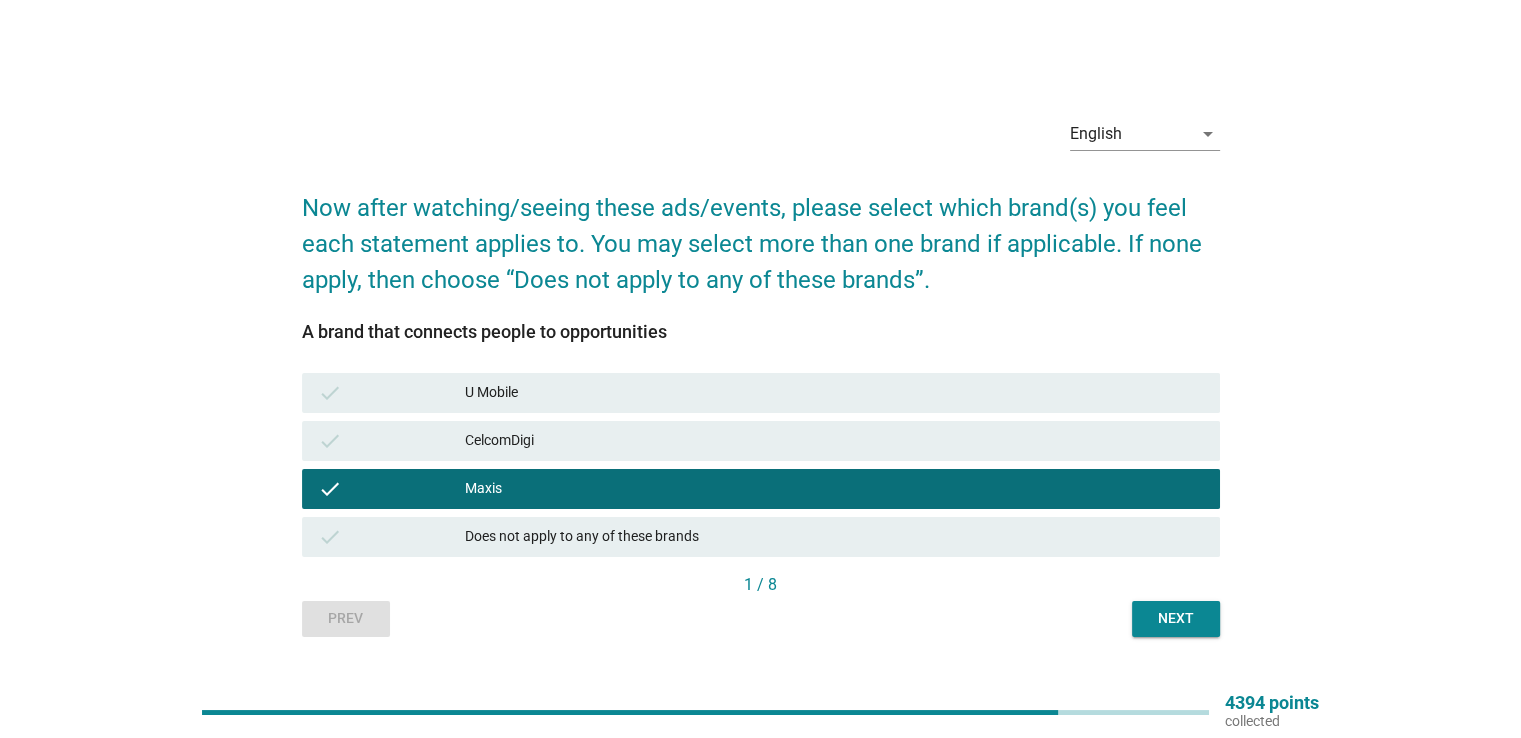 click on "CelcomDigi" at bounding box center [834, 441] 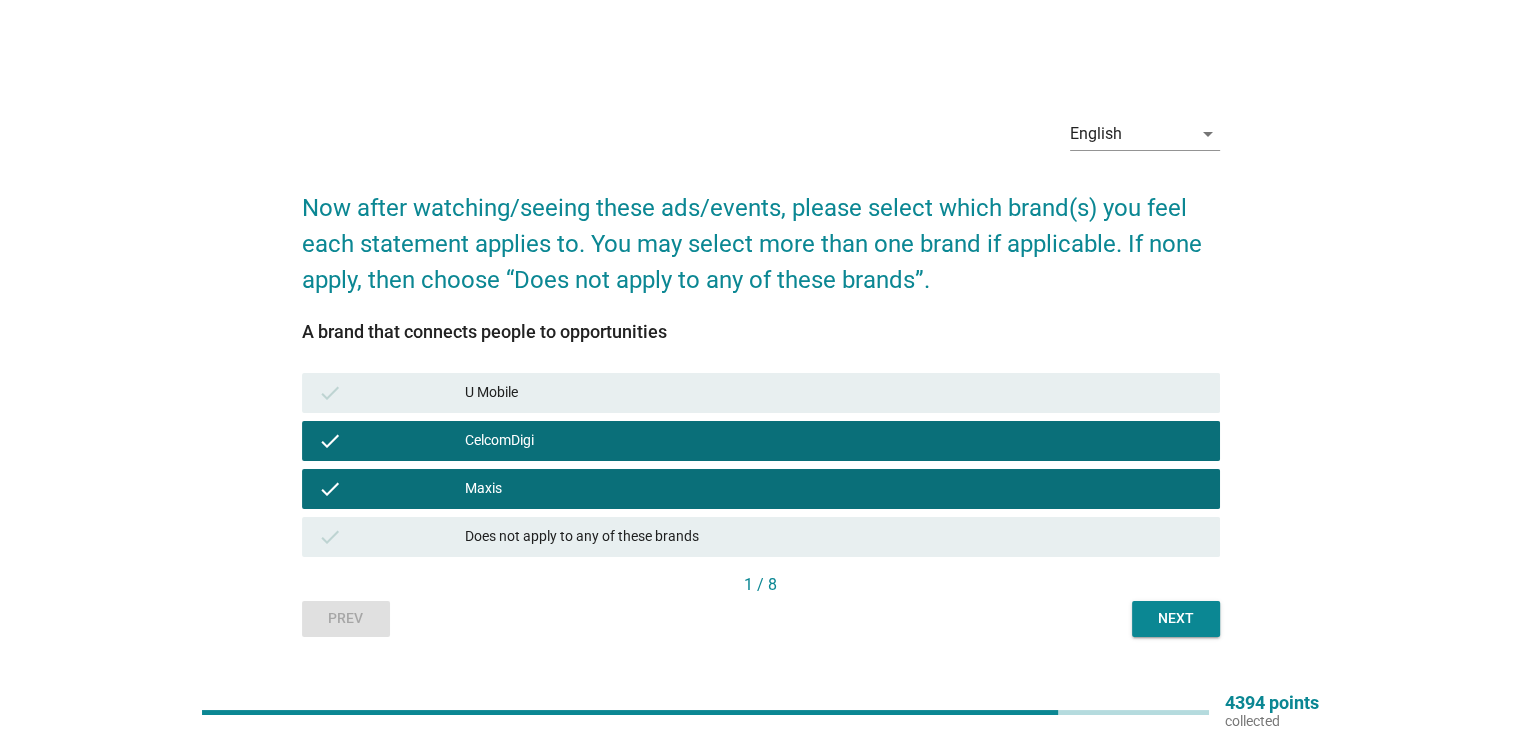 click on "Next" at bounding box center (1176, 618) 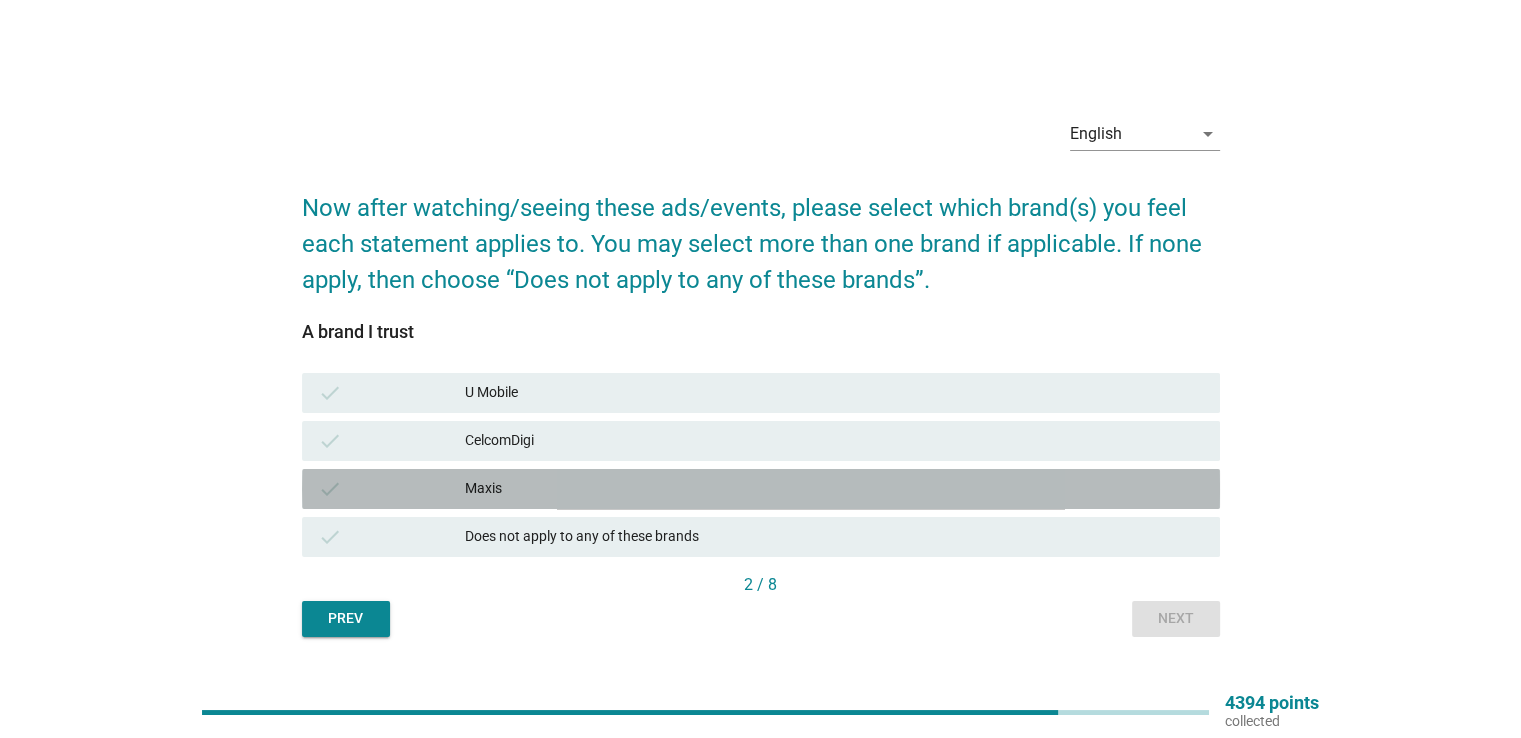 click on "Maxis" at bounding box center (834, 489) 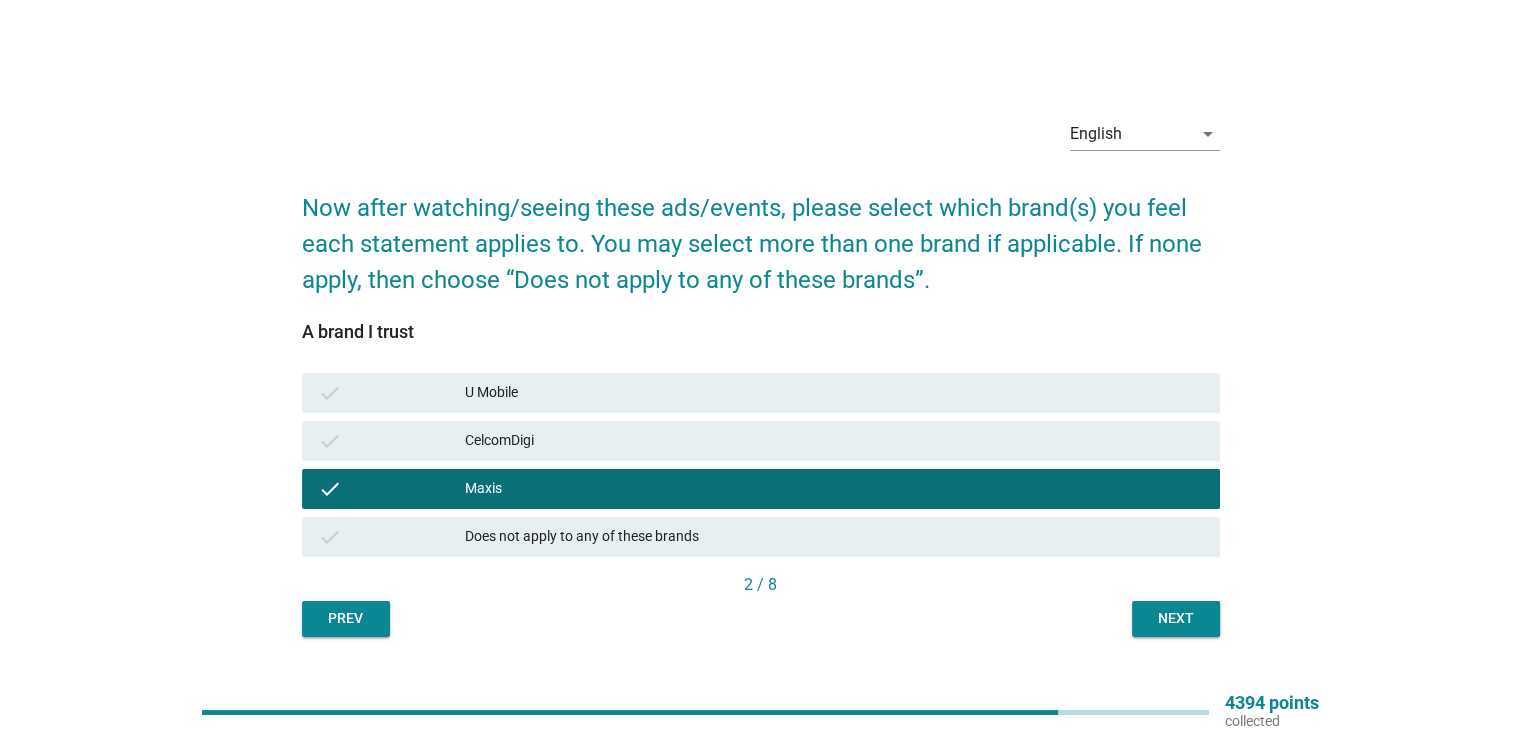 click on "Next" at bounding box center [1176, 618] 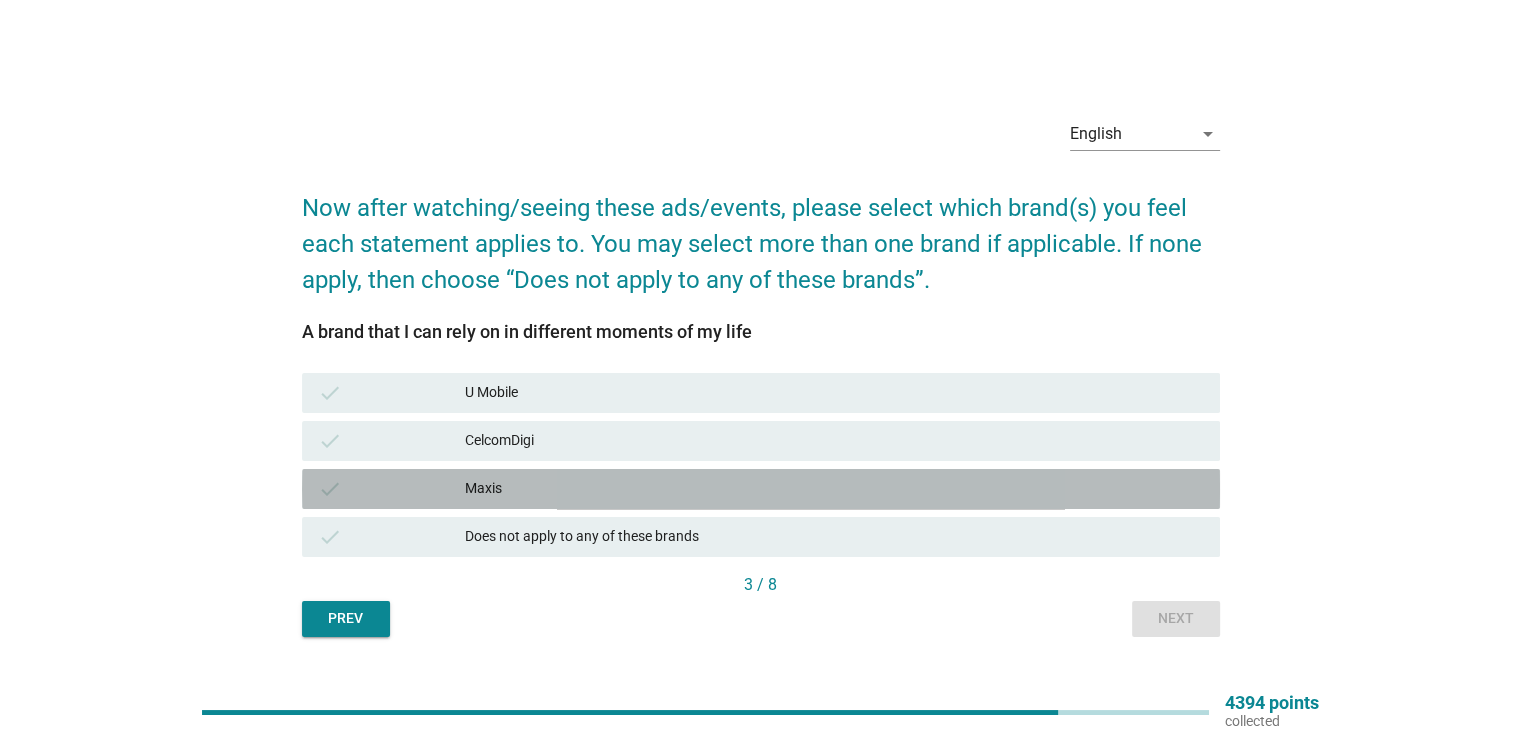 click on "Maxis" at bounding box center (834, 489) 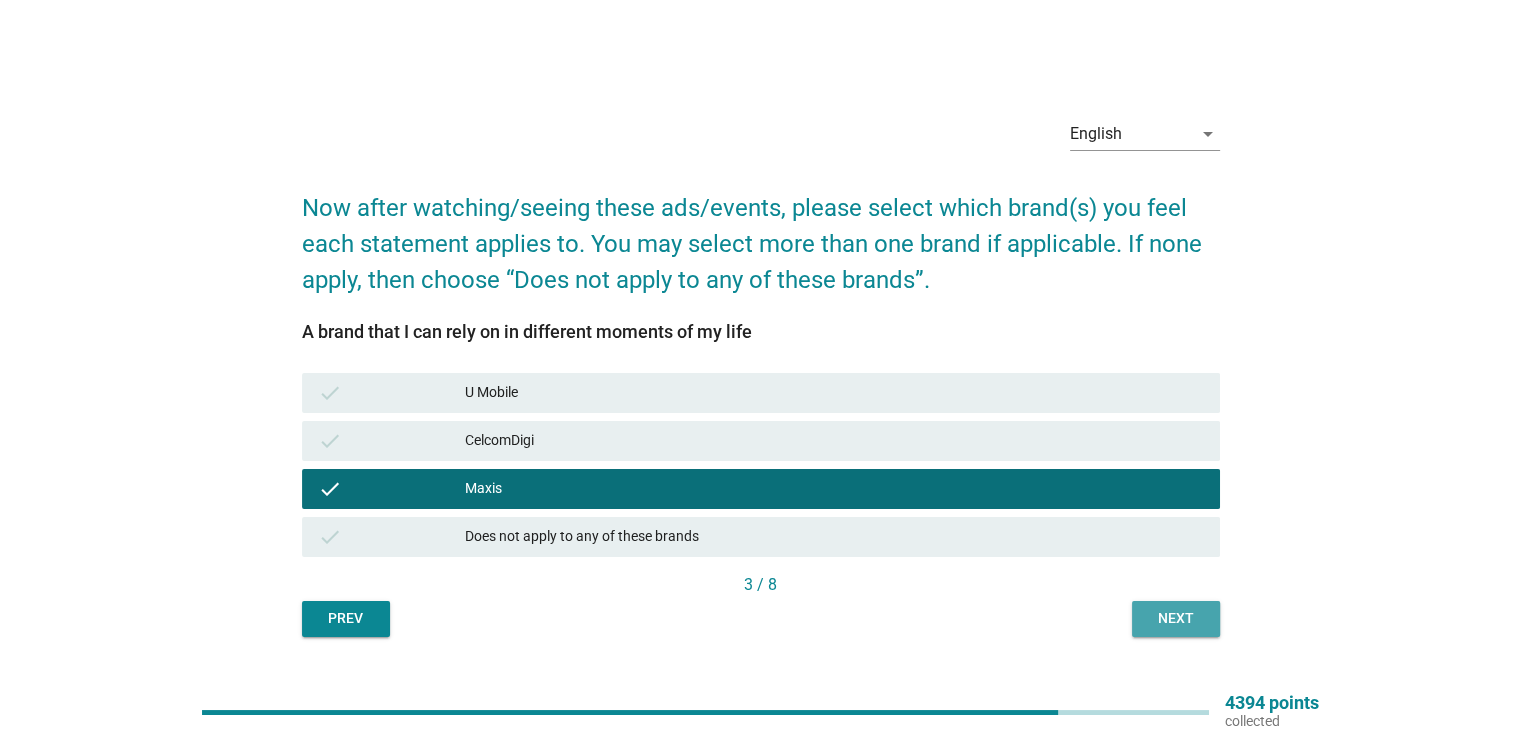 click on "Next" at bounding box center [1176, 618] 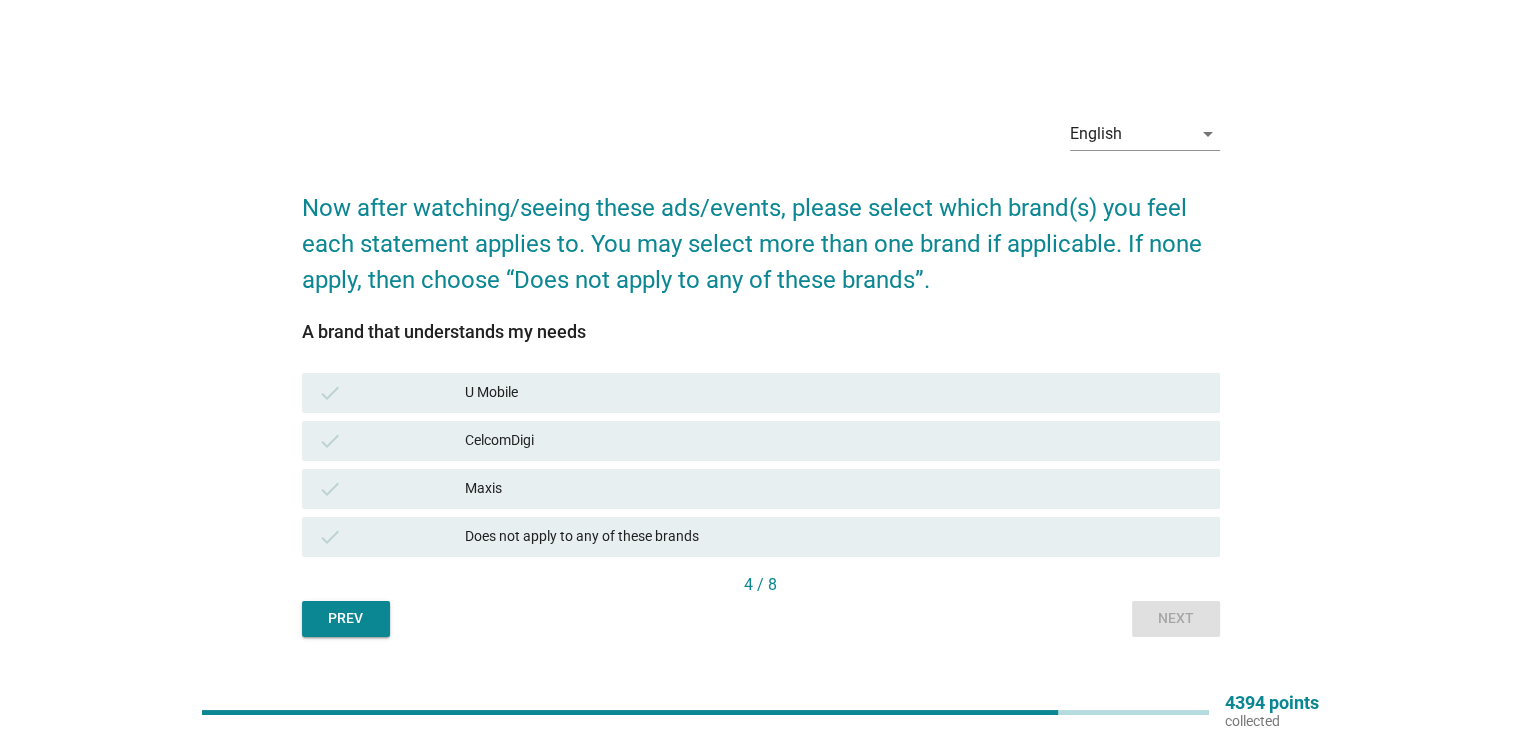 click on "CelcomDigi" at bounding box center (834, 441) 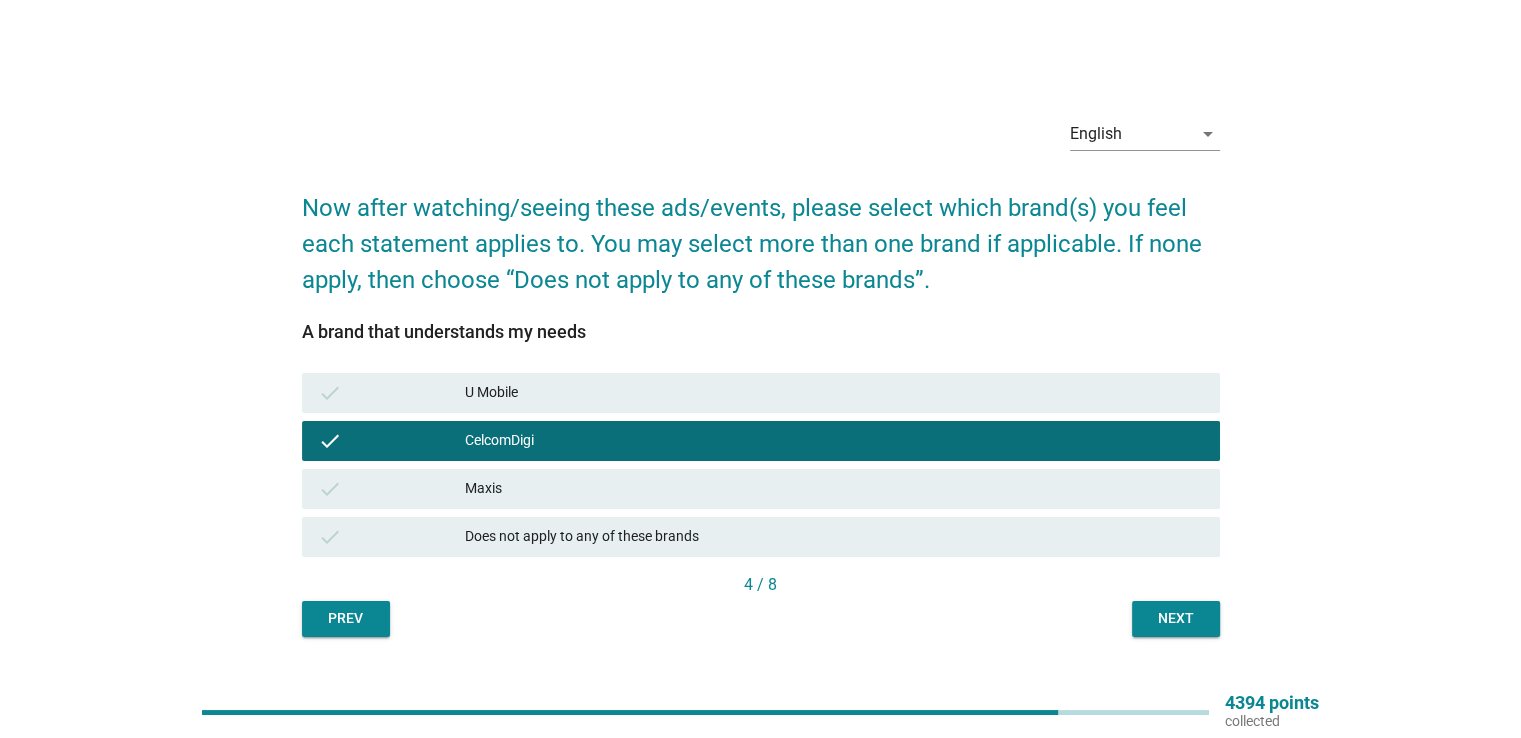 click on "Maxis" at bounding box center (834, 489) 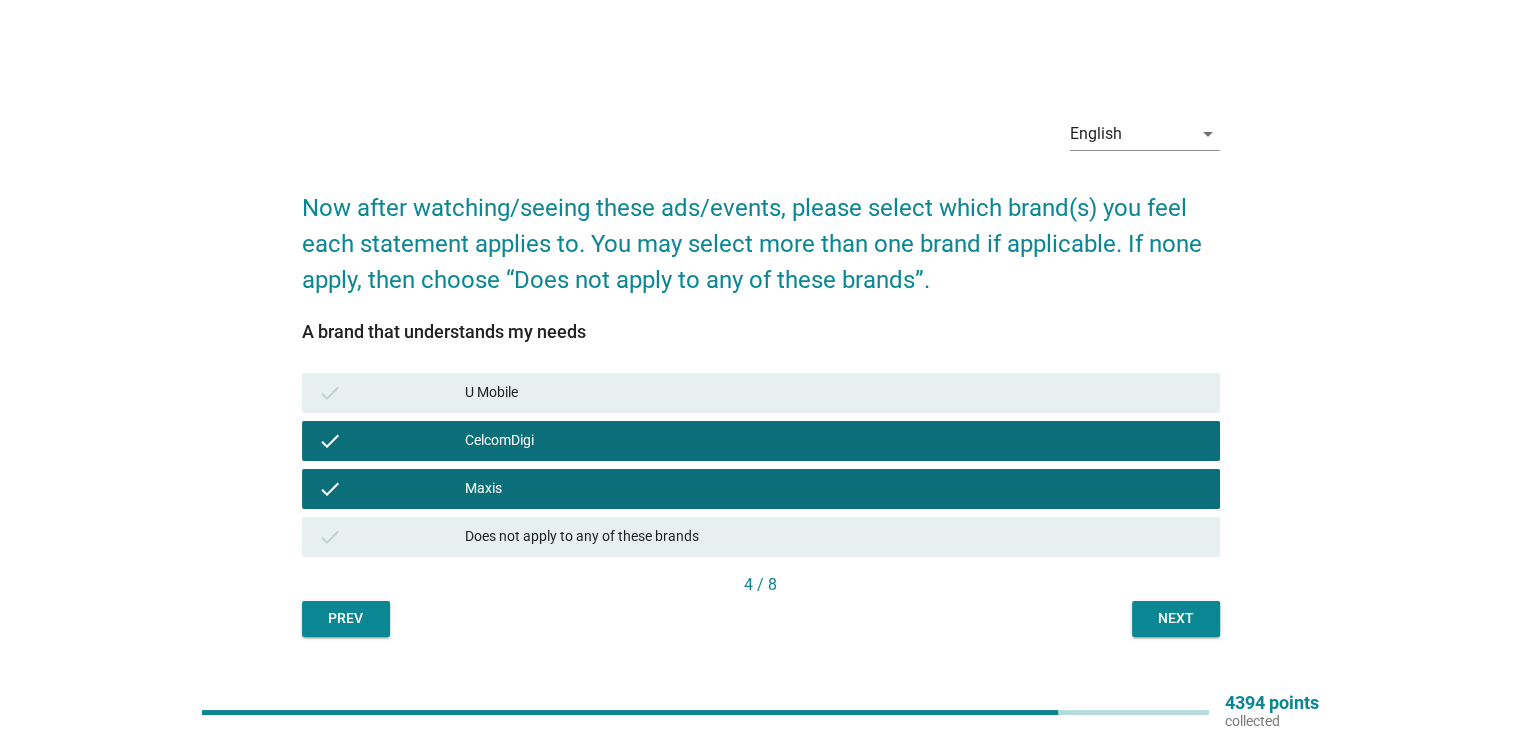 click on "Next" at bounding box center (1176, 618) 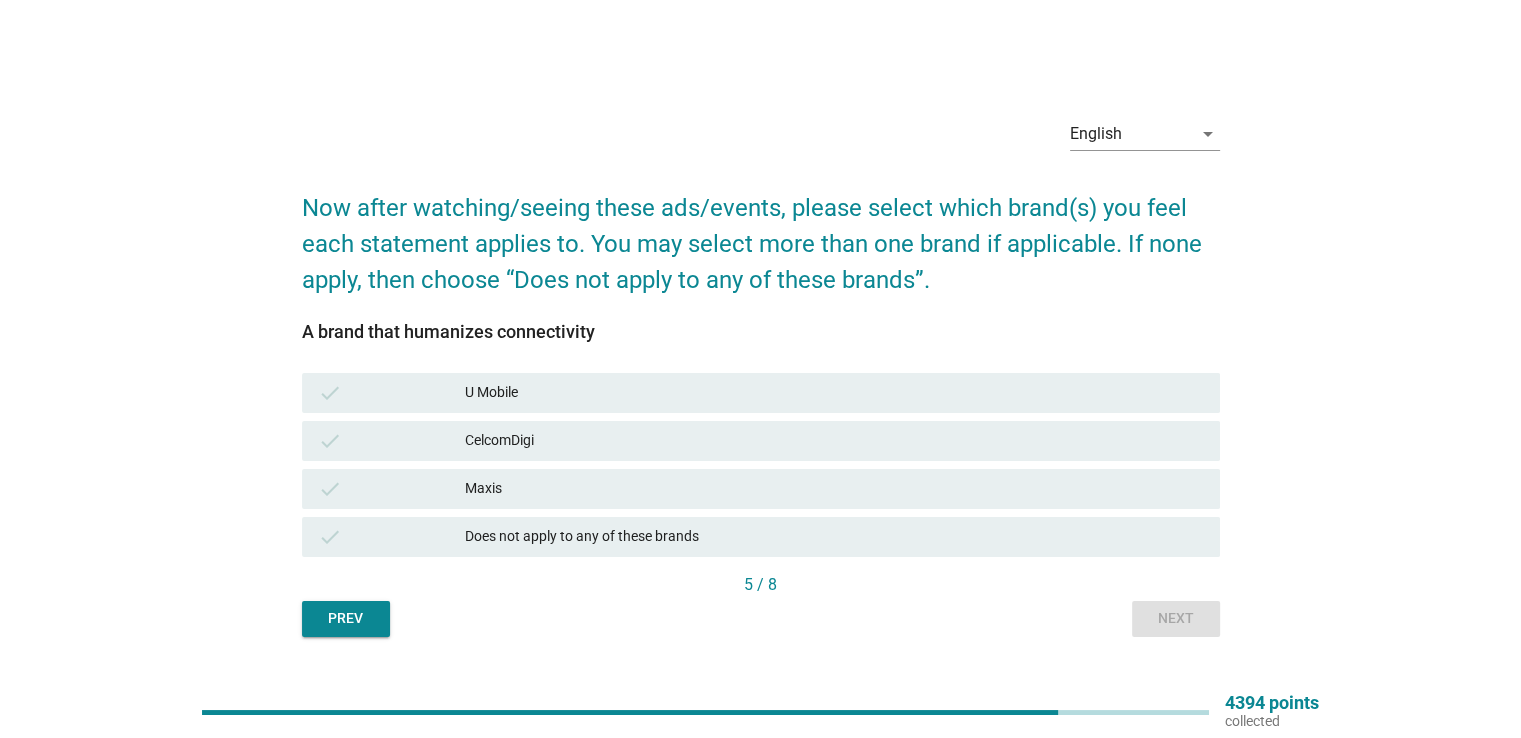 click on "Maxis" at bounding box center (834, 489) 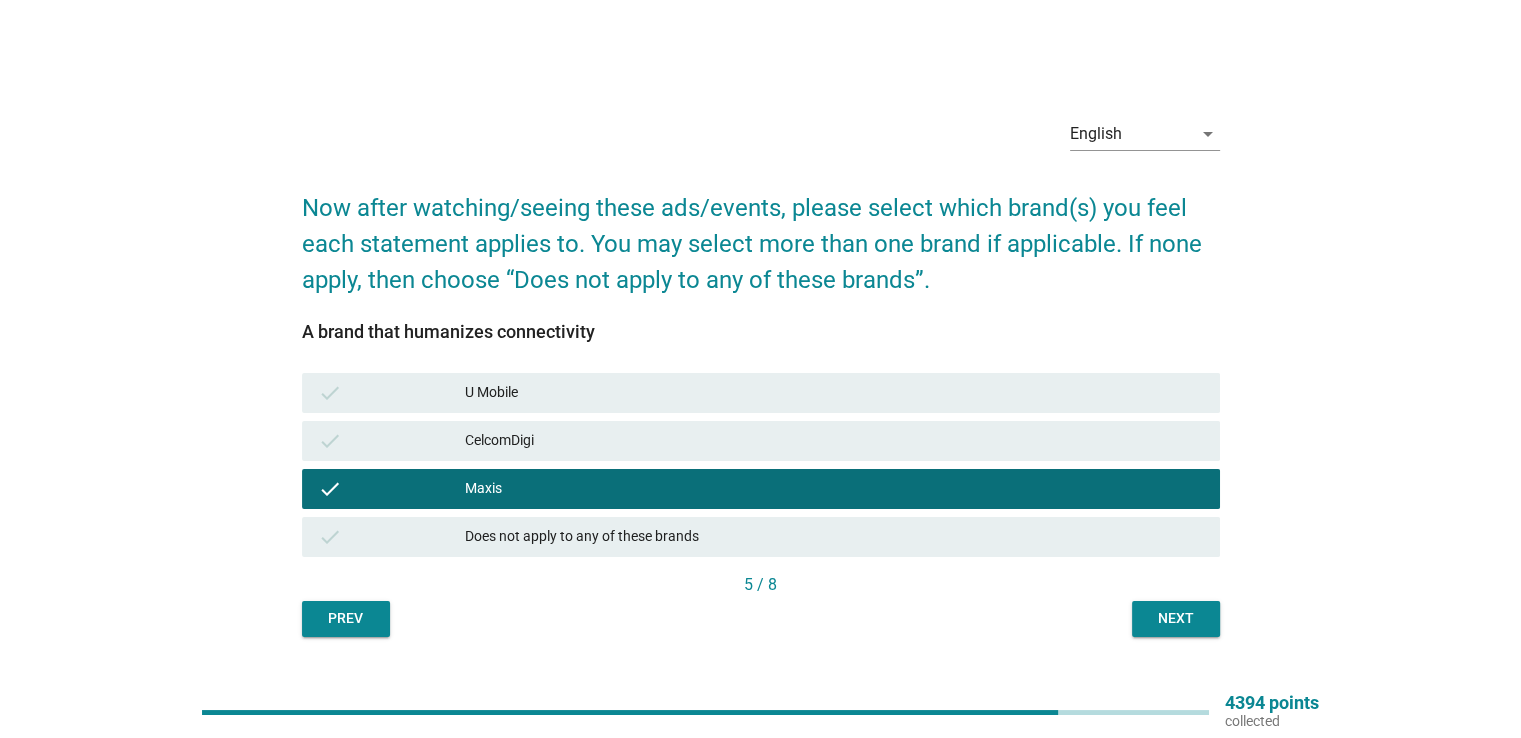 click on "Next" at bounding box center [1176, 618] 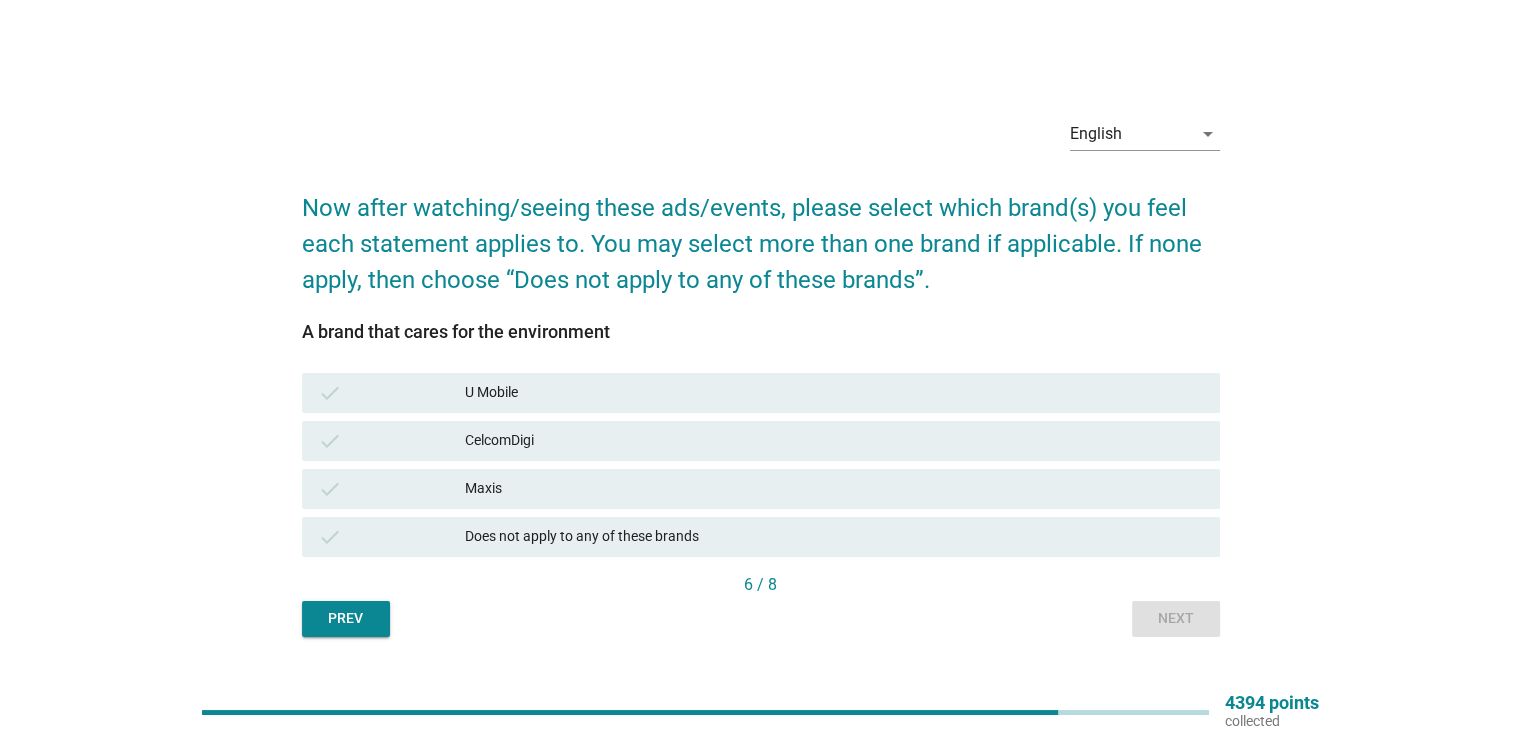 click on "CelcomDigi" at bounding box center (834, 441) 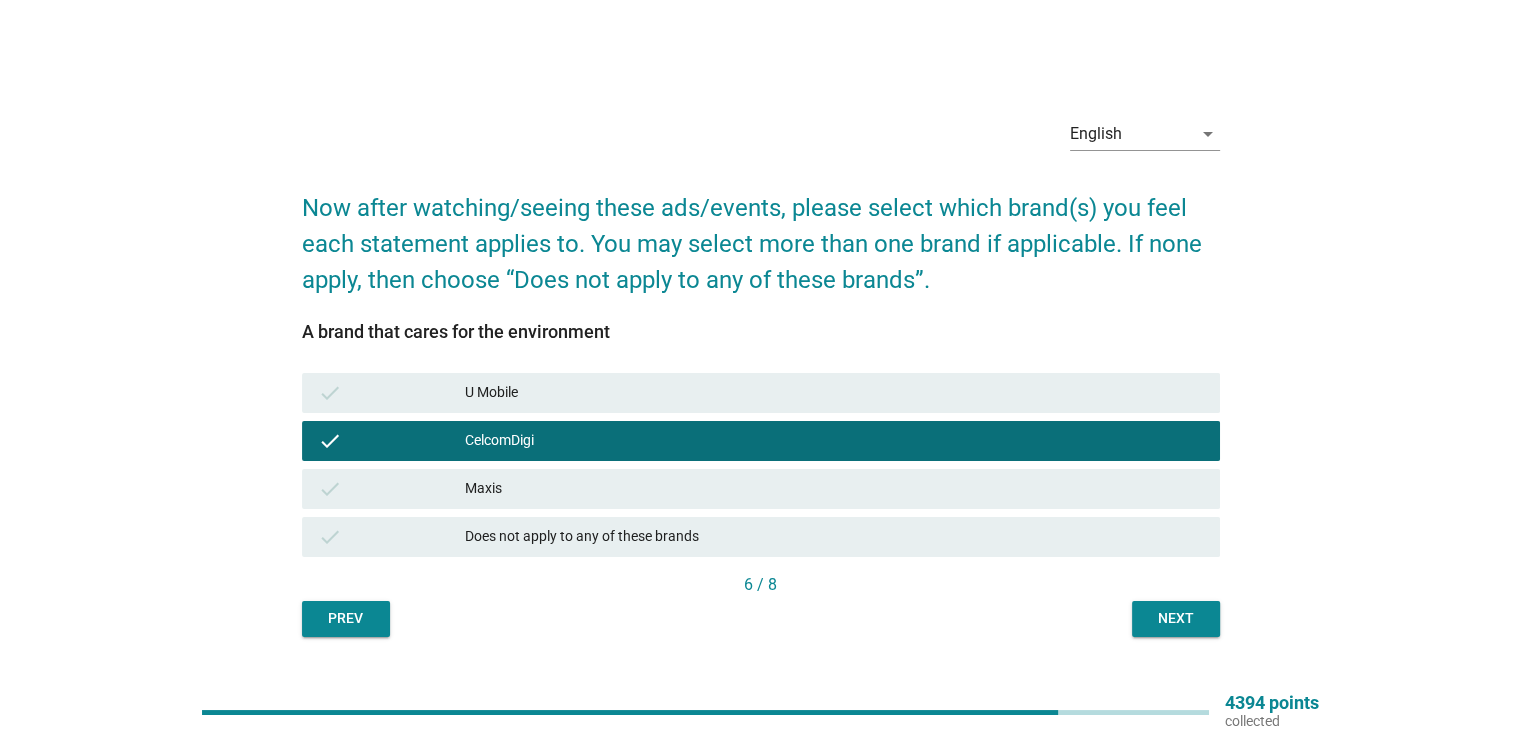 click on "Next" at bounding box center [1176, 619] 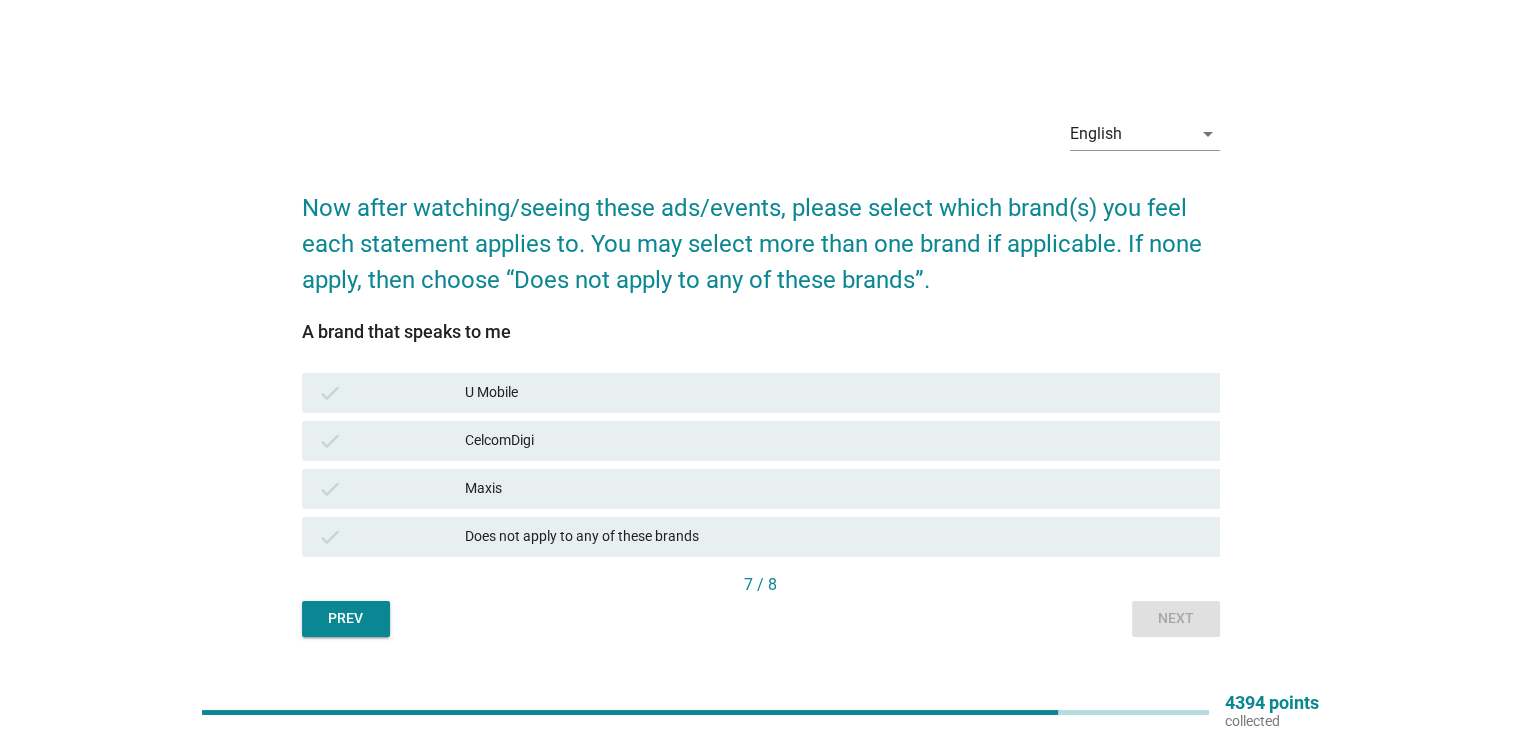 click on "check   Maxis" at bounding box center (761, 489) 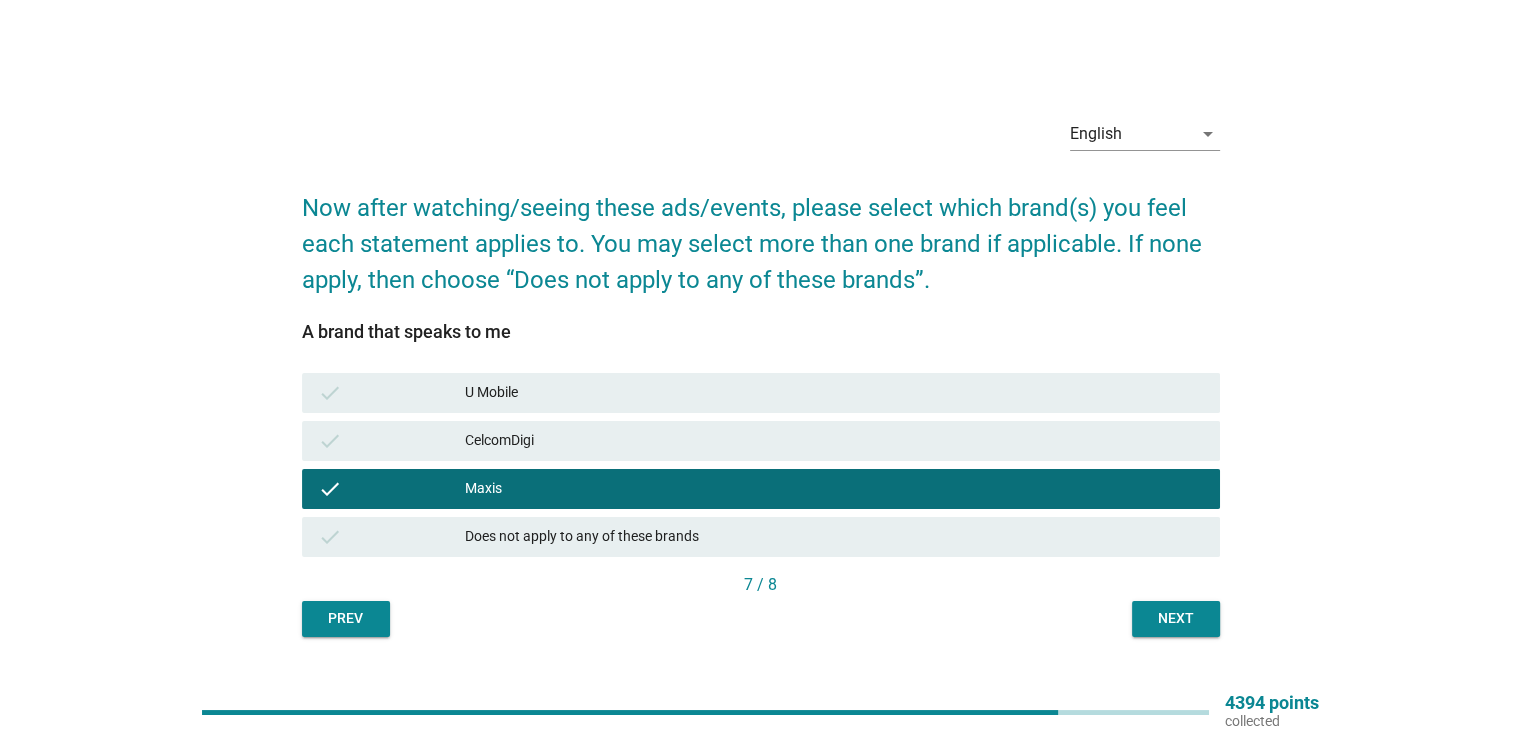 click on "check   CelcomDigi" at bounding box center (761, 441) 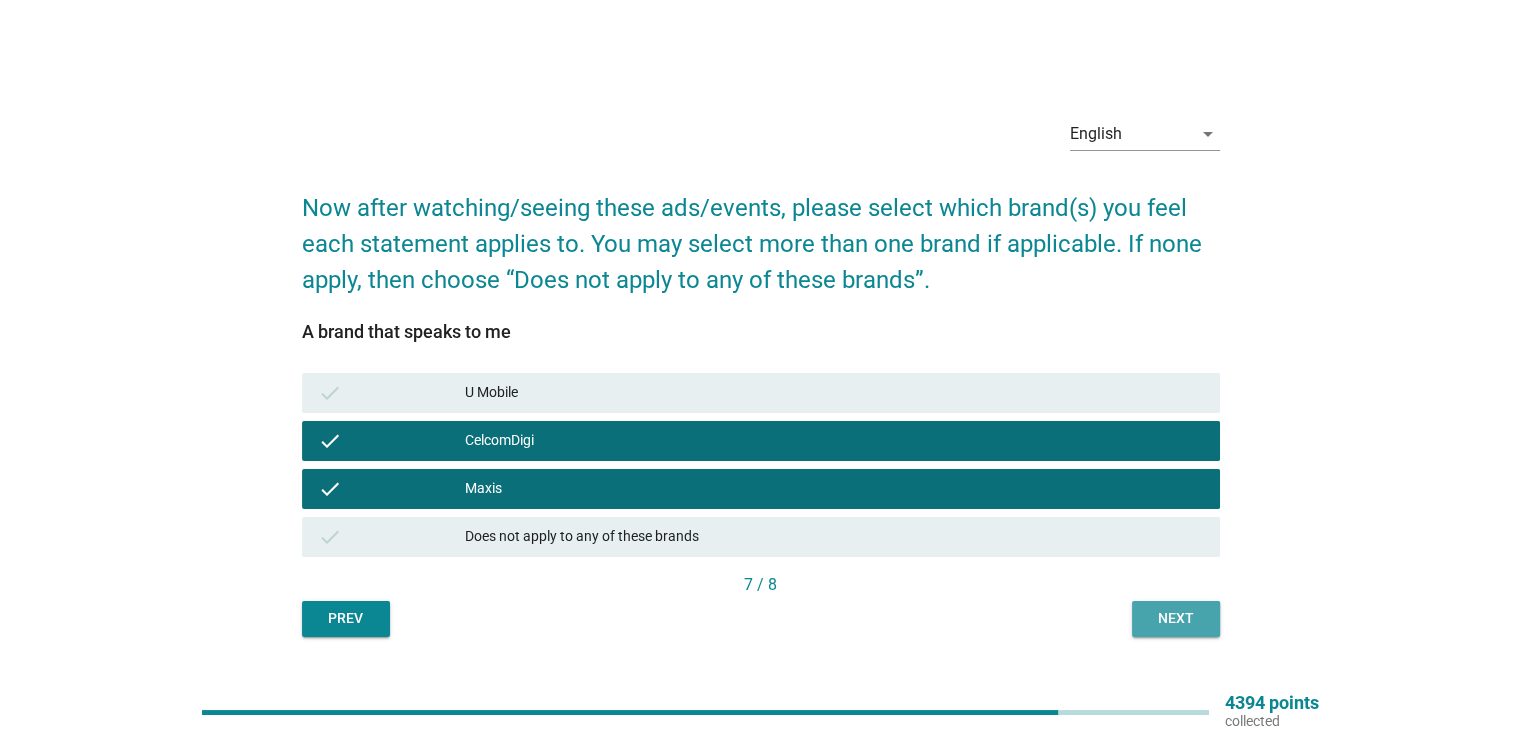 click on "Next" at bounding box center [1176, 618] 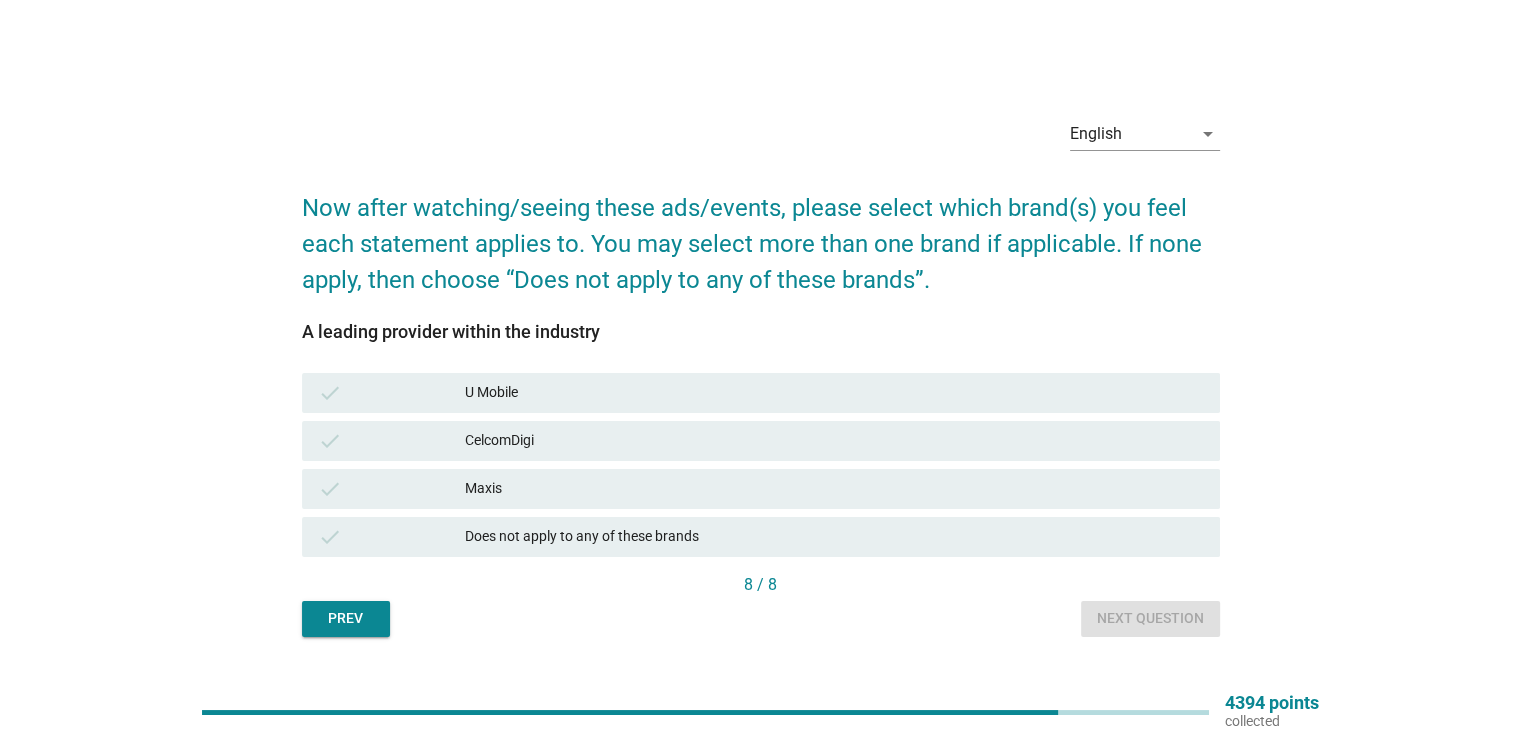 click on "check   Maxis" at bounding box center (761, 489) 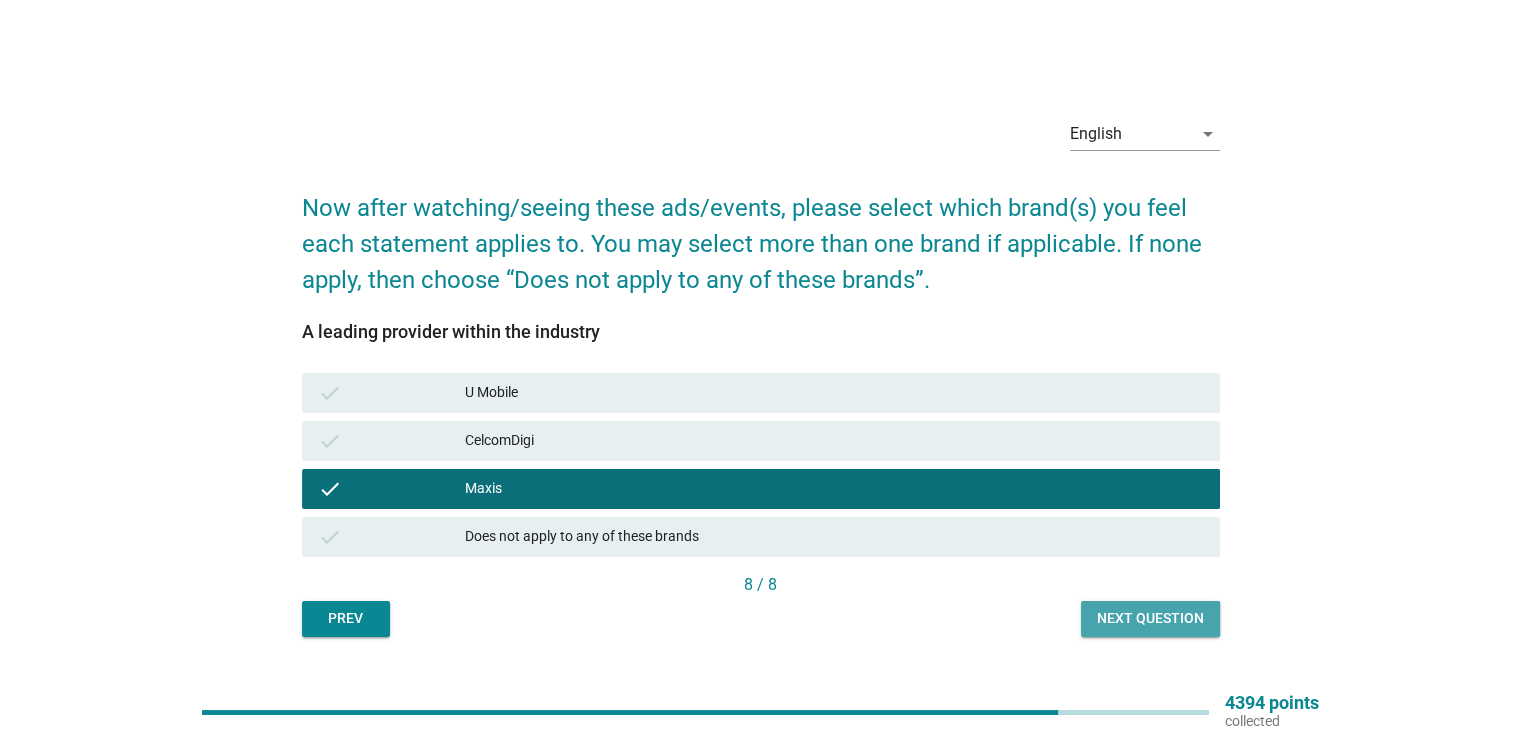 click on "Next question" at bounding box center [1150, 618] 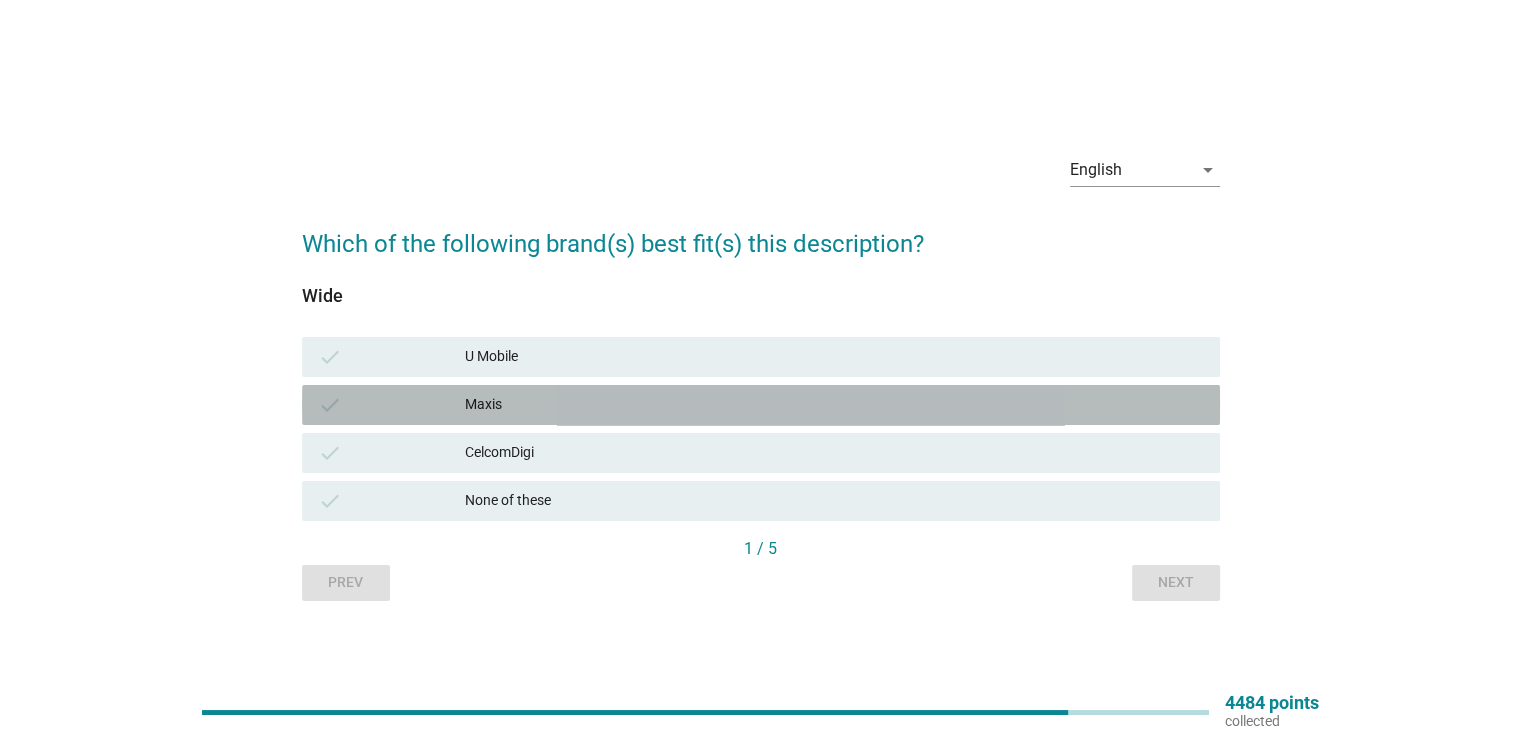 click on "Maxis" at bounding box center (834, 405) 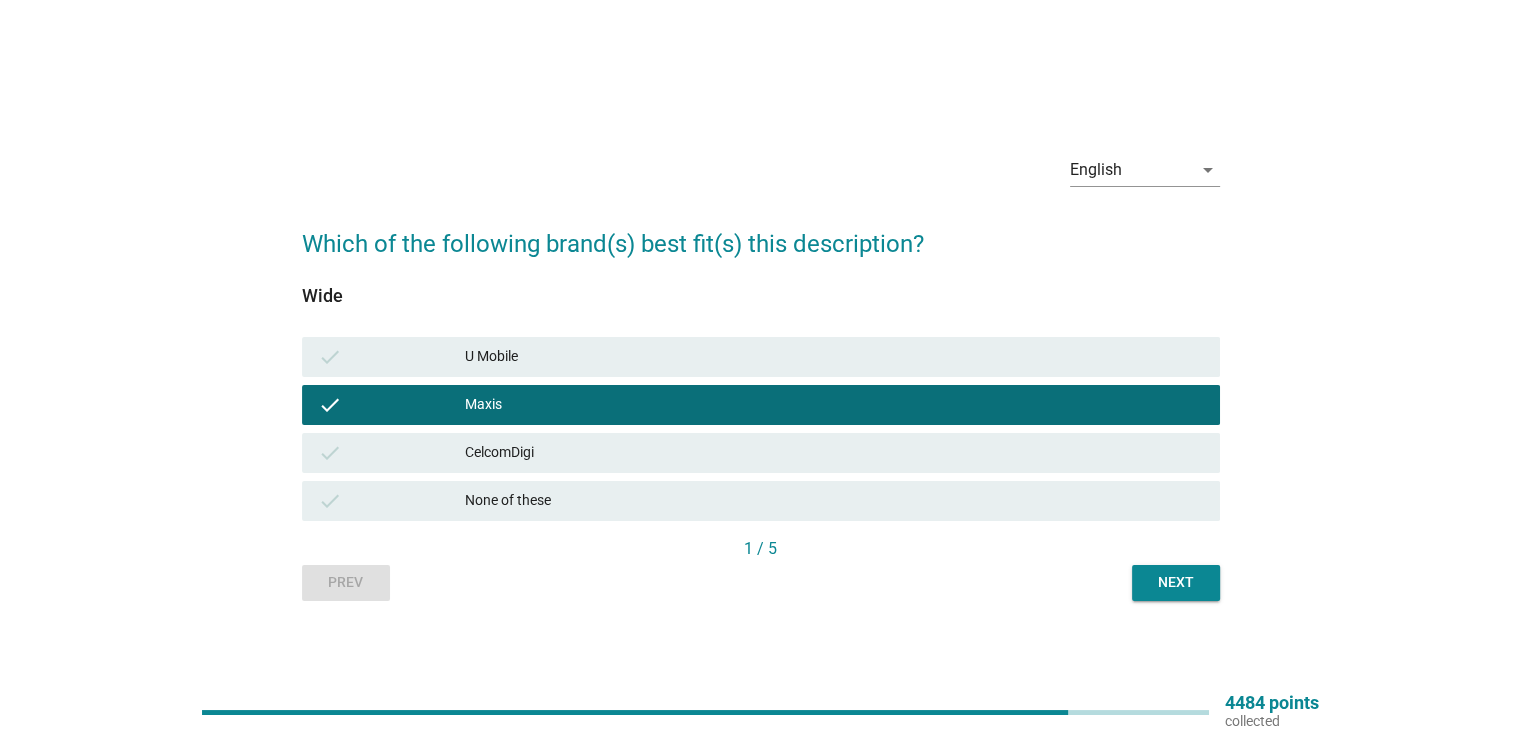 click on "Next" at bounding box center (1176, 582) 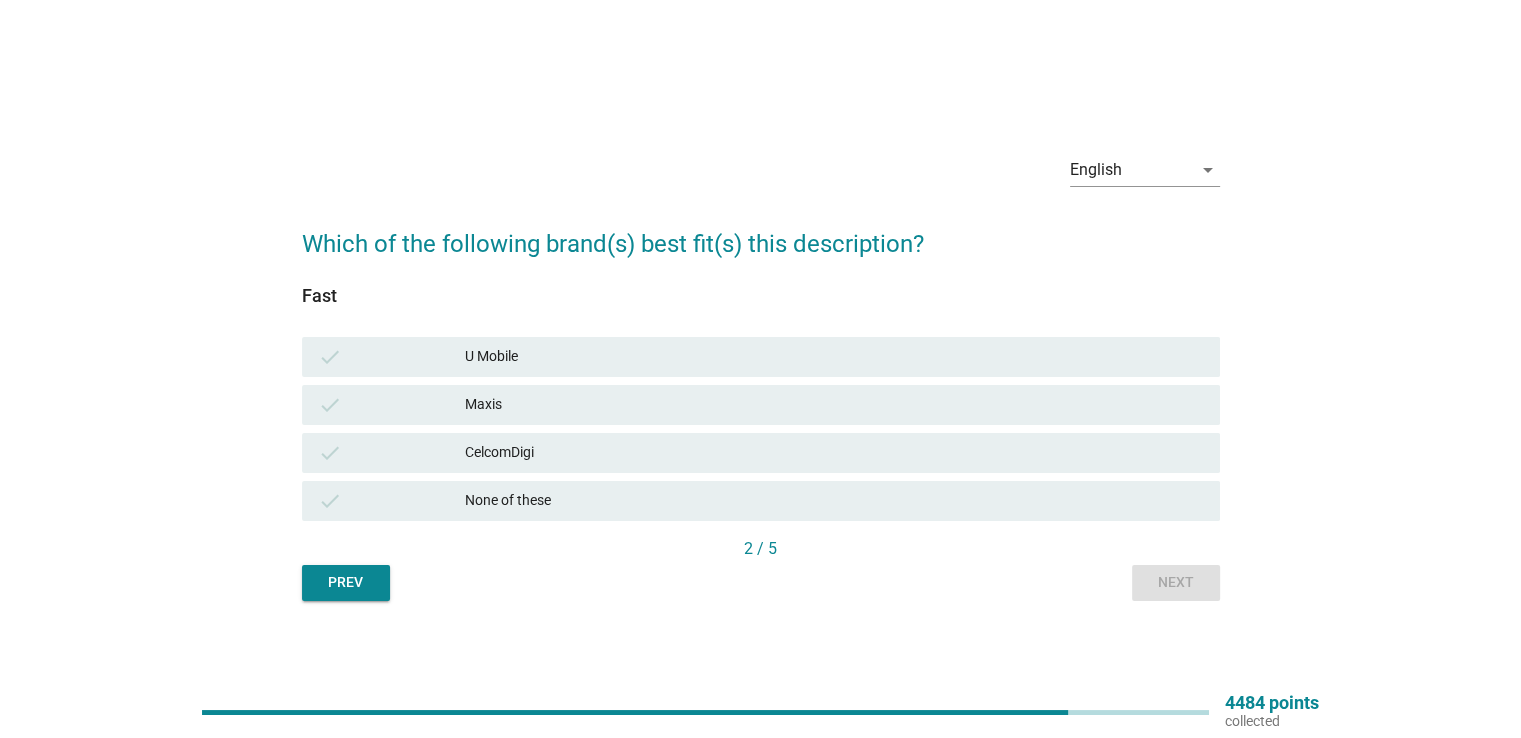 click on "Maxis" at bounding box center (834, 405) 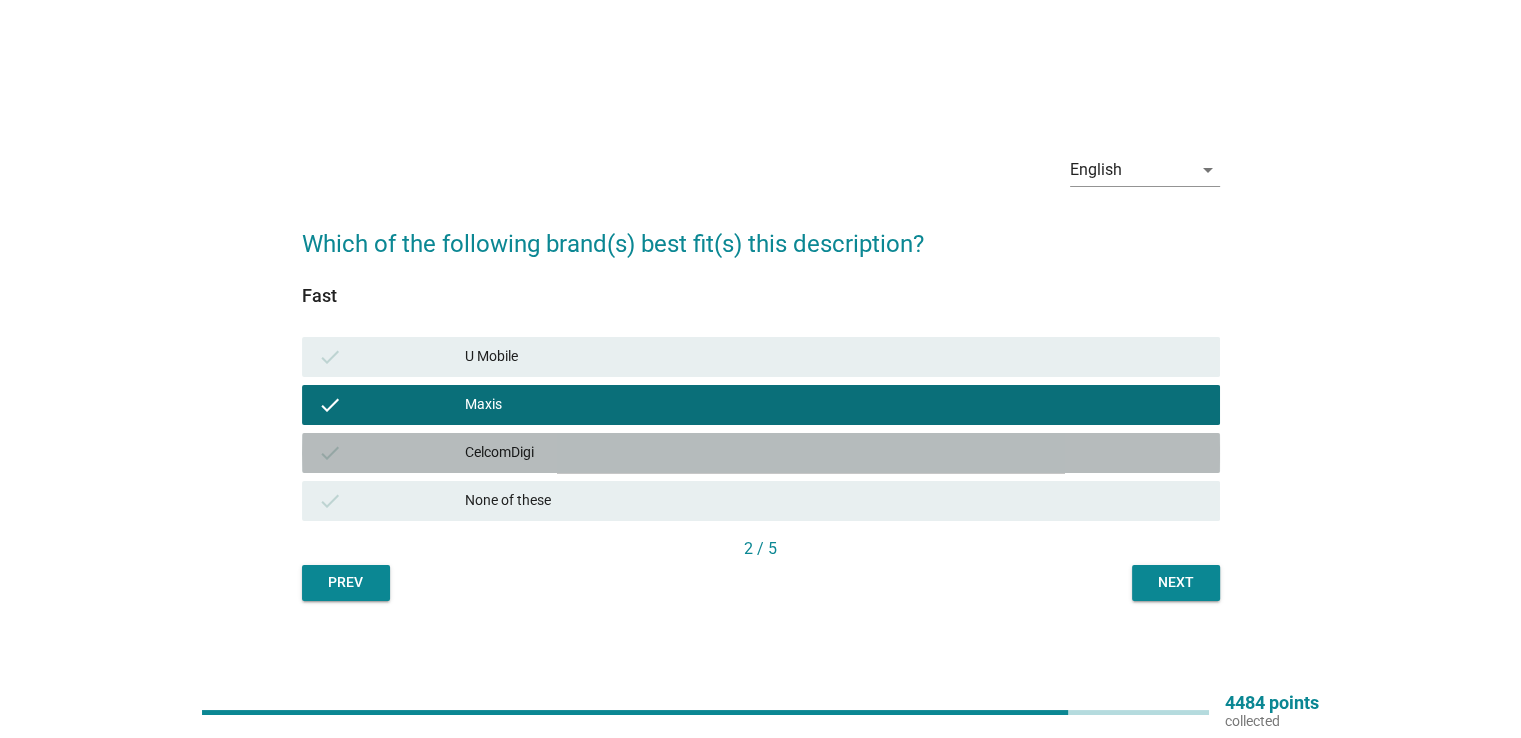 click on "CelcomDigi" at bounding box center [834, 453] 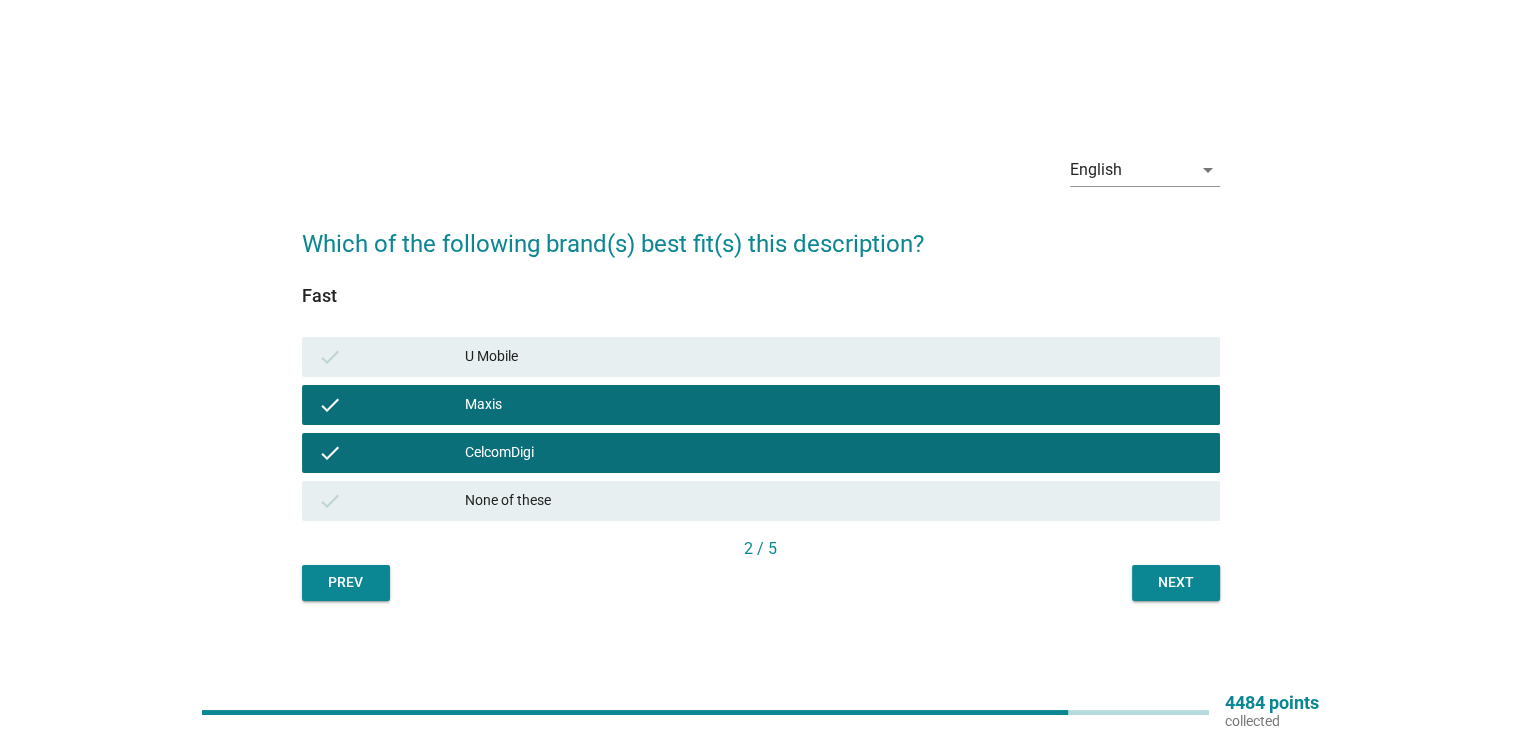 click on "Next" at bounding box center (1176, 583) 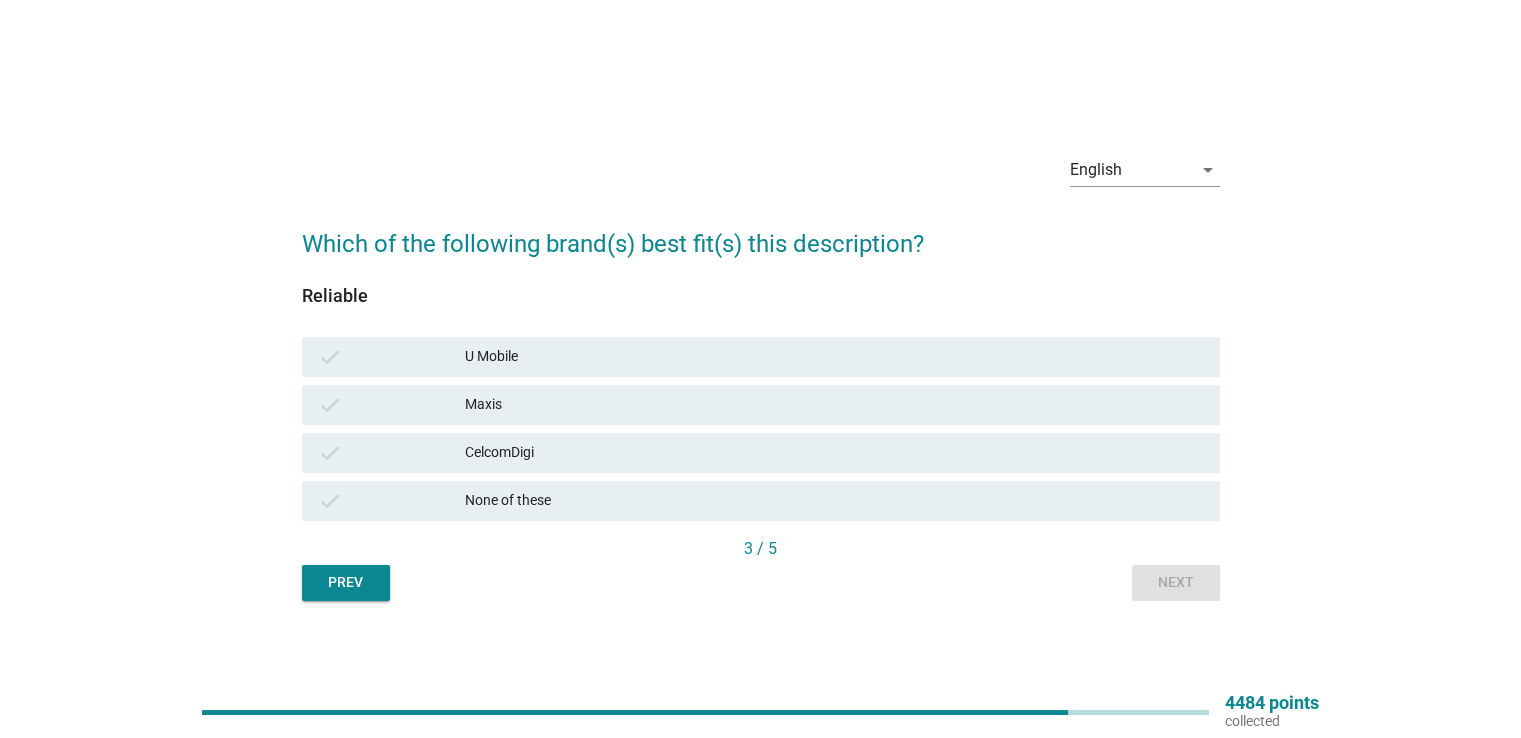 click on "check   CelcomDigi" at bounding box center [761, 453] 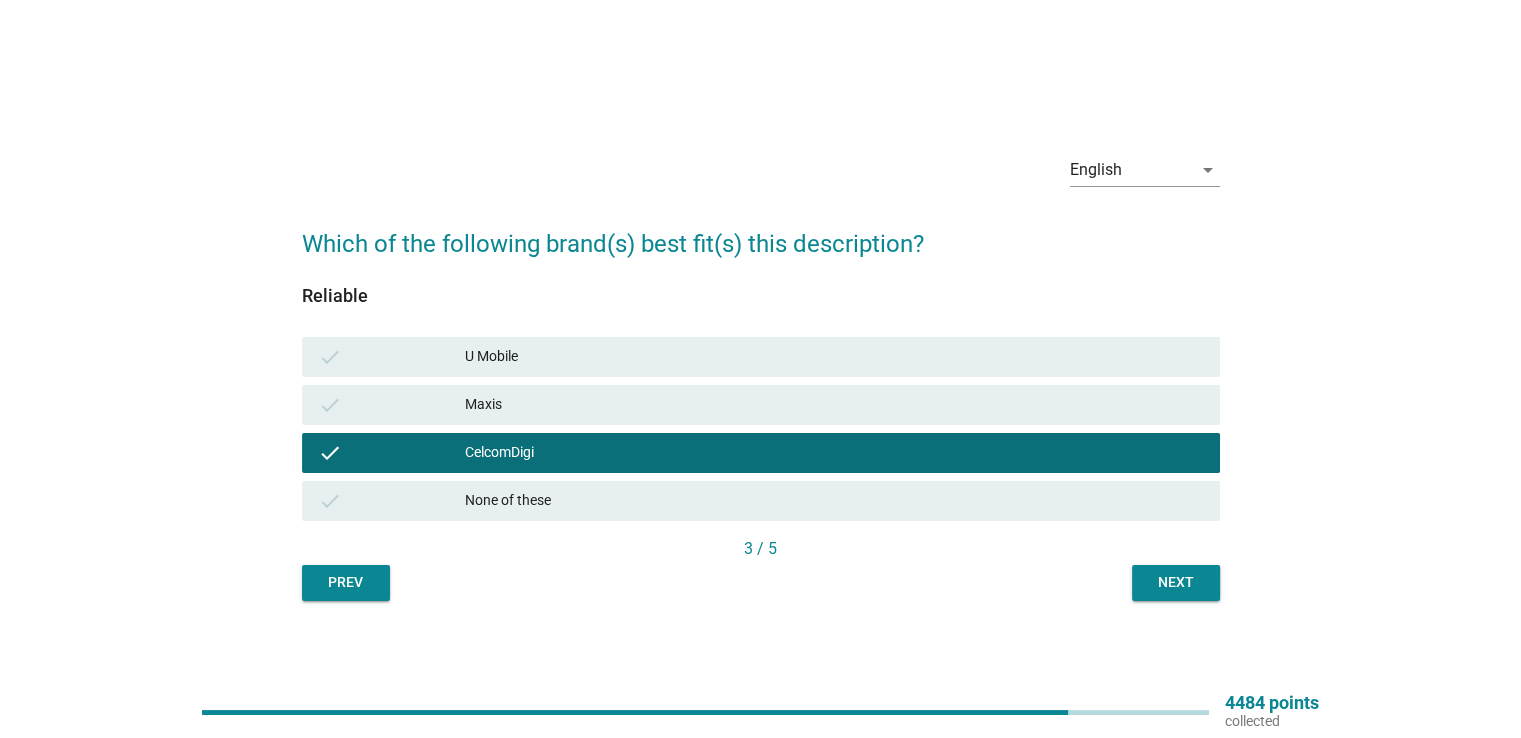 click on "Maxis" at bounding box center (834, 405) 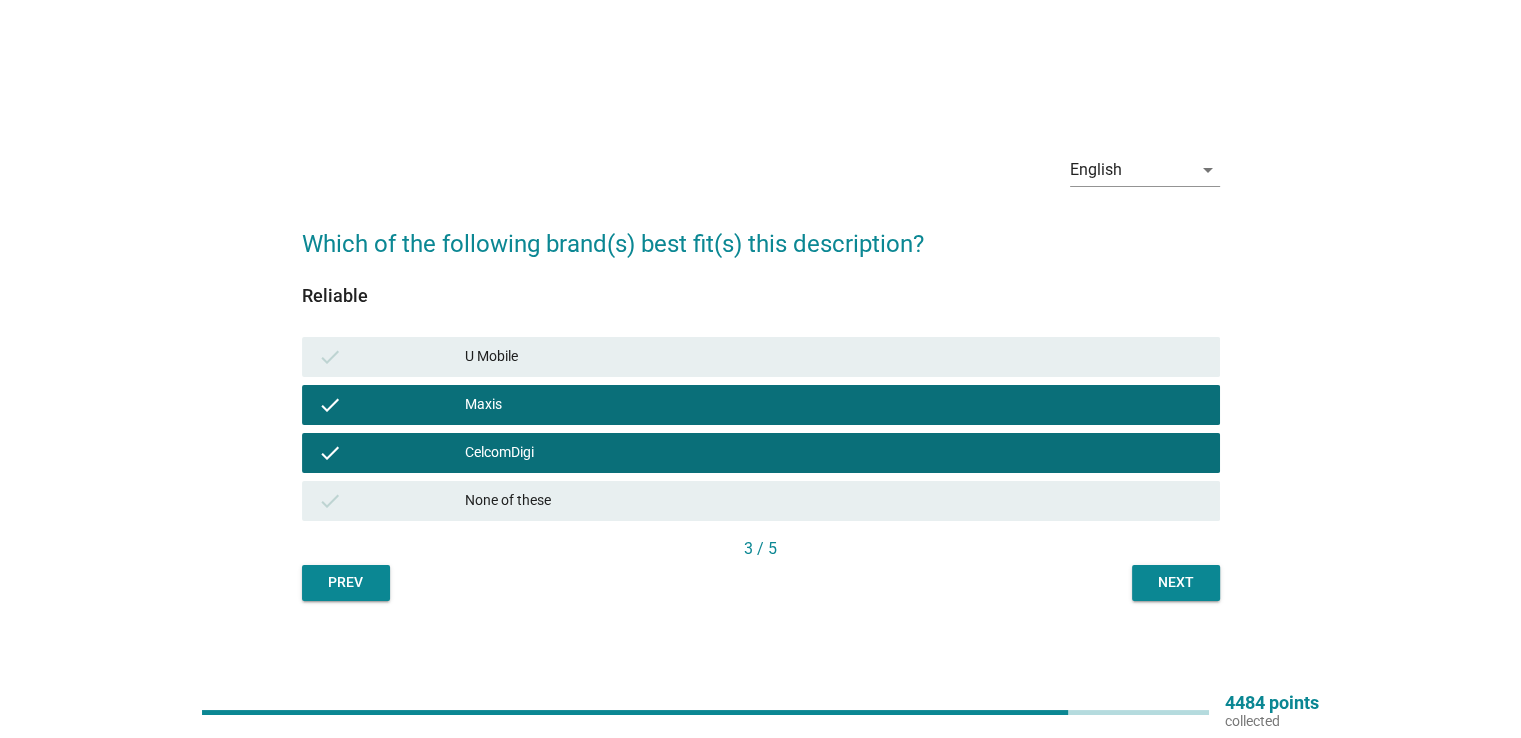 click on "Next" at bounding box center (1176, 582) 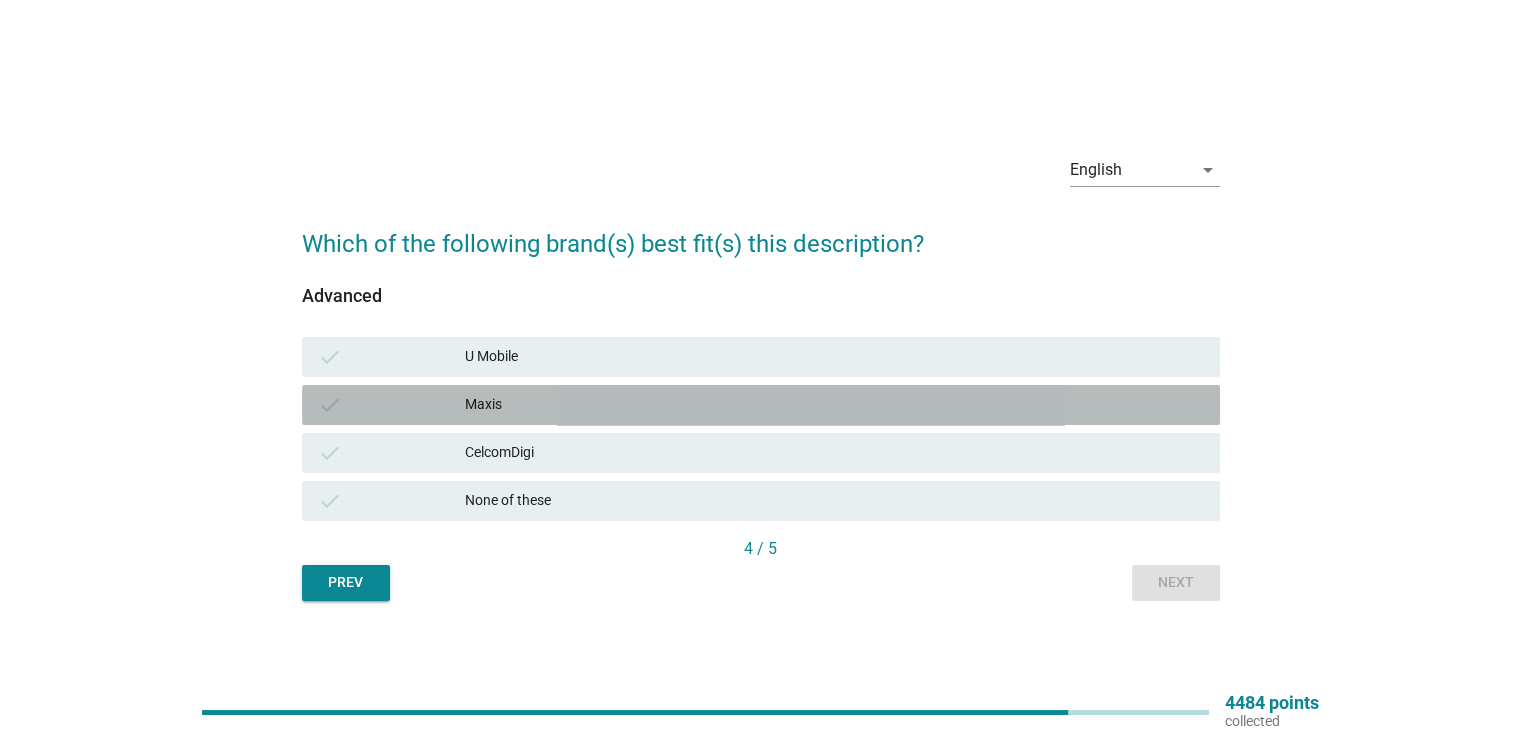 click on "Maxis" at bounding box center (834, 405) 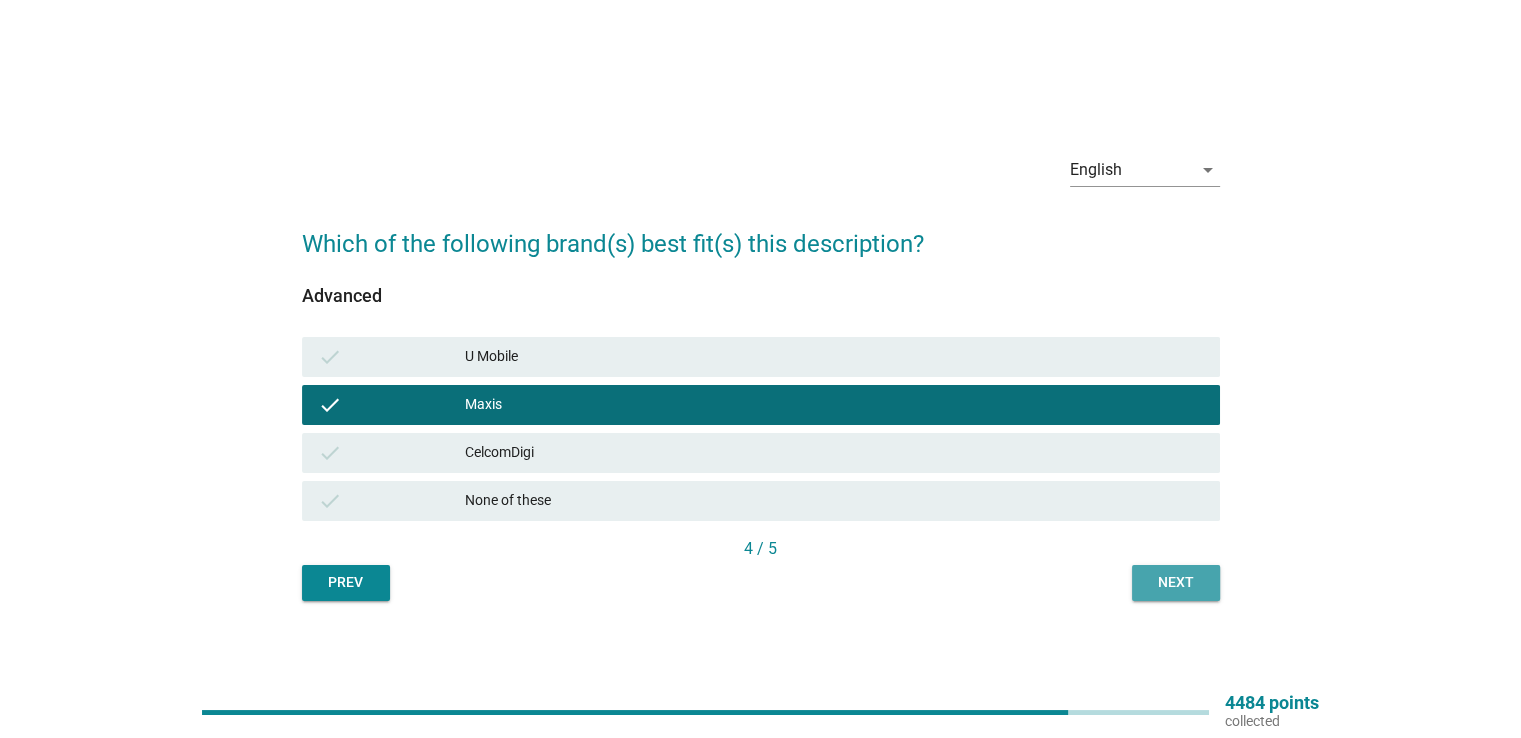 click on "Next" at bounding box center (1176, 583) 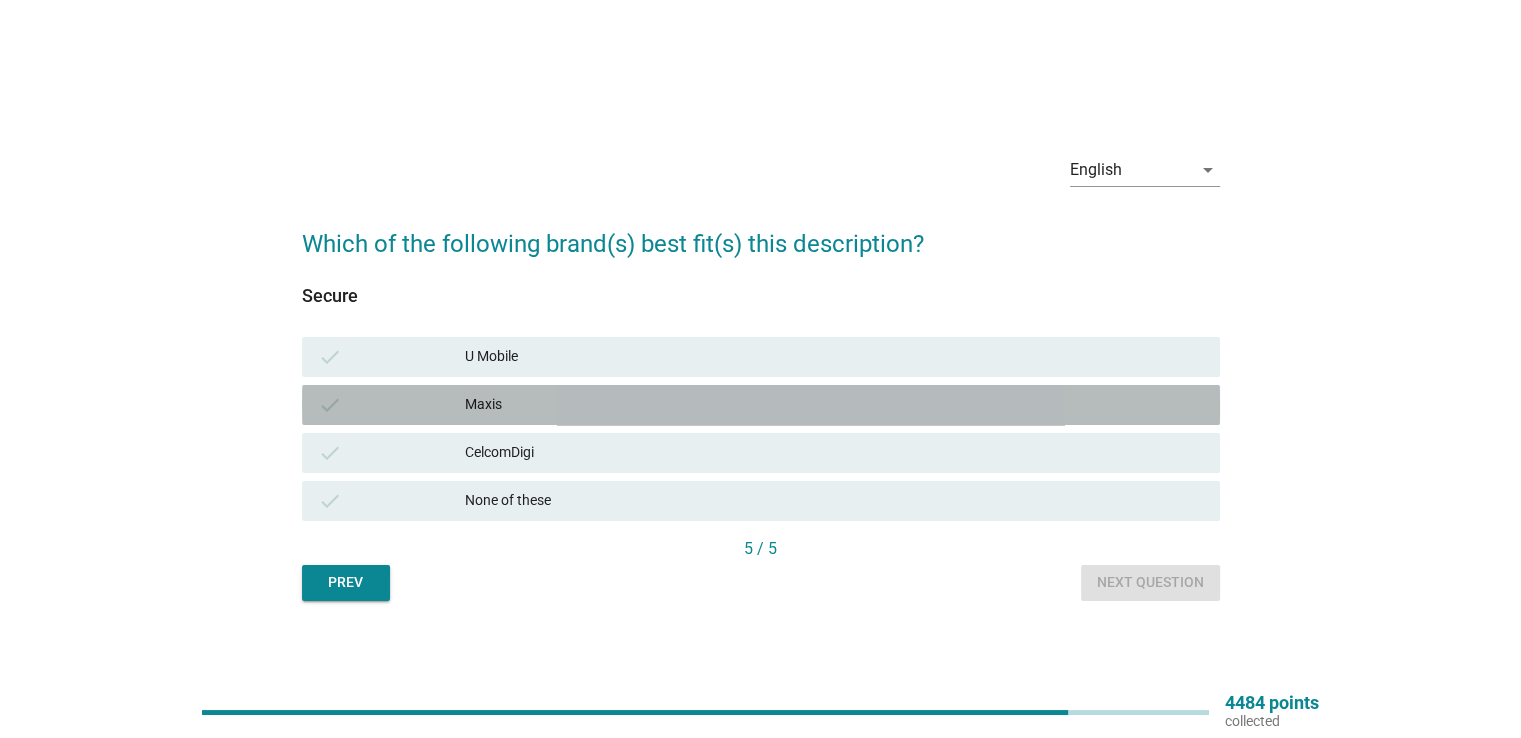 click on "Maxis" at bounding box center (834, 405) 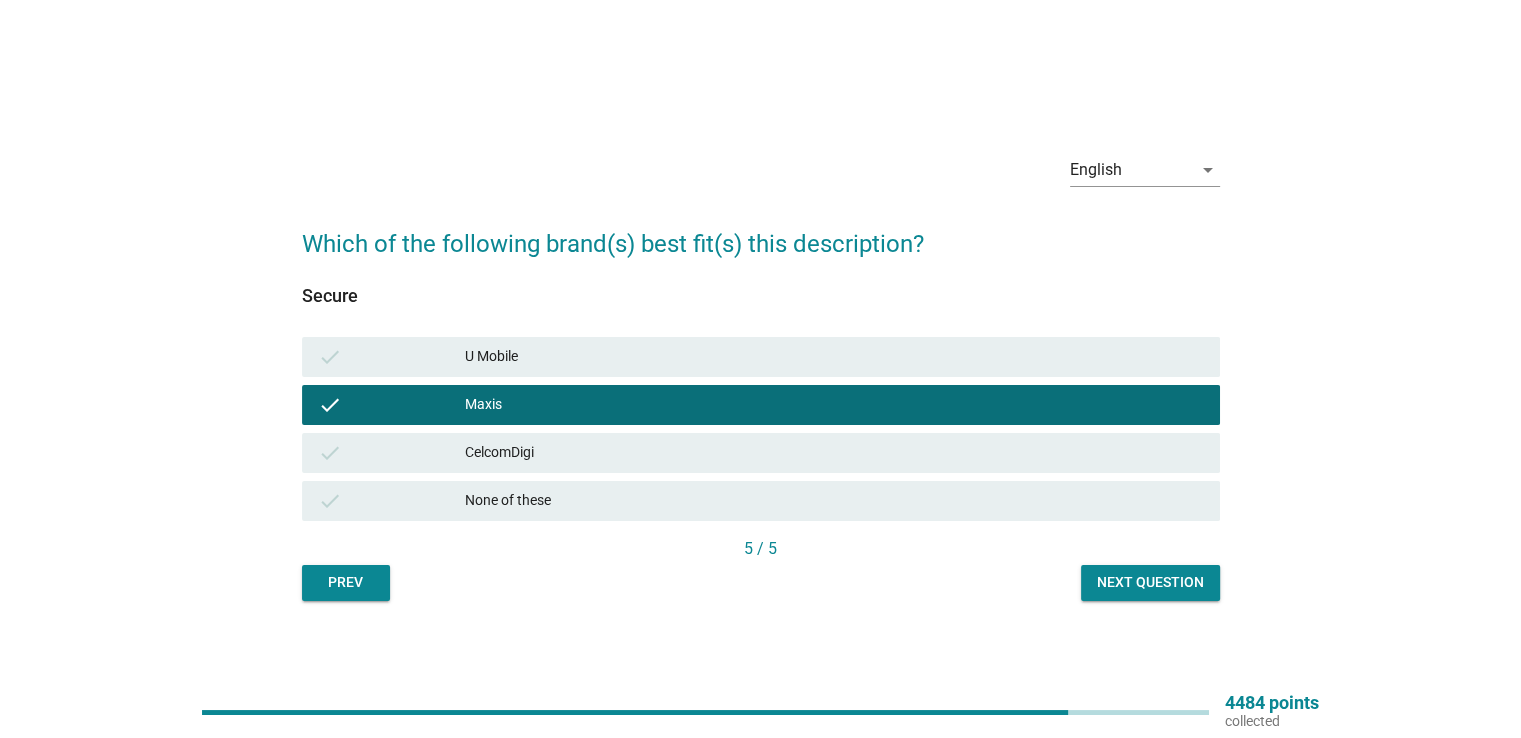 click on "Next question" at bounding box center [1150, 582] 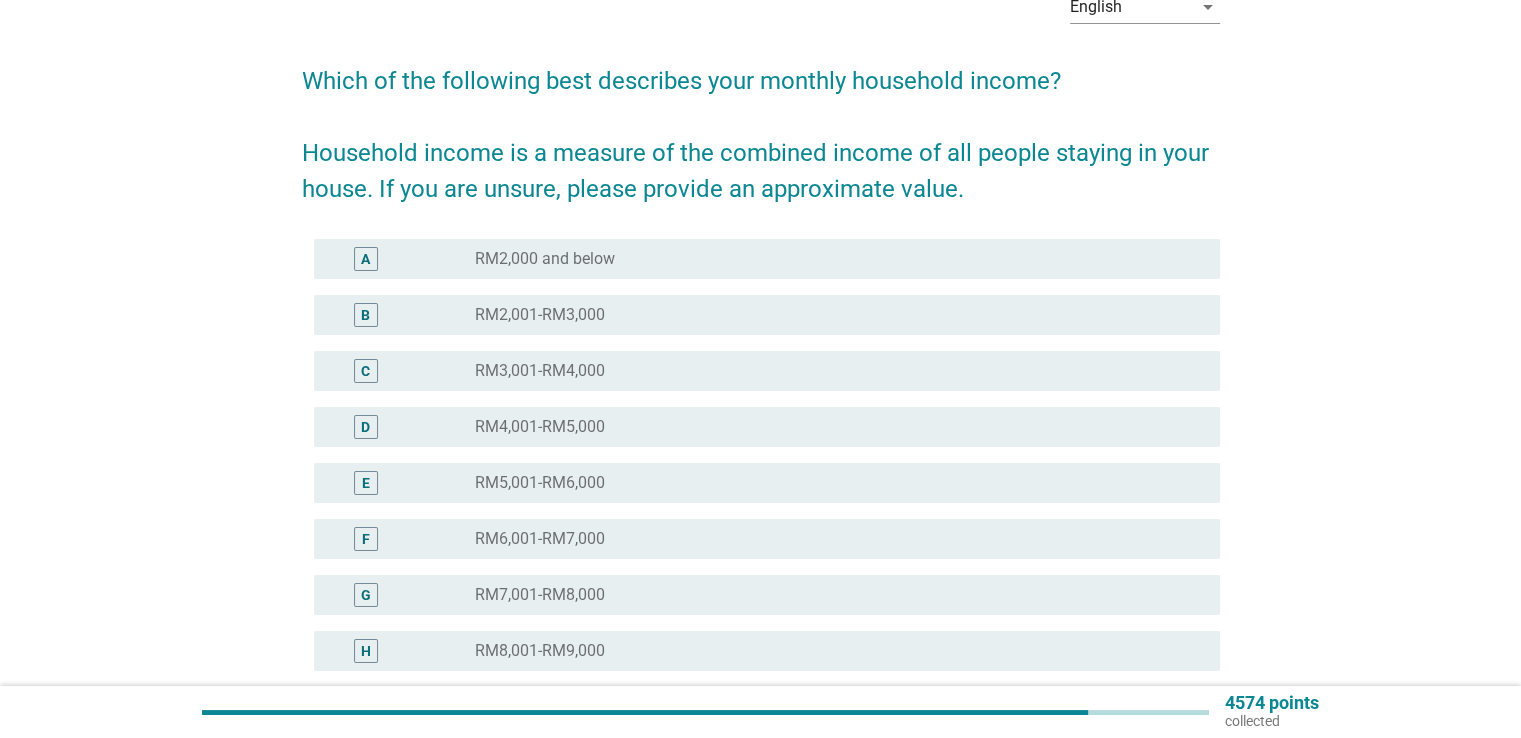 scroll, scrollTop: 400, scrollLeft: 0, axis: vertical 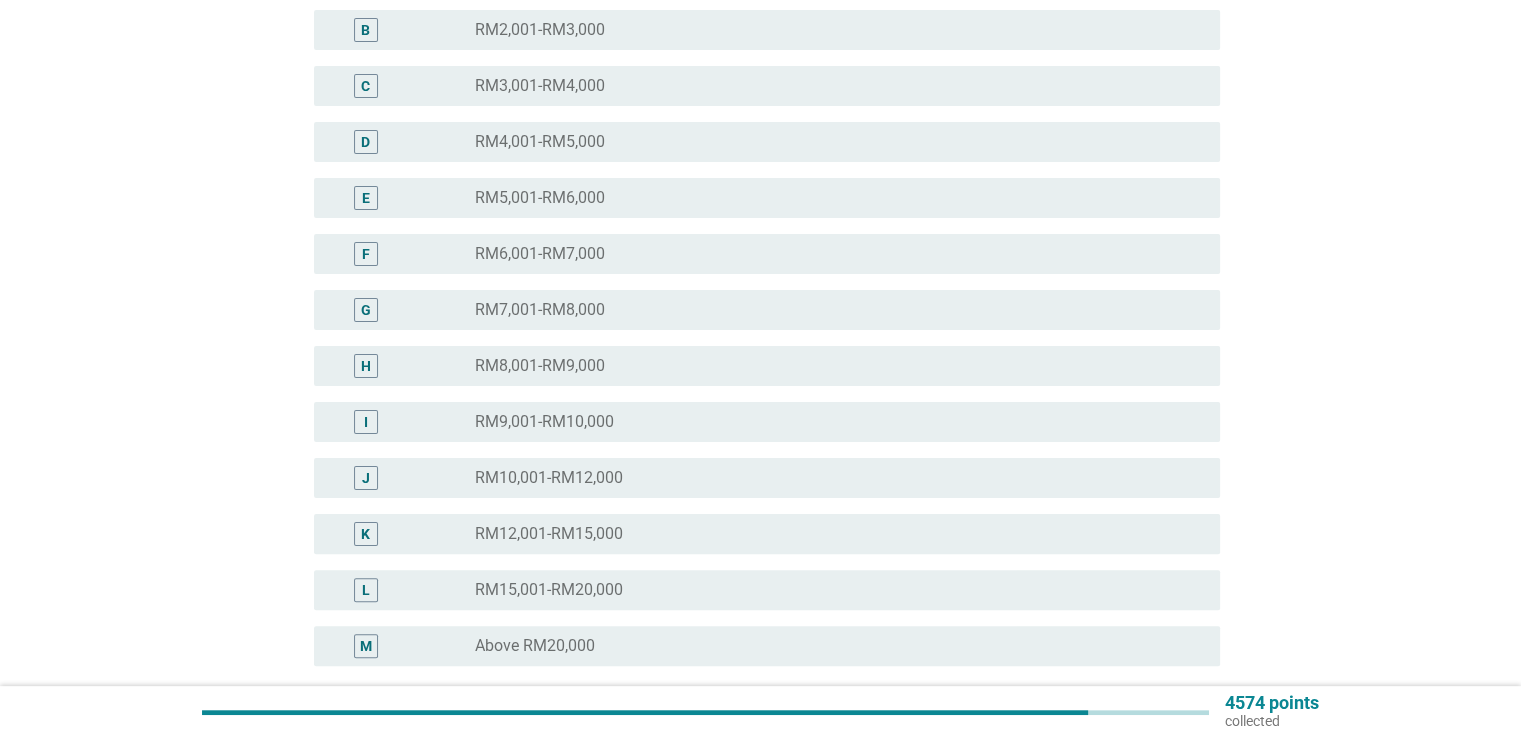 click on "radio_button_unchecked RM9,001-RM10,000" at bounding box center [839, 422] 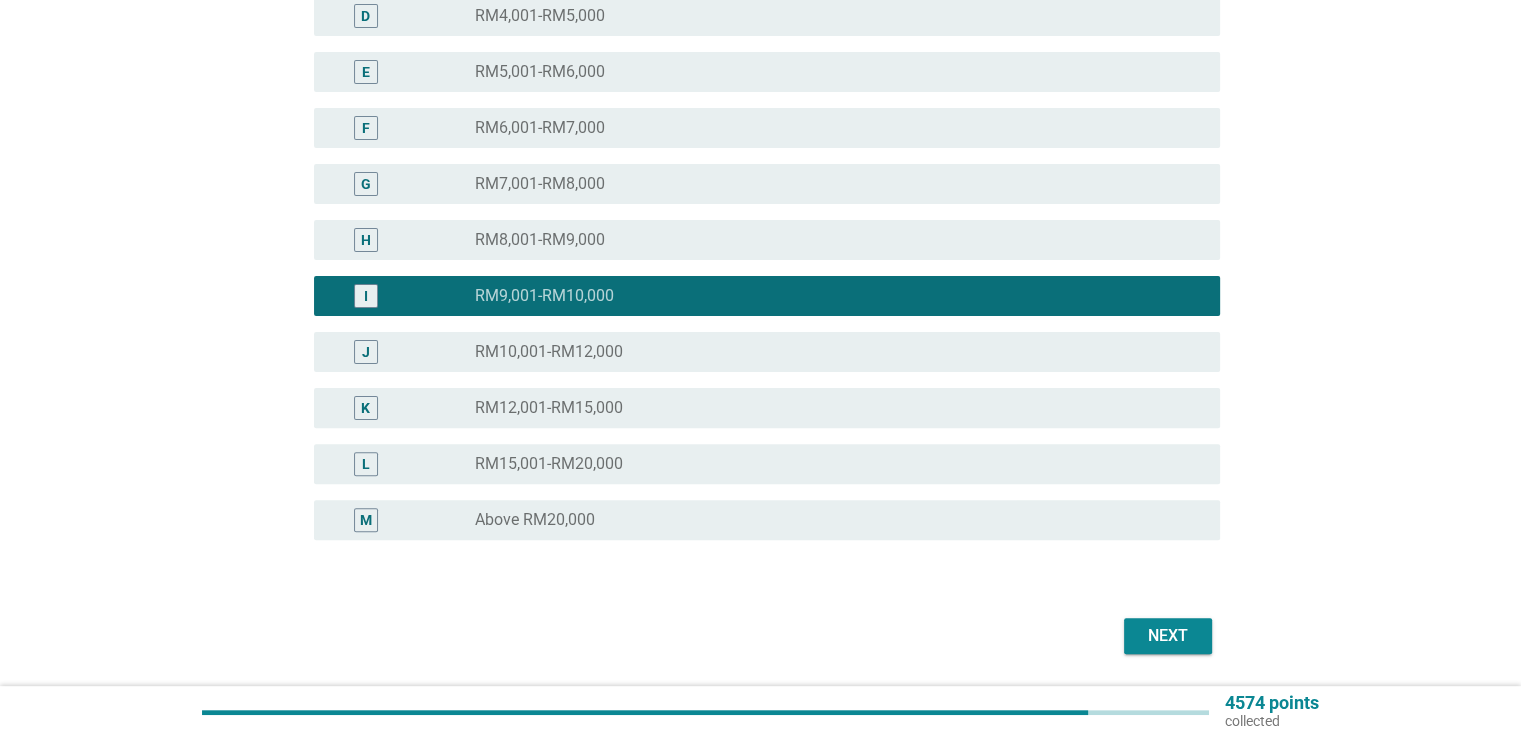 scroll, scrollTop: 590, scrollLeft: 0, axis: vertical 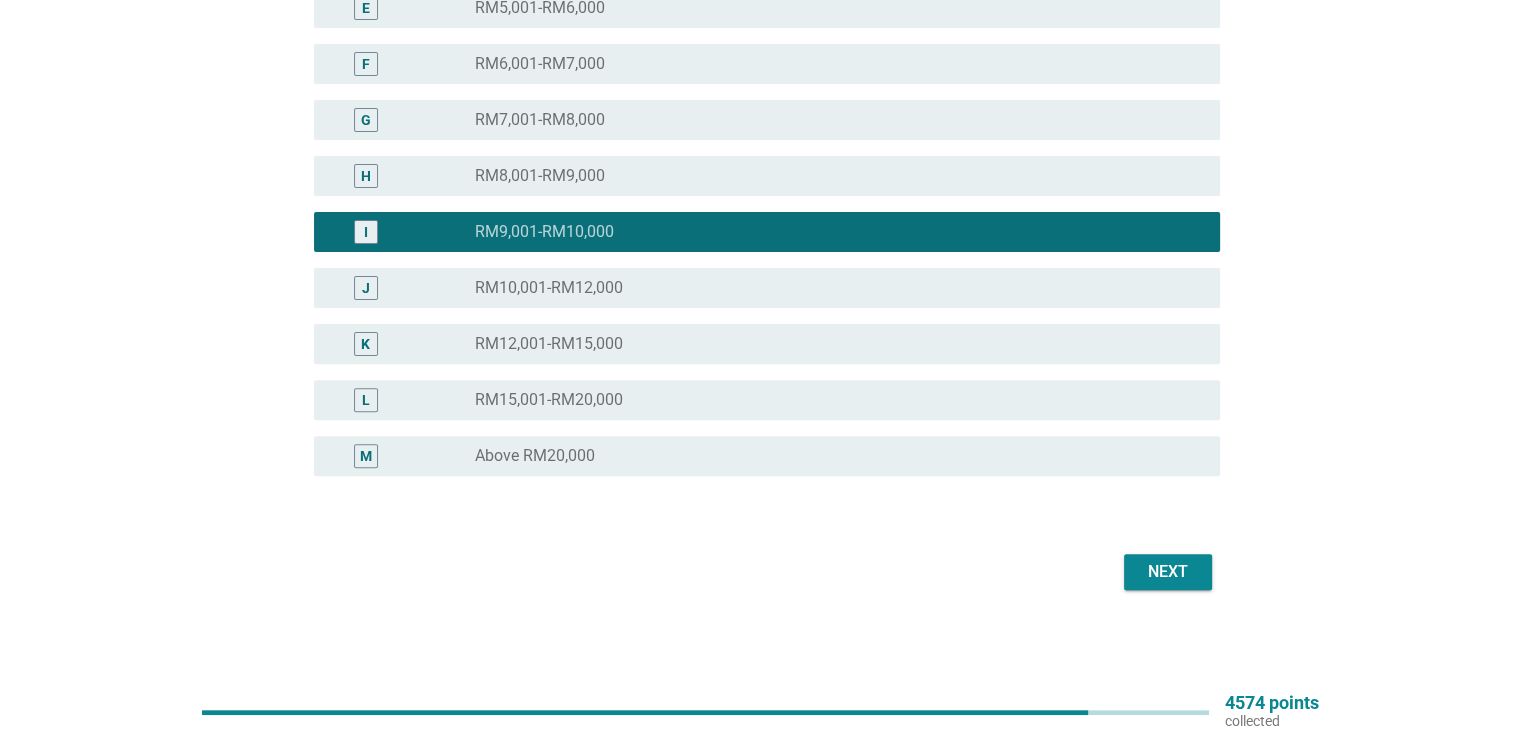 click on "Next" at bounding box center (1168, 572) 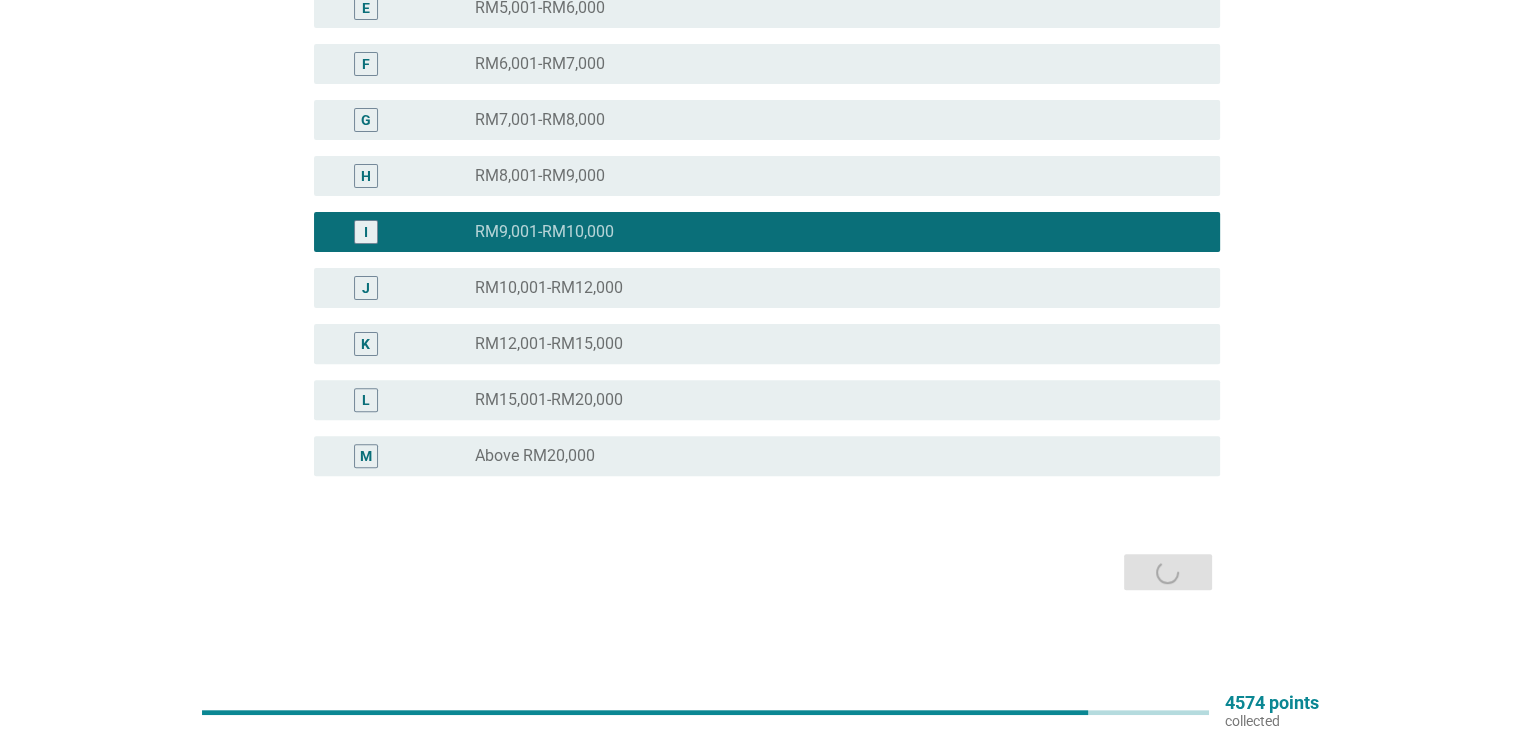 scroll, scrollTop: 0, scrollLeft: 0, axis: both 